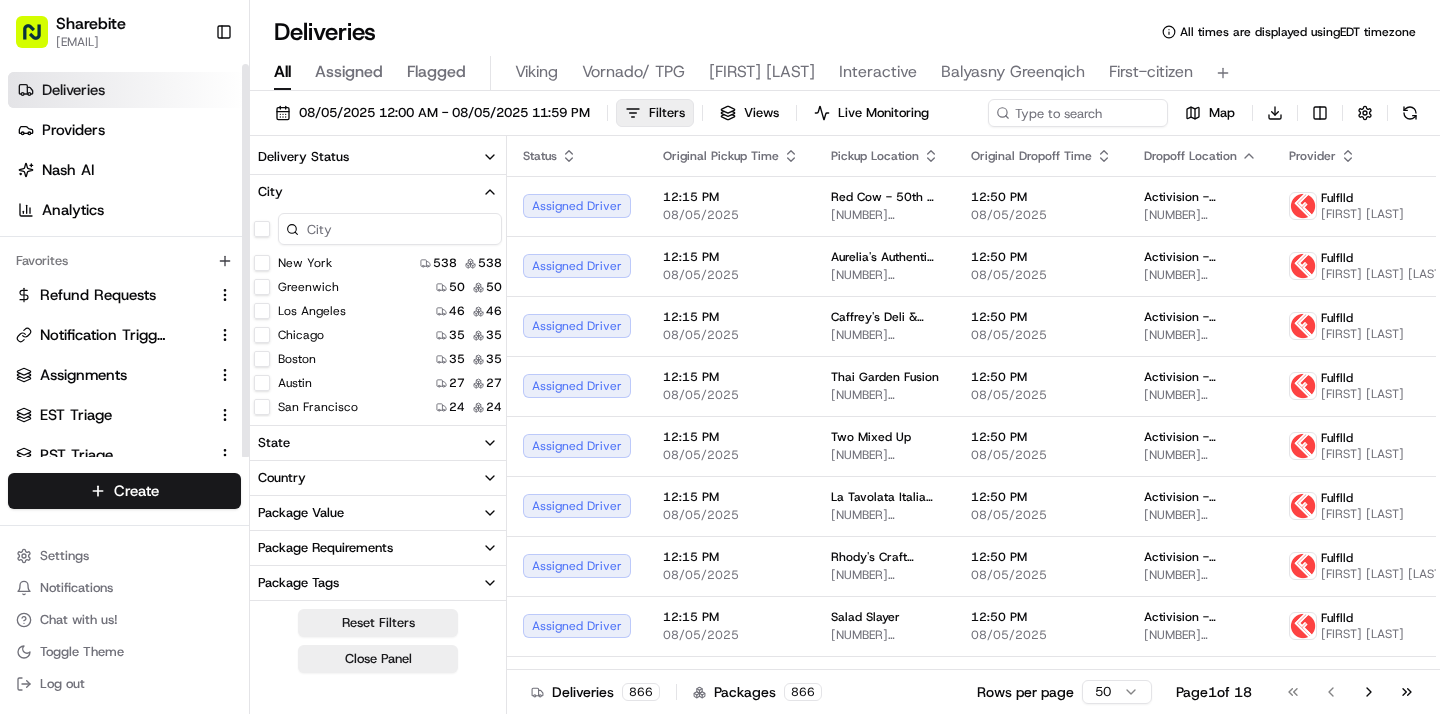 scroll, scrollTop: 0, scrollLeft: 0, axis: both 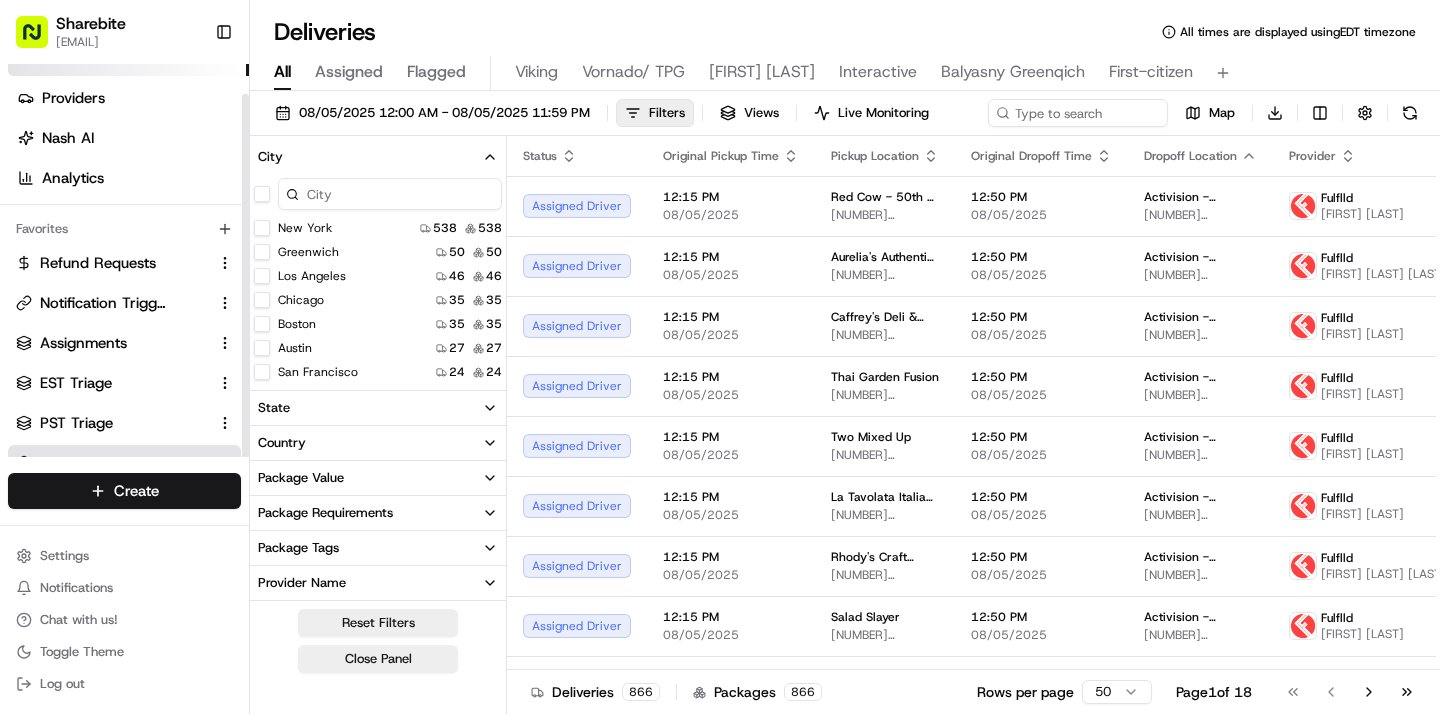 click on "Relay only" at bounding box center (76, 463) 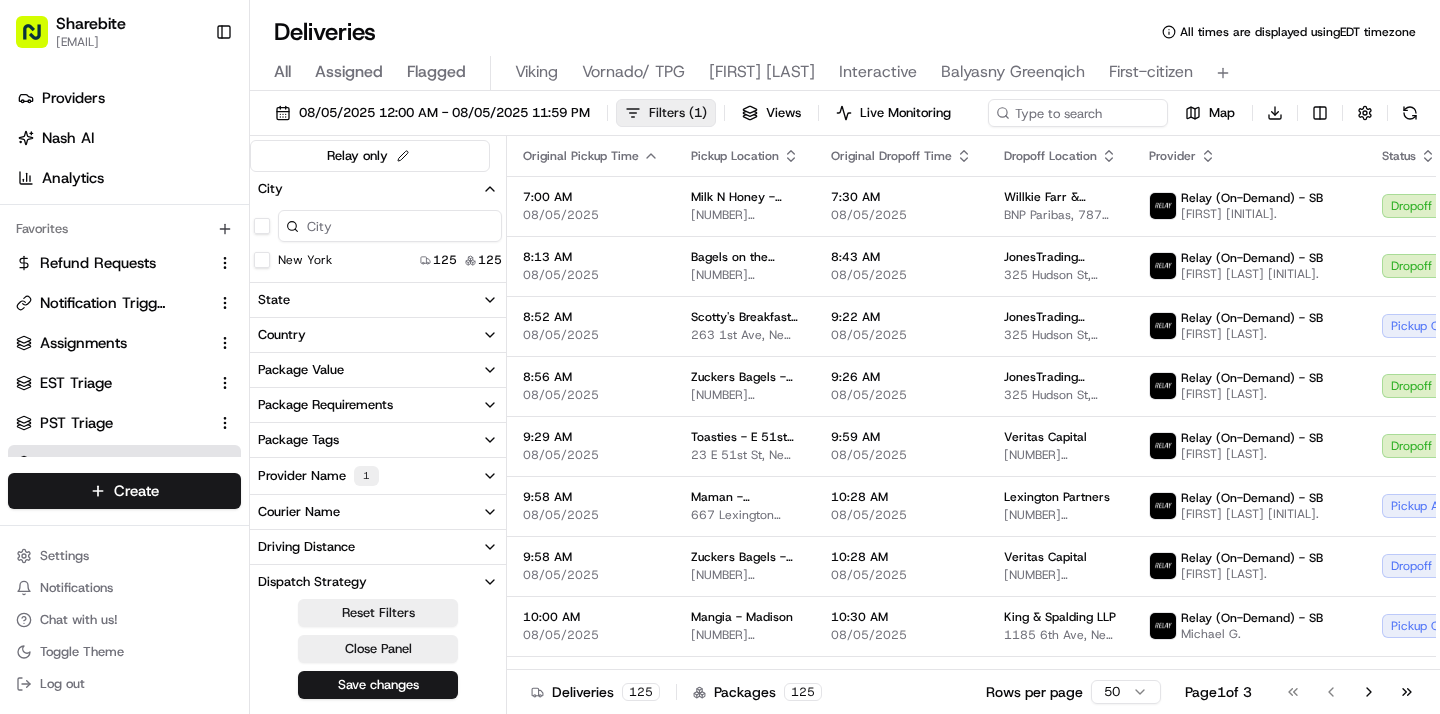 click on "( 1 )" at bounding box center (698, 113) 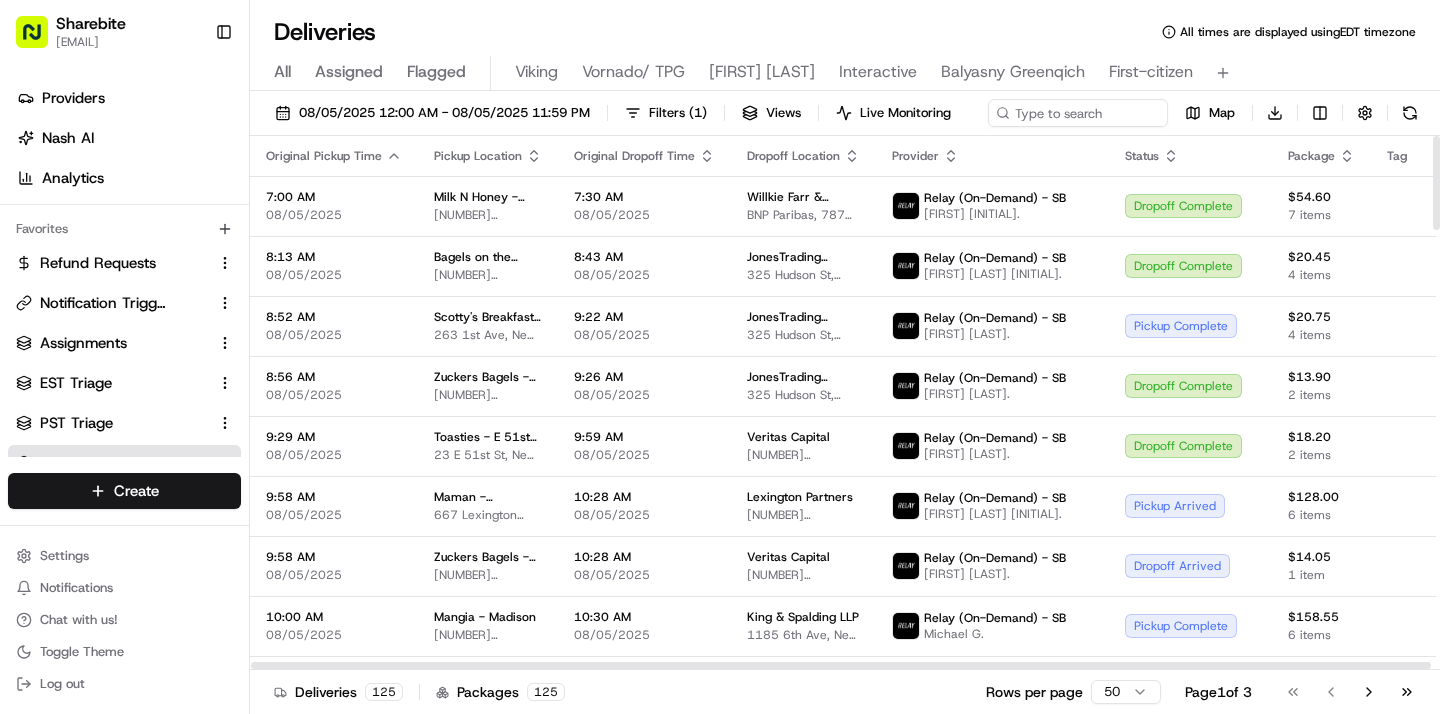 click 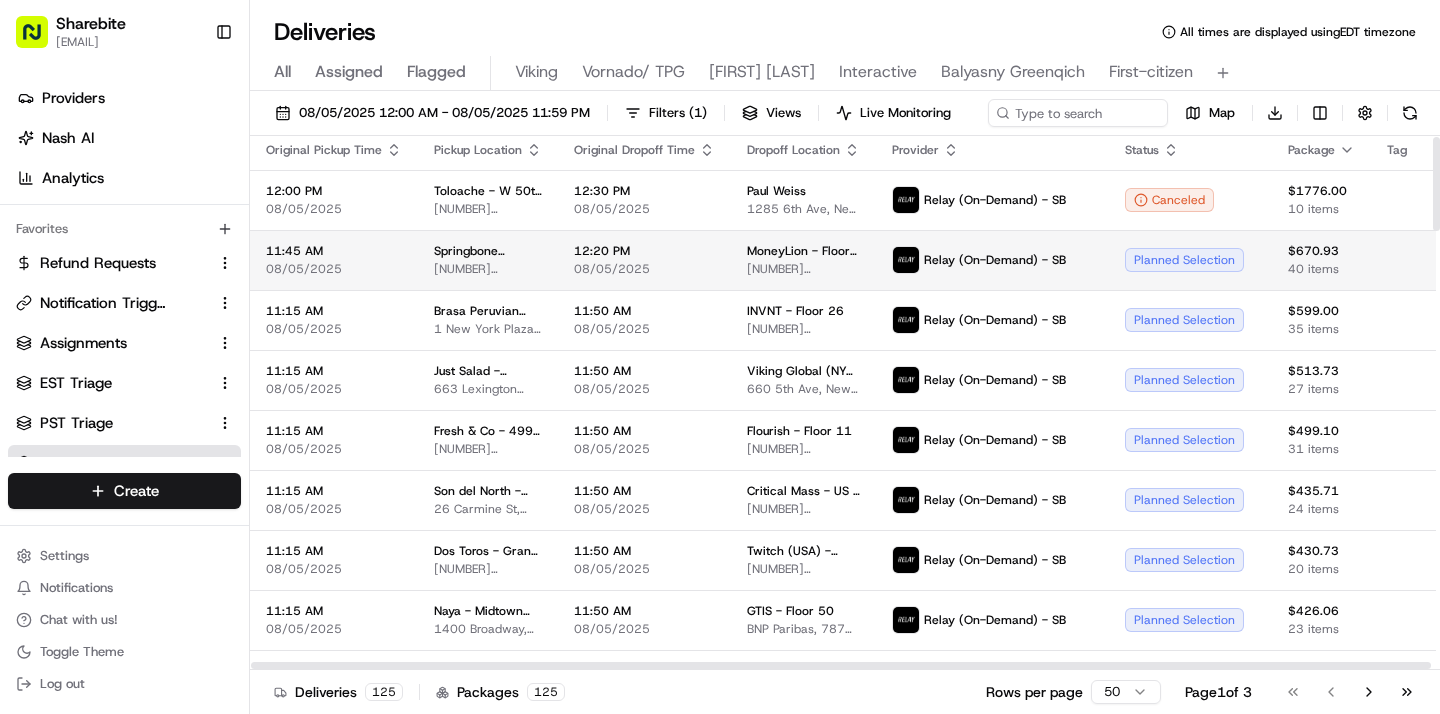 scroll, scrollTop: 0, scrollLeft: 0, axis: both 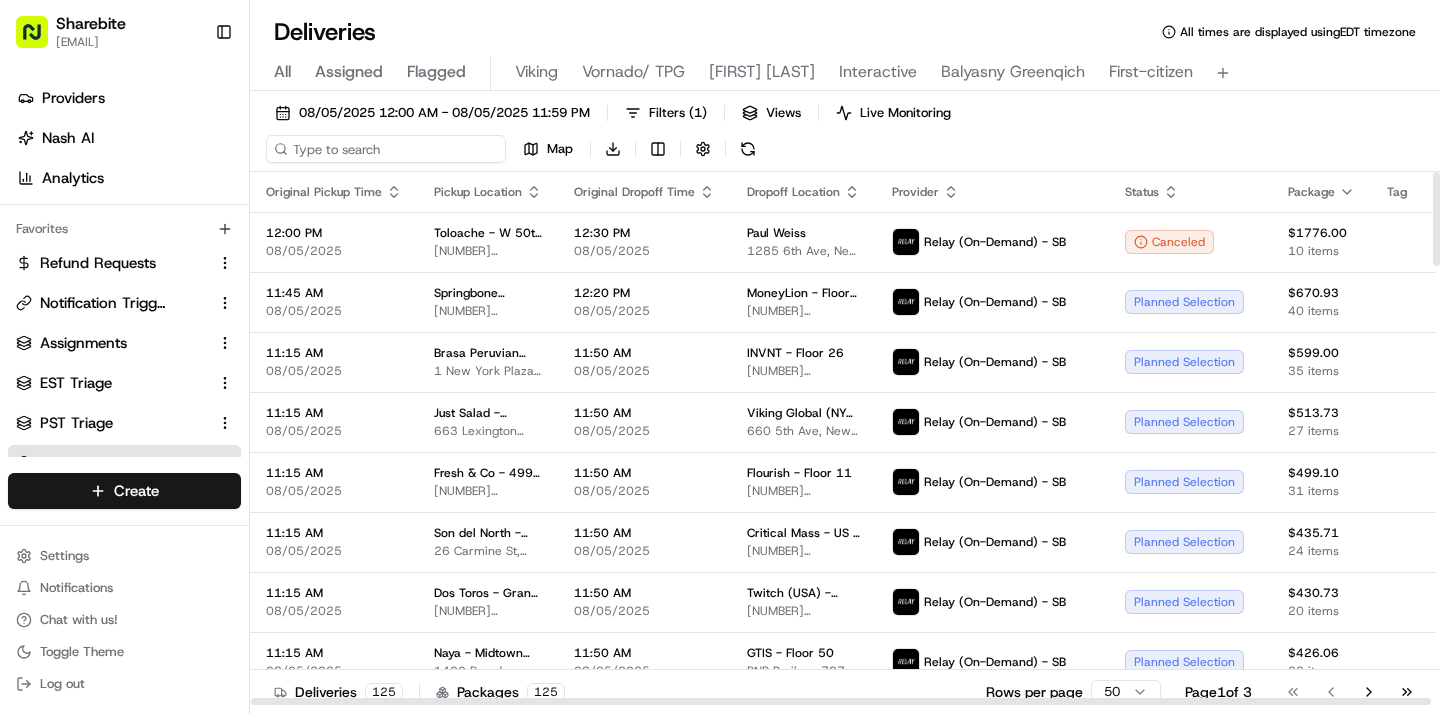 click at bounding box center (386, 149) 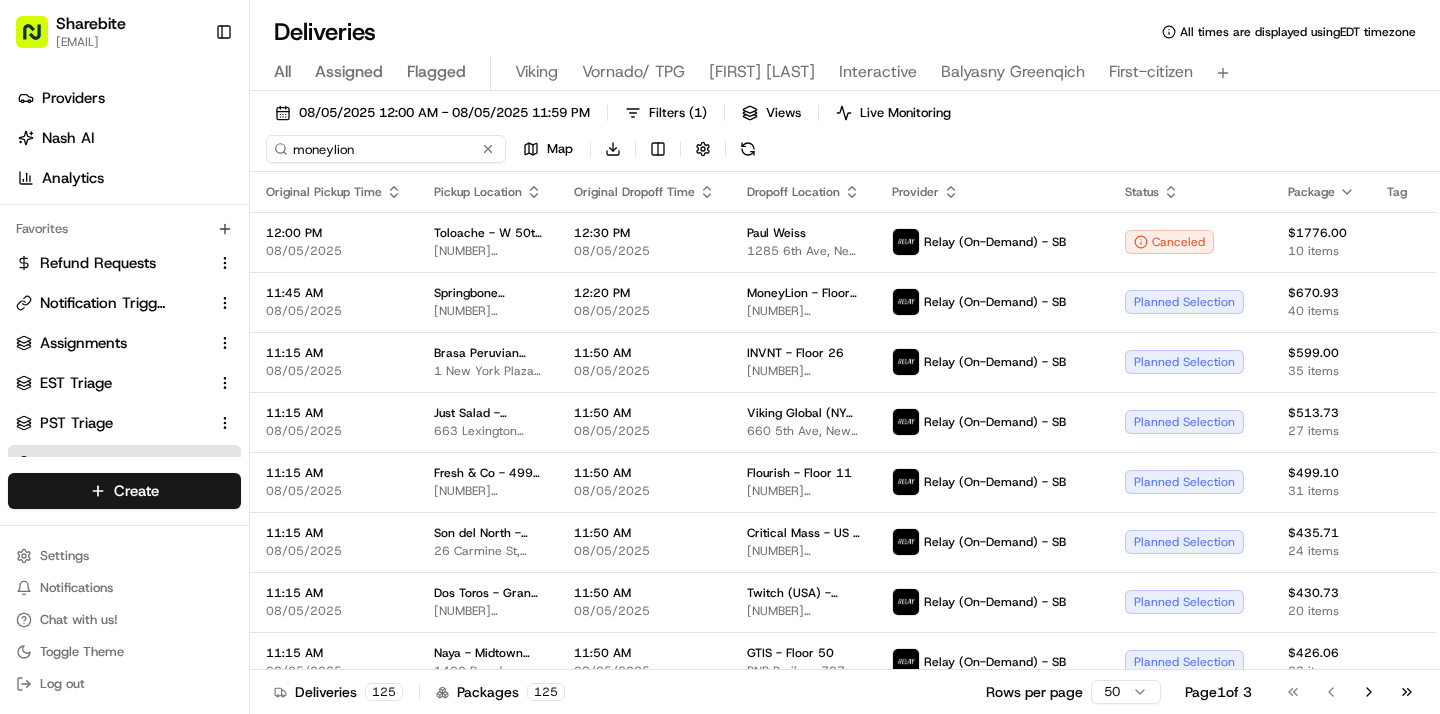 type on "moneylion" 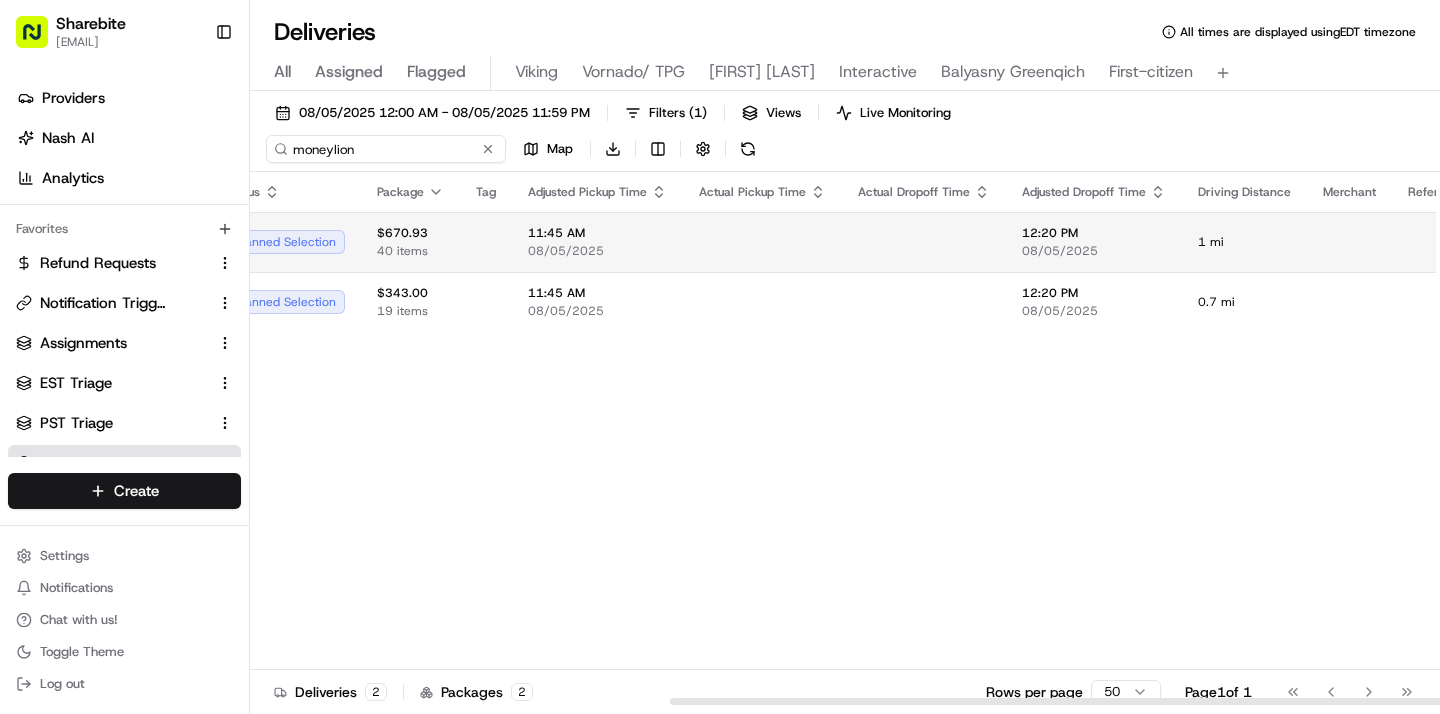 scroll, scrollTop: 0, scrollLeft: 974, axis: horizontal 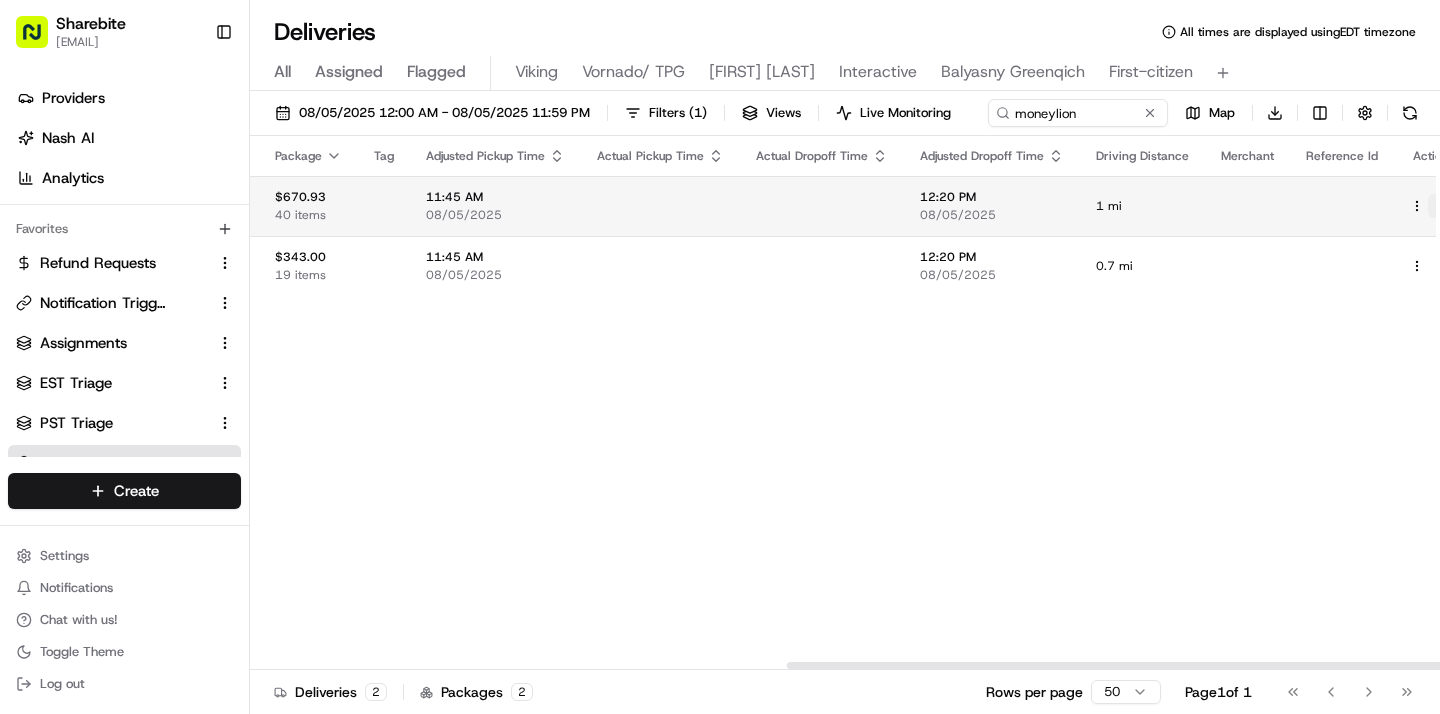 click on "11:45 AM 08/05/2025 Springbone Kitchen - Flatiron 38 E 23rd St, New York, NY 10010, USA 12:20 PM 08/05/2025 MoneyLion - Floor 4 249 W 17th St, New York, NY 10011, USA Relay (On-Demand) - SB Planned Selection $670.93 40   items 11:45 AM 08/05/2025 12:20 PM 08/05/2025 1 mi 11:45 AM 08/05/2025 Rosa Mexicano - Union Square 9 E 18th St, New York, NY 10003, USA 12:20 PM 08/05/2025 MoneyLion - Floor 4 249 W 17th St, New York, NY 10011, USA Relay (On-Demand) - SB Planned Selection $343.00 19   items 11:45 AM 08/05/2025 12:20 PM 08/05/2025 0.7 mi" at bounding box center (372, 236) 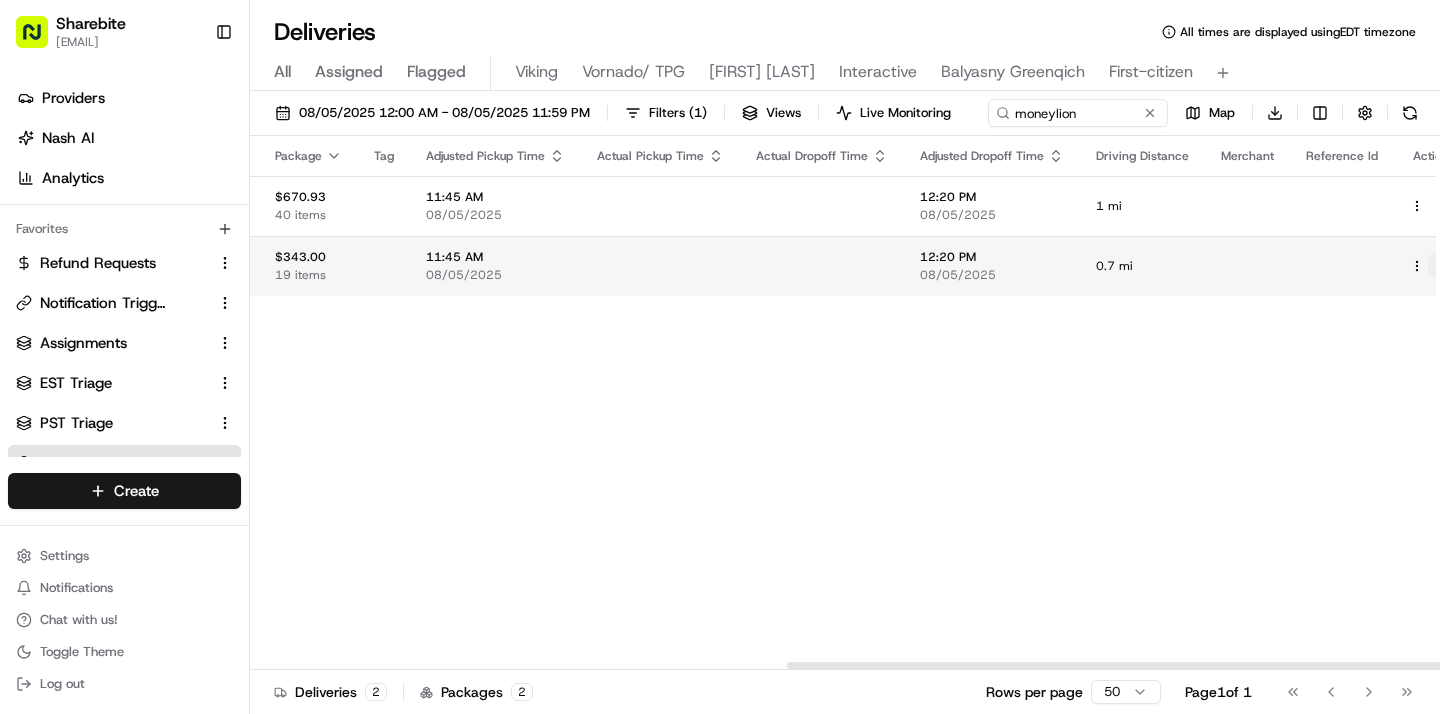 click at bounding box center [1440, 266] 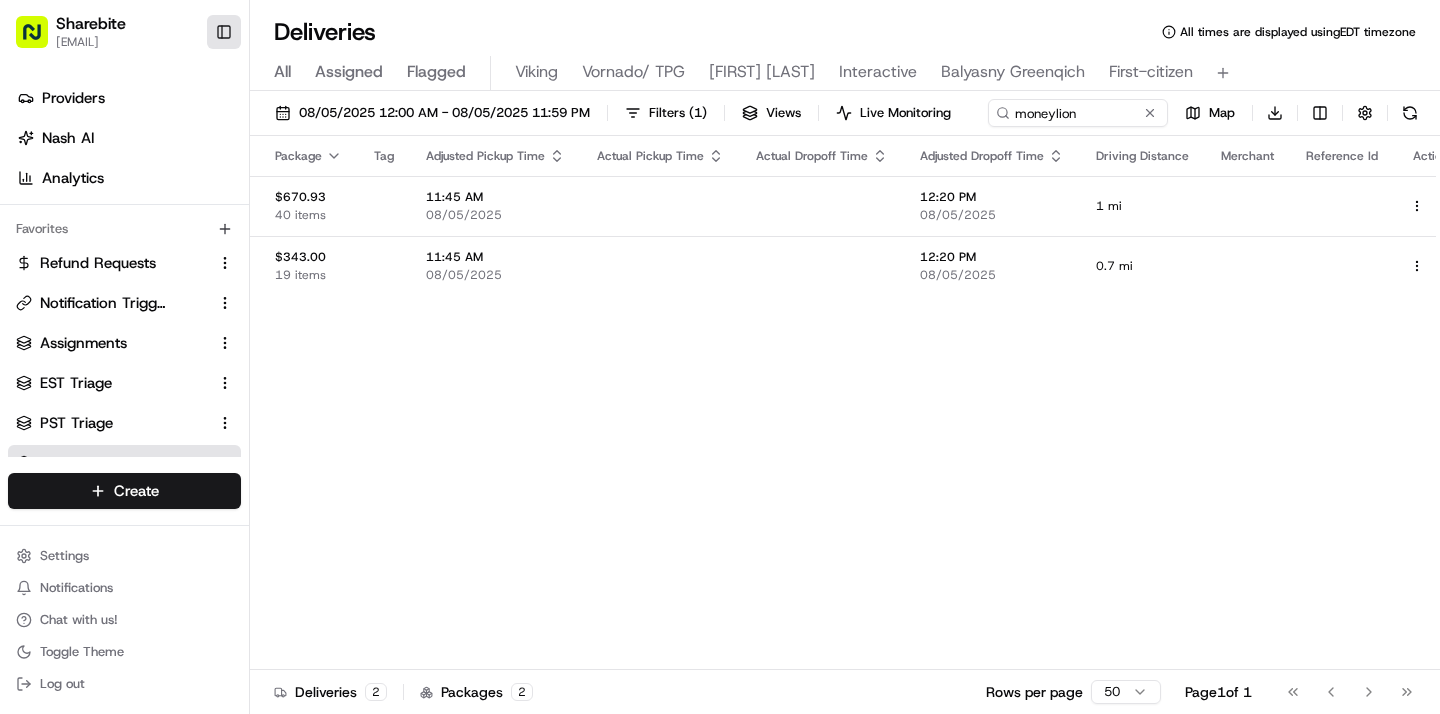 click on "Toggle Sidebar" at bounding box center [224, 32] 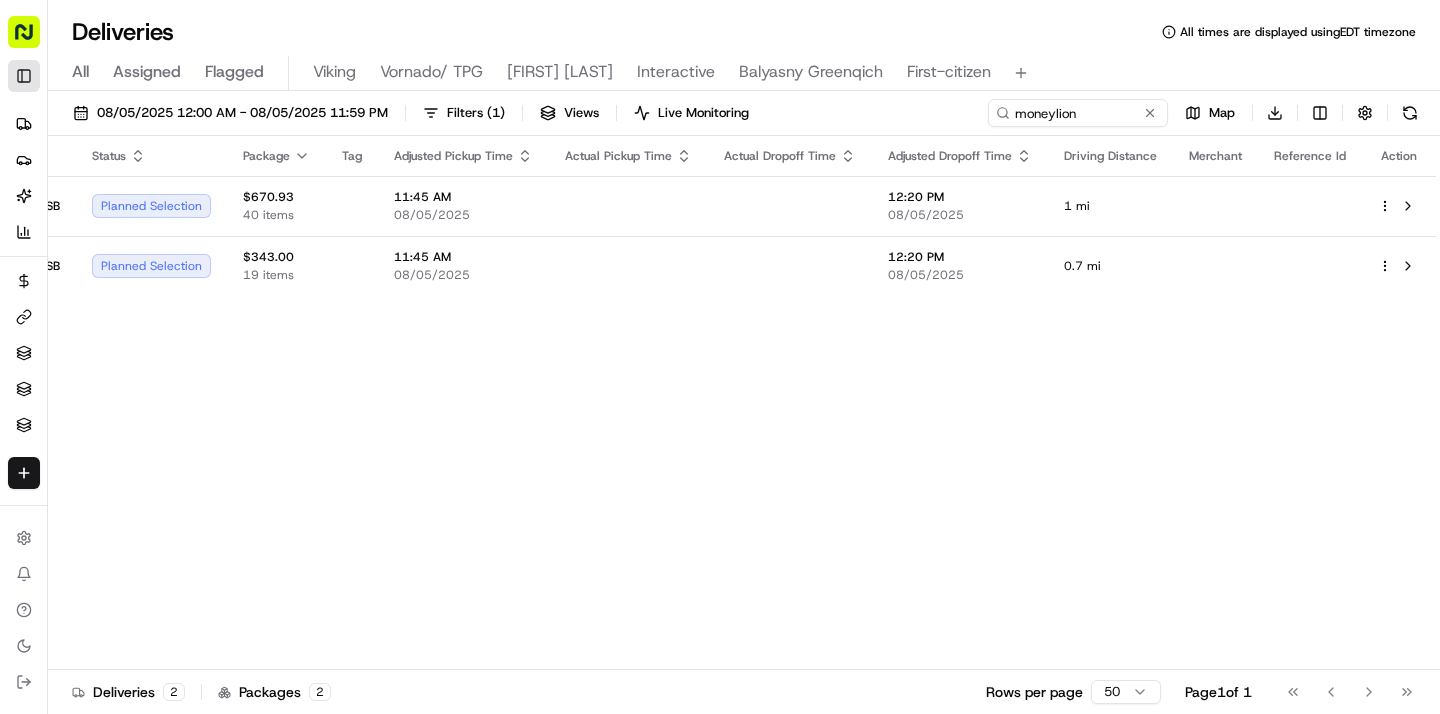 scroll, scrollTop: 0, scrollLeft: 772, axis: horizontal 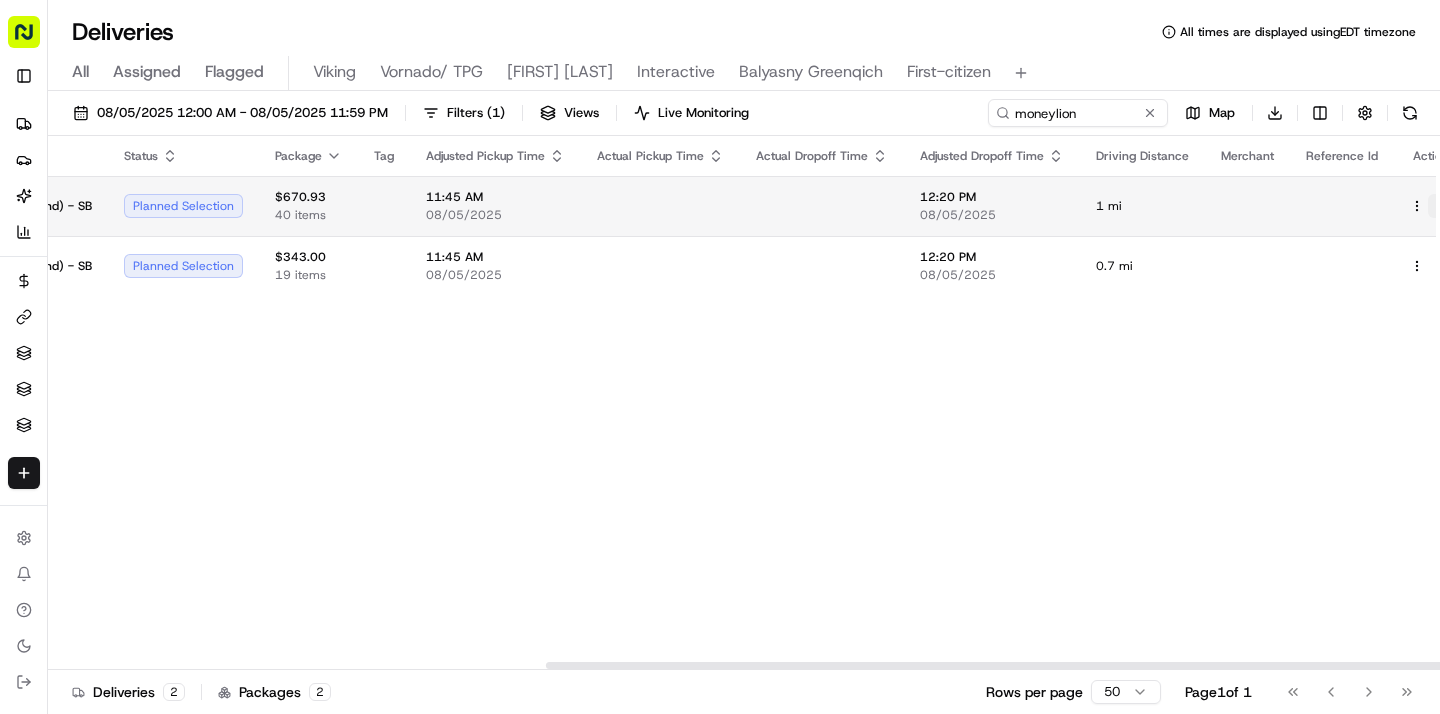 type 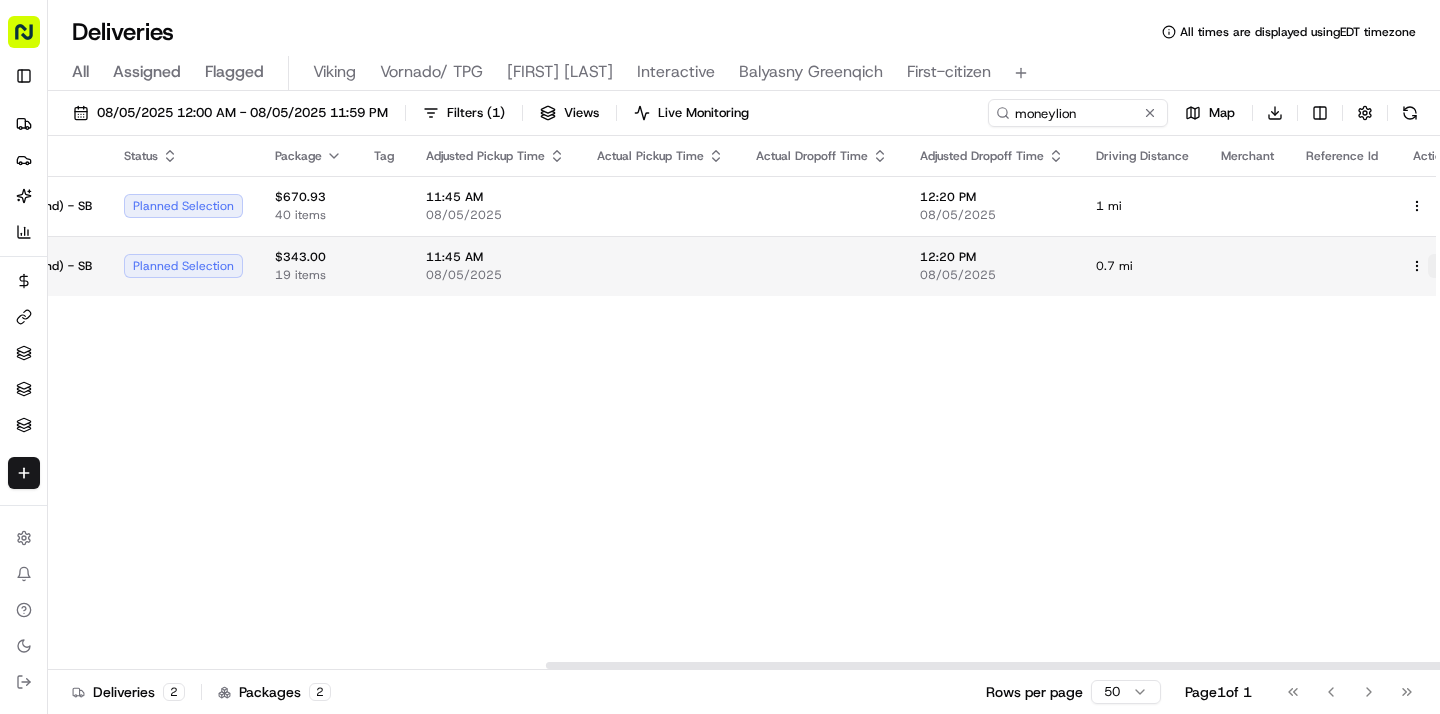 click at bounding box center [1440, 266] 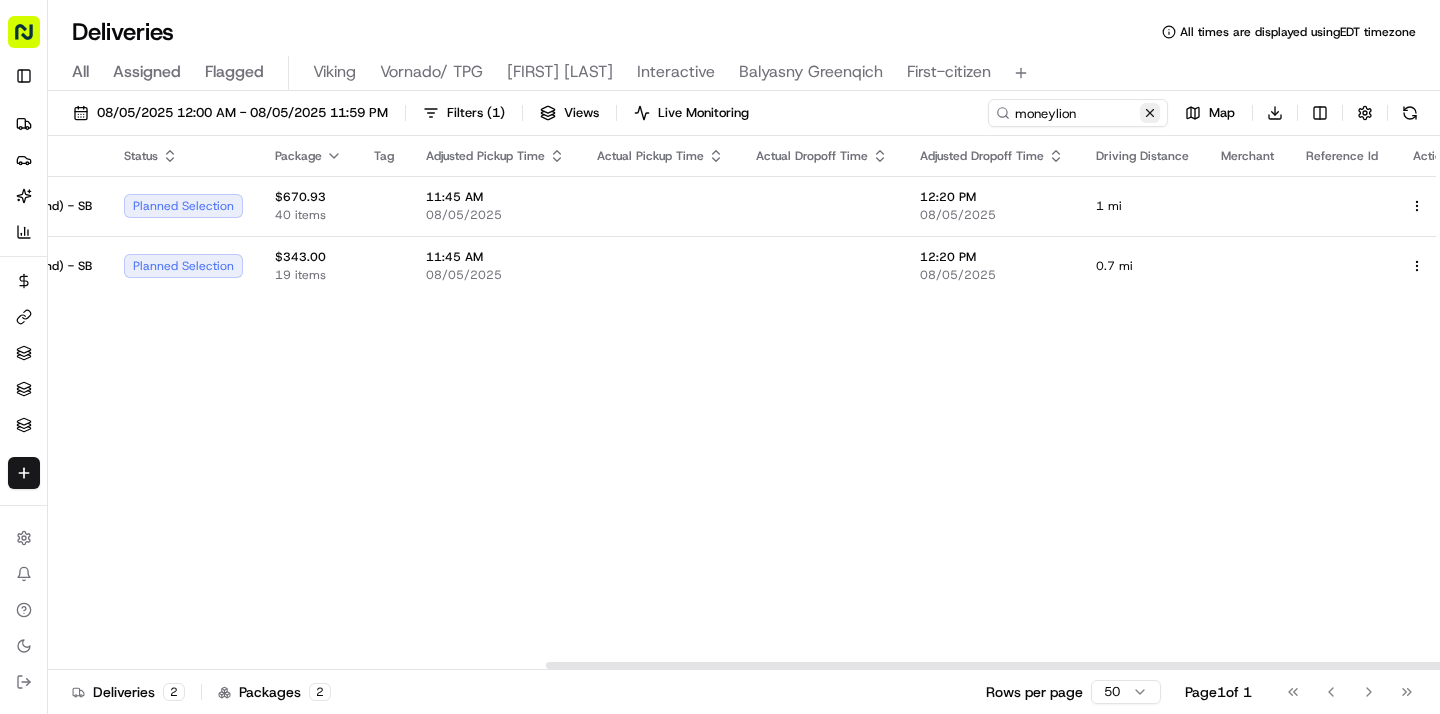 click at bounding box center (1150, 113) 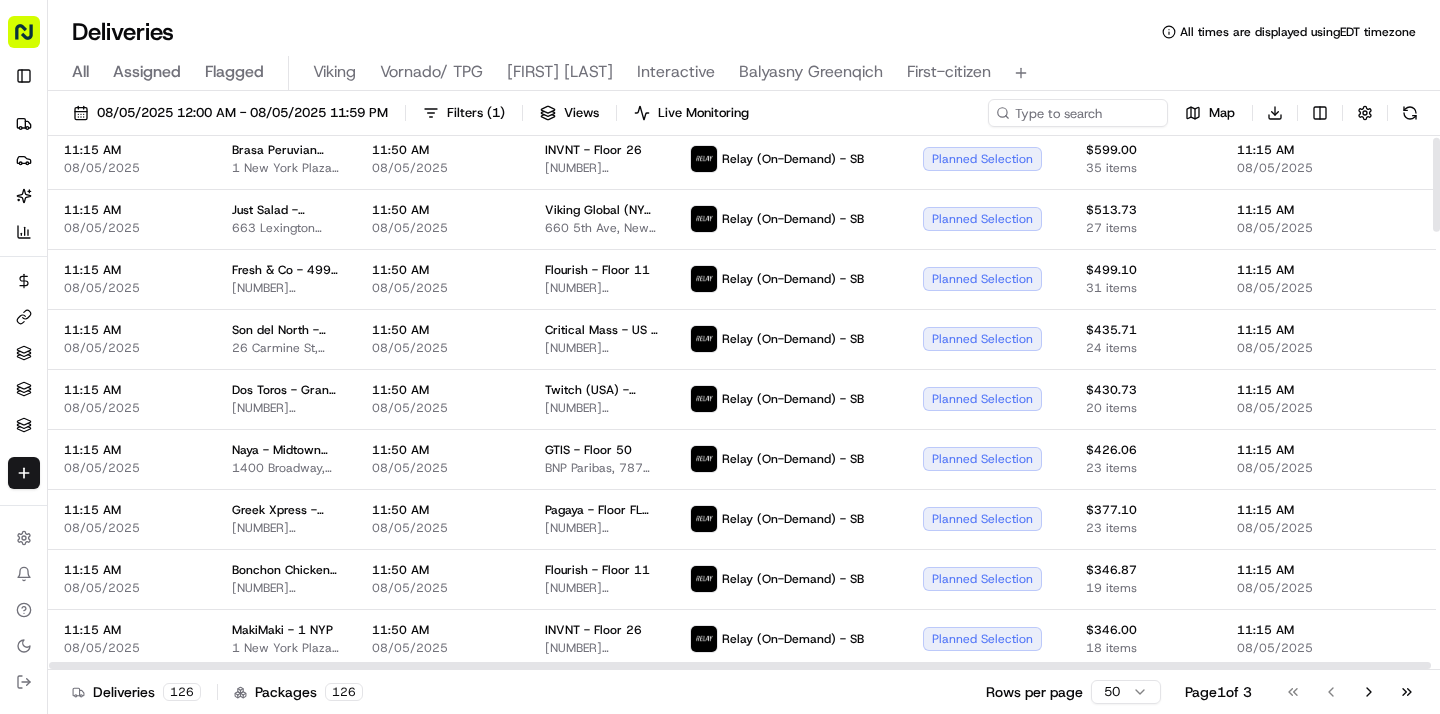 scroll, scrollTop: 0, scrollLeft: 0, axis: both 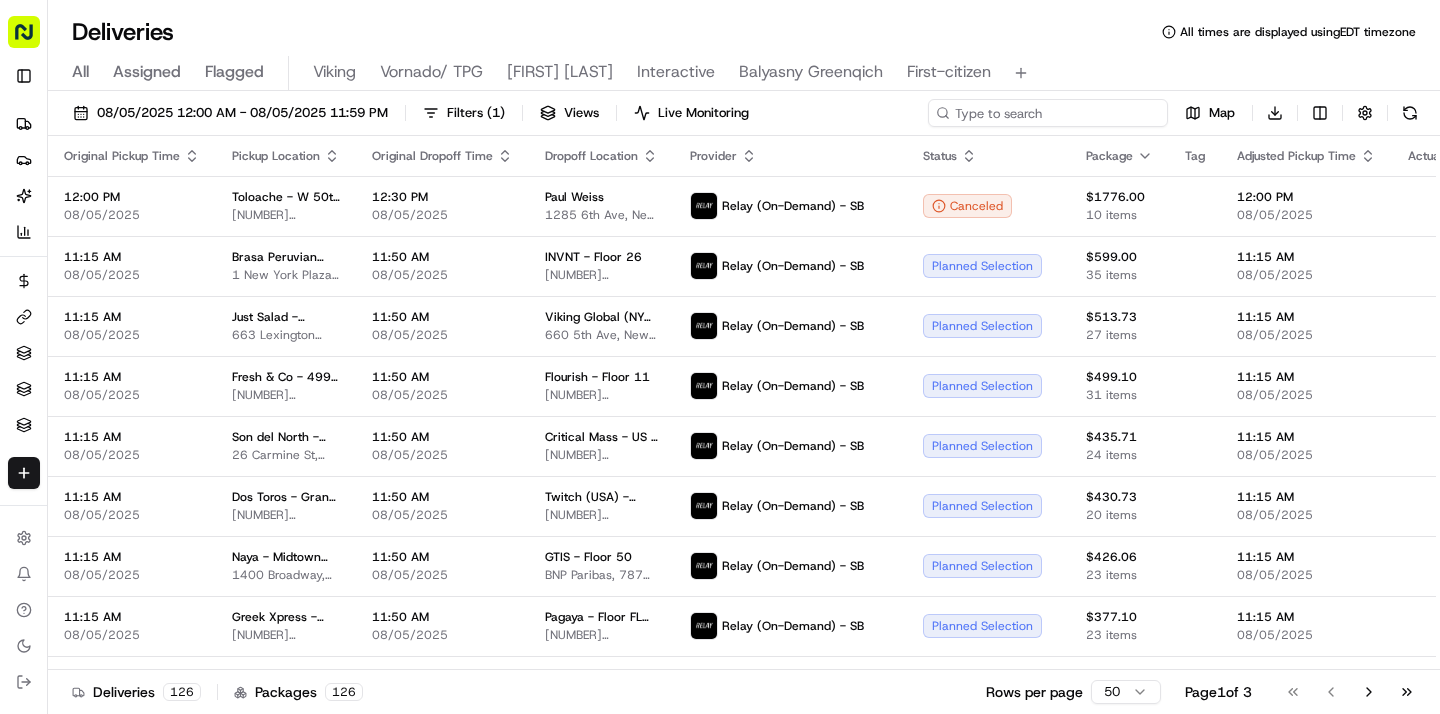 click at bounding box center (1048, 113) 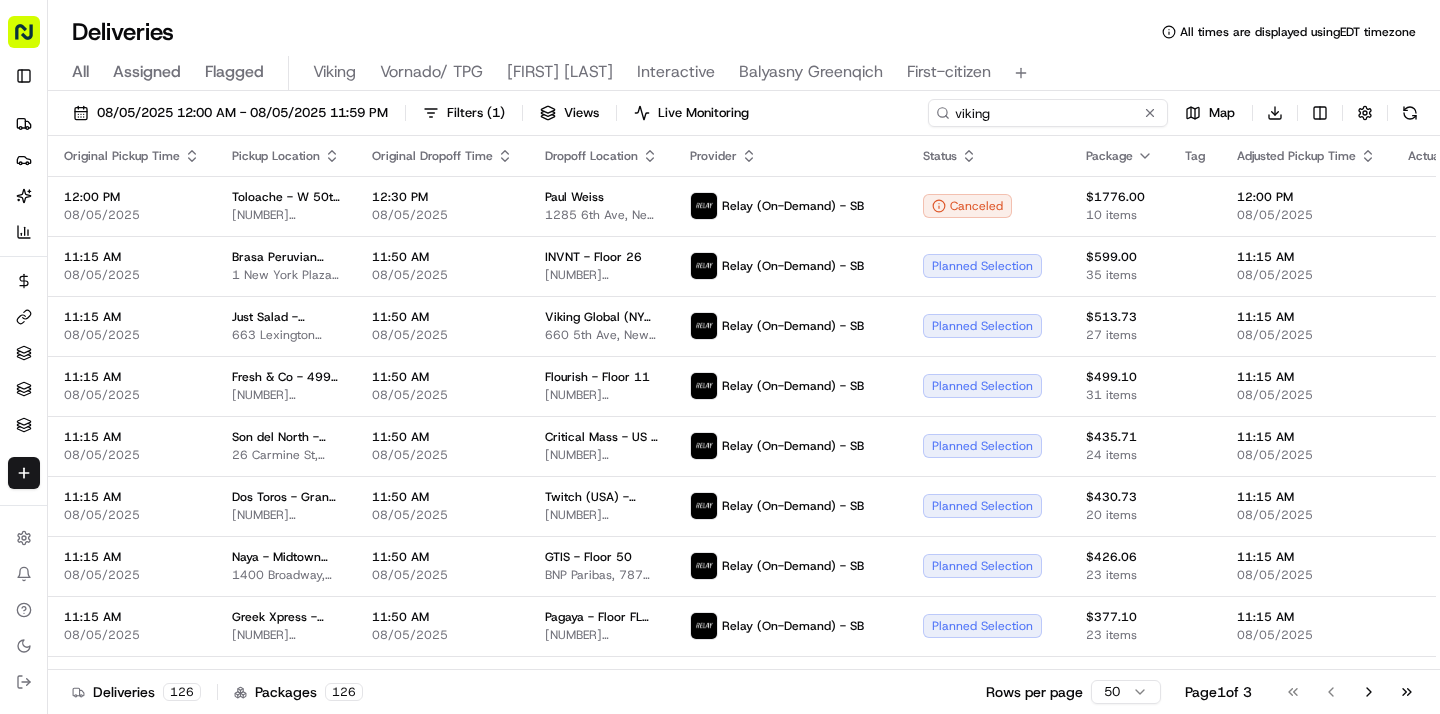 type on "viking" 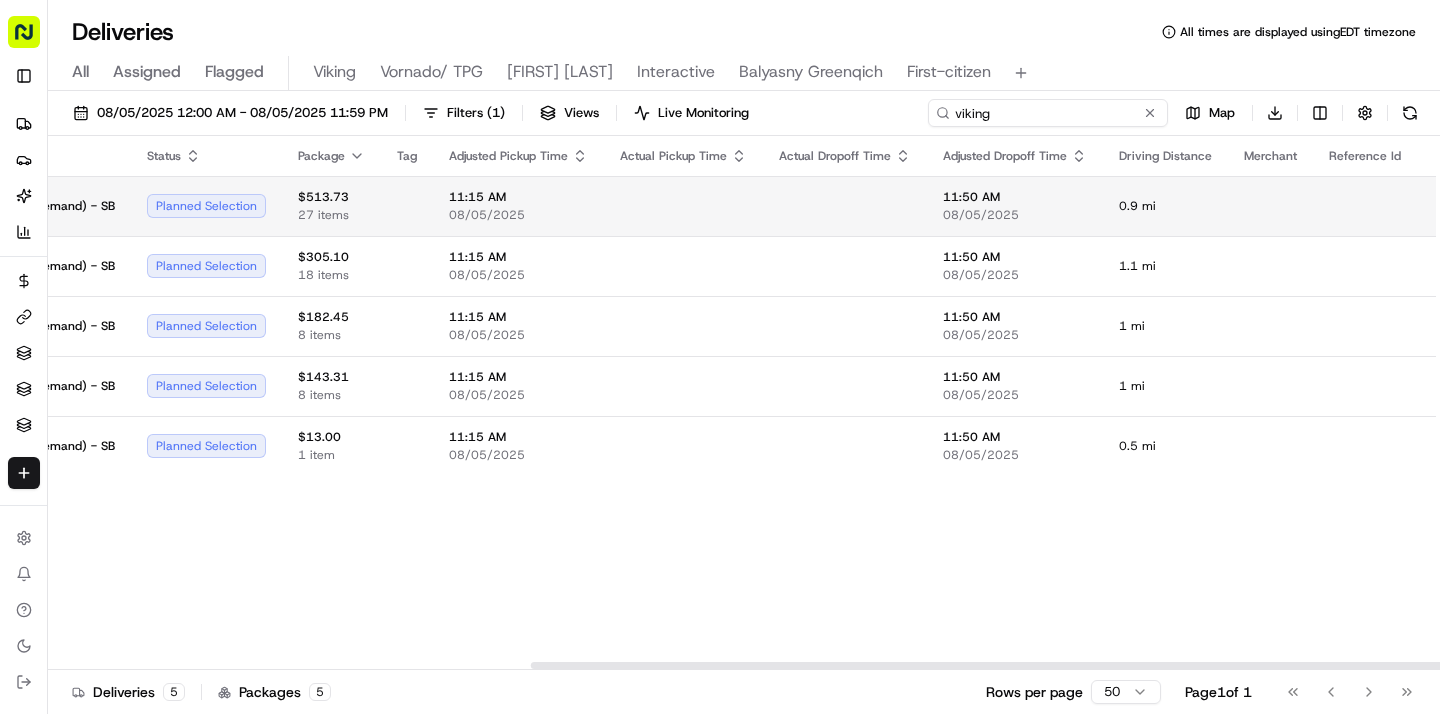 scroll, scrollTop: 0, scrollLeft: 772, axis: horizontal 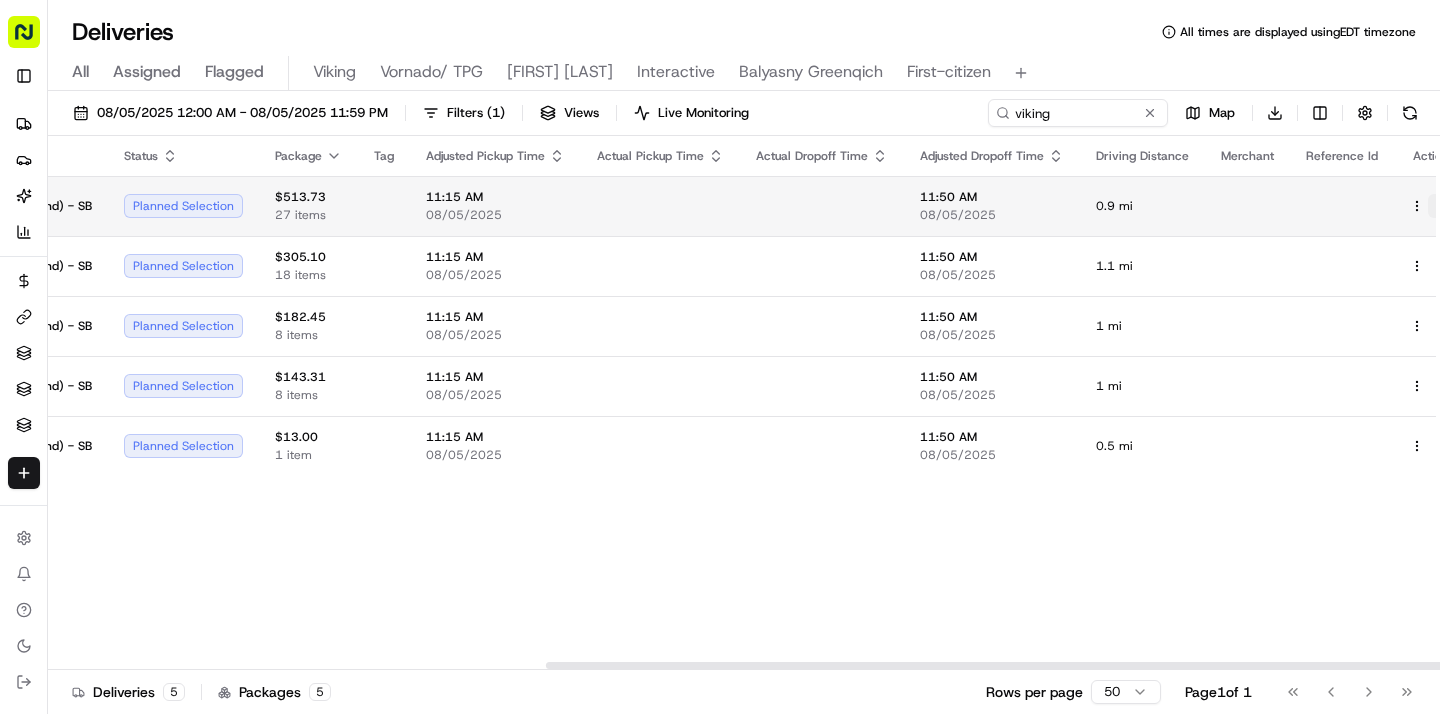 click at bounding box center (1440, 206) 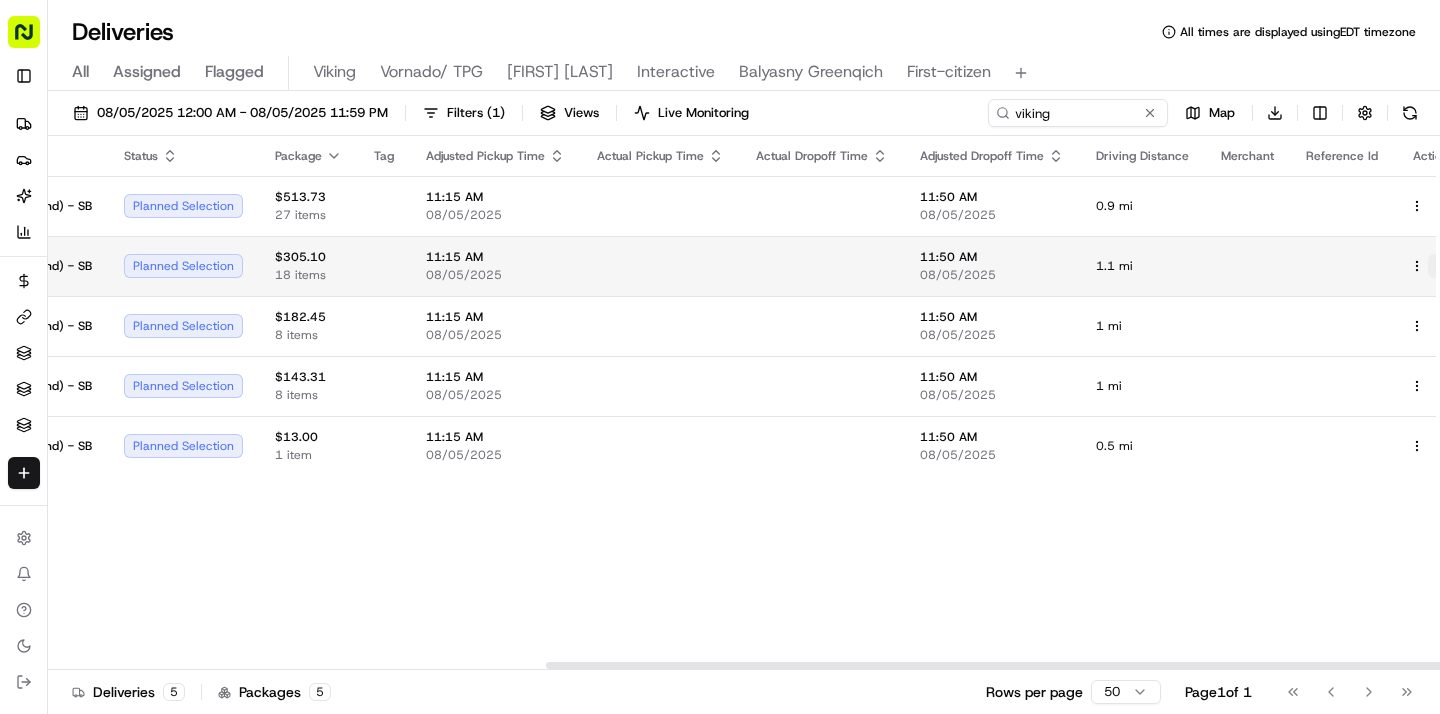 click at bounding box center [1440, 266] 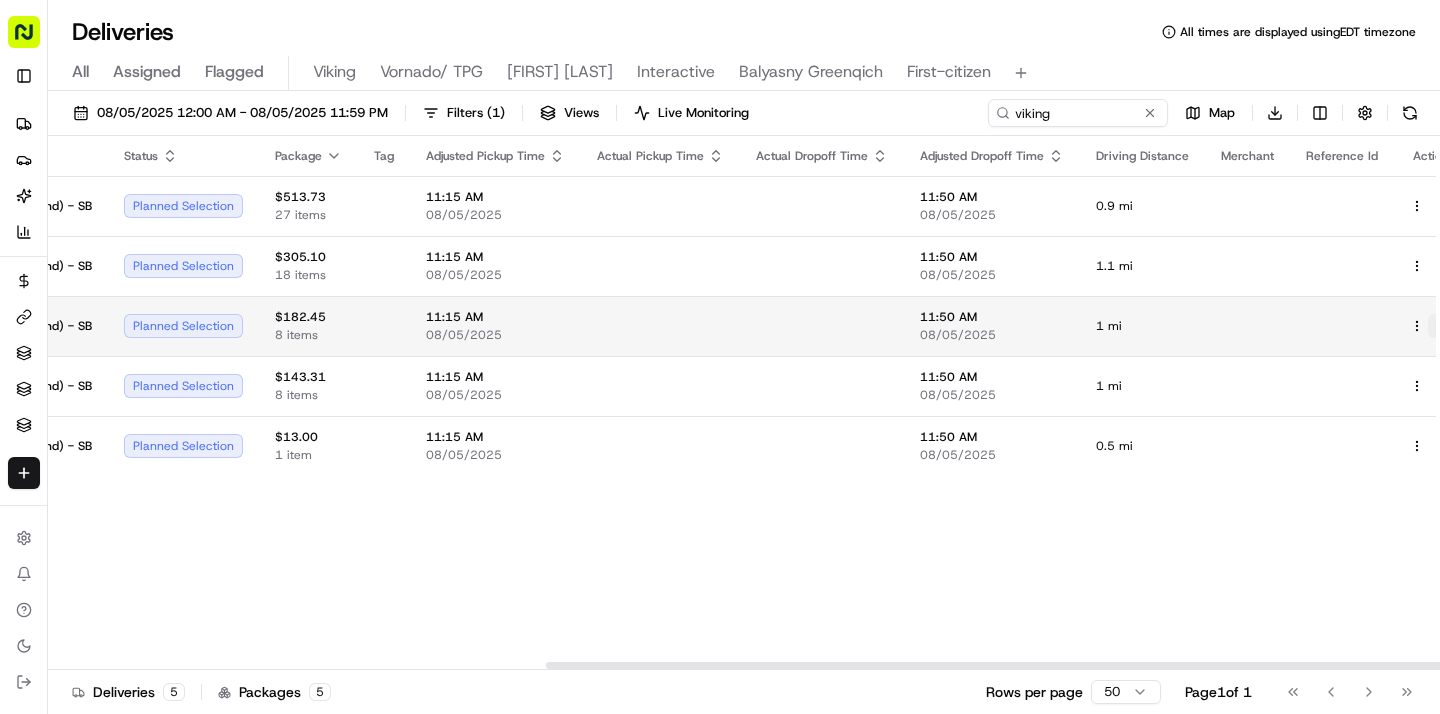 click at bounding box center [1440, 326] 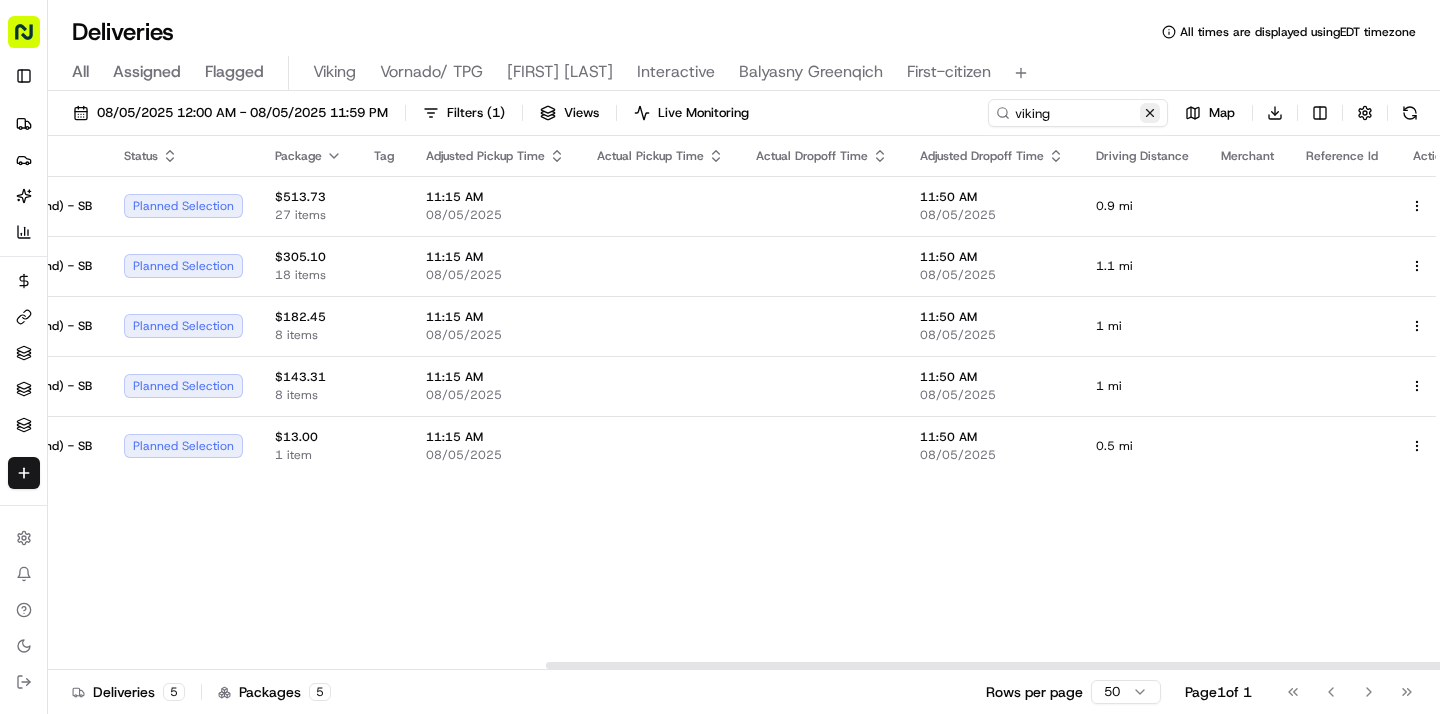 click at bounding box center (1150, 113) 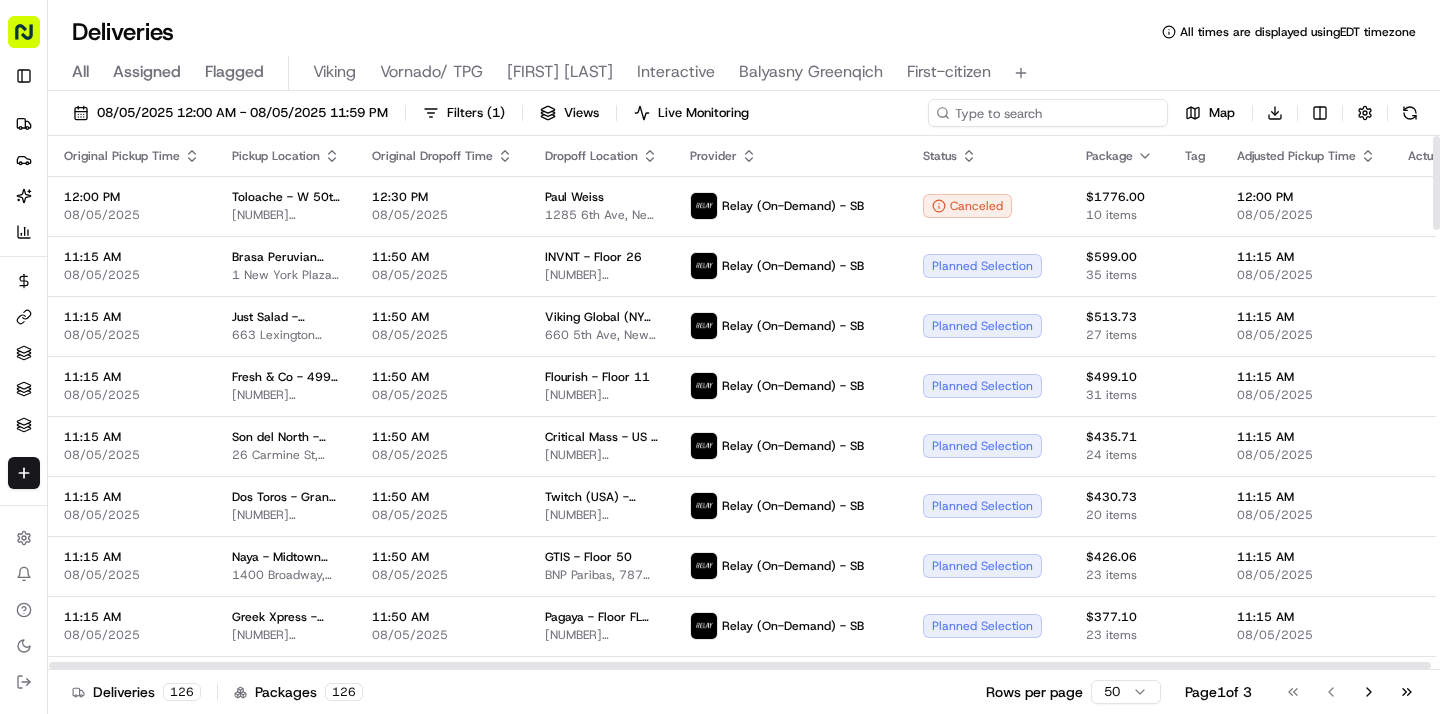 click at bounding box center [1048, 113] 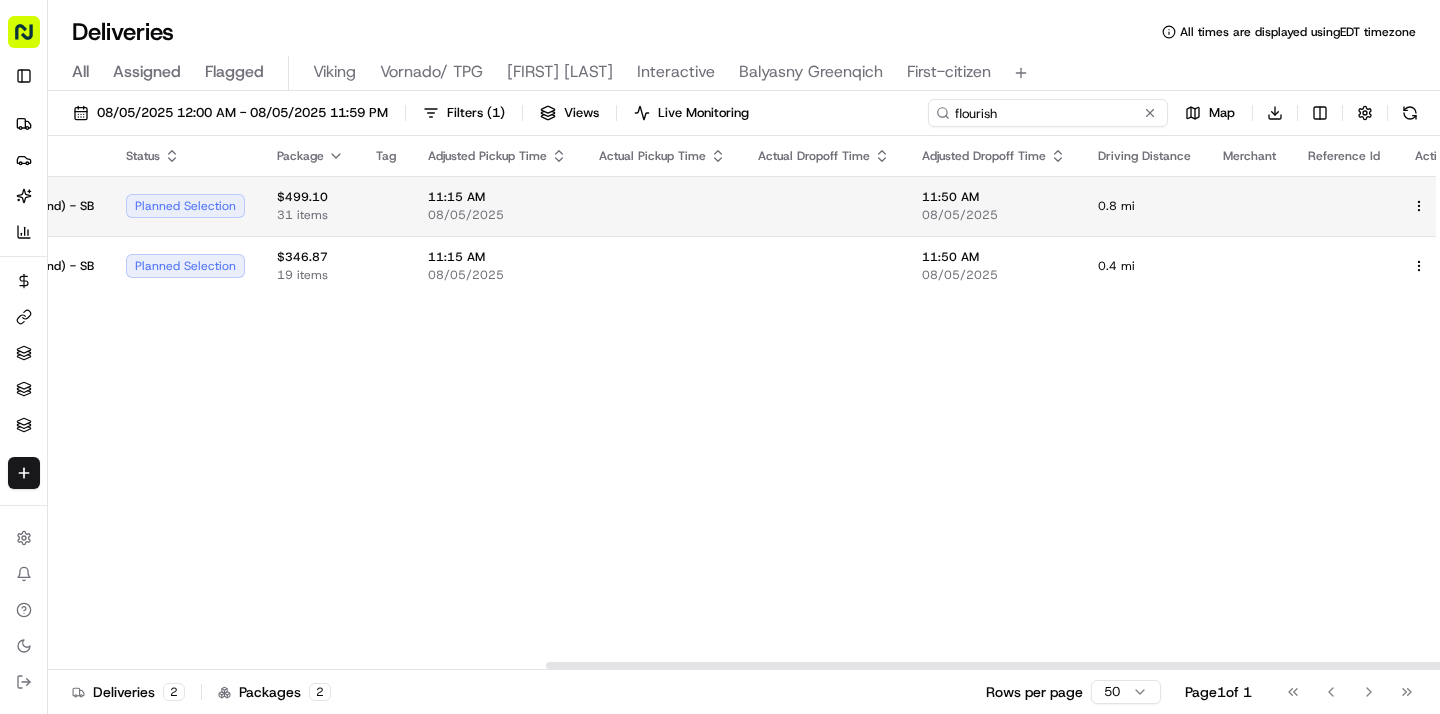 scroll, scrollTop: 0, scrollLeft: 772, axis: horizontal 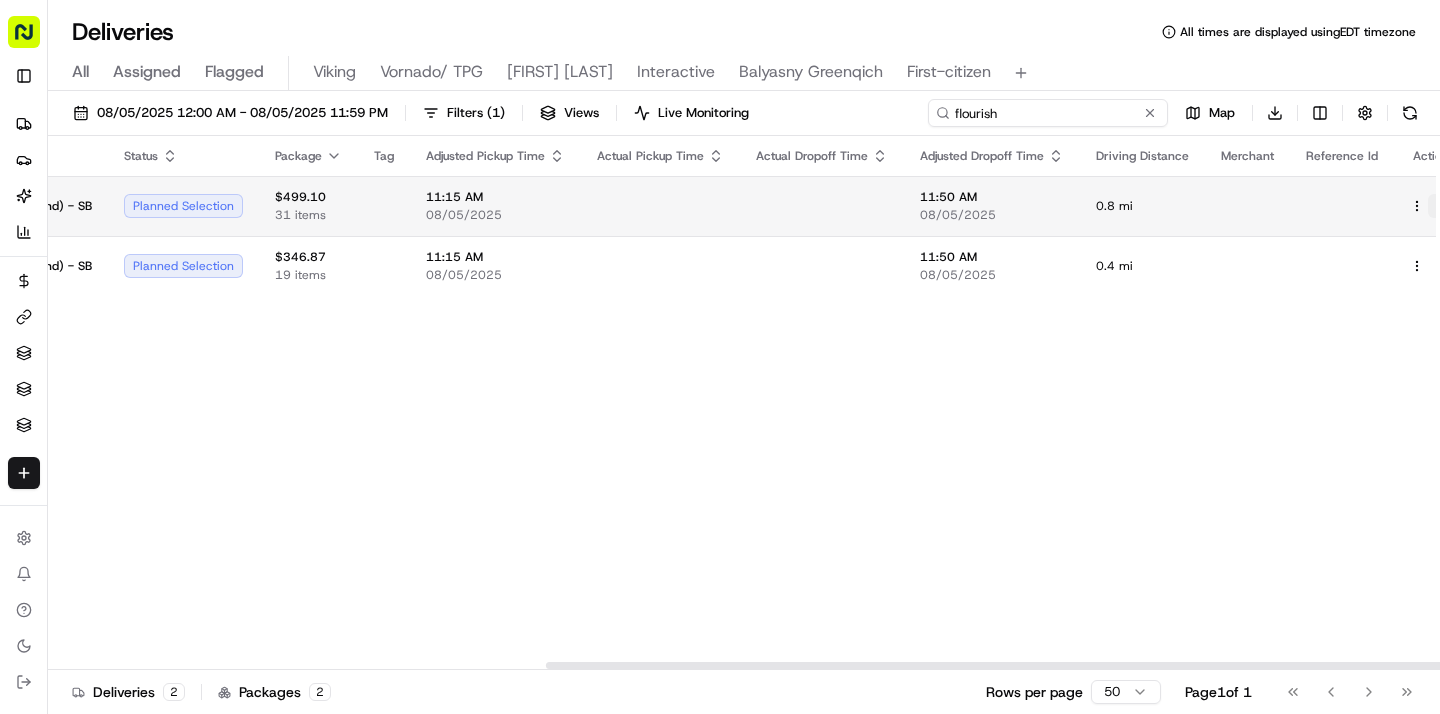 type on "flourish" 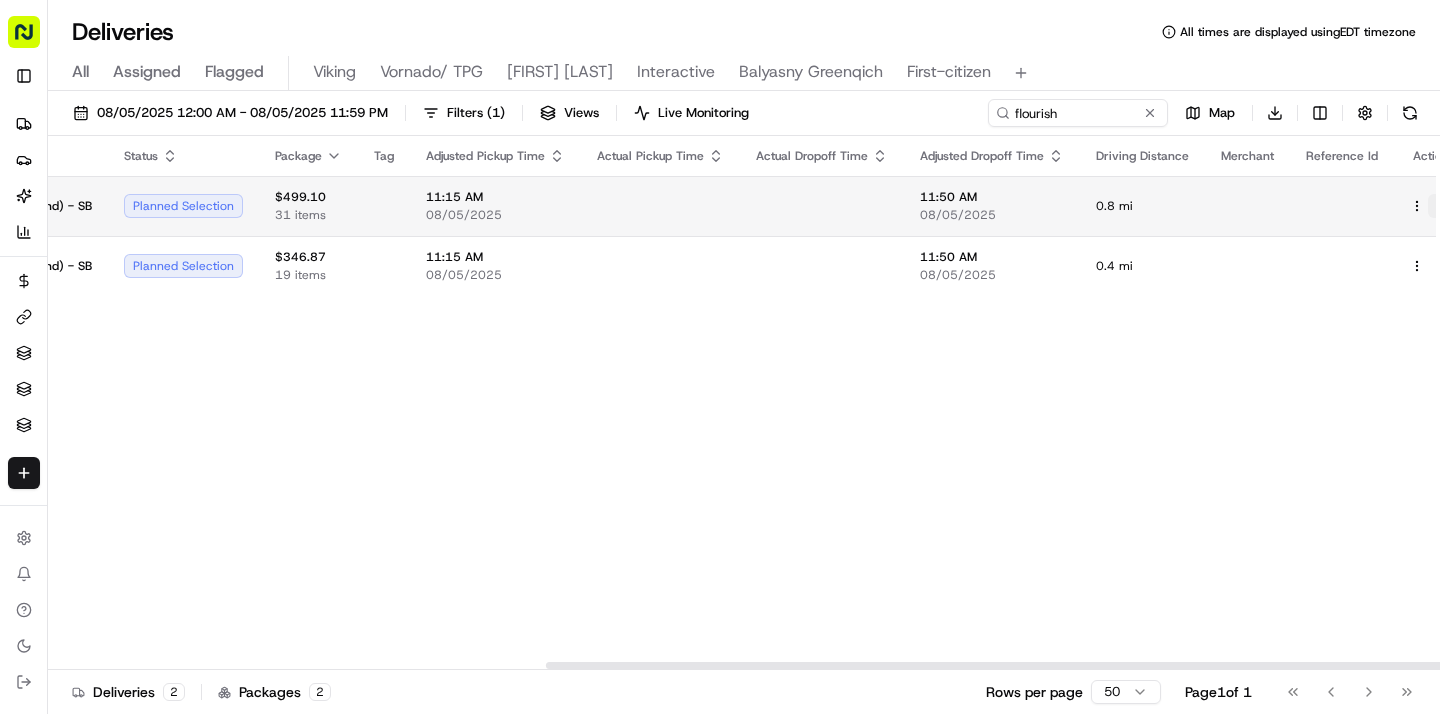 click at bounding box center (1440, 206) 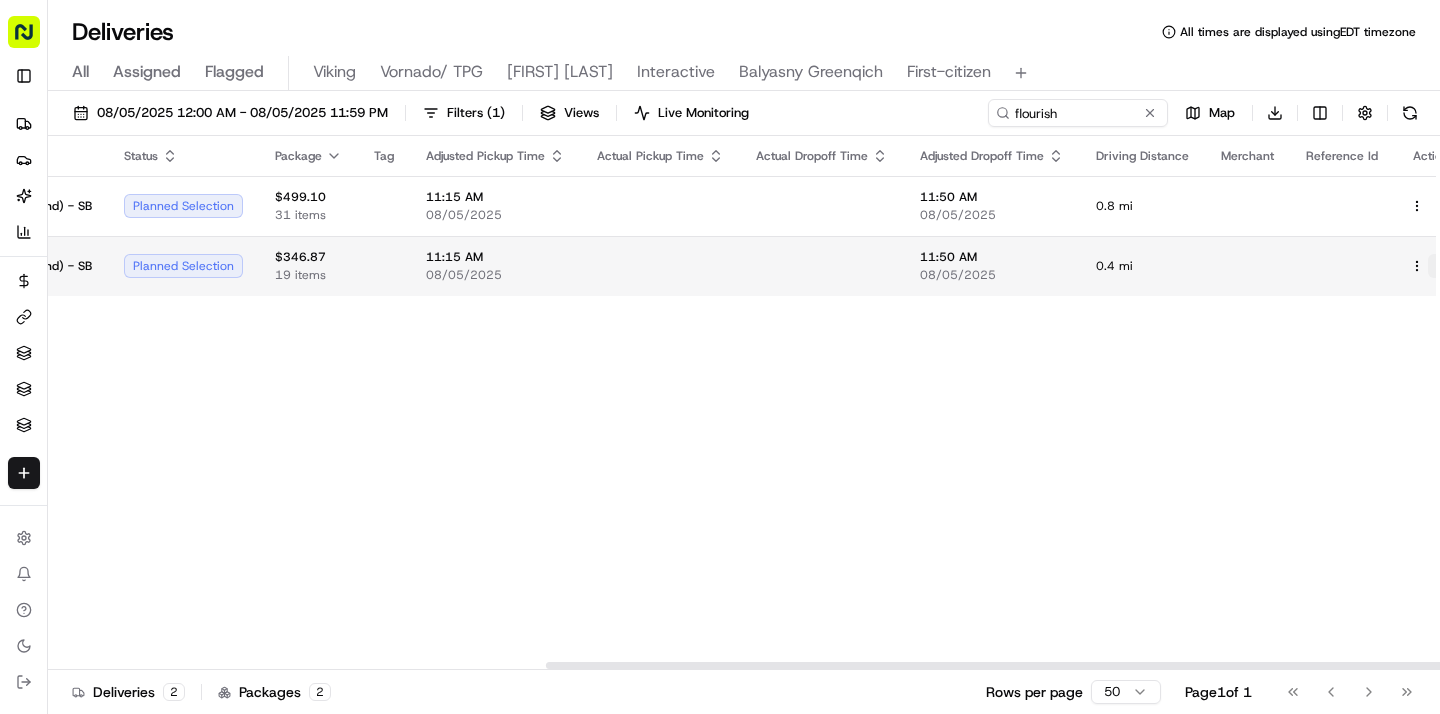 click at bounding box center (1440, 266) 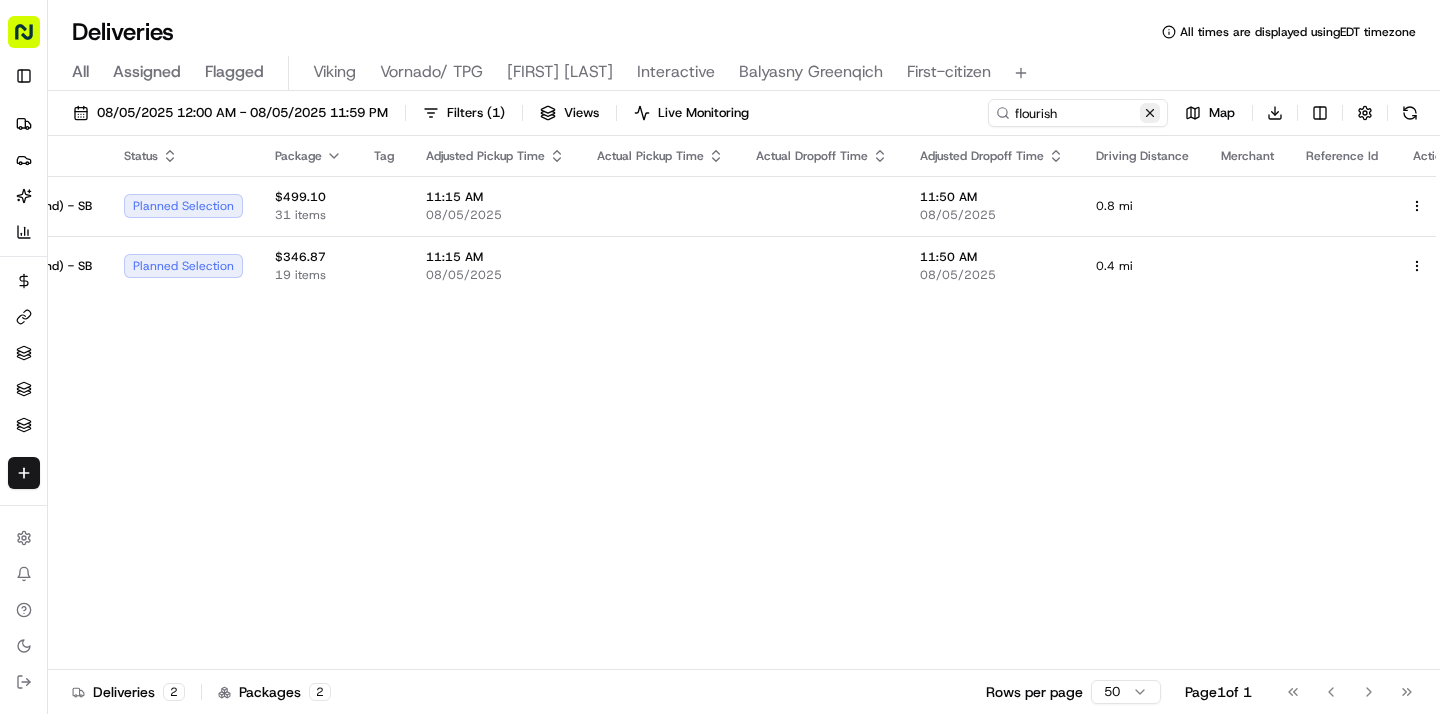 click at bounding box center [1150, 113] 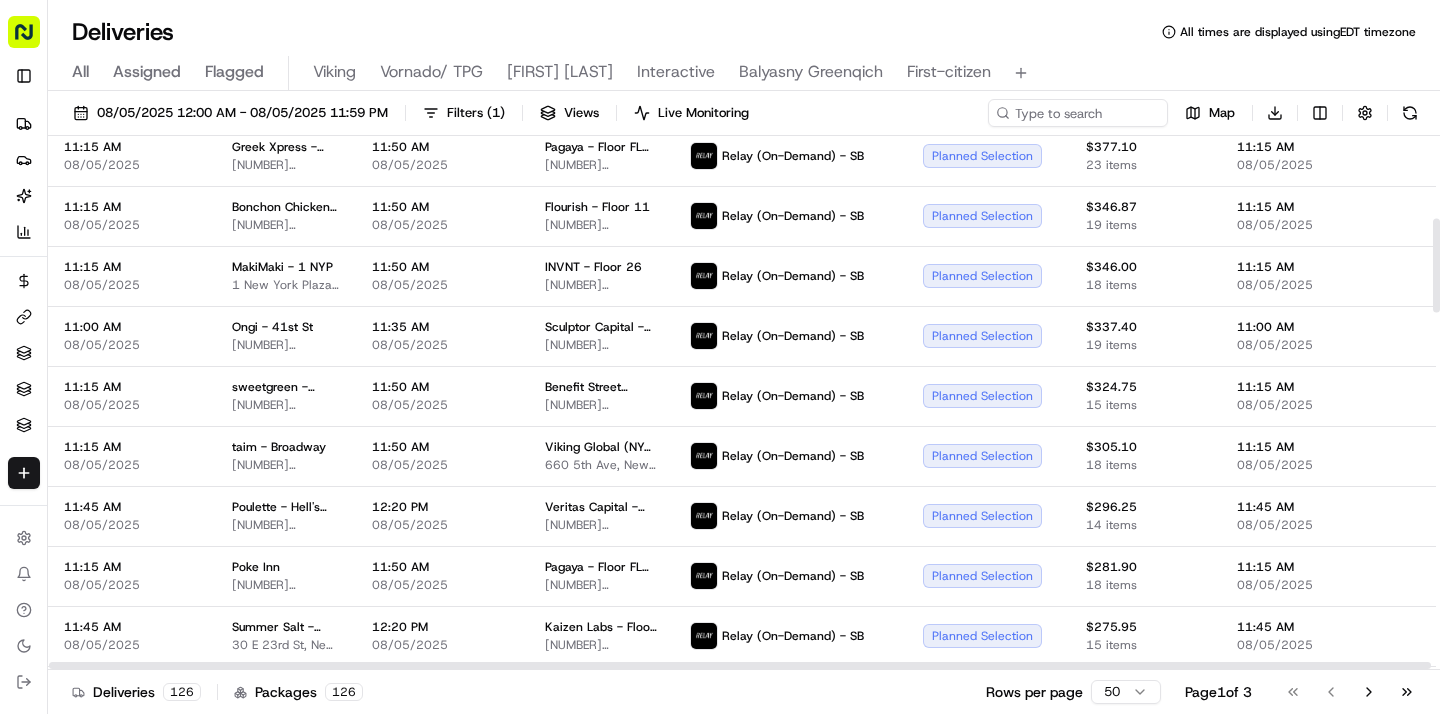 scroll, scrollTop: 0, scrollLeft: 0, axis: both 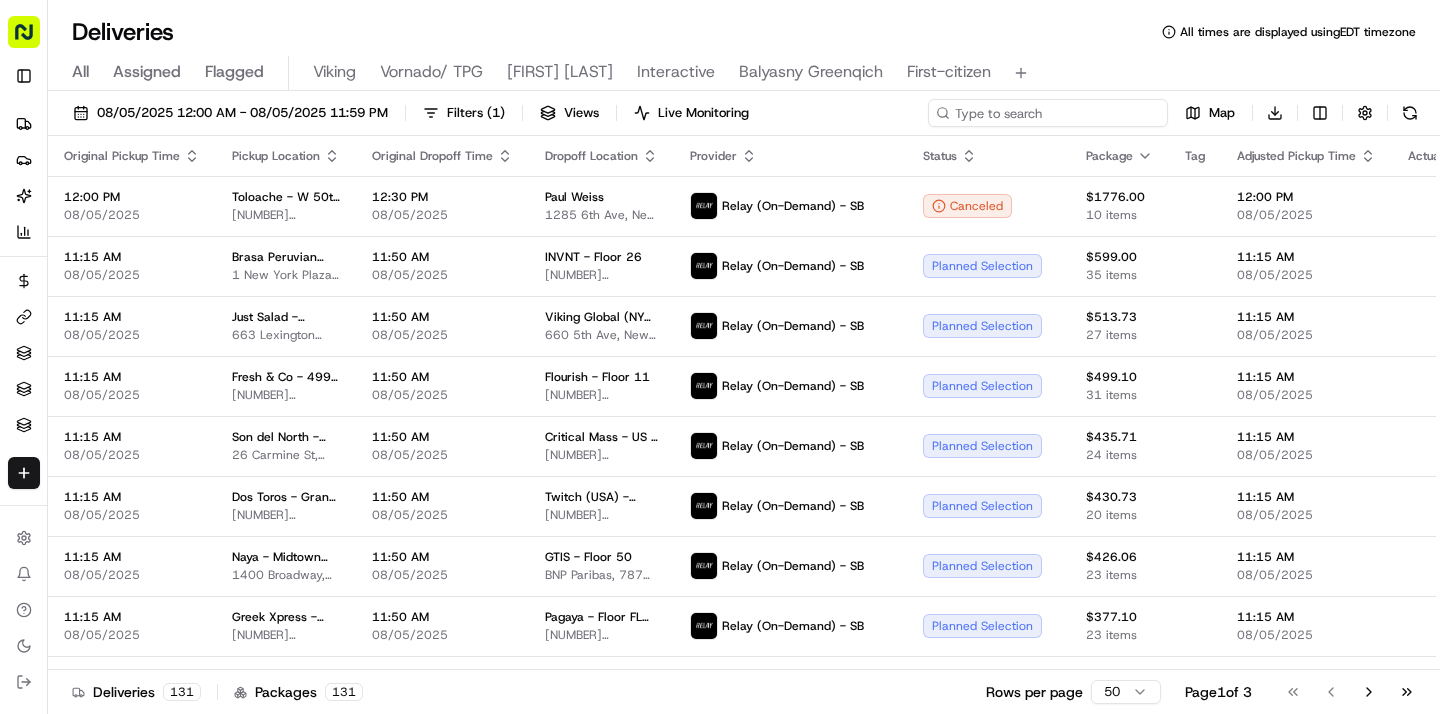 click at bounding box center (1048, 113) 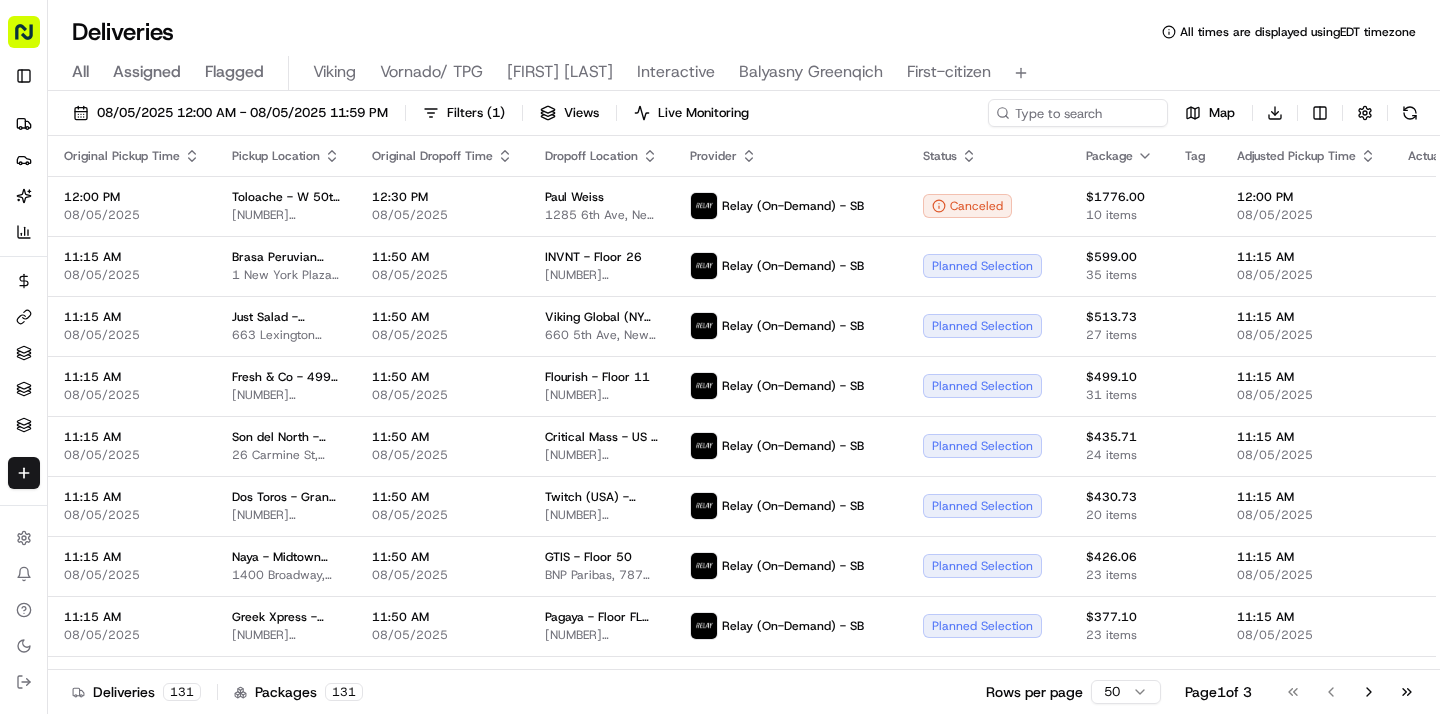 click on "All Assigned Flagged Viking Vornado/ TPG Russell Reynolds Interactive  Balyasny Greenqich First-citizen" at bounding box center [744, 73] 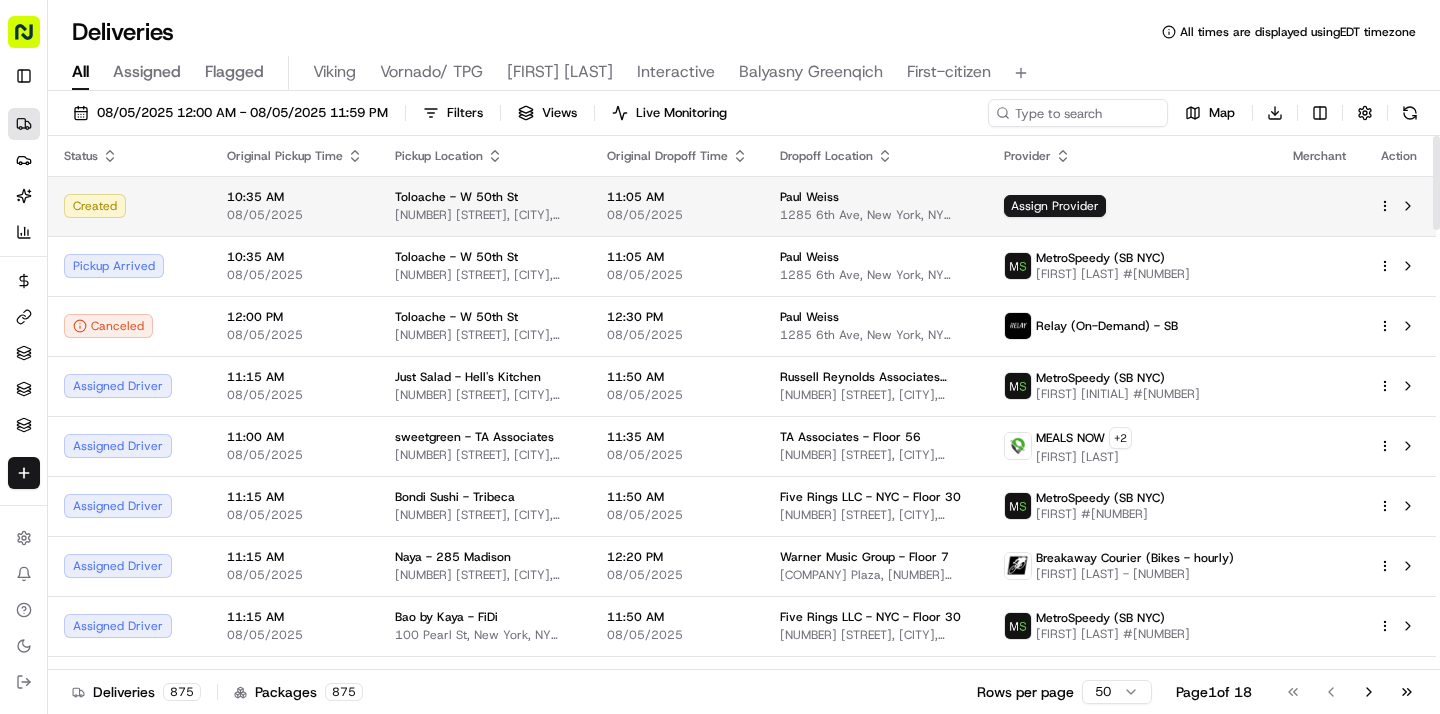 click on "Paul Weiss 1285 6th Ave, New York, NY 10019, USA" at bounding box center [876, 206] 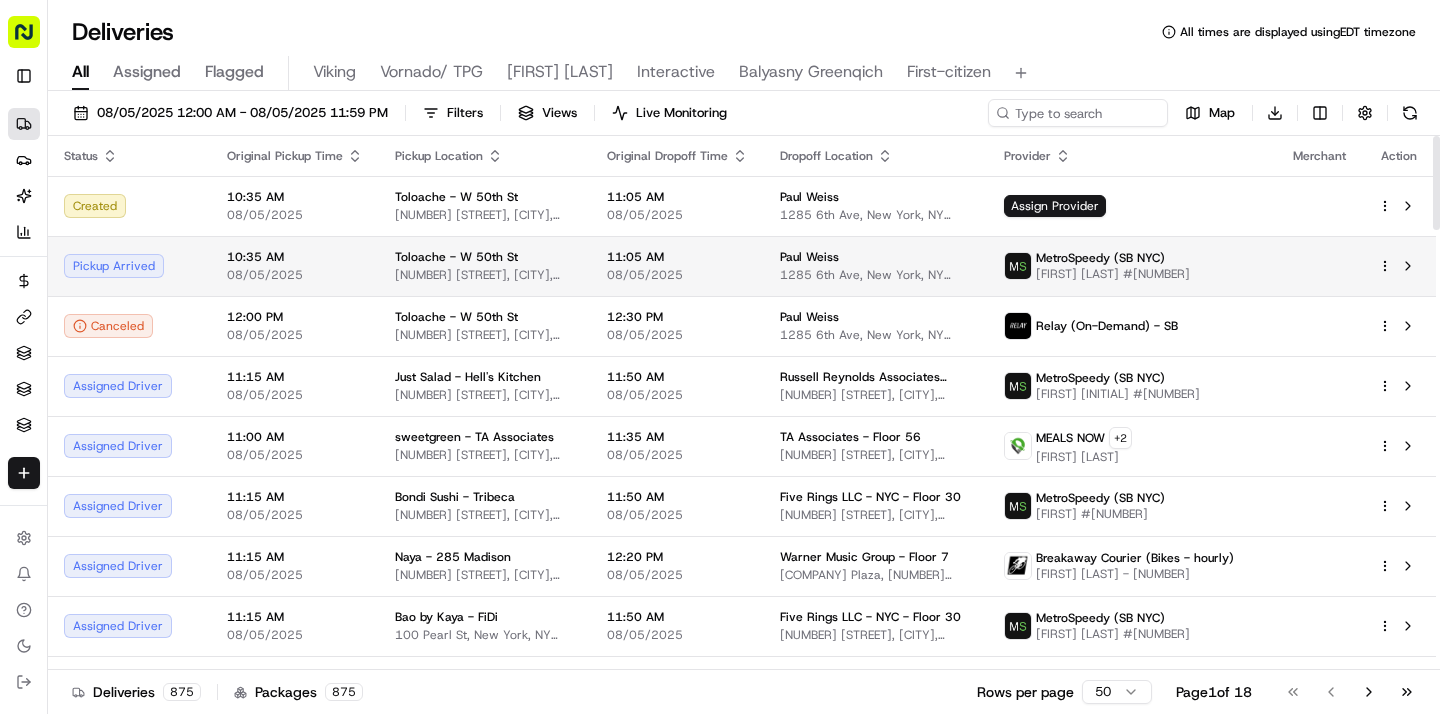 click on "11:05 AM" at bounding box center (677, 257) 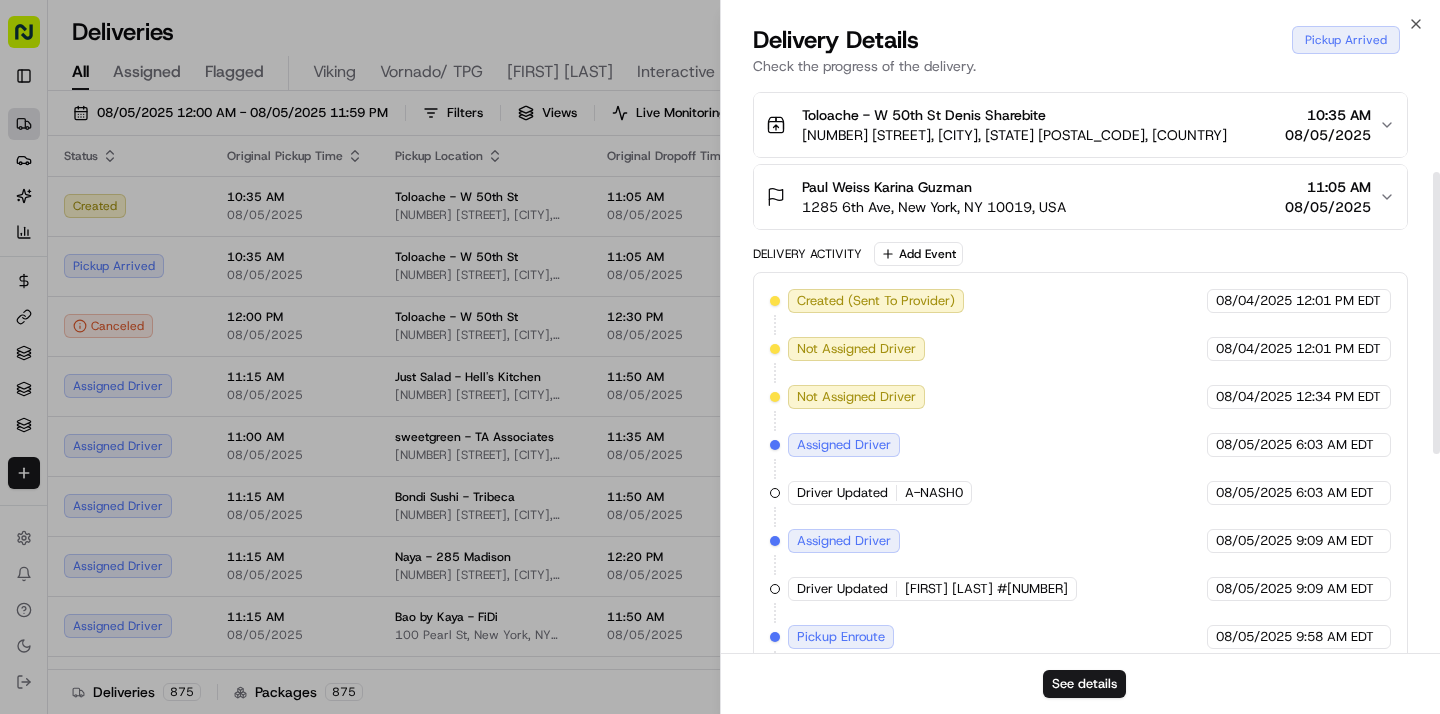 scroll, scrollTop: 581, scrollLeft: 0, axis: vertical 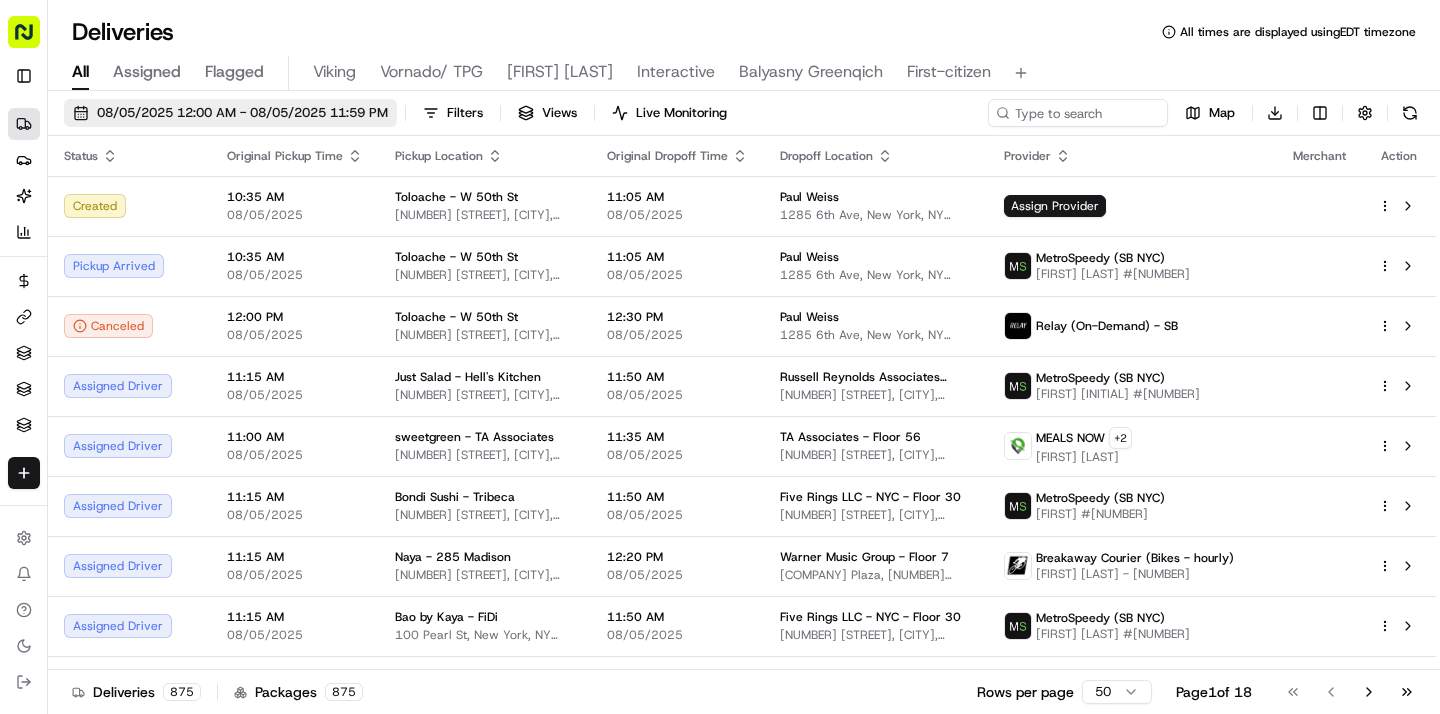 click on "08/05/2025 12:00 AM - 08/05/2025 11:59 PM" at bounding box center (242, 113) 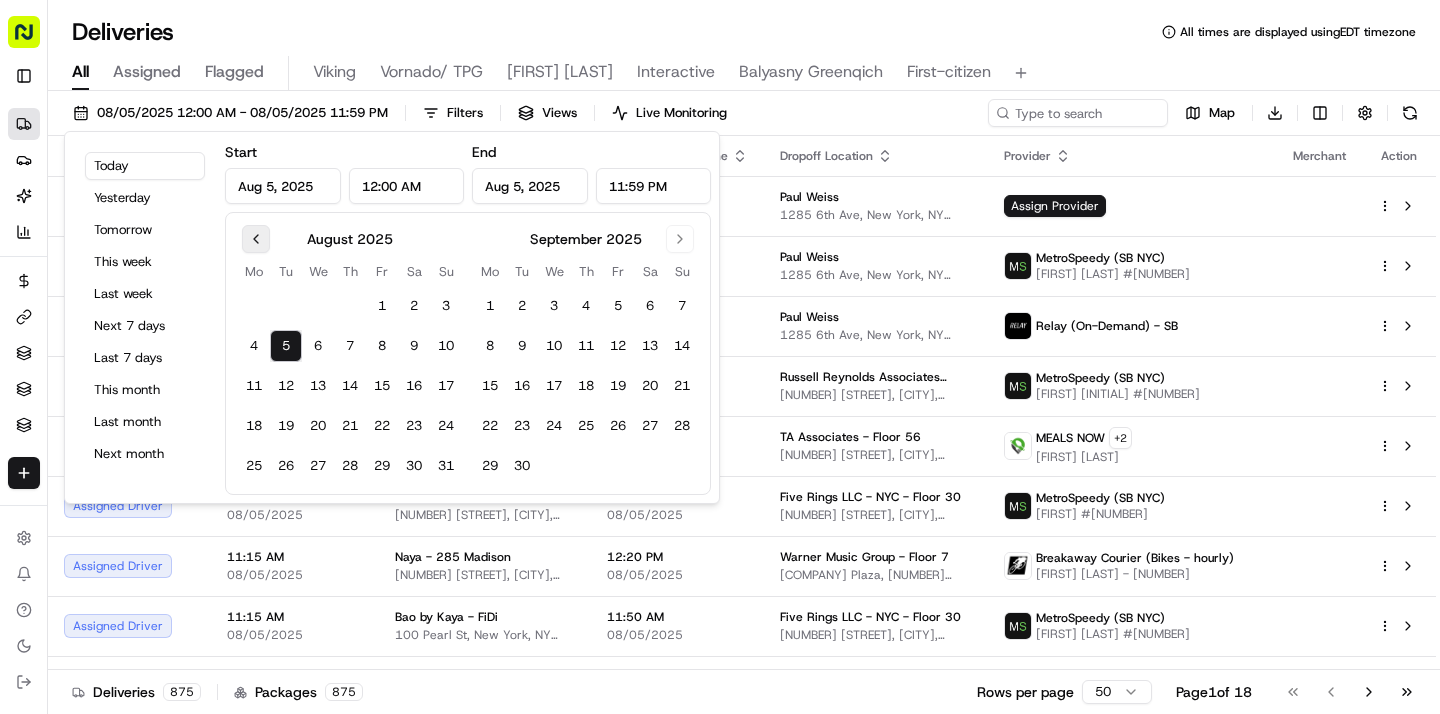 click at bounding box center (256, 239) 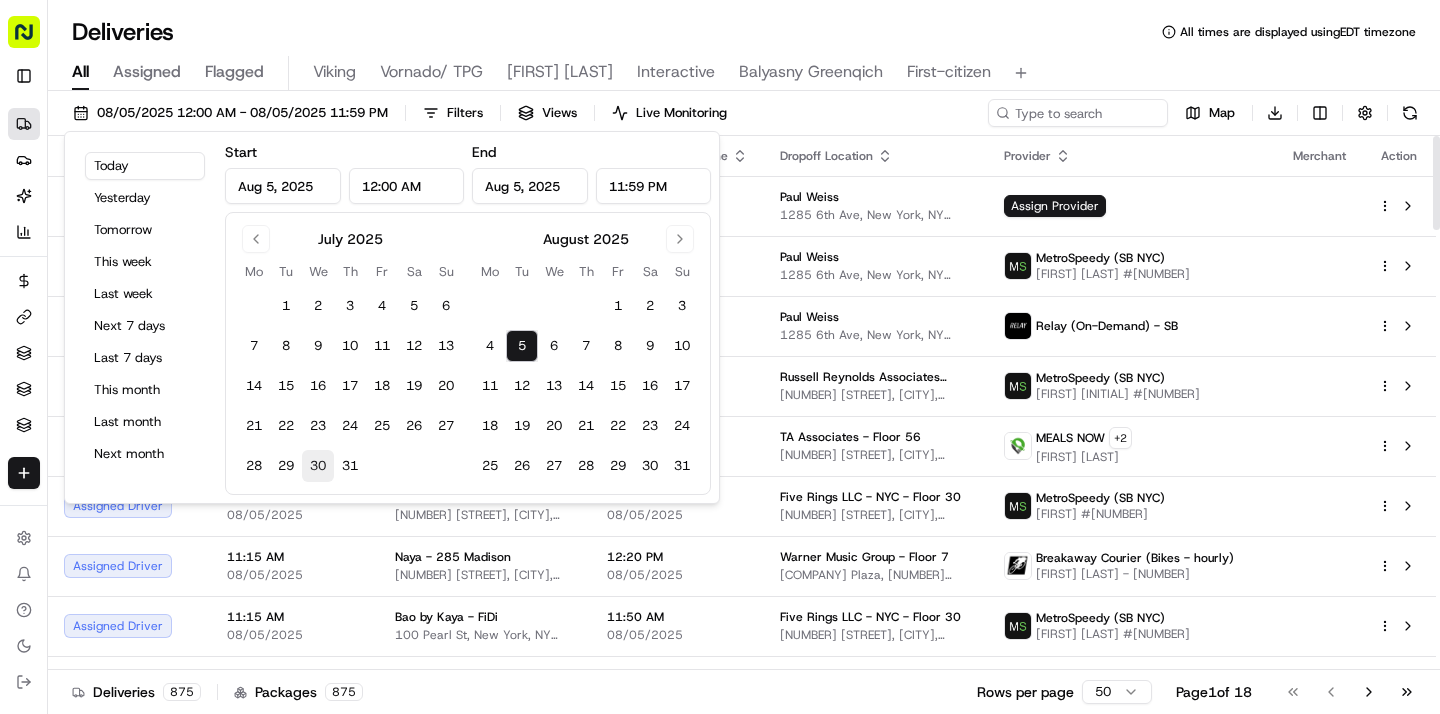 click on "30" at bounding box center (318, 466) 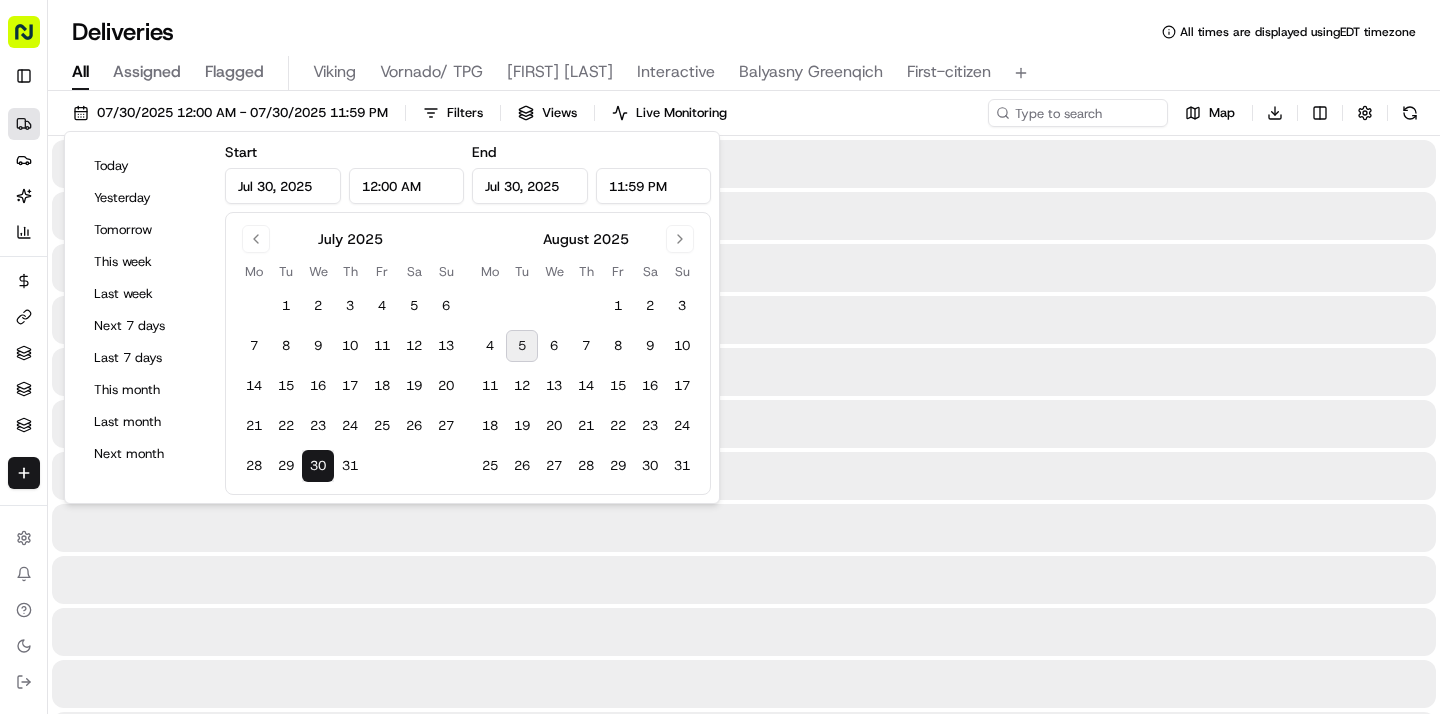 type on "Jul 30, 2025" 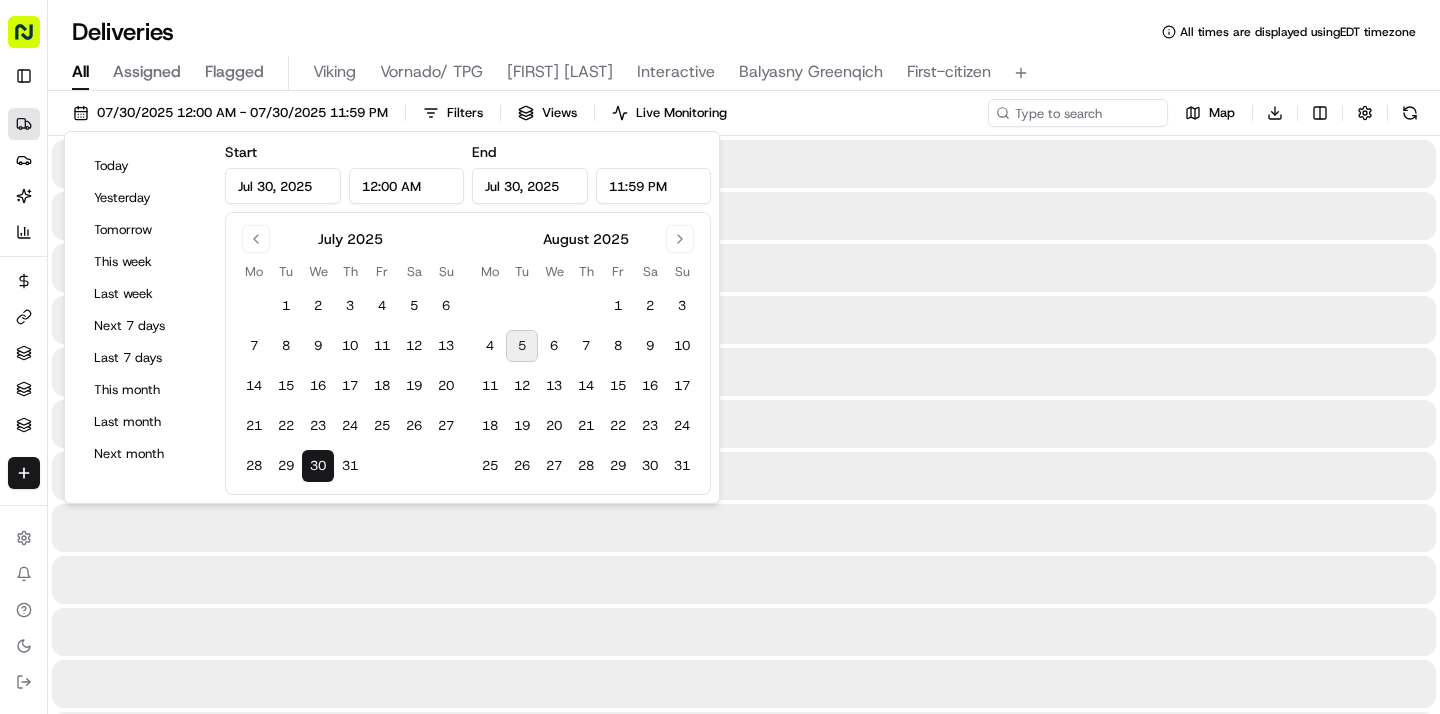 click on "07/30/2025 12:00 AM - 07/30/2025 11:59 PM Filters Views Live Monitoring Map Download" at bounding box center (744, 117) 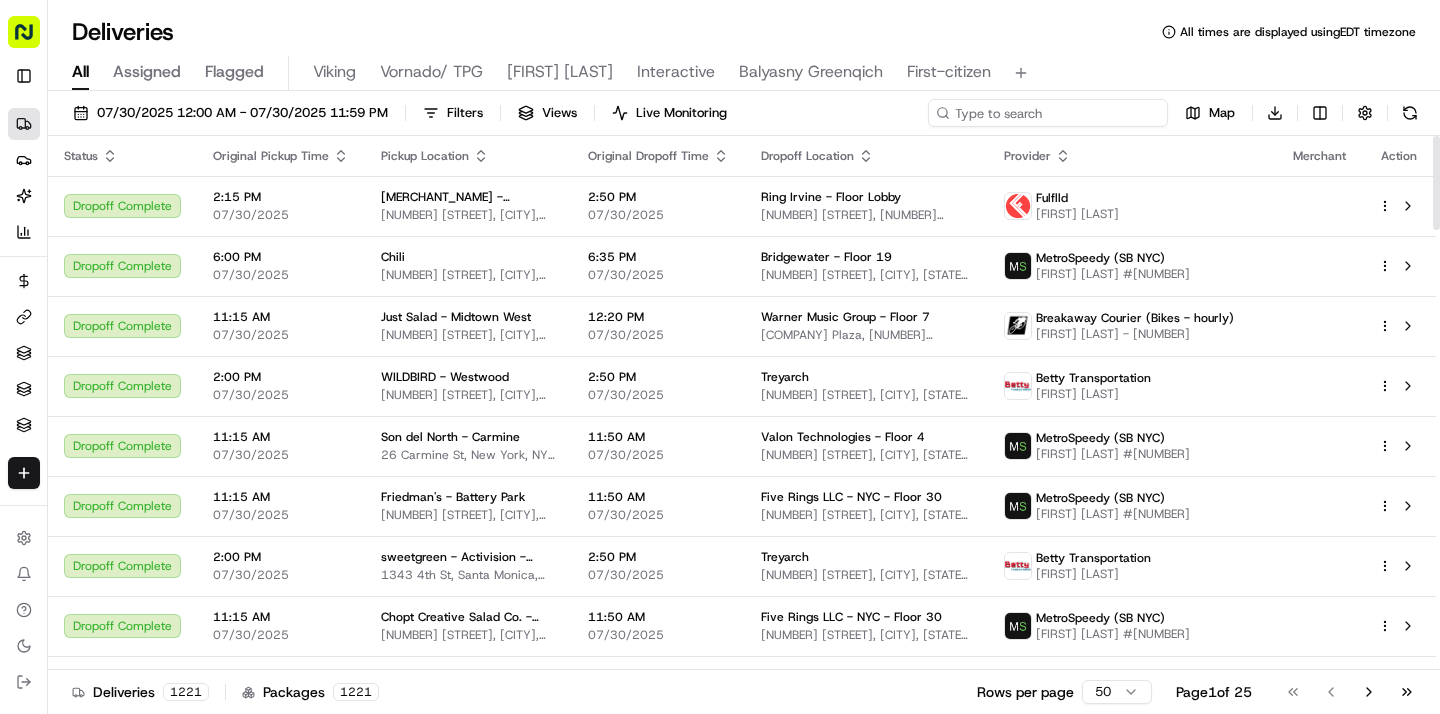 click at bounding box center (1048, 113) 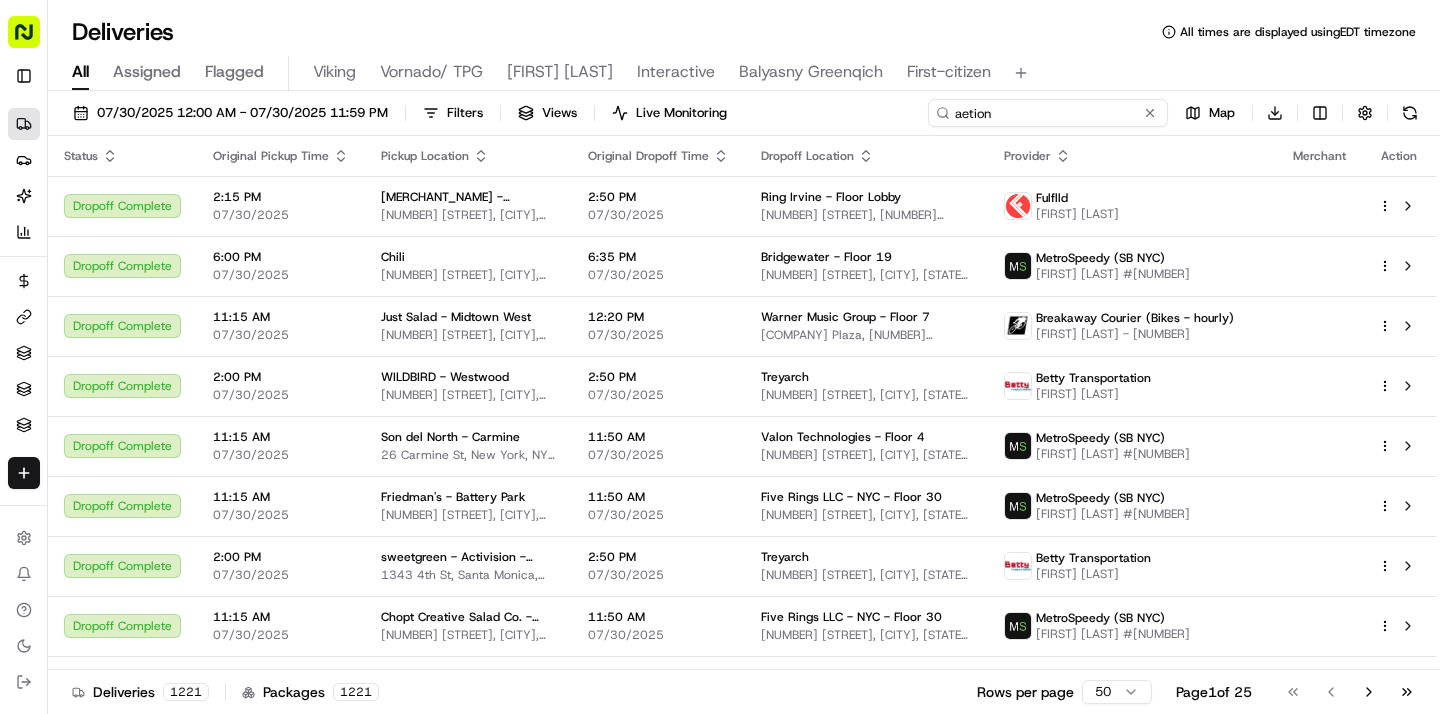 type on "aetion" 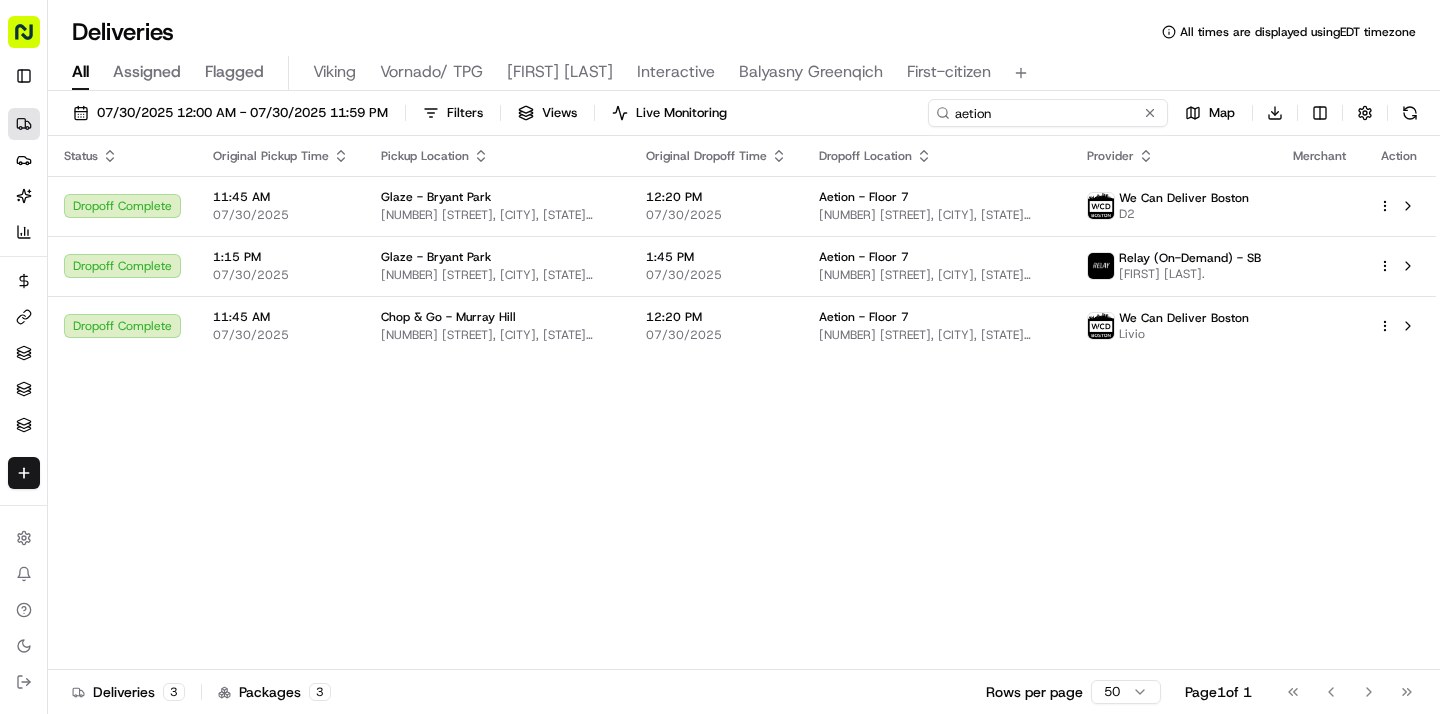 click on "aetion" at bounding box center [1048, 113] 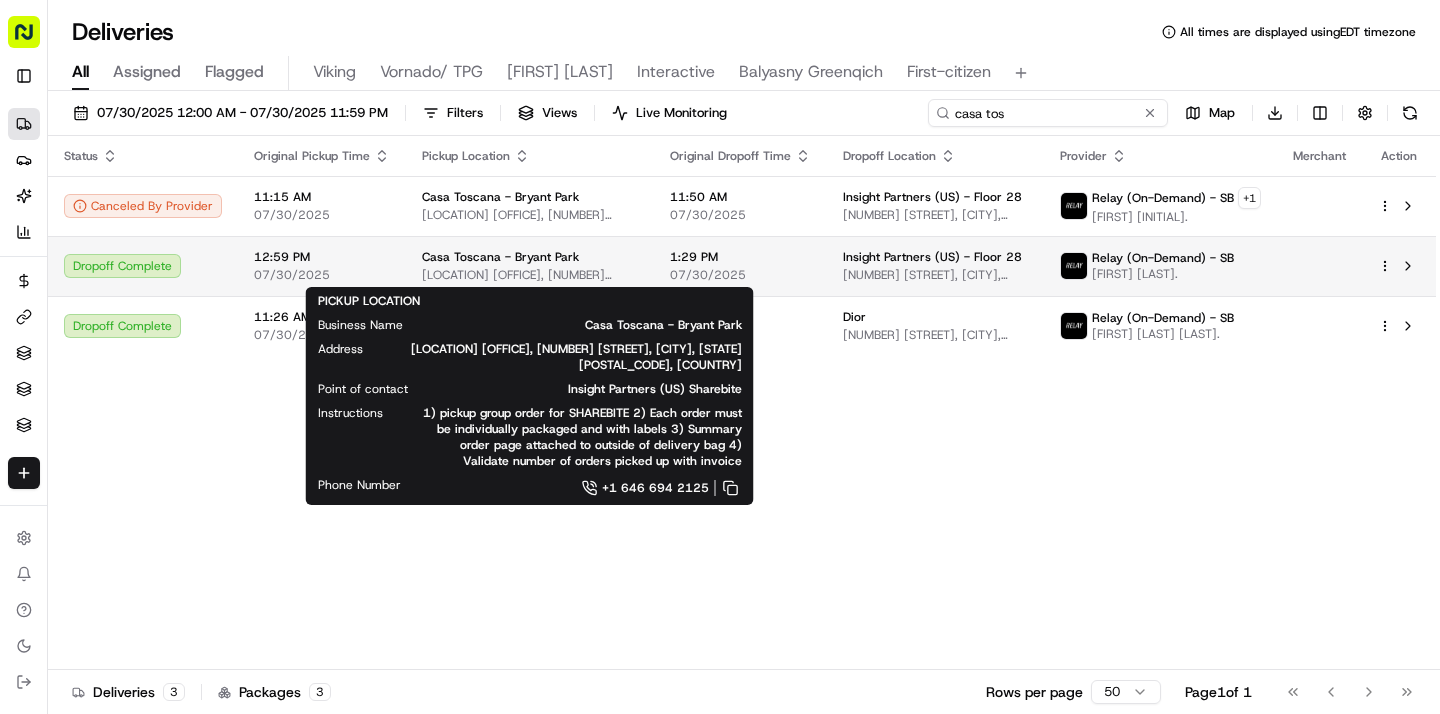 type on "casa tos" 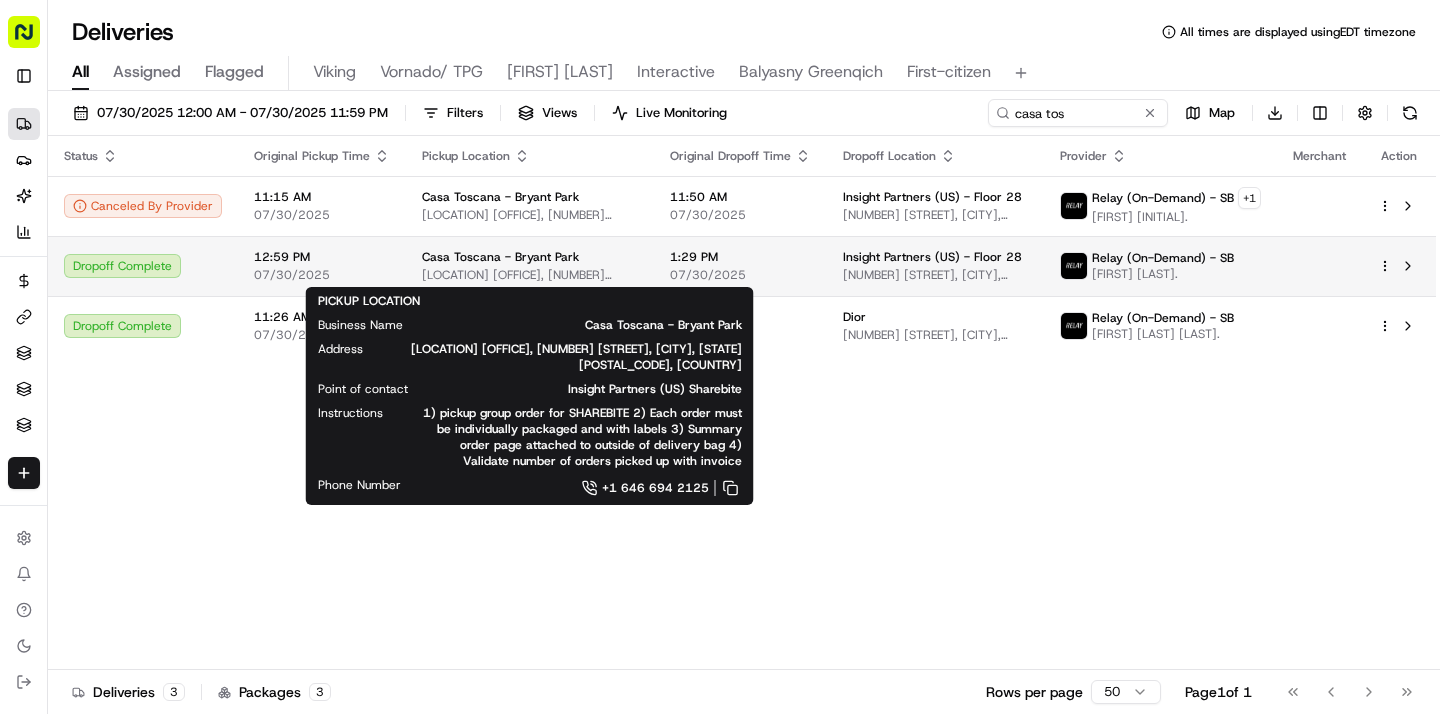 click on "Bryant Park Office, 41 W 40th St, New York, NY 10018, USA" at bounding box center [530, 275] 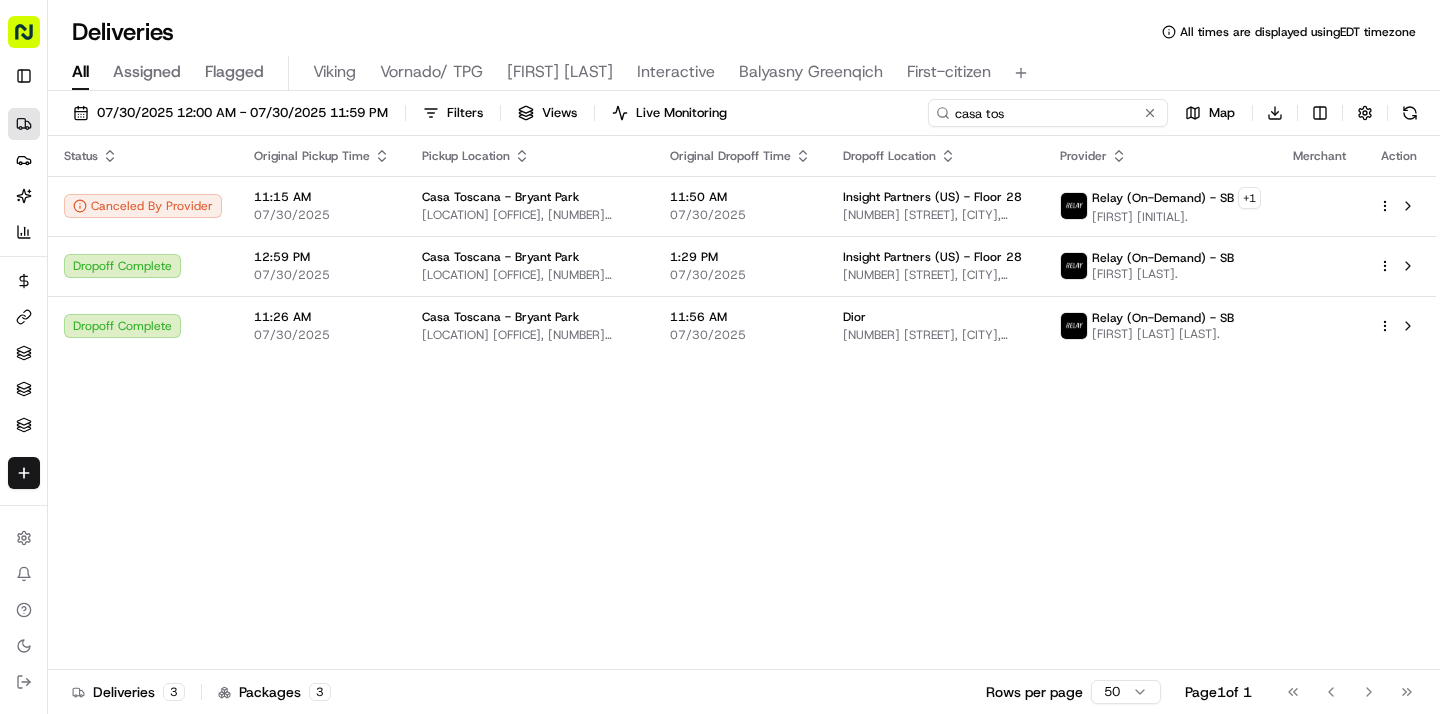 click on "casa tos" at bounding box center [1048, 113] 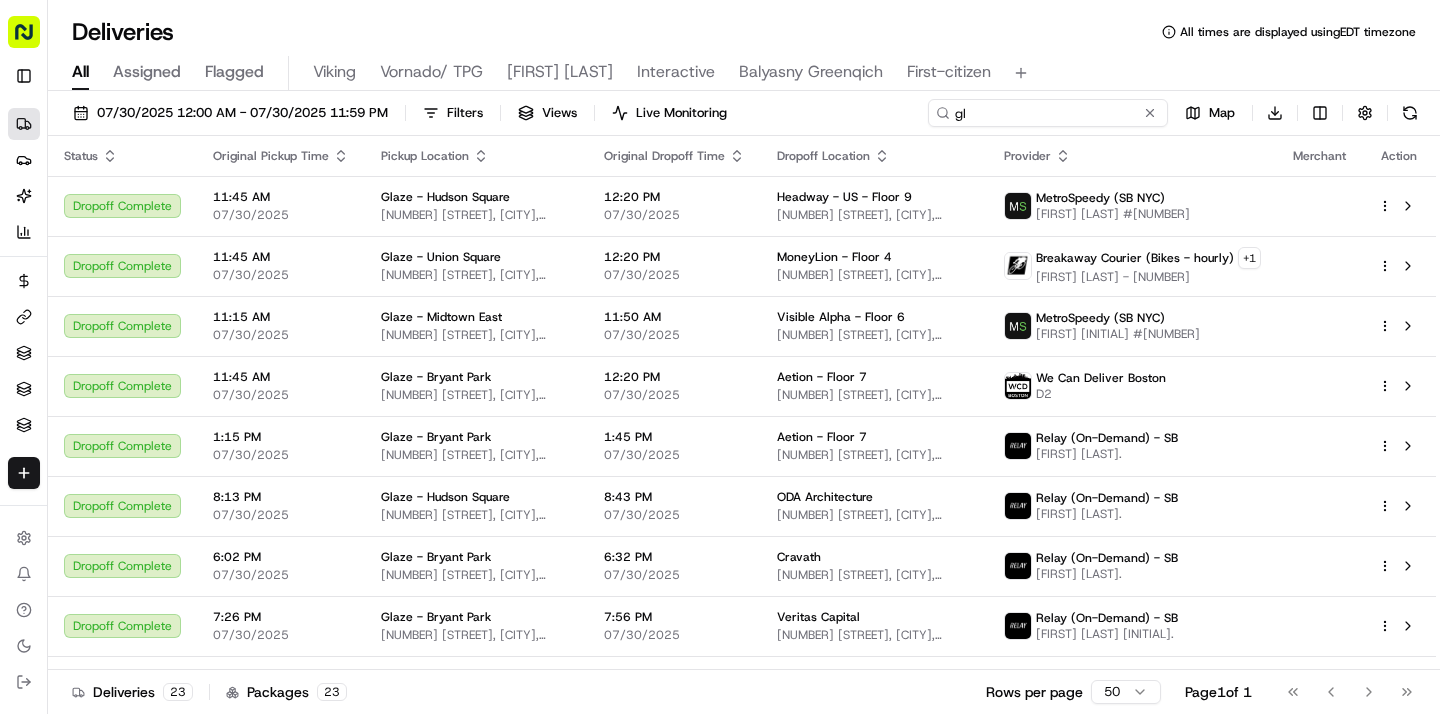 type on "g" 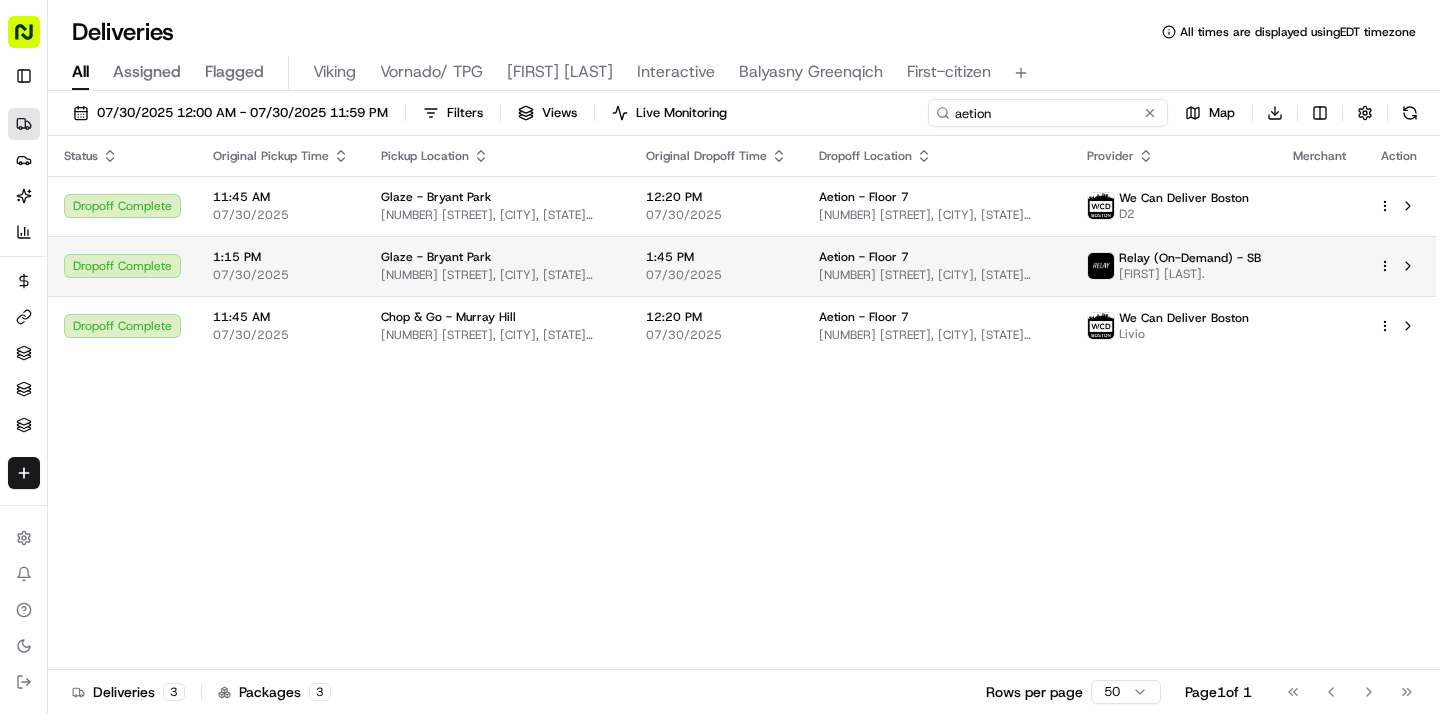 type on "aetion" 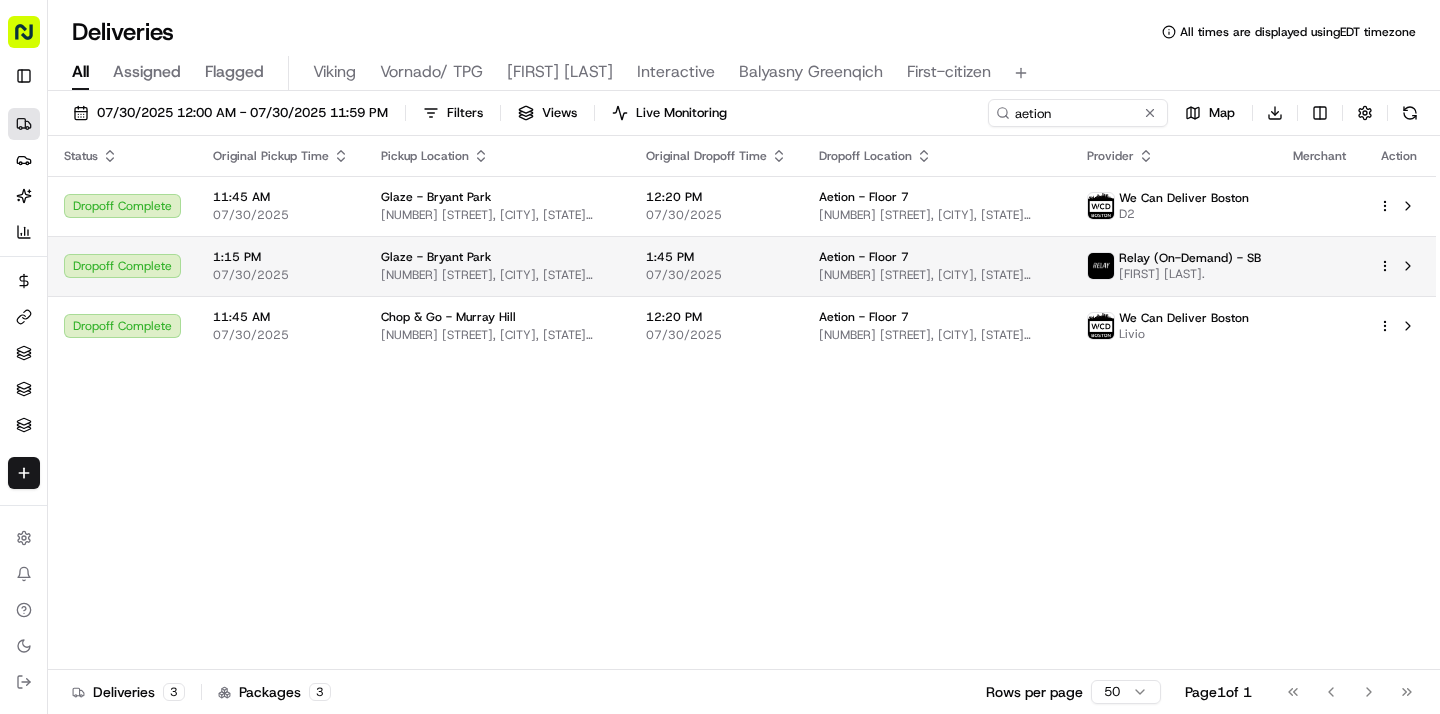 click on "119 W 40th St, New York, NY 10018, USA" at bounding box center (497, 275) 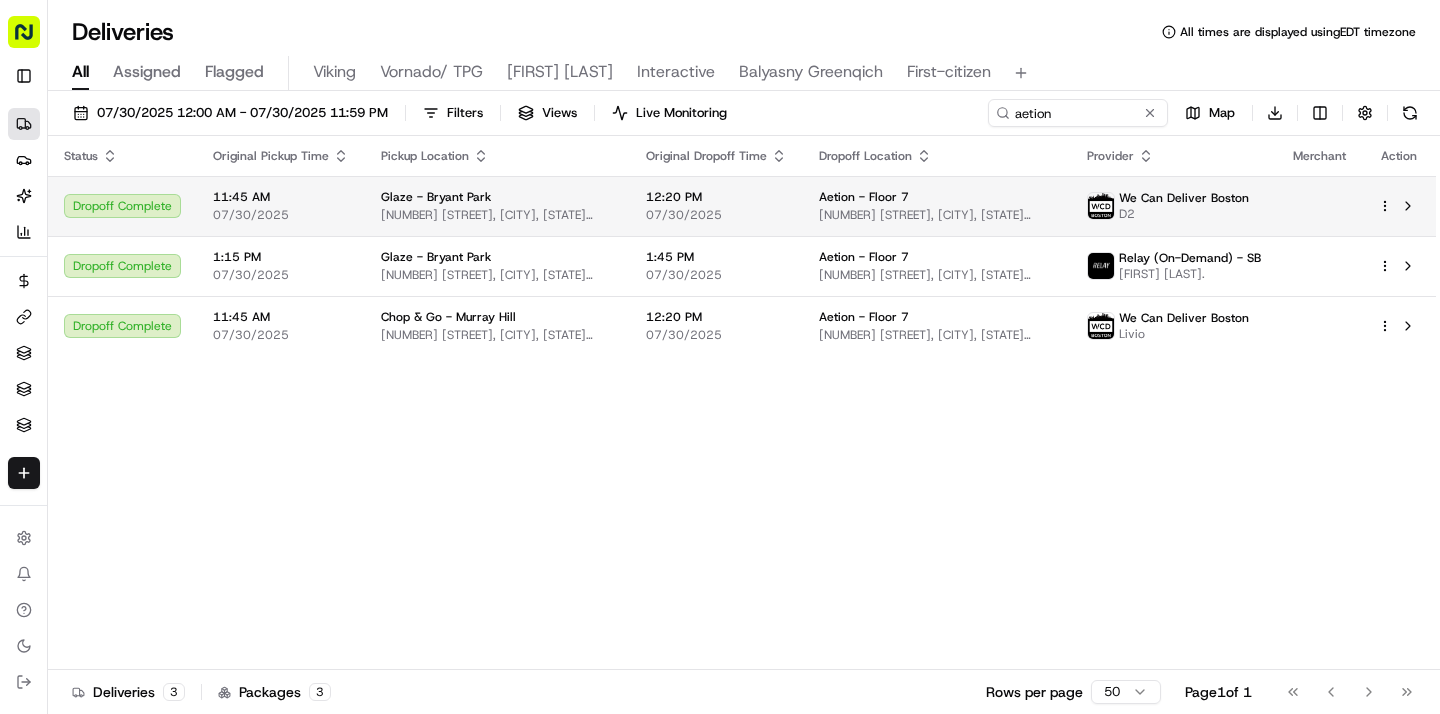 click on "12:20 PM" at bounding box center [716, 197] 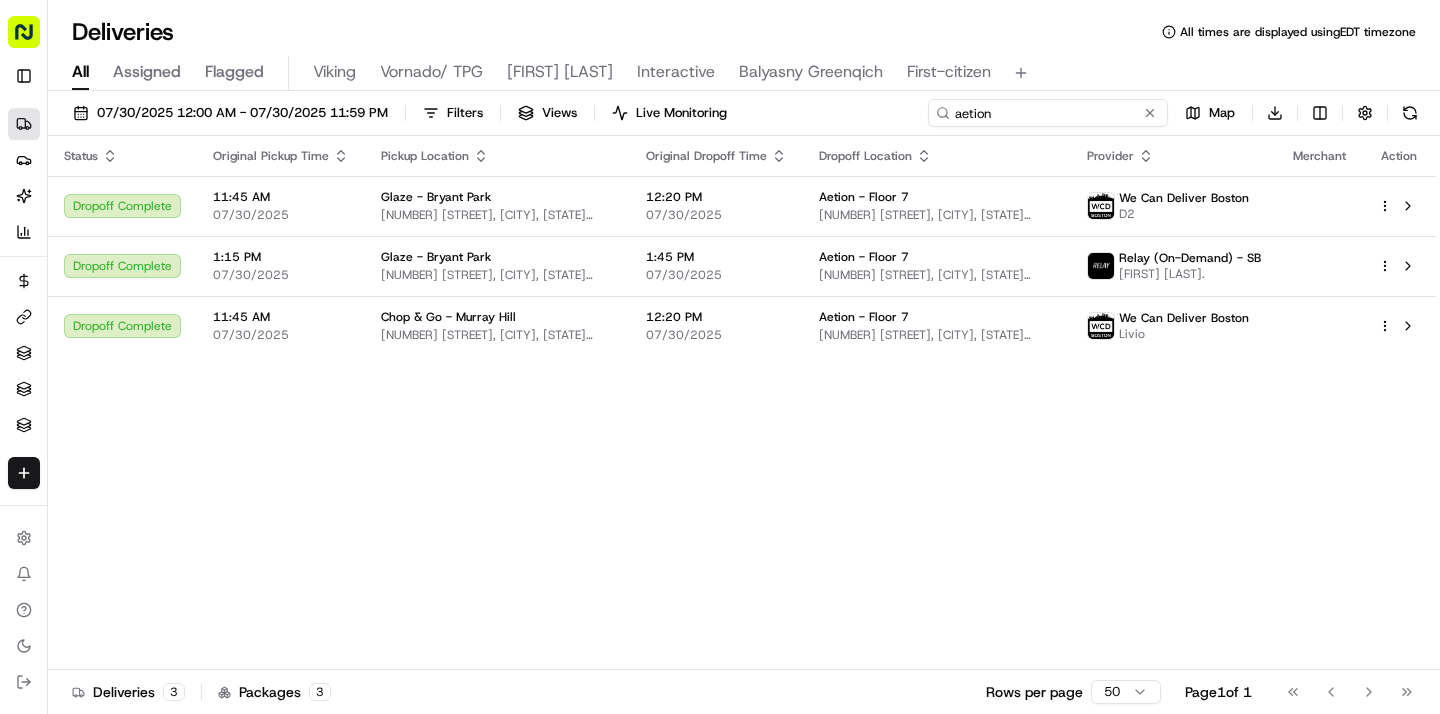 click on "aetion" at bounding box center (1048, 113) 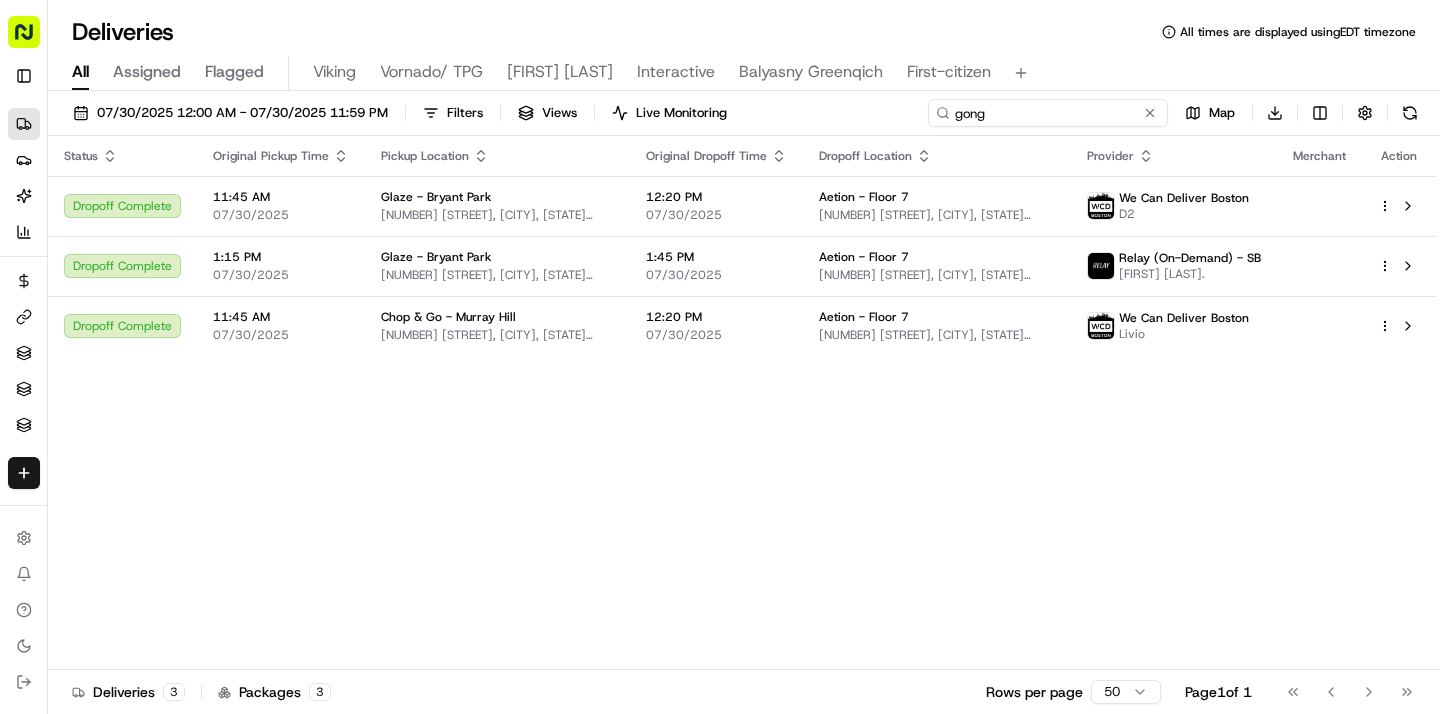 type on "gong" 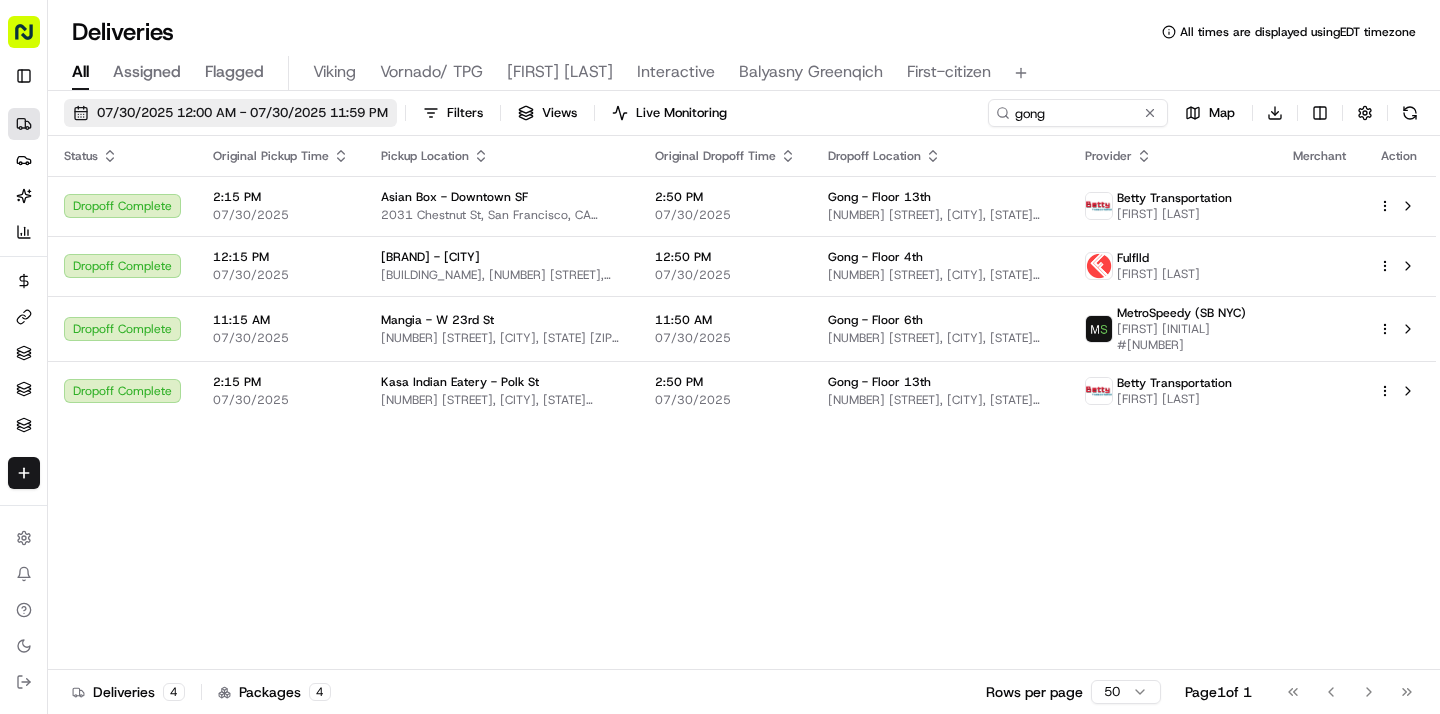 click on "07/30/2025 12:00 AM - 07/30/2025 11:59 PM" at bounding box center (230, 113) 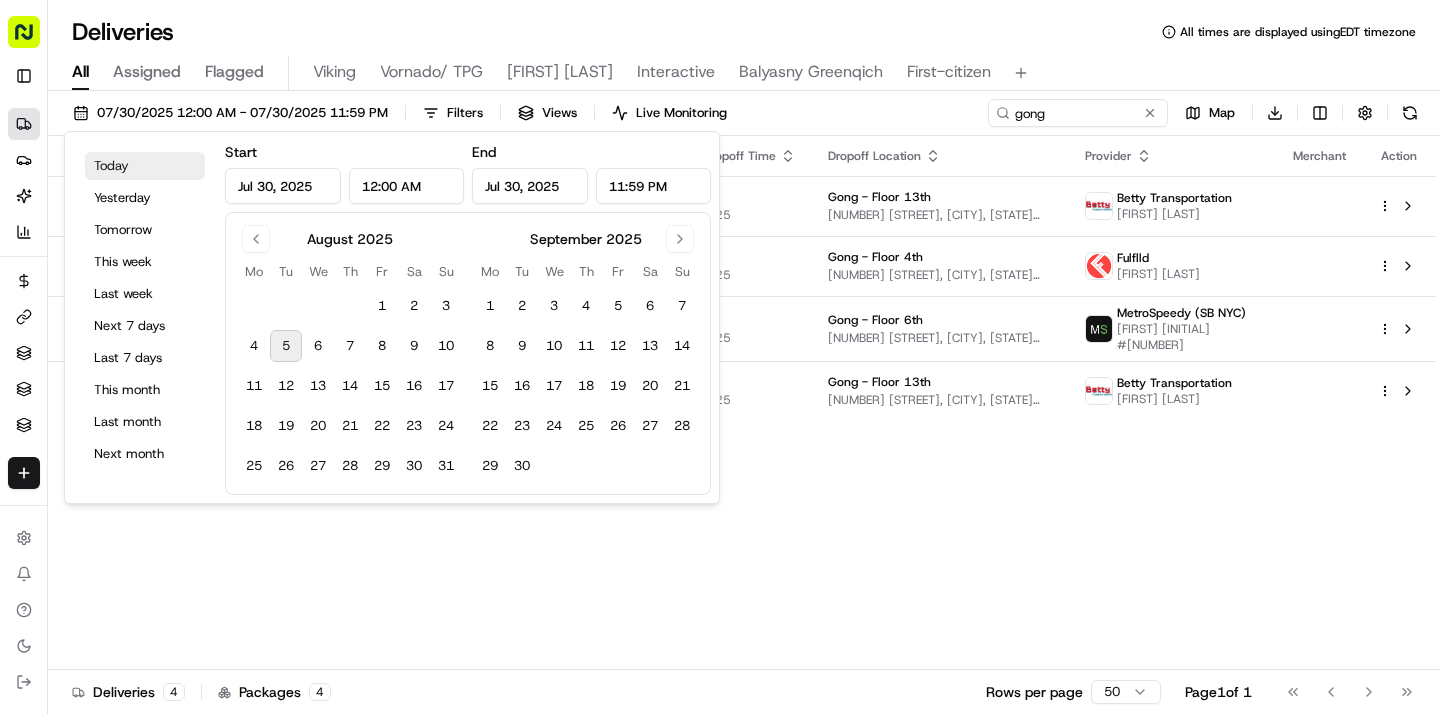 click on "Today" at bounding box center (145, 166) 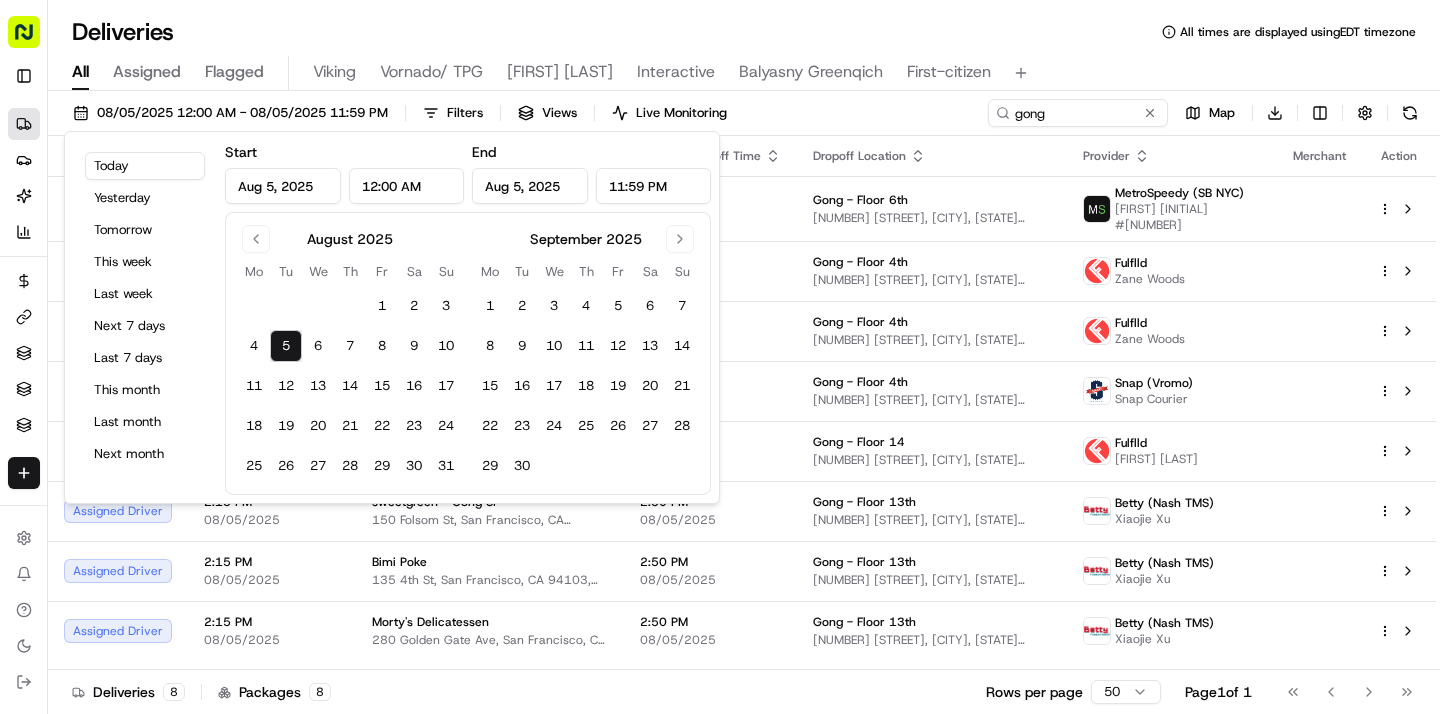 click on "08/05/2025 12:00 AM - 08/05/2025 11:59 PM Filters Views Live Monitoring gong Map Download" at bounding box center [744, 117] 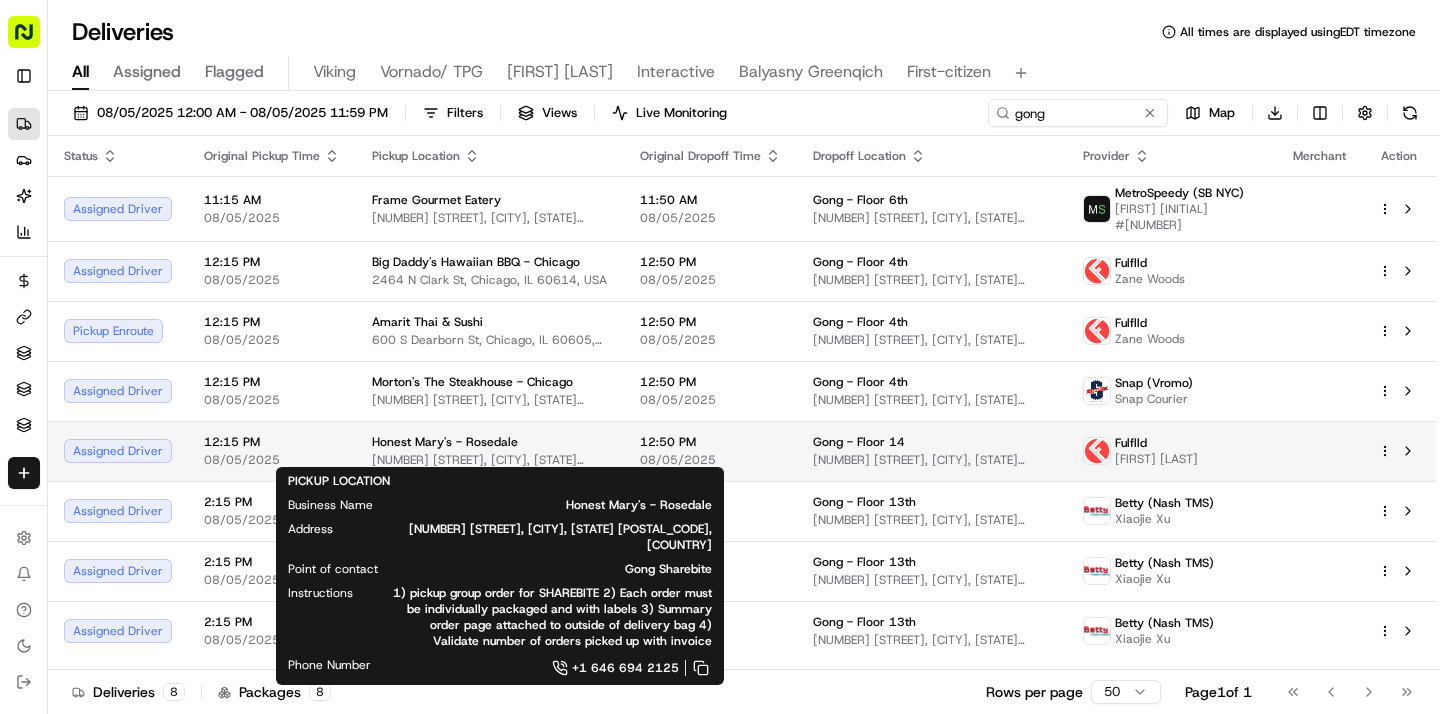 click on "Honest Mary's - Rosedale" at bounding box center [490, 442] 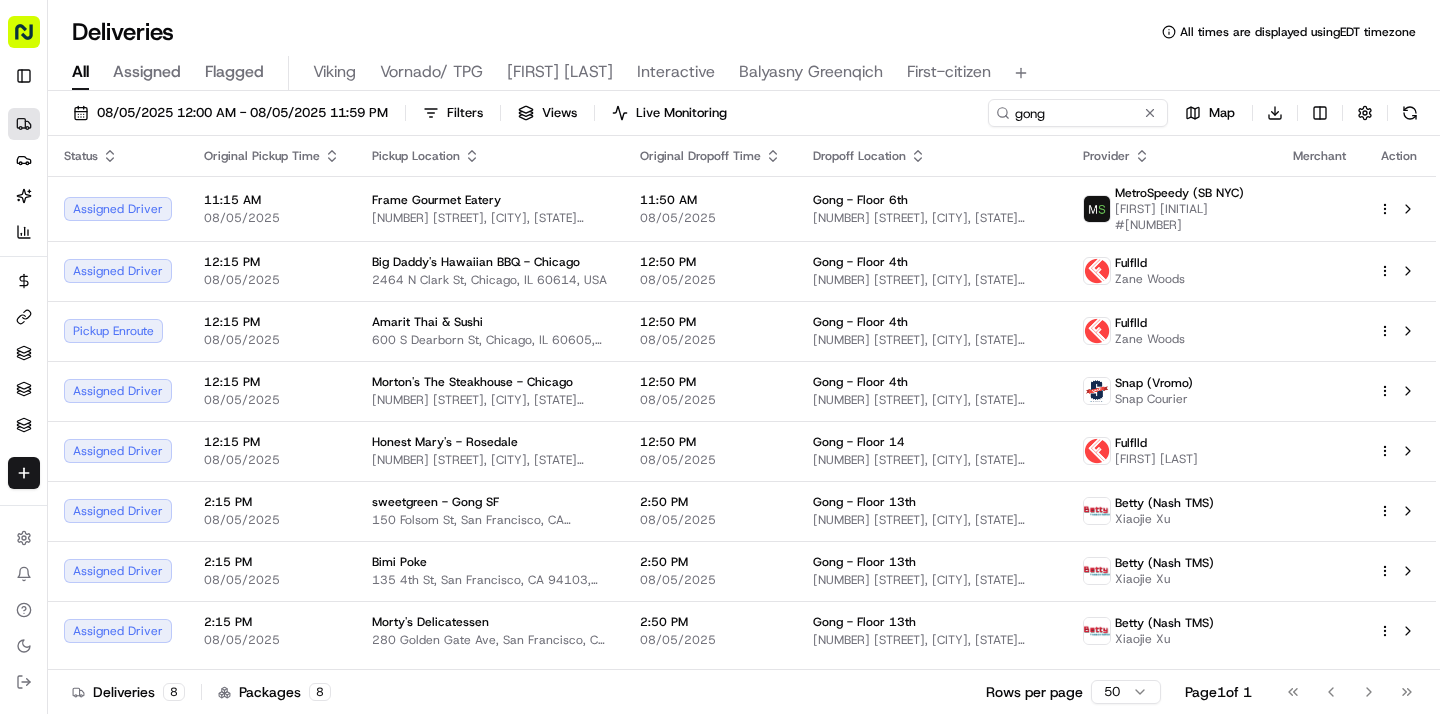 click on "08/05/2025 12:00 AM - 08/05/2025 11:59 PM Filters Views Live Monitoring gong Map Download Status Original Pickup Time Pickup Location Original Dropoff Time Dropoff Location Provider Merchant Action Assigned Driver 11:15 AM 08/05/2025 Frame Gourmet Eatery 552 Fashion Ave, New York, NY 10018, USA 11:50 AM 08/05/2025 Gong - Floor 6th 23 W 17th St, New York, NY 10011, USA MetroSpeedy (SB NYC) Hugo R #2565 Assigned Driver 12:15 PM 08/05/2025 Big Daddy's Hawaiian BBQ - Chicago 2464 N Clark St, Chicago, IL 60614, USA 12:50 PM 08/05/2025 Gong - Floor 4th 167 N Green St, Chicago, IL 60607, USA Fulflld Zane Woods Pickup Enroute 12:15 PM 08/05/2025 Amarit Thai & Sushi 600 S Dearborn St, Chicago, IL 60605, USA 12:50 PM 08/05/2025 Gong - Floor 4th 167 N Green St, Chicago, IL 60607, USA Fulflld Zane Woods Assigned Driver 12:15 PM 08/05/2025 Morton's The Steakhouse - Chicago 65 E Wacker Pl, Chicago, IL 60601, USA 12:50 PM 08/05/2025 Gong - Floor 4th 167 N Green St, Chicago, IL 60607, USA Snap (Vromo) Snap Courier 12:15 PM 8" at bounding box center [744, 404] 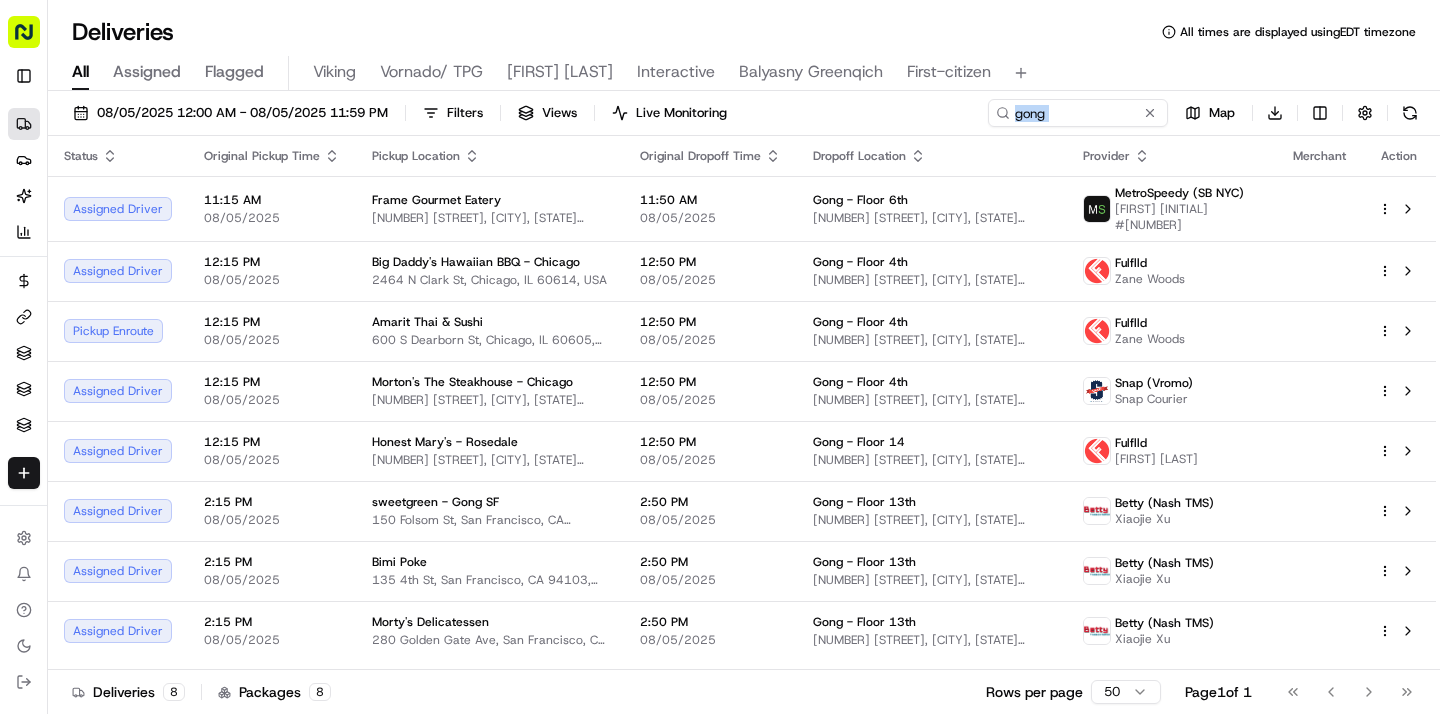 click on "08/05/2025 12:00 AM - 08/05/2025 11:59 PM Filters Views Live Monitoring gong Map Download Status Original Pickup Time Pickup Location Original Dropoff Time Dropoff Location Provider Merchant Action Assigned Driver 11:15 AM 08/05/2025 Frame Gourmet Eatery 552 Fashion Ave, New York, NY 10018, USA 11:50 AM 08/05/2025 Gong - Floor 6th 23 W 17th St, New York, NY 10011, USA MetroSpeedy (SB NYC) Hugo R #2565 Assigned Driver 12:15 PM 08/05/2025 Big Daddy's Hawaiian BBQ - Chicago 2464 N Clark St, Chicago, IL 60614, USA 12:50 PM 08/05/2025 Gong - Floor 4th 167 N Green St, Chicago, IL 60607, USA Fulflld Zane Woods Pickup Enroute 12:15 PM 08/05/2025 Amarit Thai & Sushi 600 S Dearborn St, Chicago, IL 60605, USA 12:50 PM 08/05/2025 Gong - Floor 4th 167 N Green St, Chicago, IL 60607, USA Fulflld Zane Woods Assigned Driver 12:15 PM 08/05/2025 Morton's The Steakhouse - Chicago 65 E Wacker Pl, Chicago, IL 60601, USA 12:50 PM 08/05/2025 Gong - Floor 4th 167 N Green St, Chicago, IL 60607, USA Snap (Vromo) Snap Courier 12:15 PM 8" at bounding box center [744, 404] 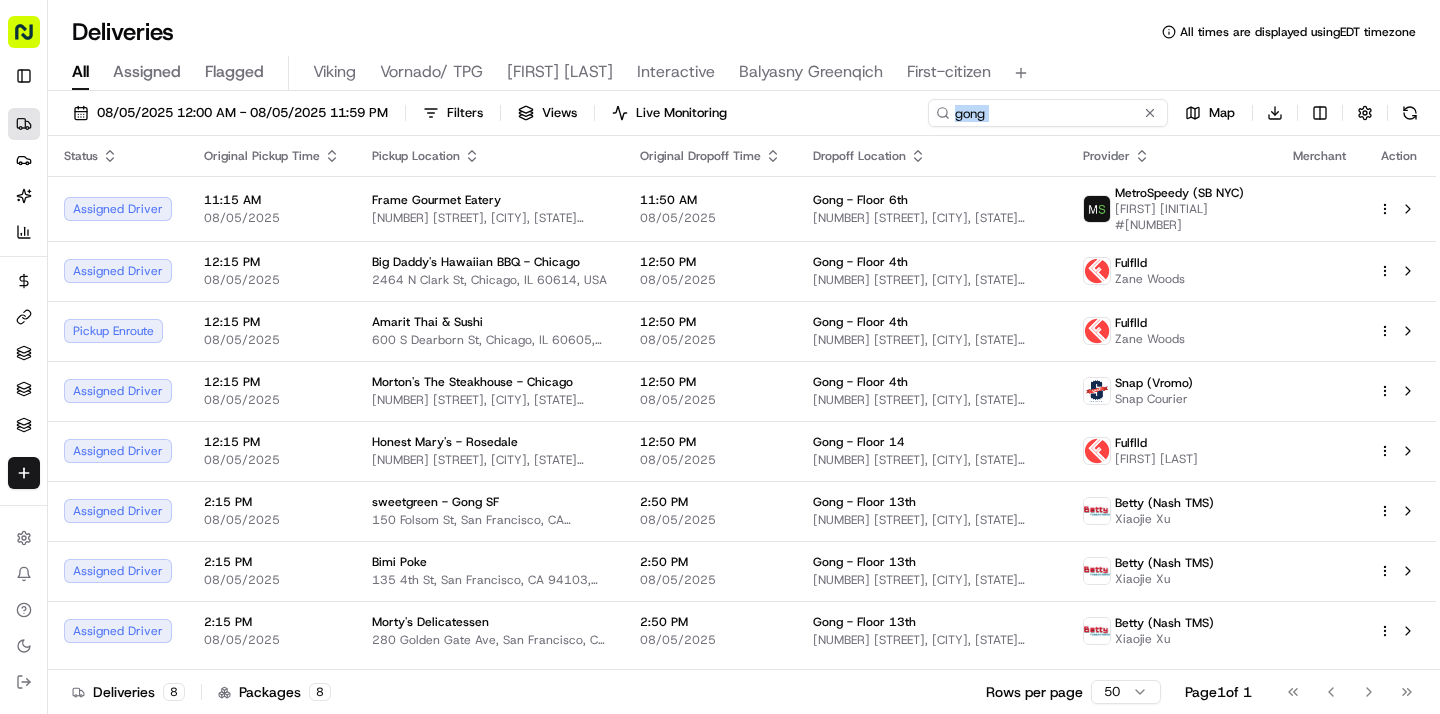 click on "gong" at bounding box center [1048, 113] 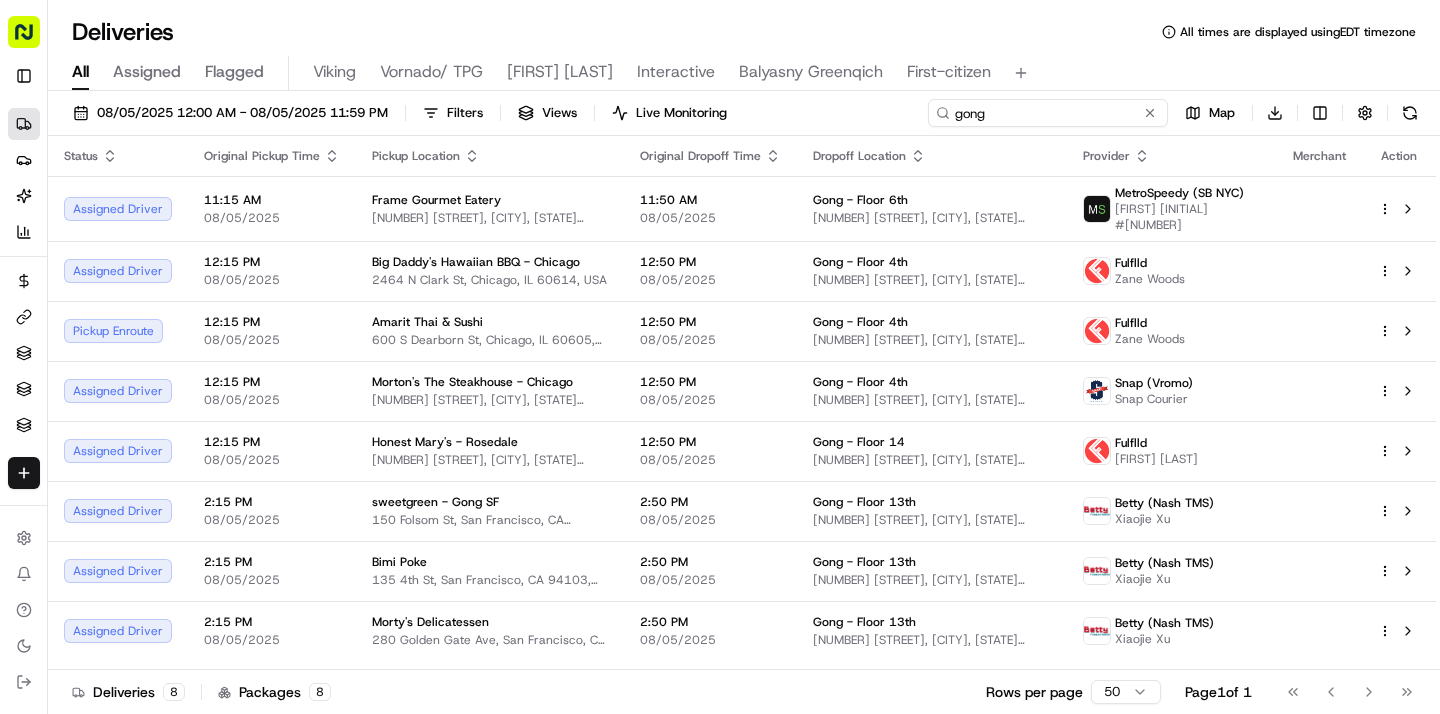 click on "gong" at bounding box center [1048, 113] 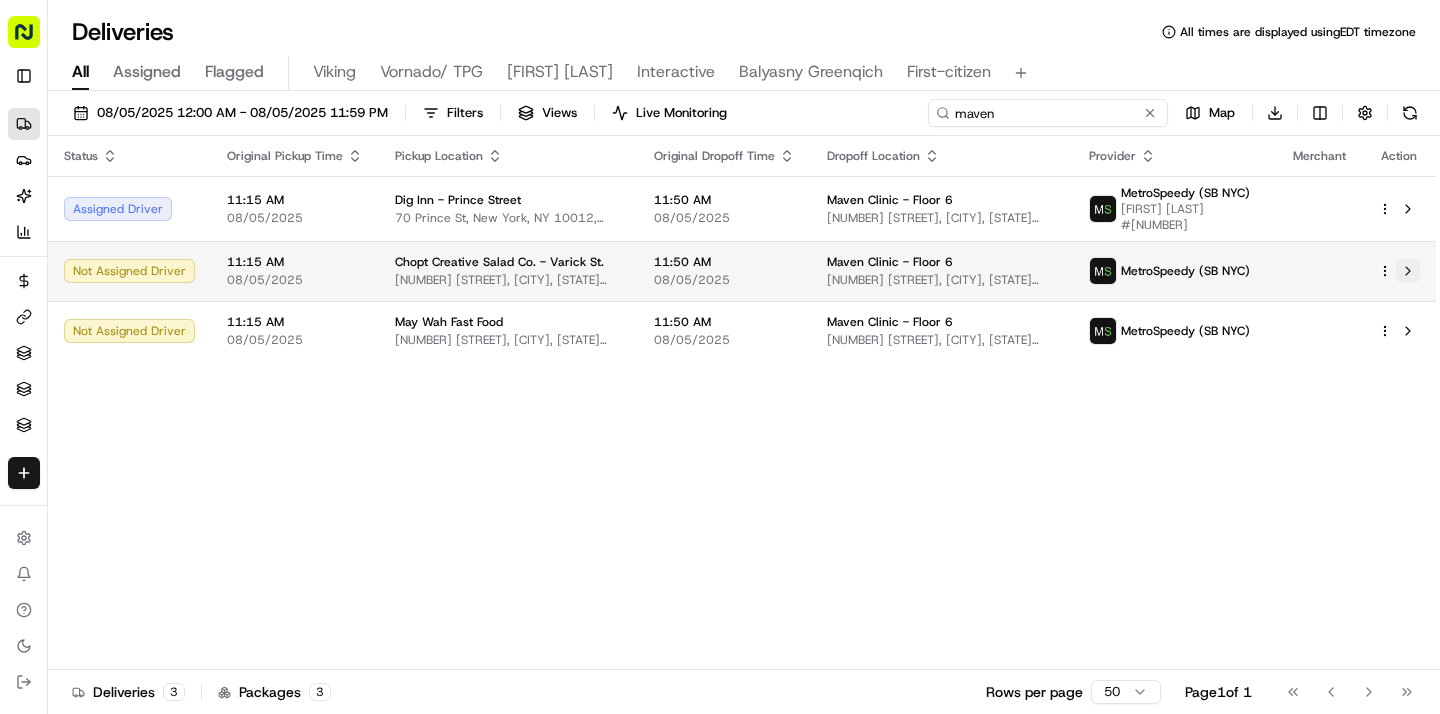type on "maven" 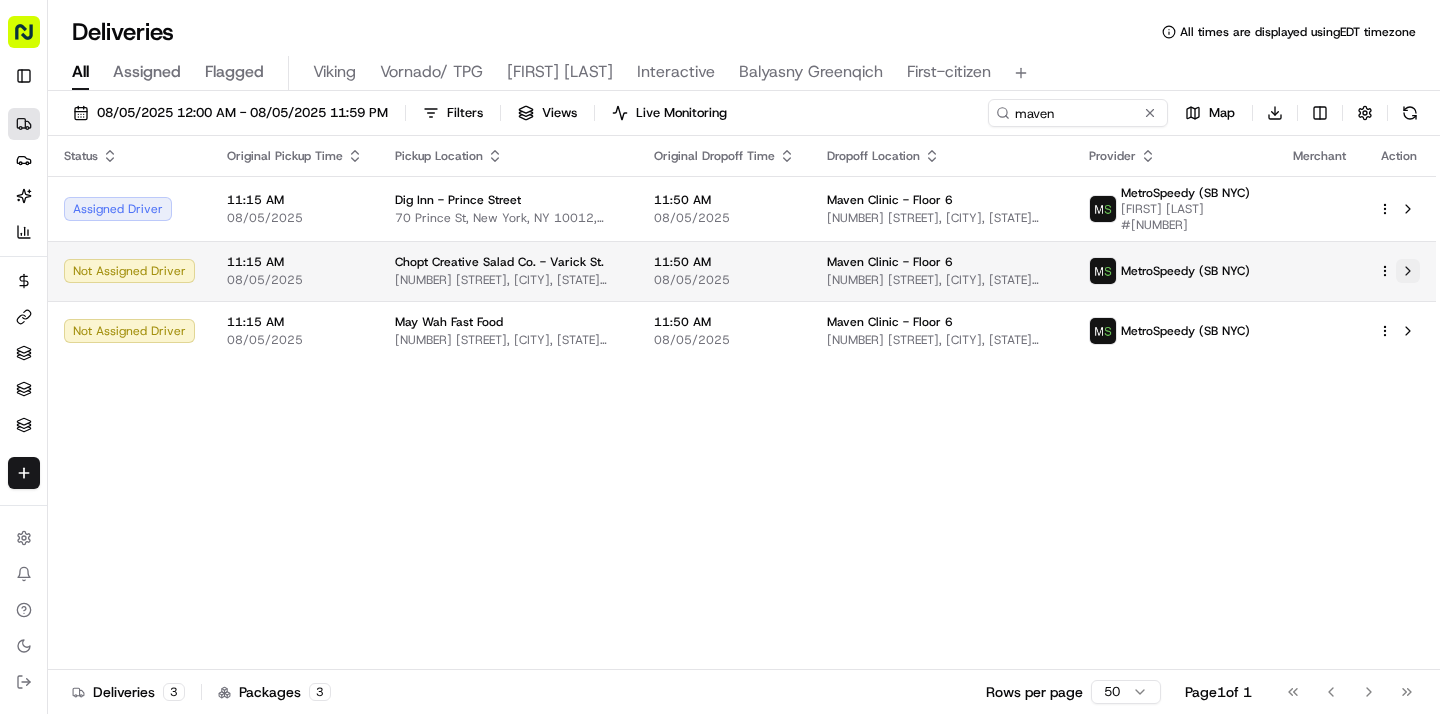 click at bounding box center (1408, 271) 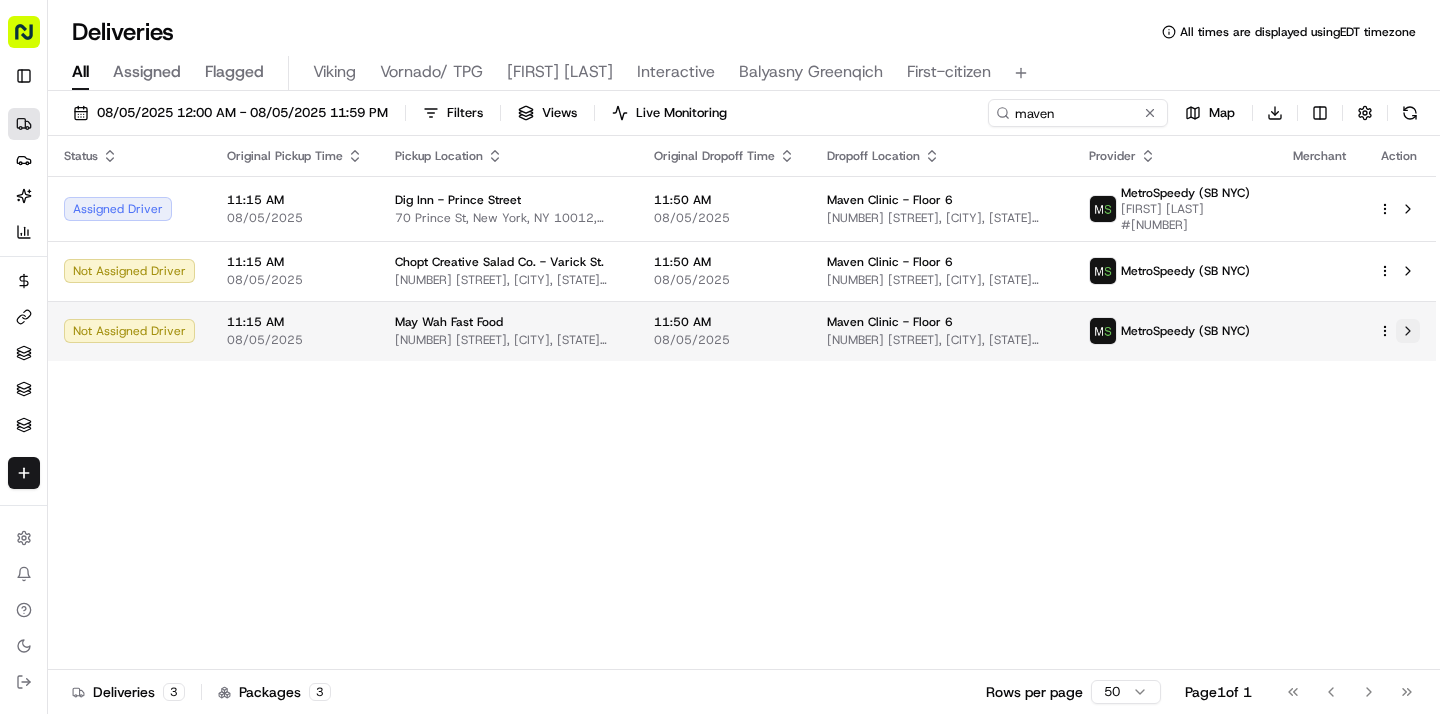 click at bounding box center [1408, 331] 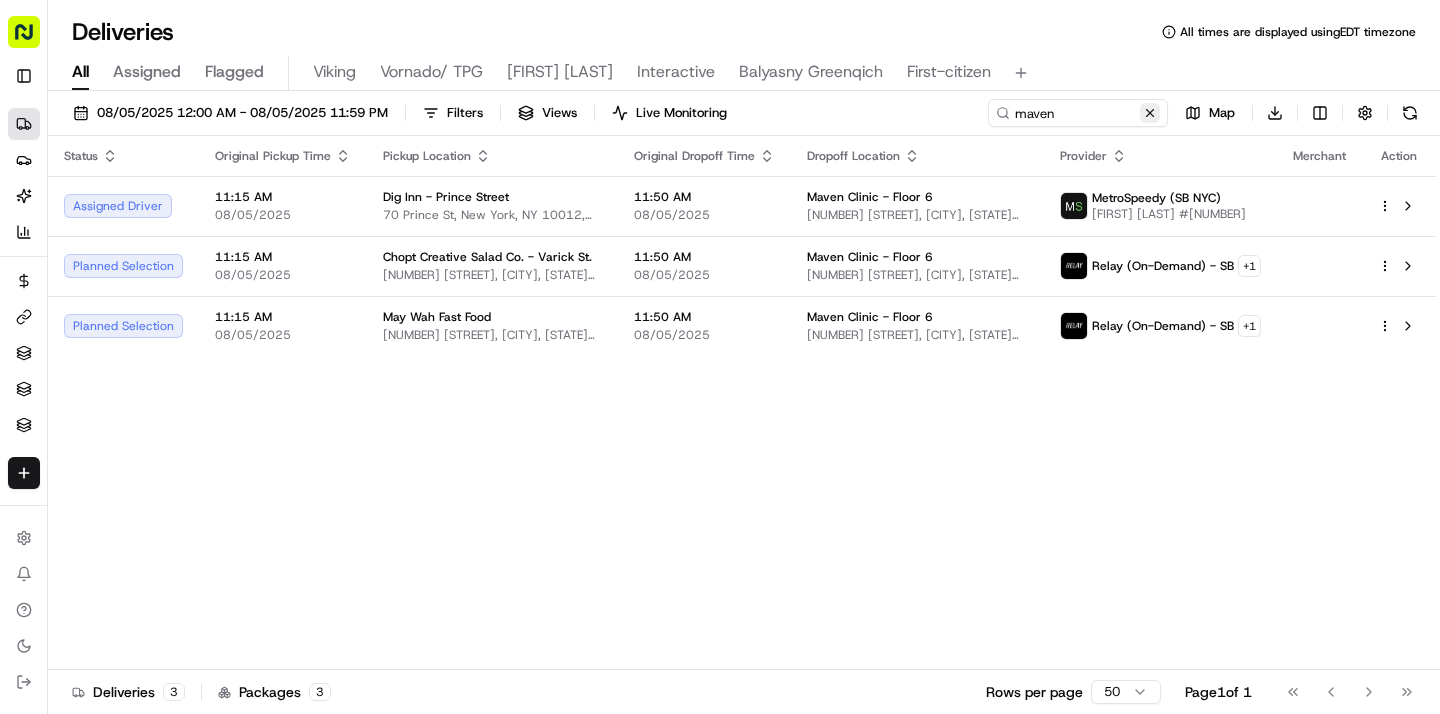 click at bounding box center (1150, 113) 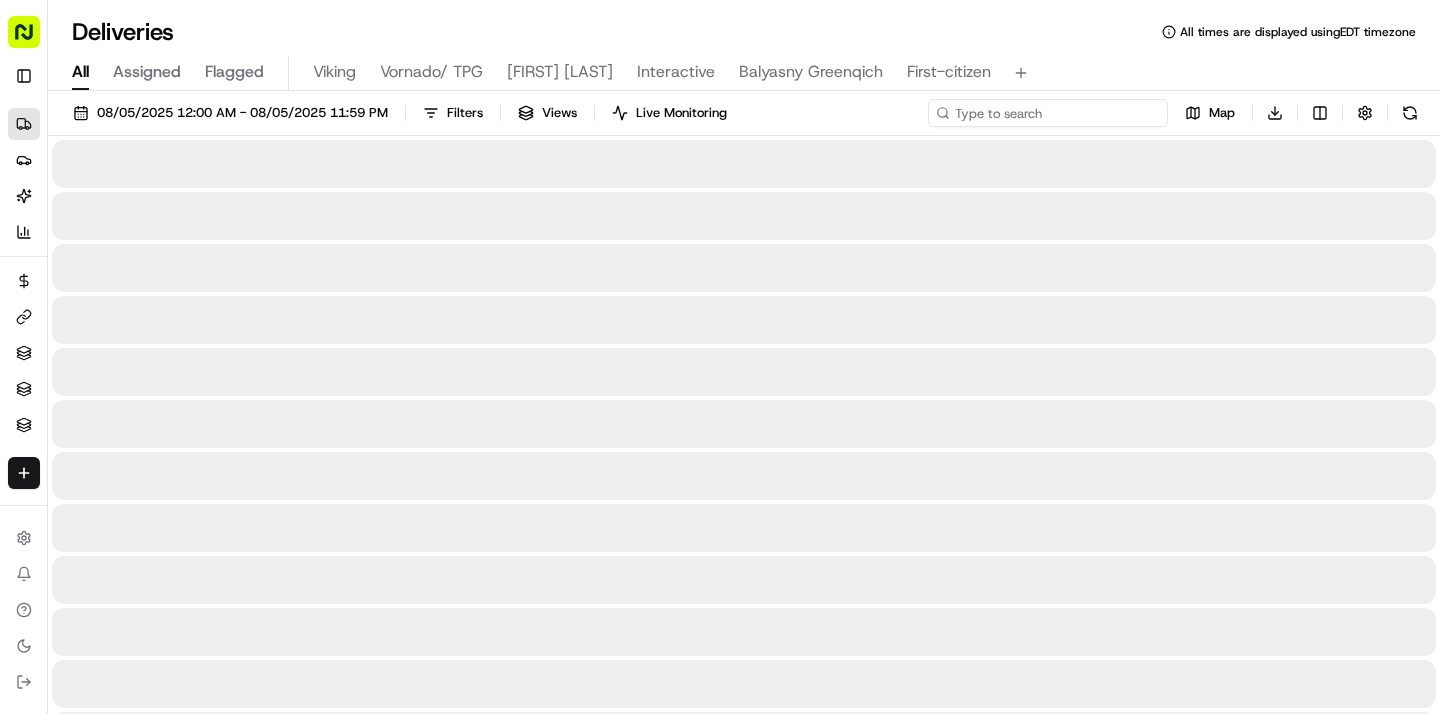 click at bounding box center [1048, 113] 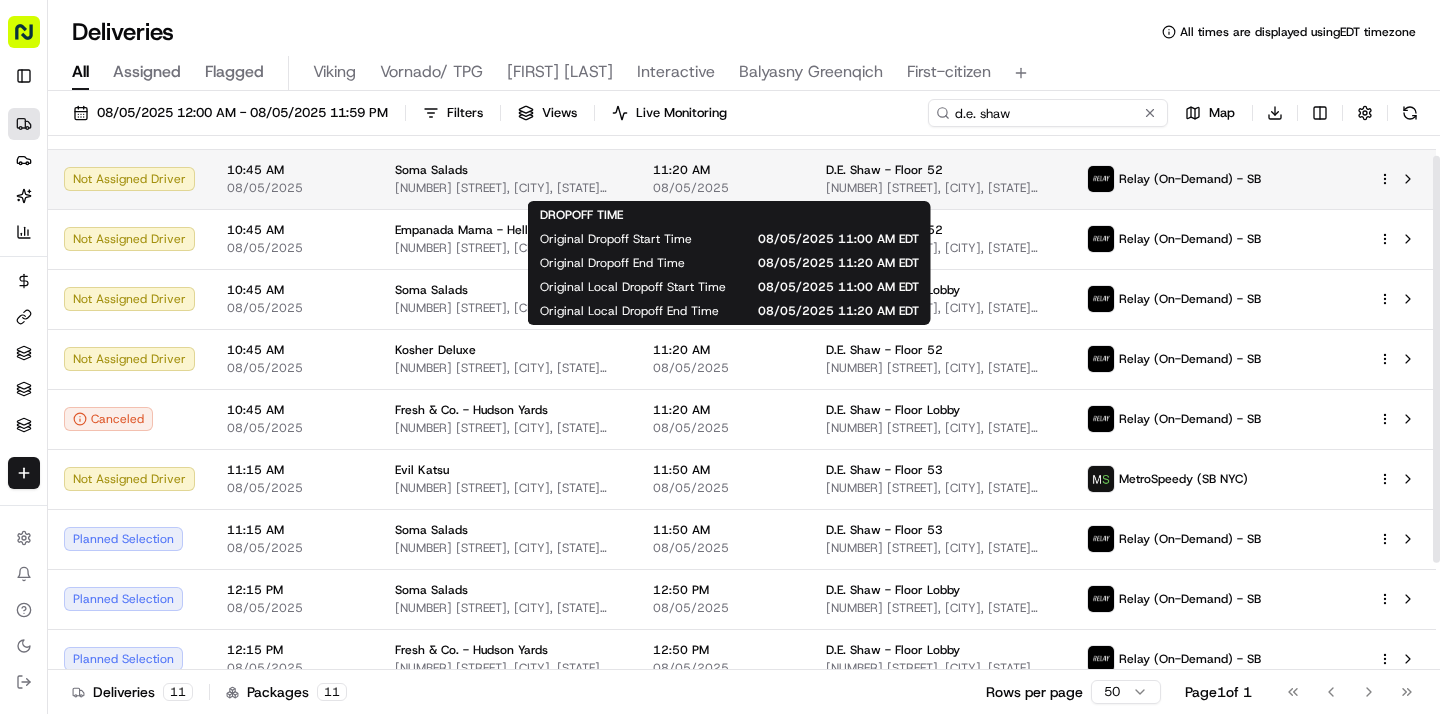 scroll, scrollTop: 32, scrollLeft: 0, axis: vertical 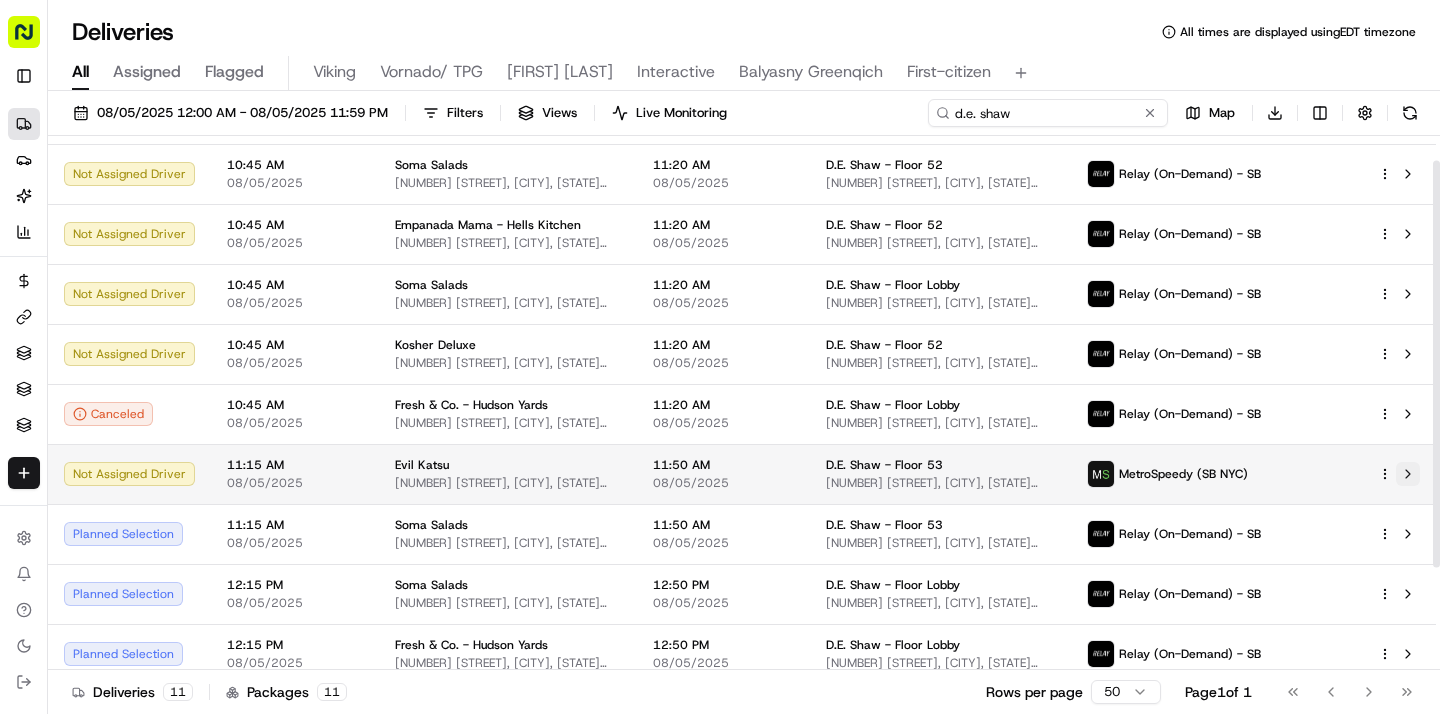type on "d.e. shaw" 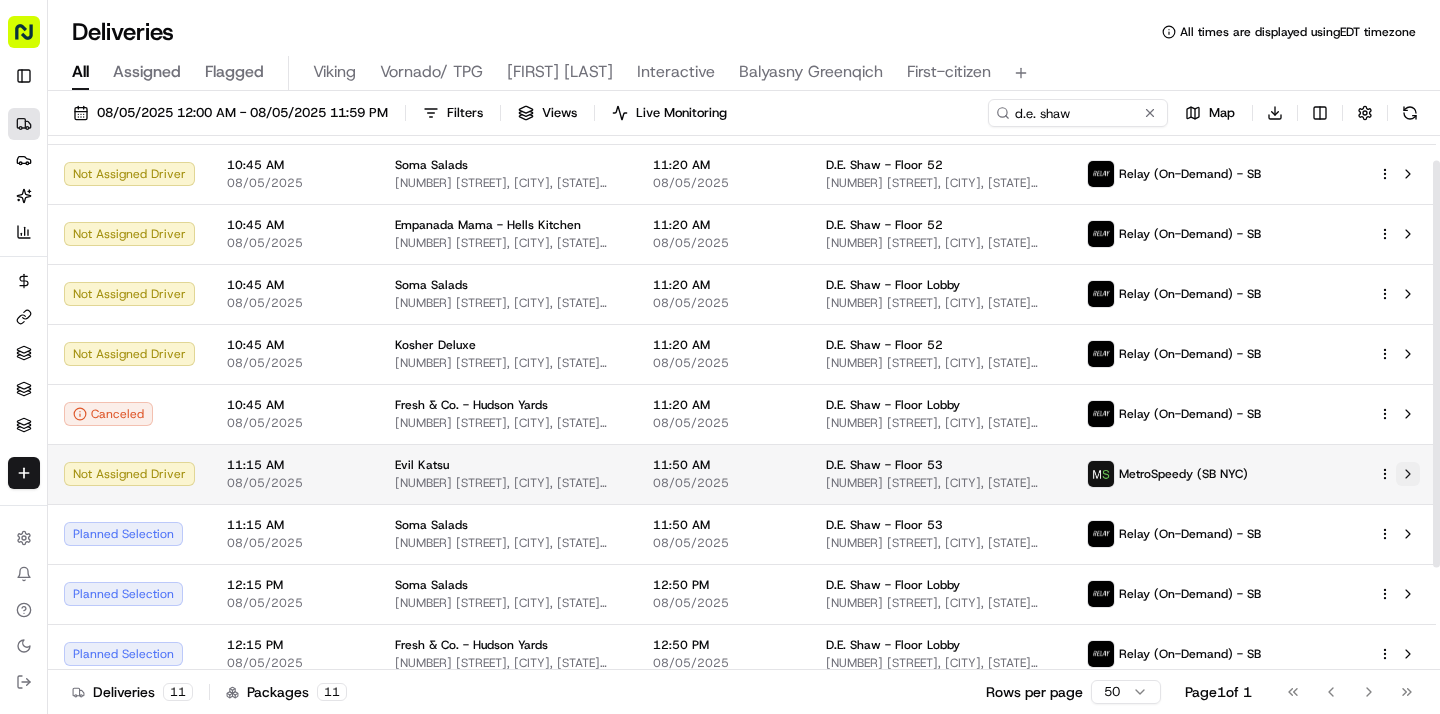 click at bounding box center (1408, 474) 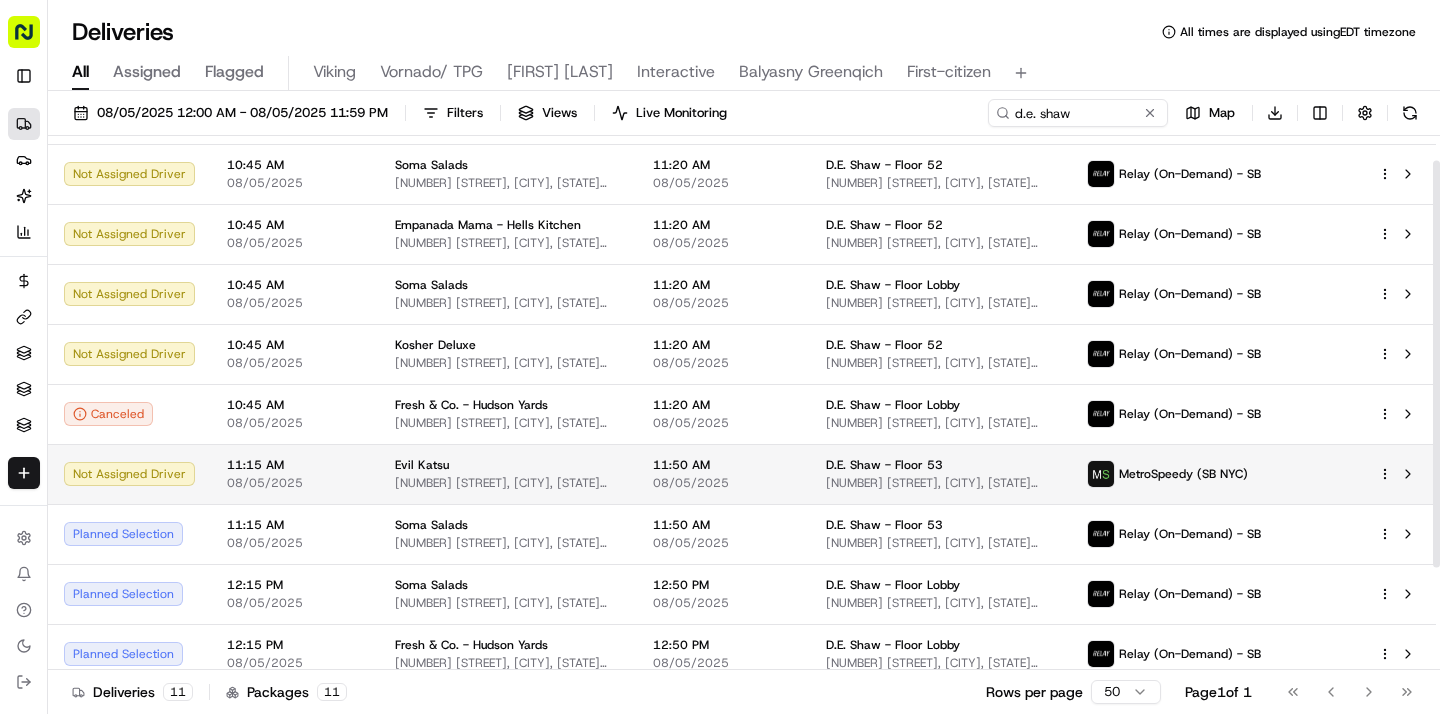 click on "D.E. Shaw - Floor 53 375 9th Ave, New York, NY 10001, USA" at bounding box center [940, 474] 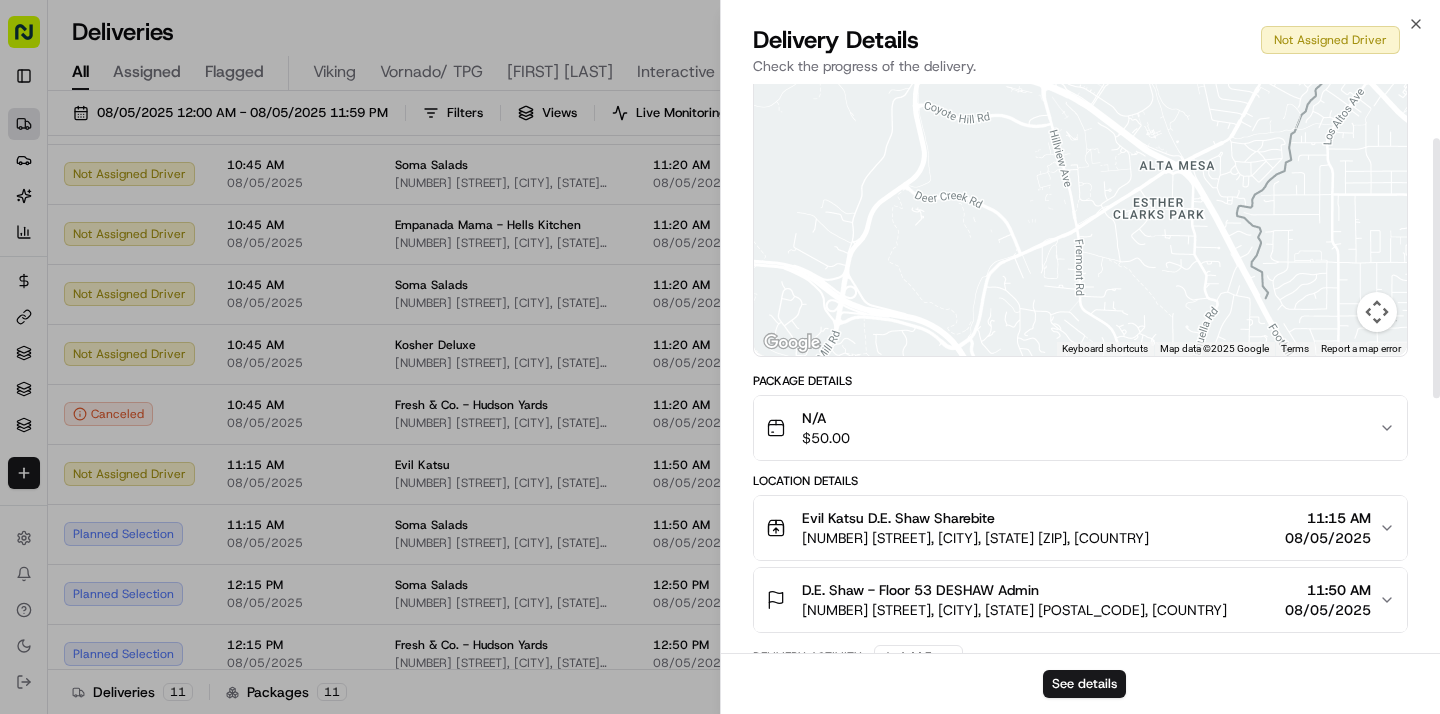 scroll, scrollTop: 172, scrollLeft: 0, axis: vertical 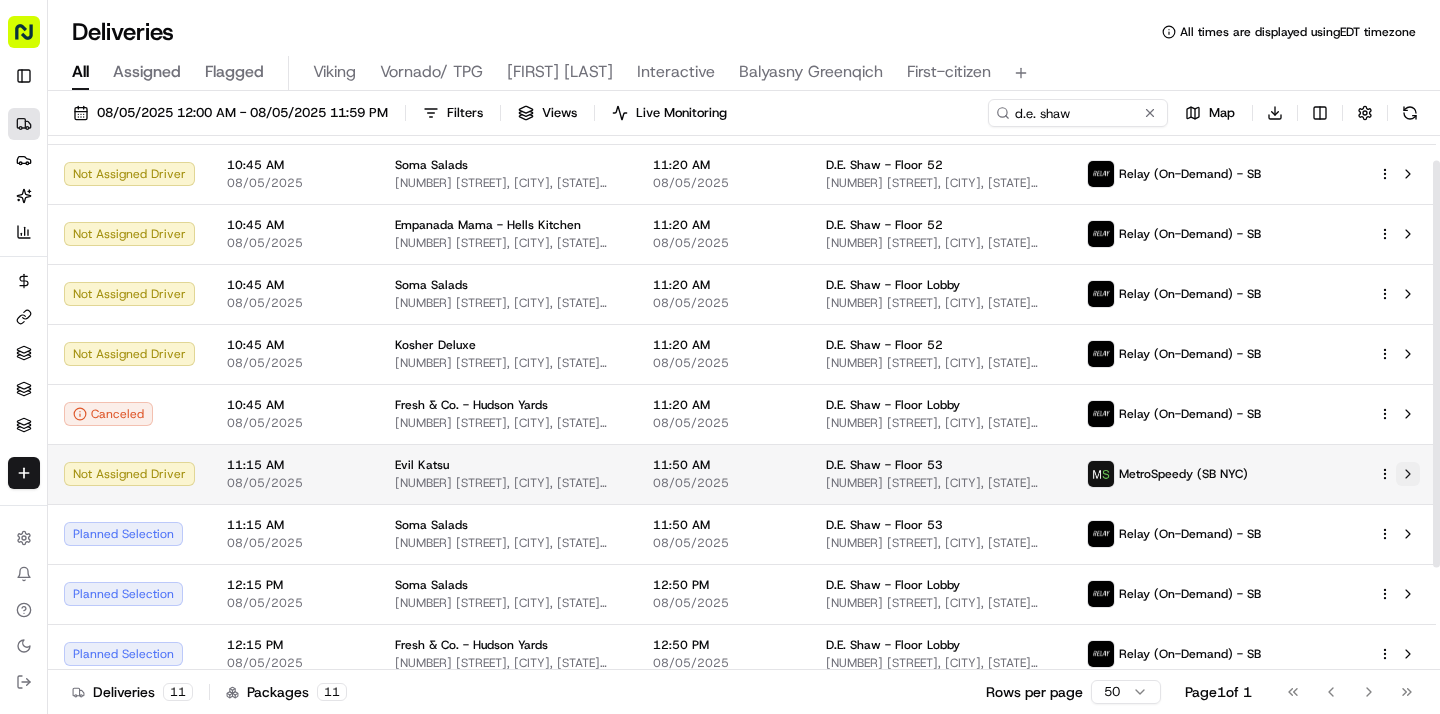 click at bounding box center [1408, 474] 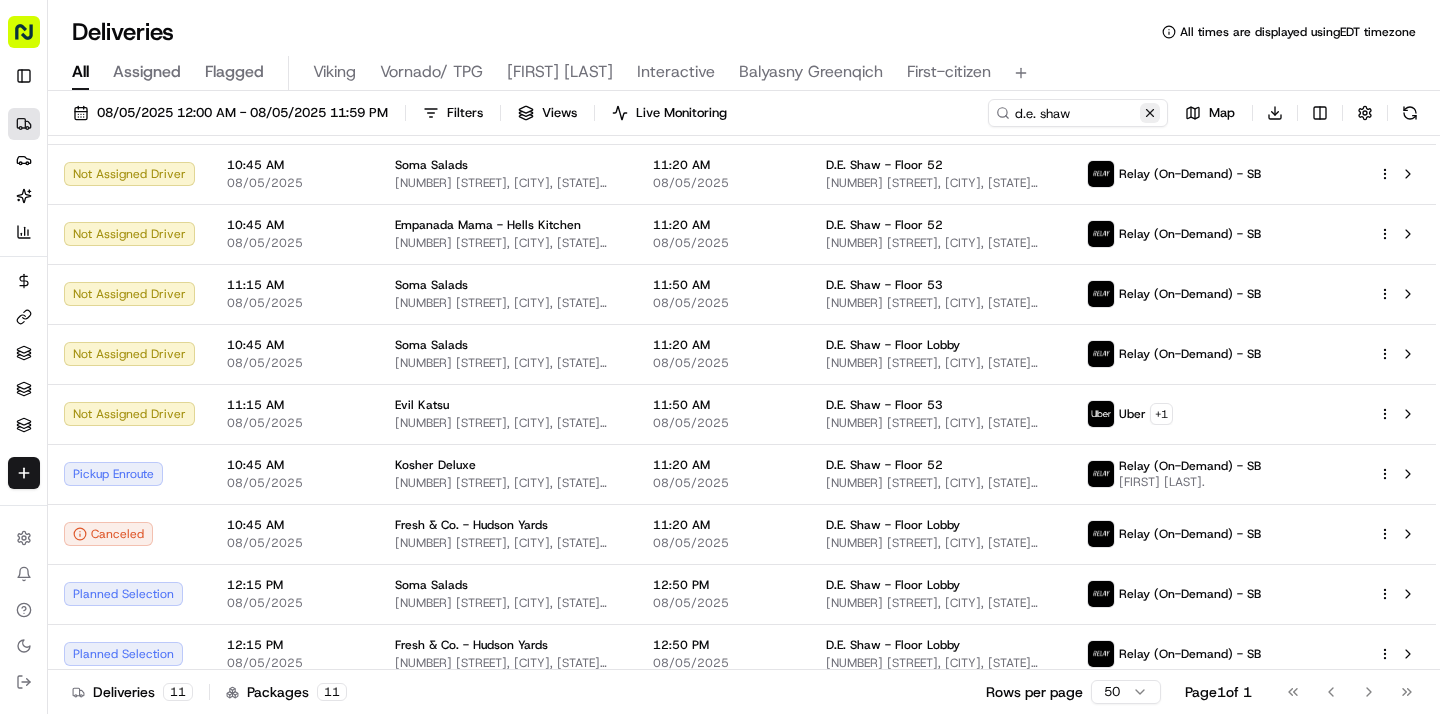 click at bounding box center [1150, 113] 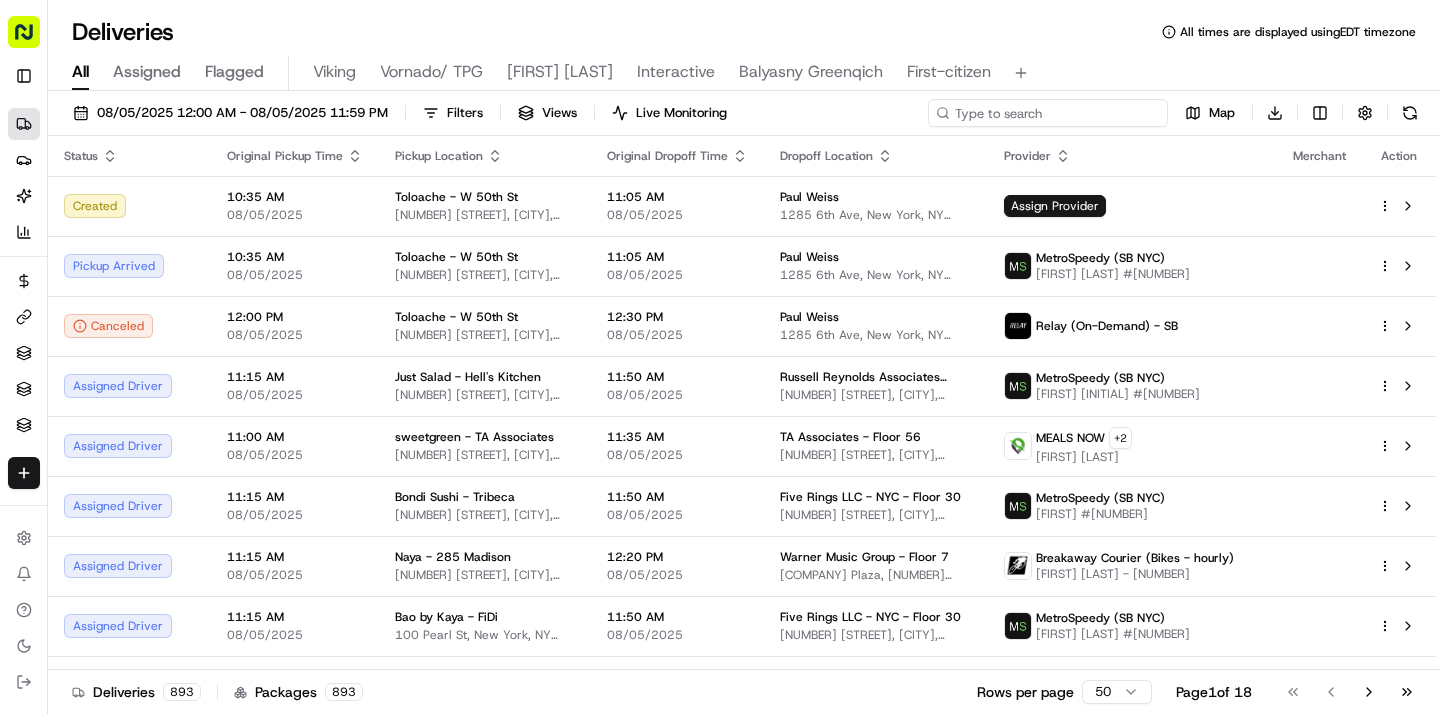 click at bounding box center [1048, 113] 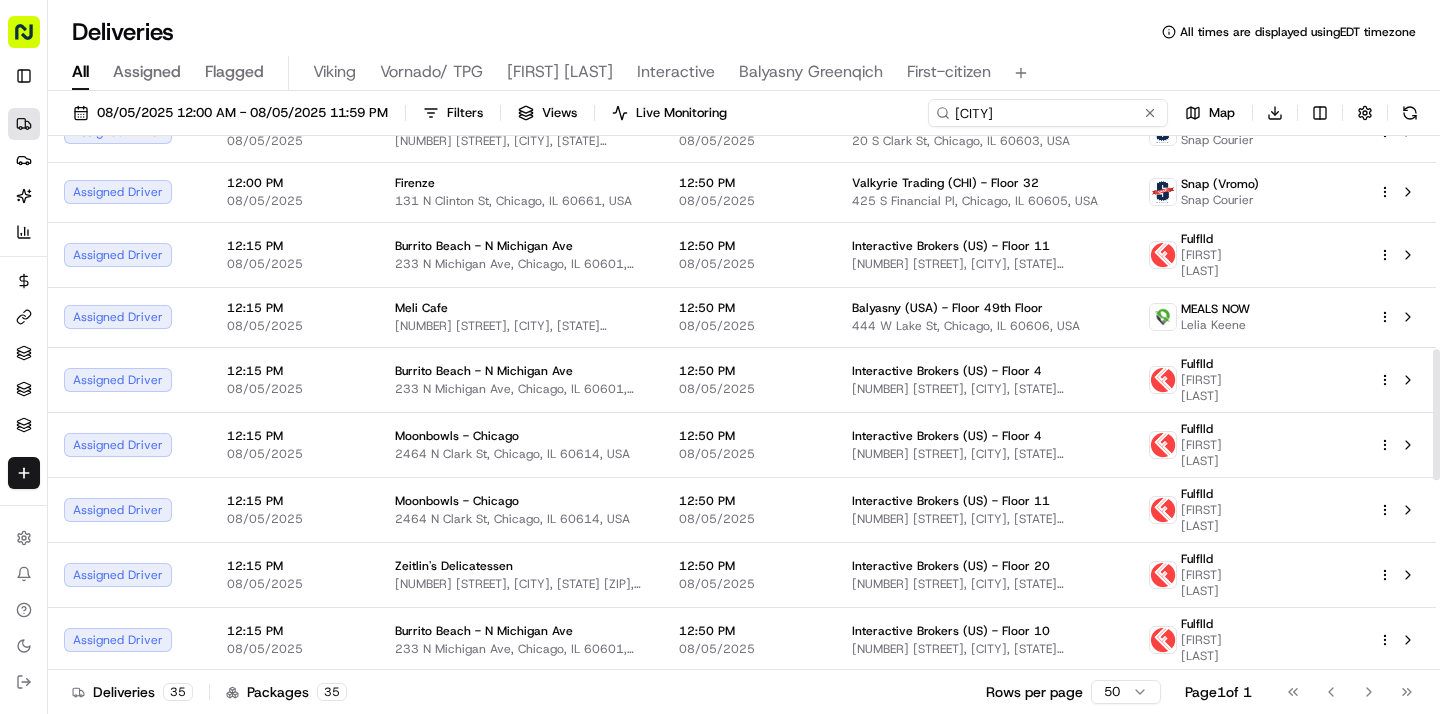 scroll, scrollTop: 952, scrollLeft: 0, axis: vertical 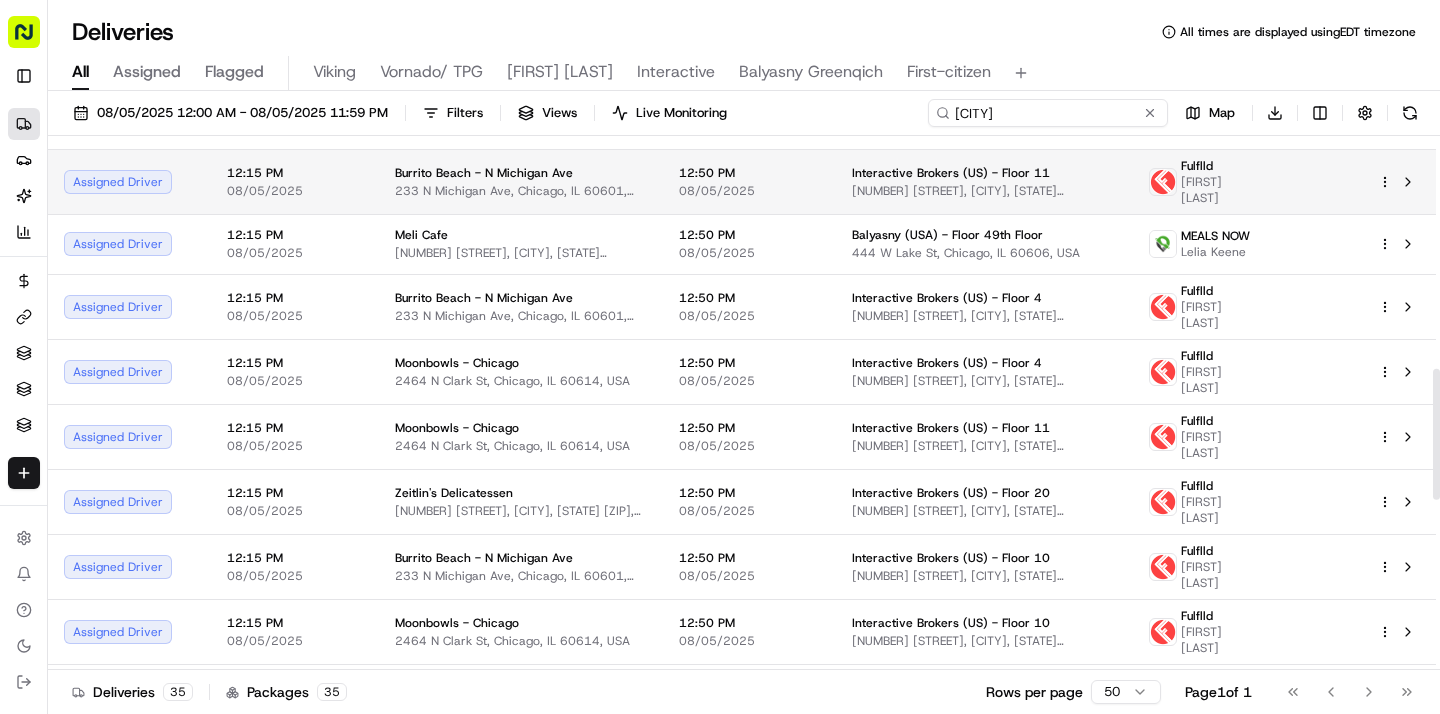 type on "chicago" 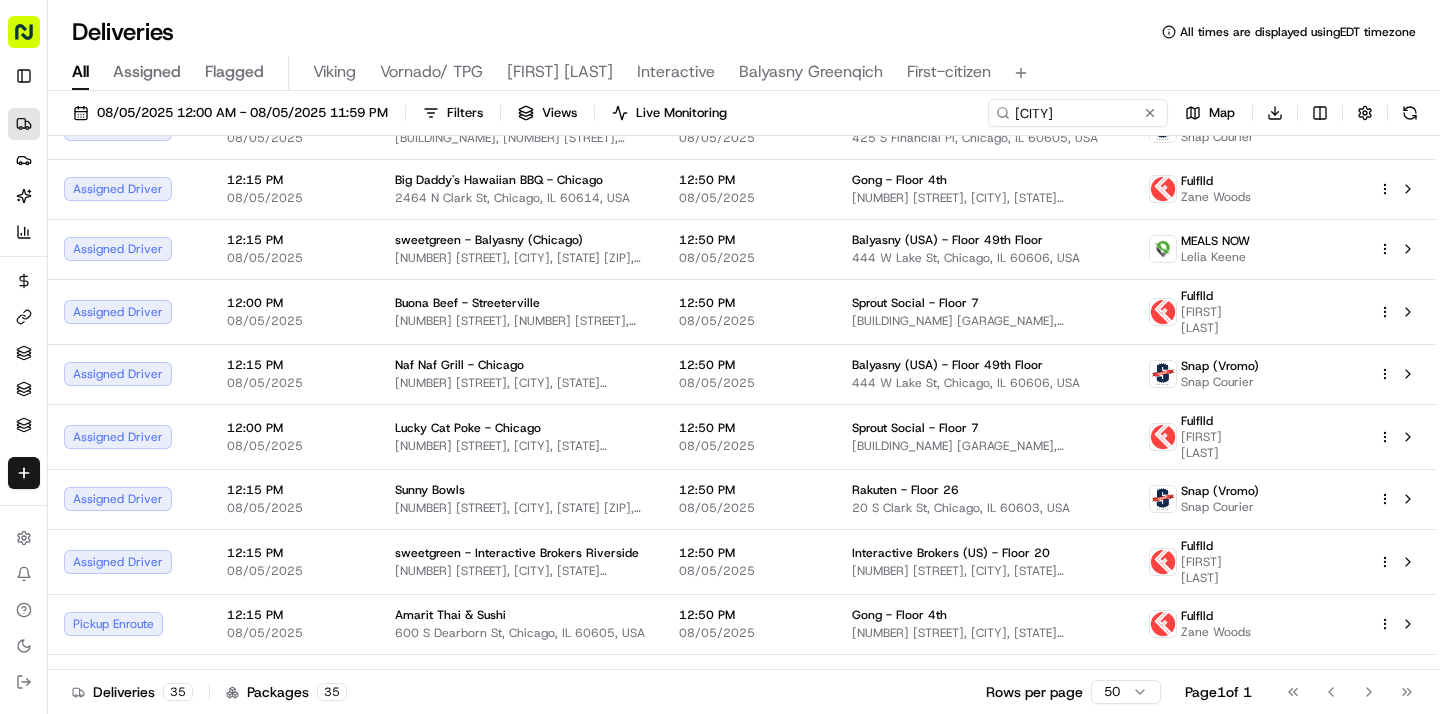 scroll, scrollTop: 139, scrollLeft: 0, axis: vertical 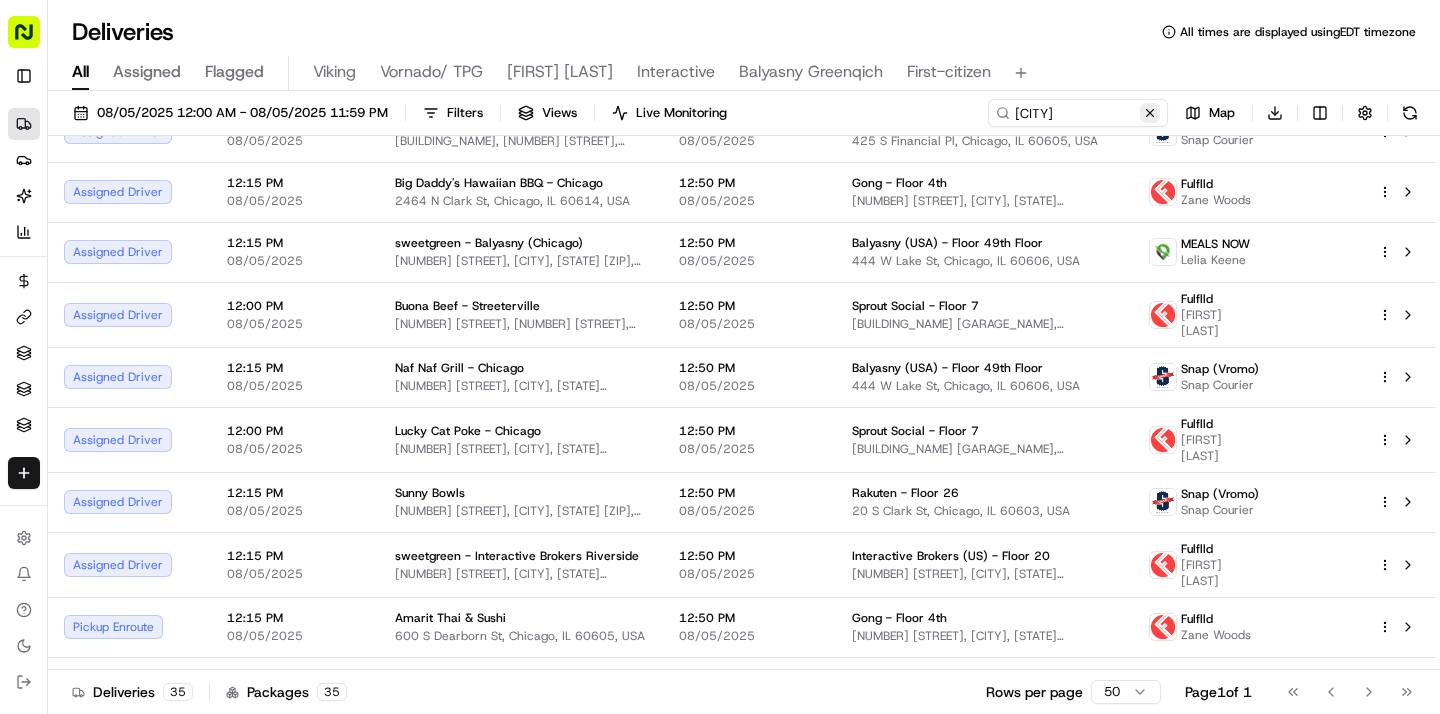 click at bounding box center (1150, 113) 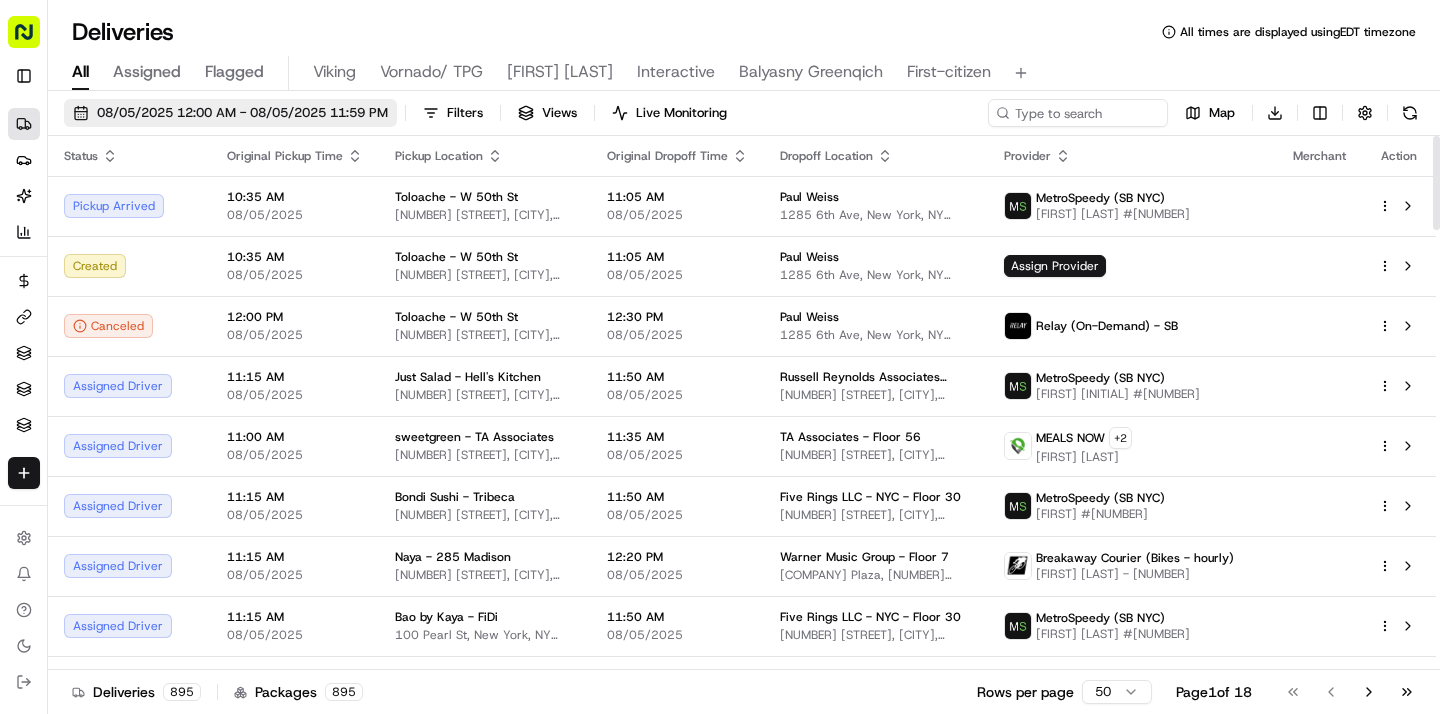 click on "08/05/2025 12:00 AM - 08/05/2025 11:59 PM" at bounding box center (242, 113) 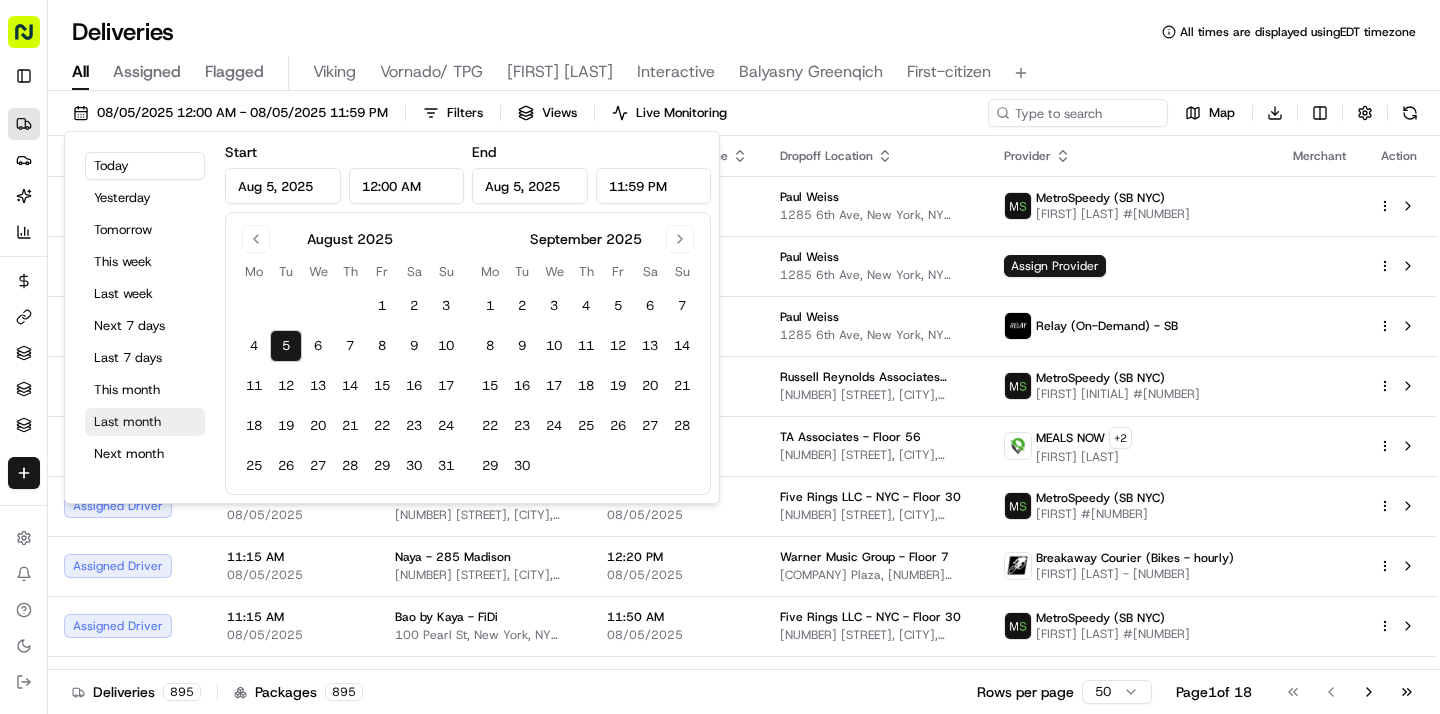 click on "Last month" at bounding box center [145, 422] 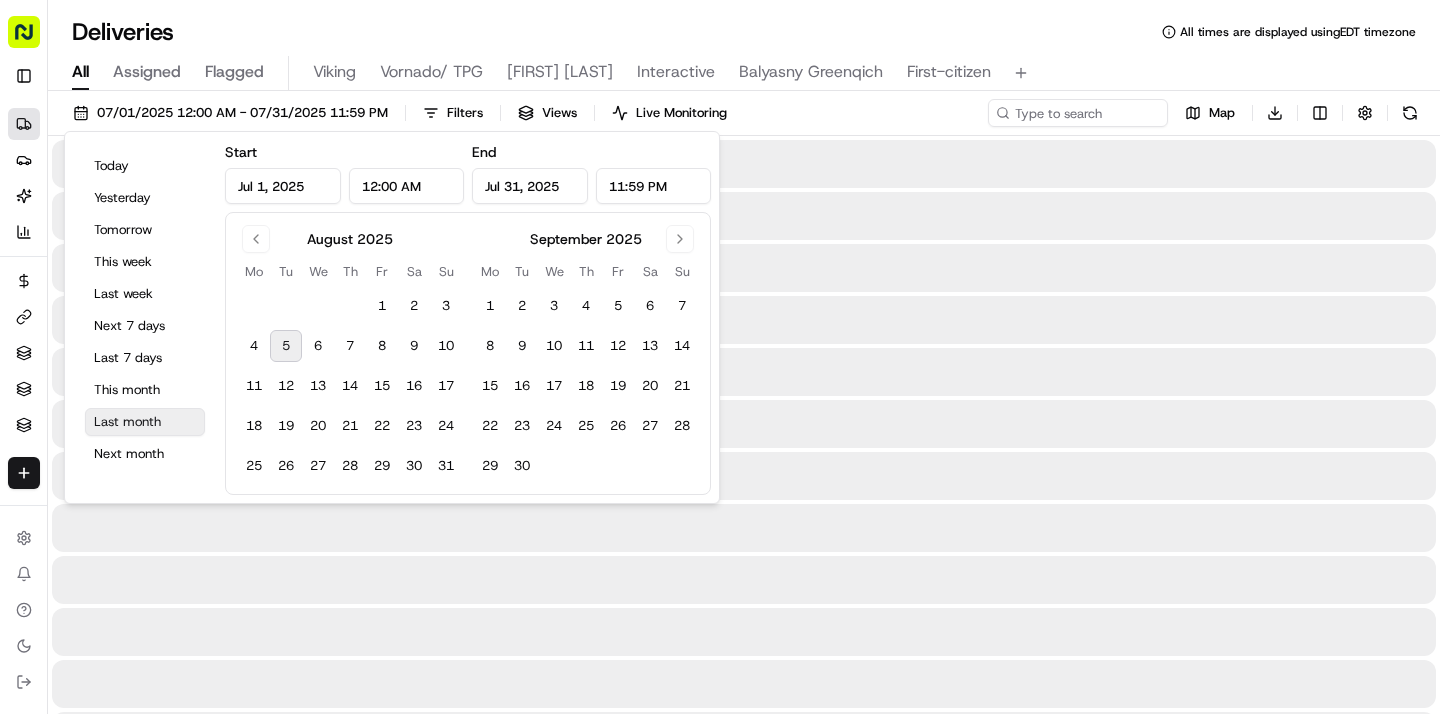 type on "Jul 1, 2025" 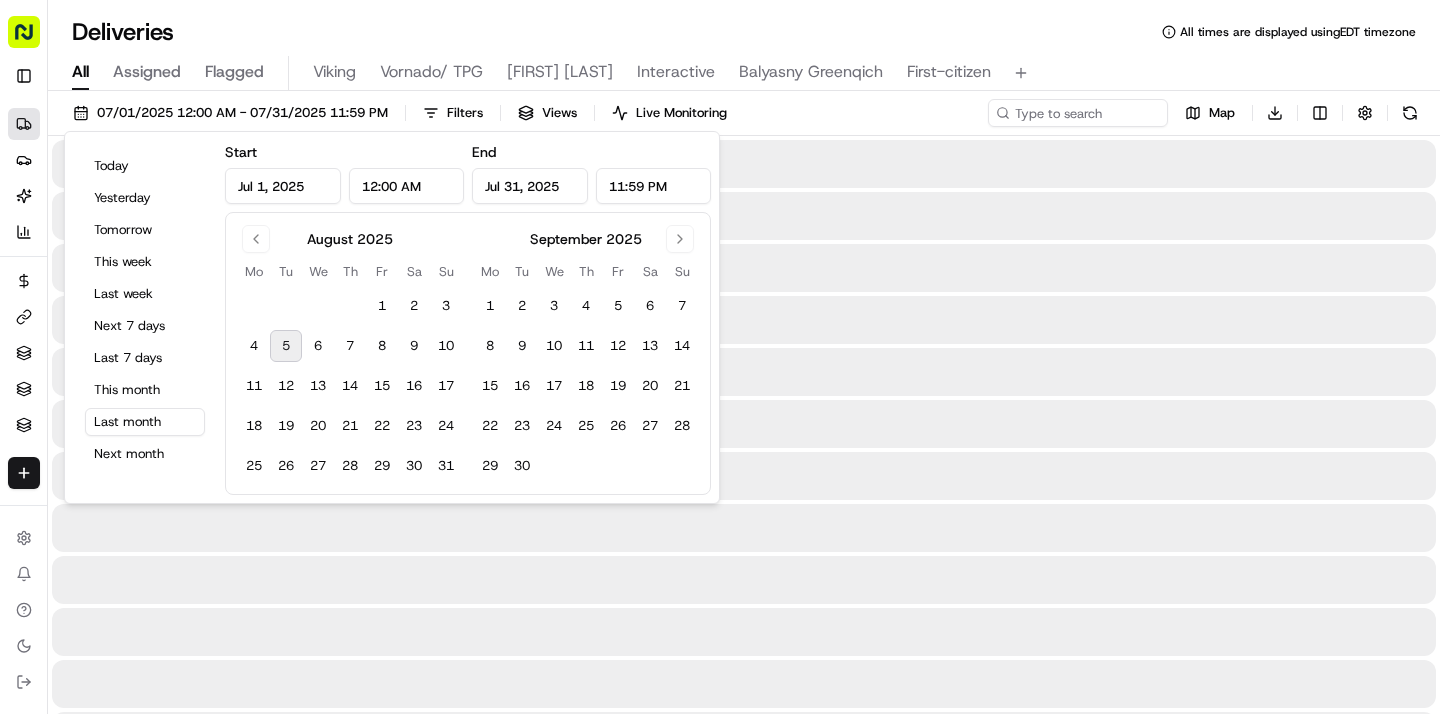 click on "Deliveries All times are displayed using  EDT   timezone All Assigned Flagged Viking Vornado/ TPG Russell Reynolds Interactive  Balyasny Greenqich First-citizen 07/01/2025 12:00 AM - 07/31/2025 11:59 PM Filters Views Live Monitoring Map Download" at bounding box center (744, 357) 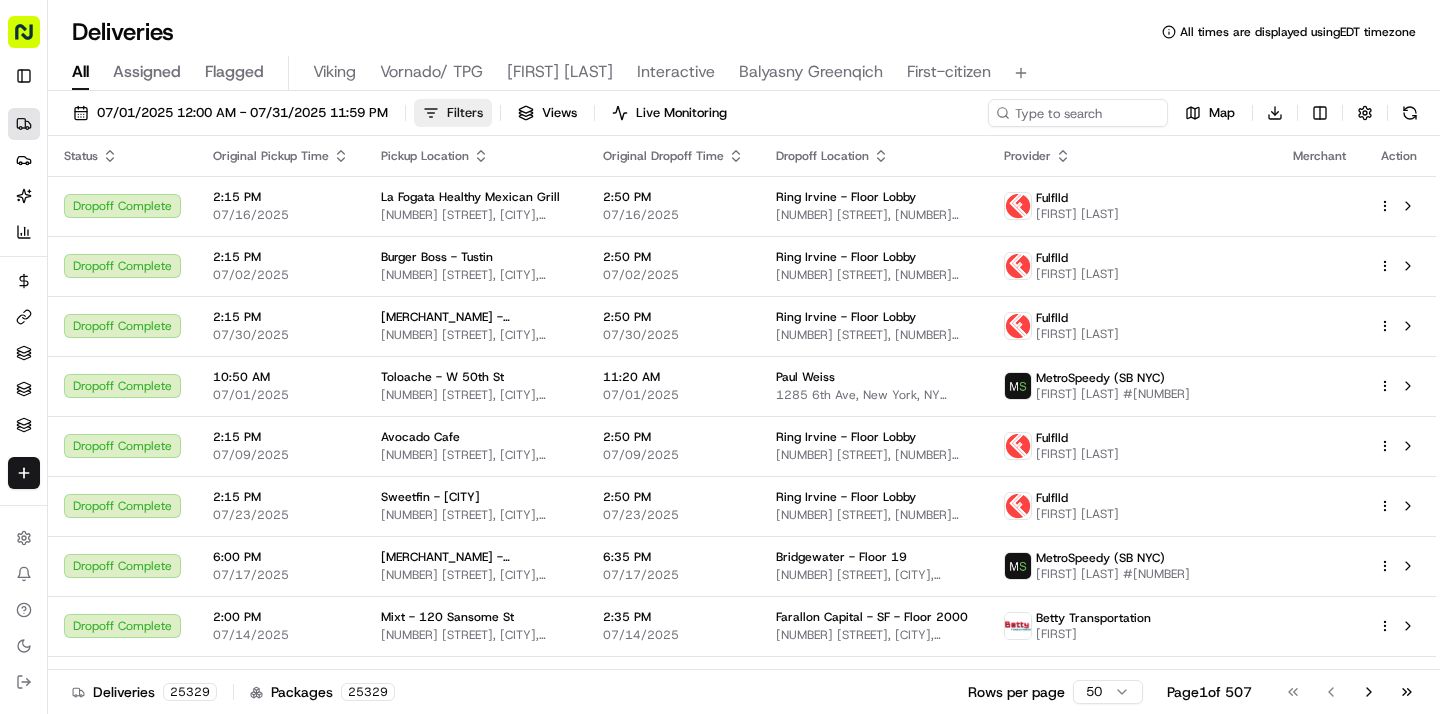 click on "Filters" at bounding box center (465, 113) 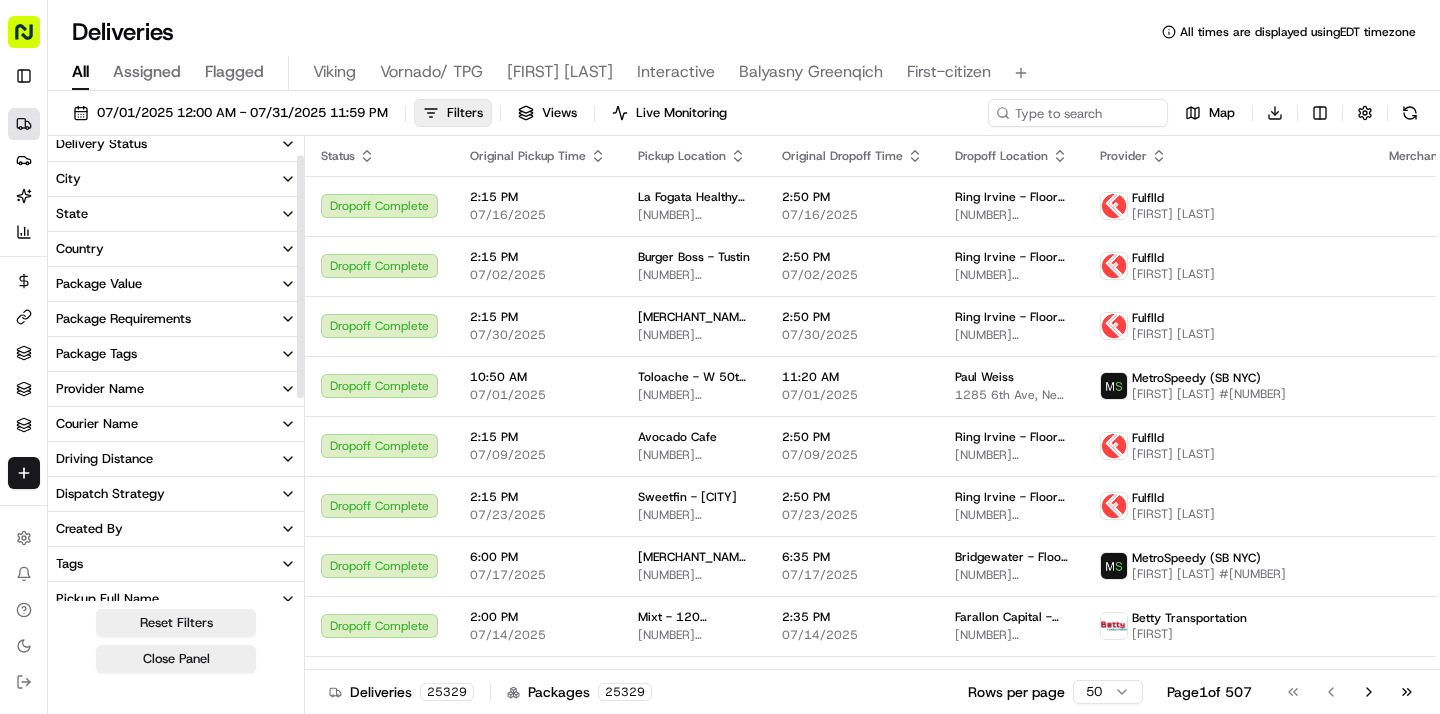 scroll, scrollTop: 0, scrollLeft: 0, axis: both 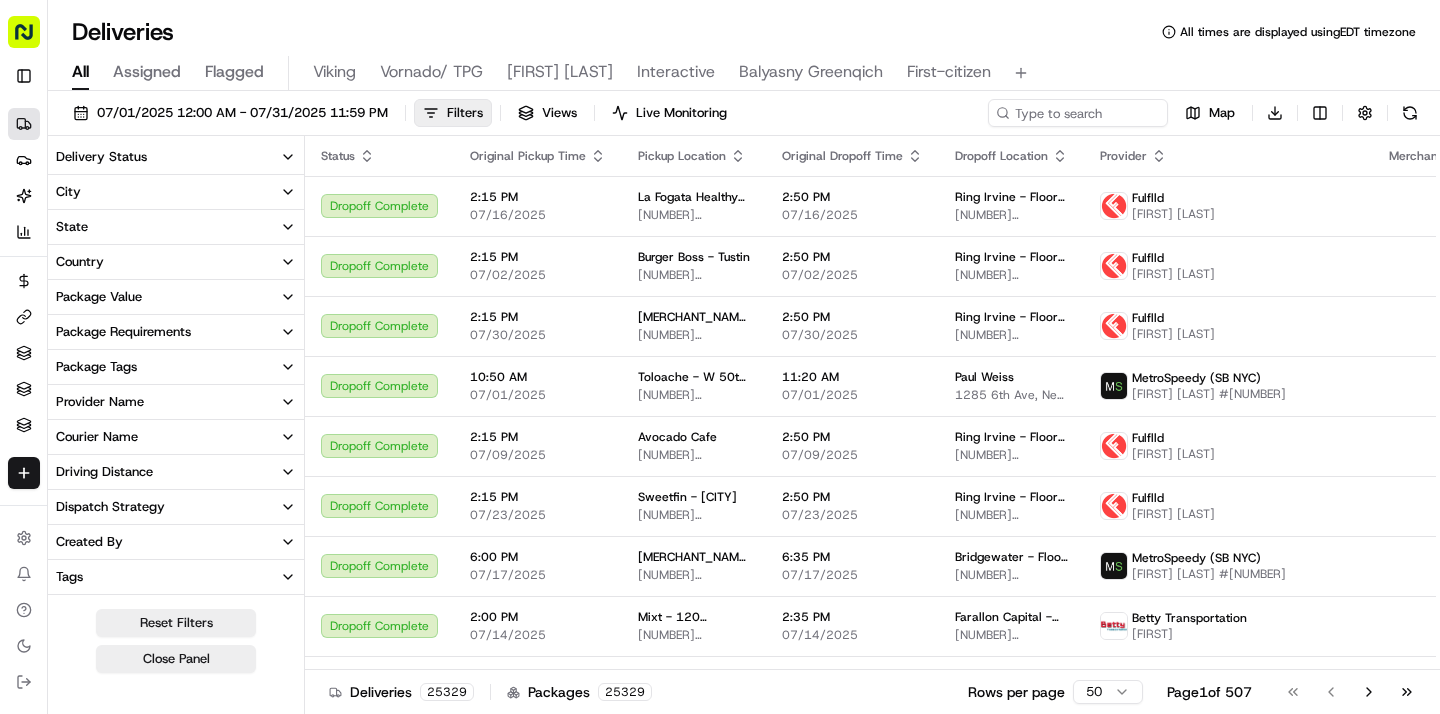click on "Delivery Status" at bounding box center (176, 157) 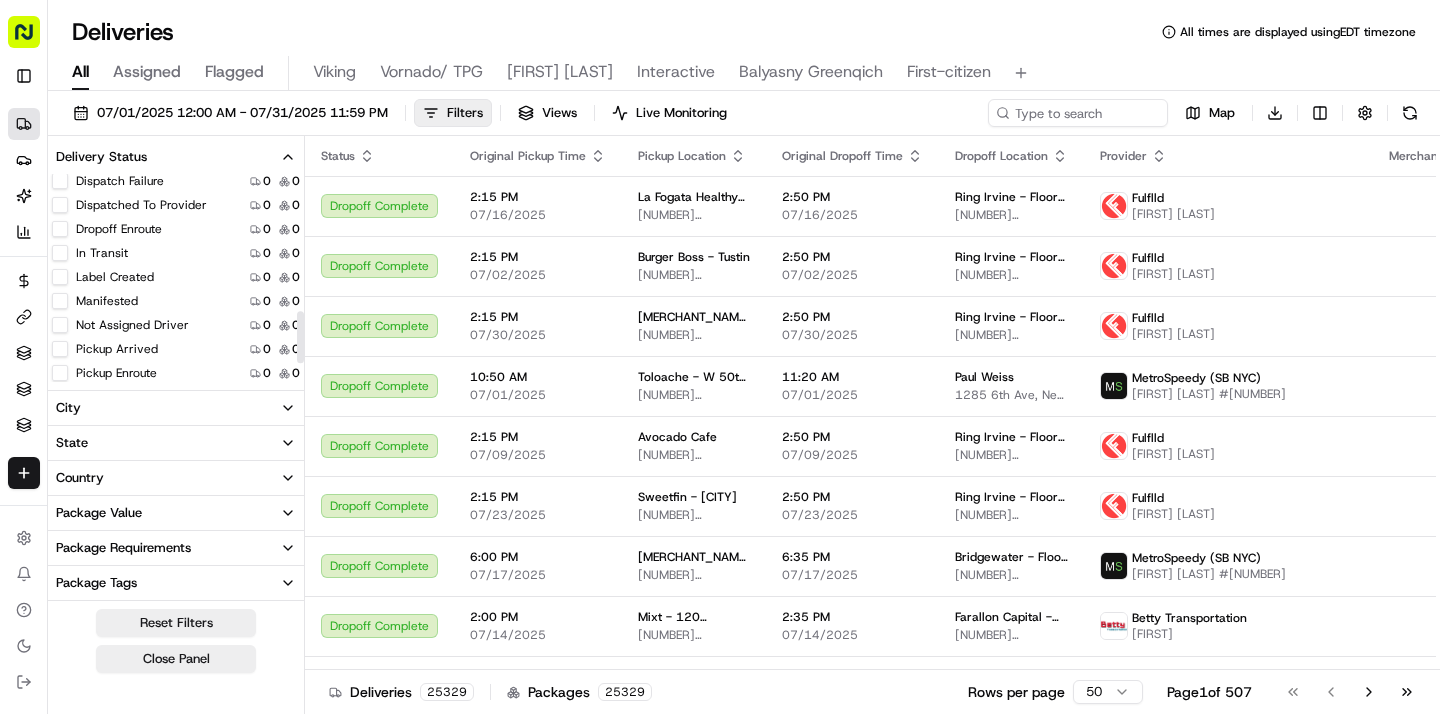scroll, scrollTop: 628, scrollLeft: 0, axis: vertical 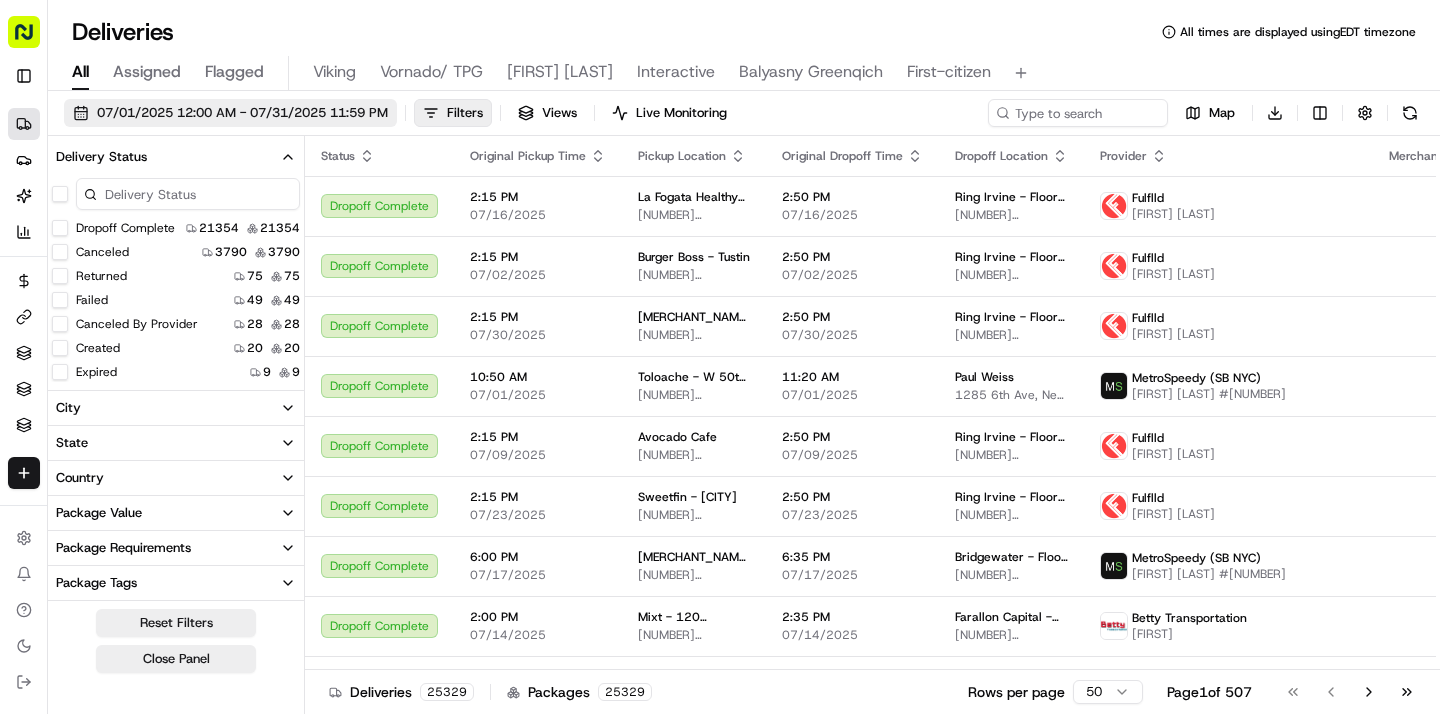click on "07/01/2025 12:00 AM - 07/31/2025 11:59 PM" at bounding box center (242, 113) 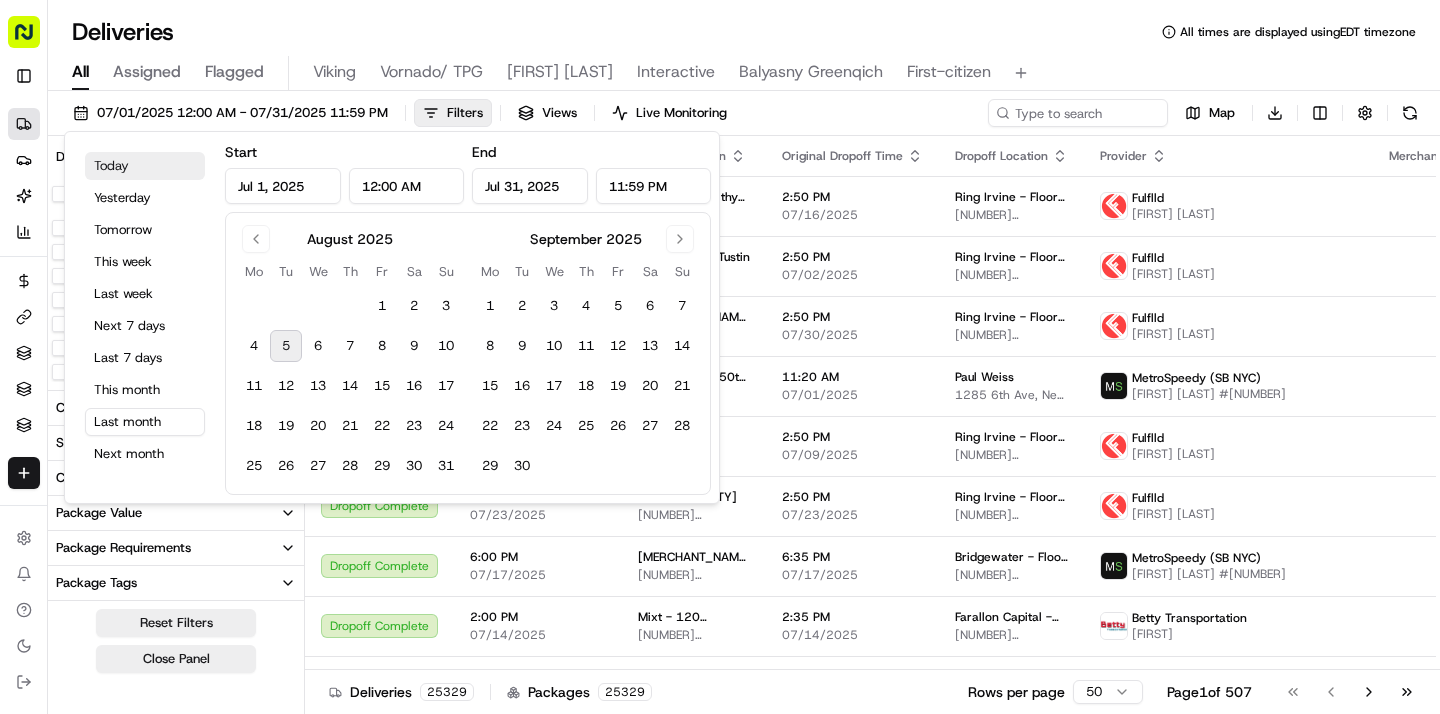 click on "Today" at bounding box center [145, 166] 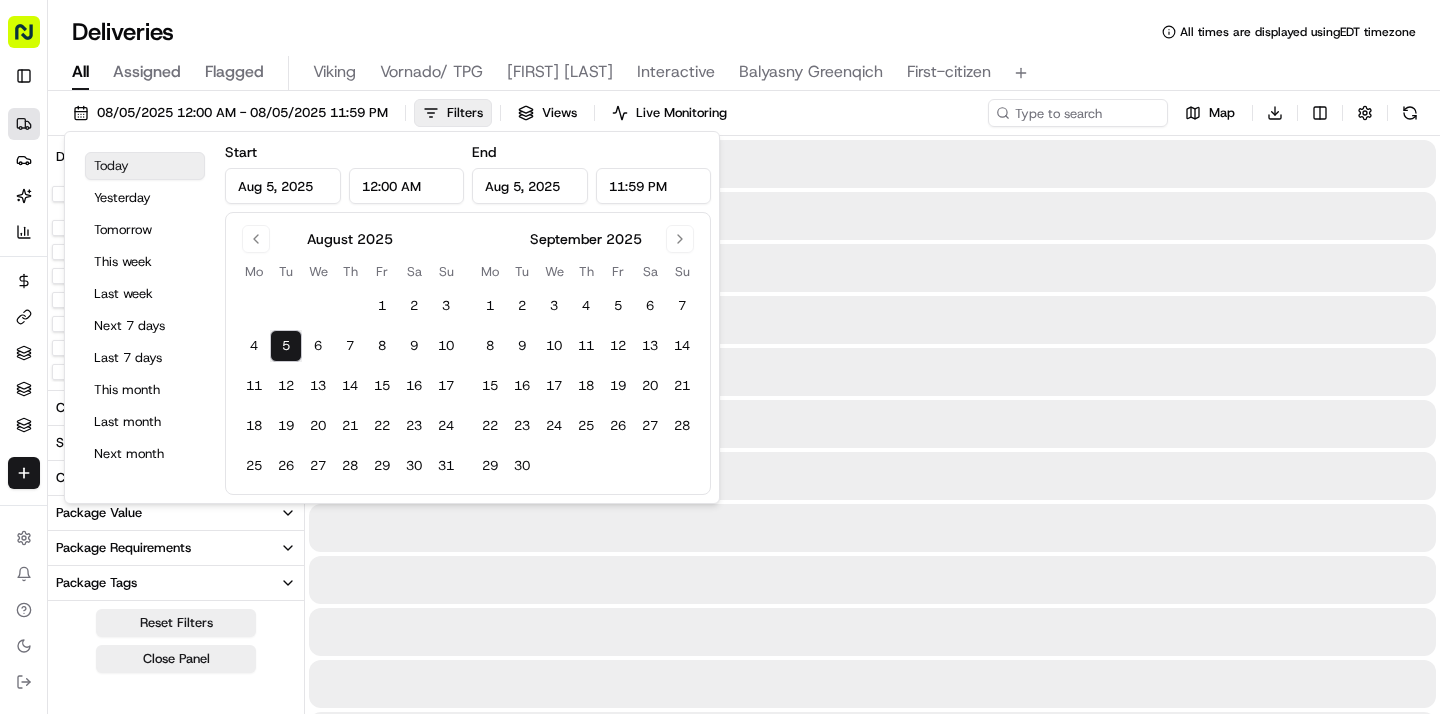 type on "Aug 5, 2025" 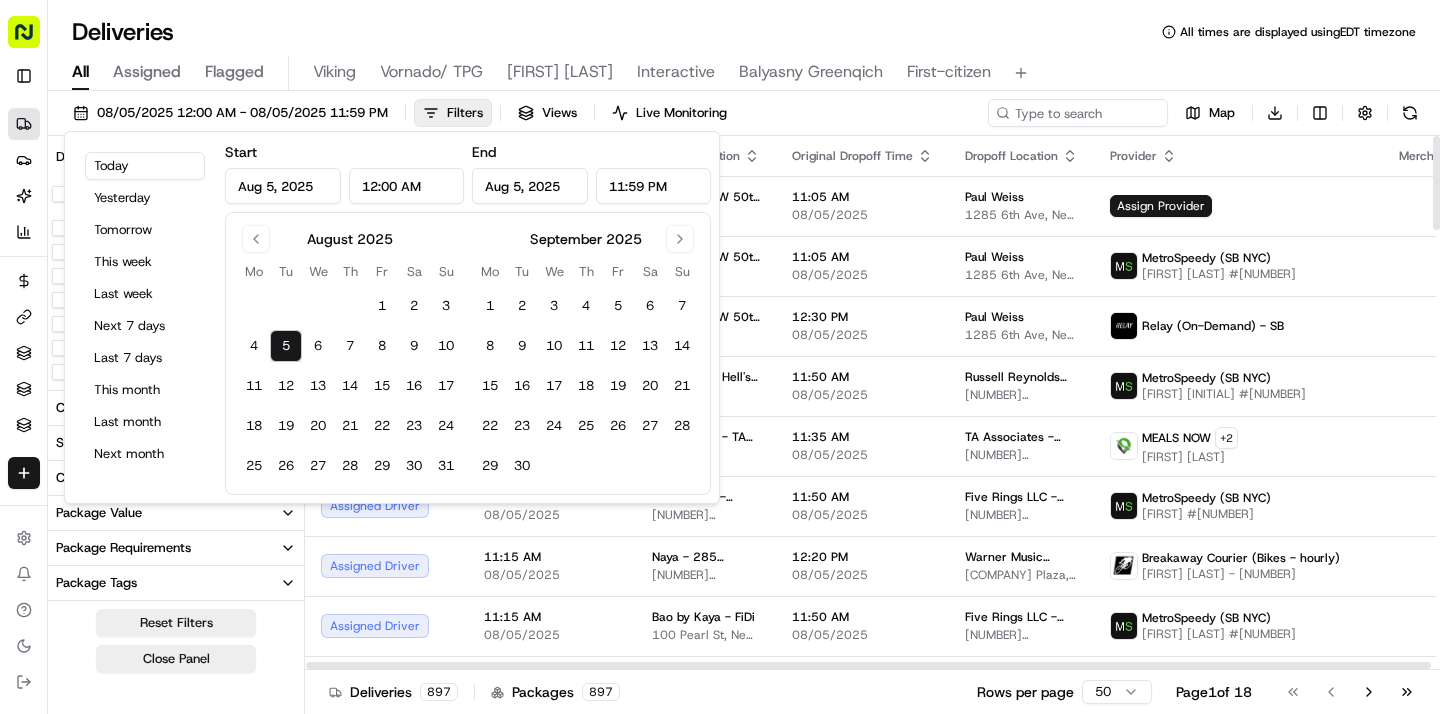 click on "08/05/2025 12:00 AM - 08/05/2025 11:59 PM Filters Views Live Monitoring Map Download" at bounding box center [744, 117] 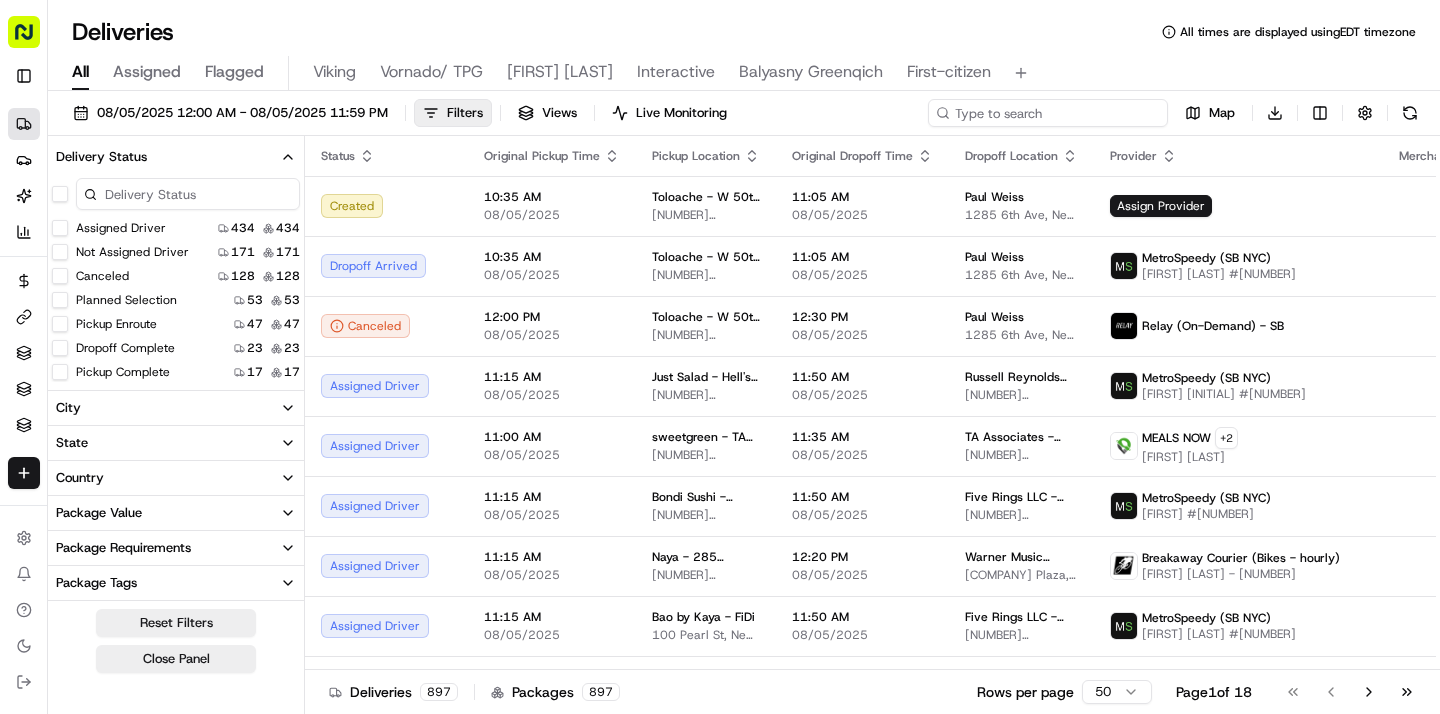click at bounding box center [1048, 113] 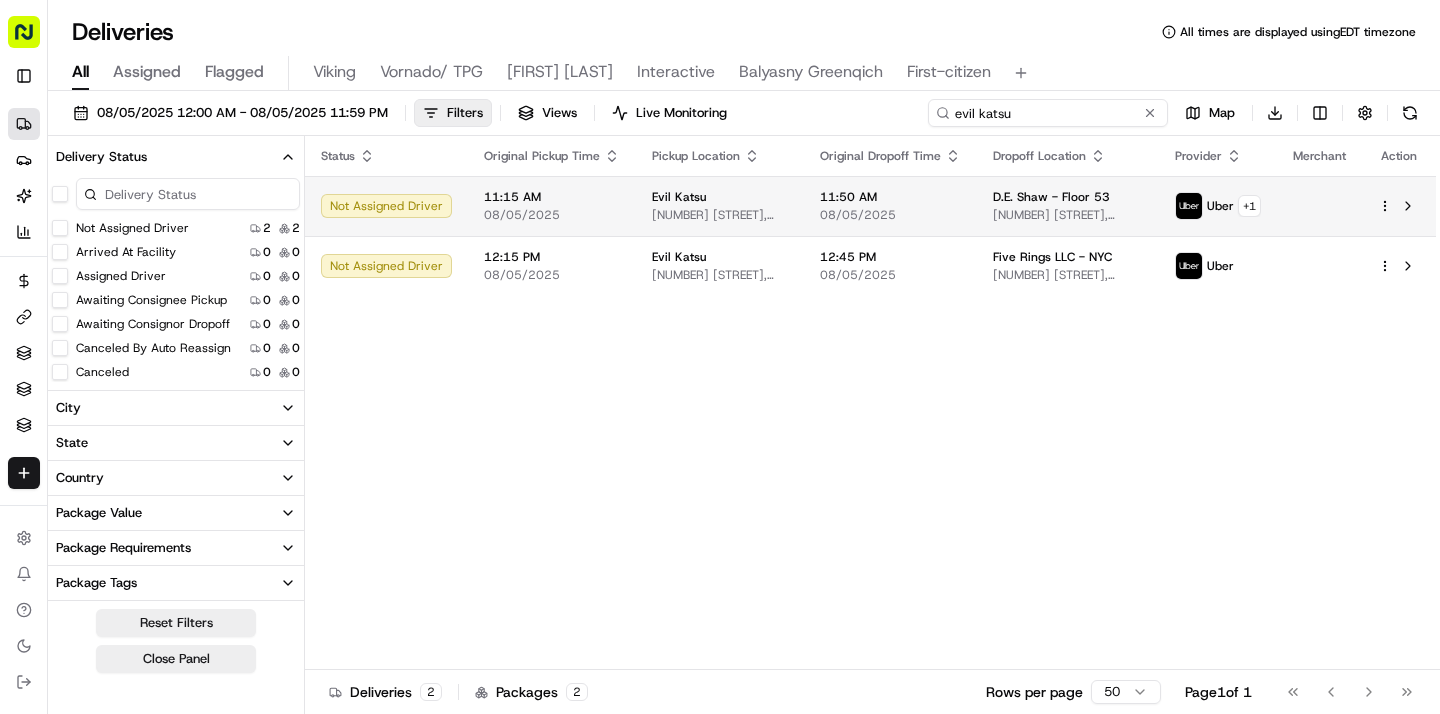 type on "evil katsu" 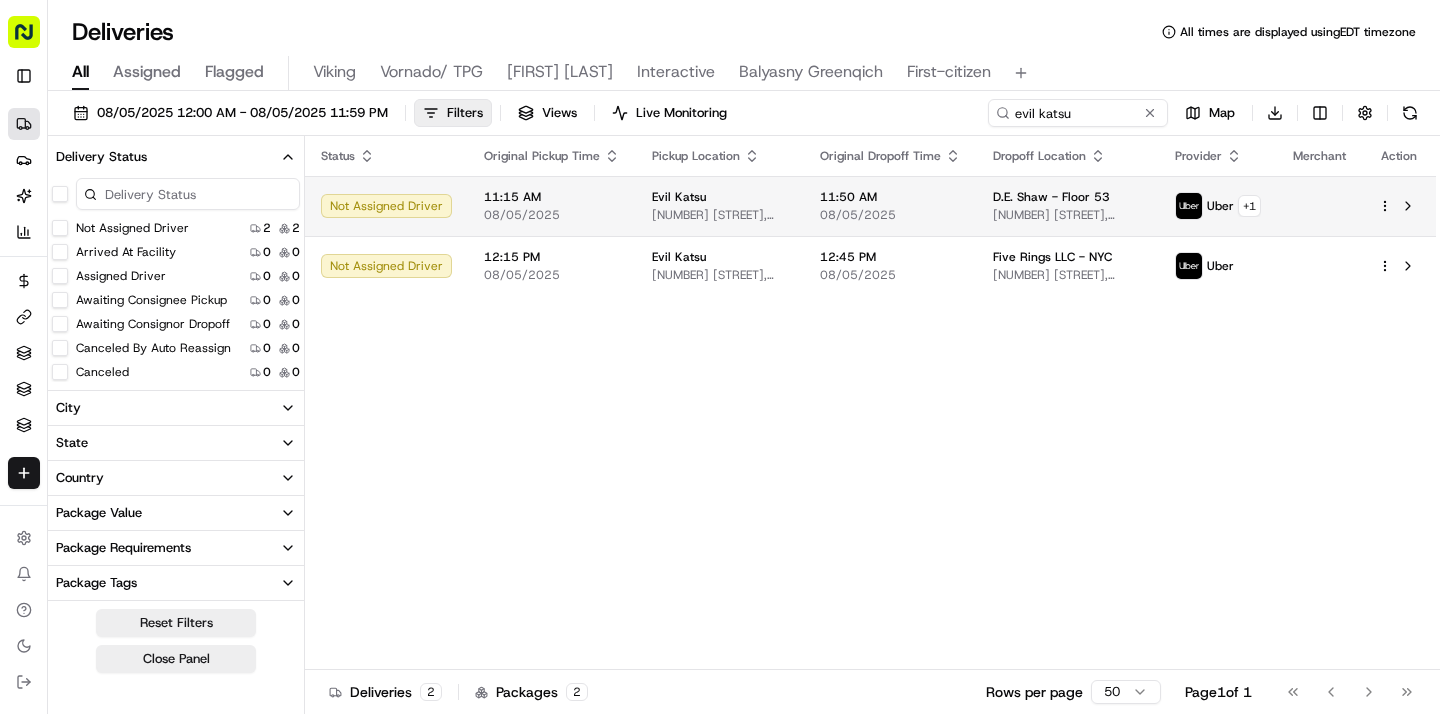 click on "08/05/2025" at bounding box center [890, 215] 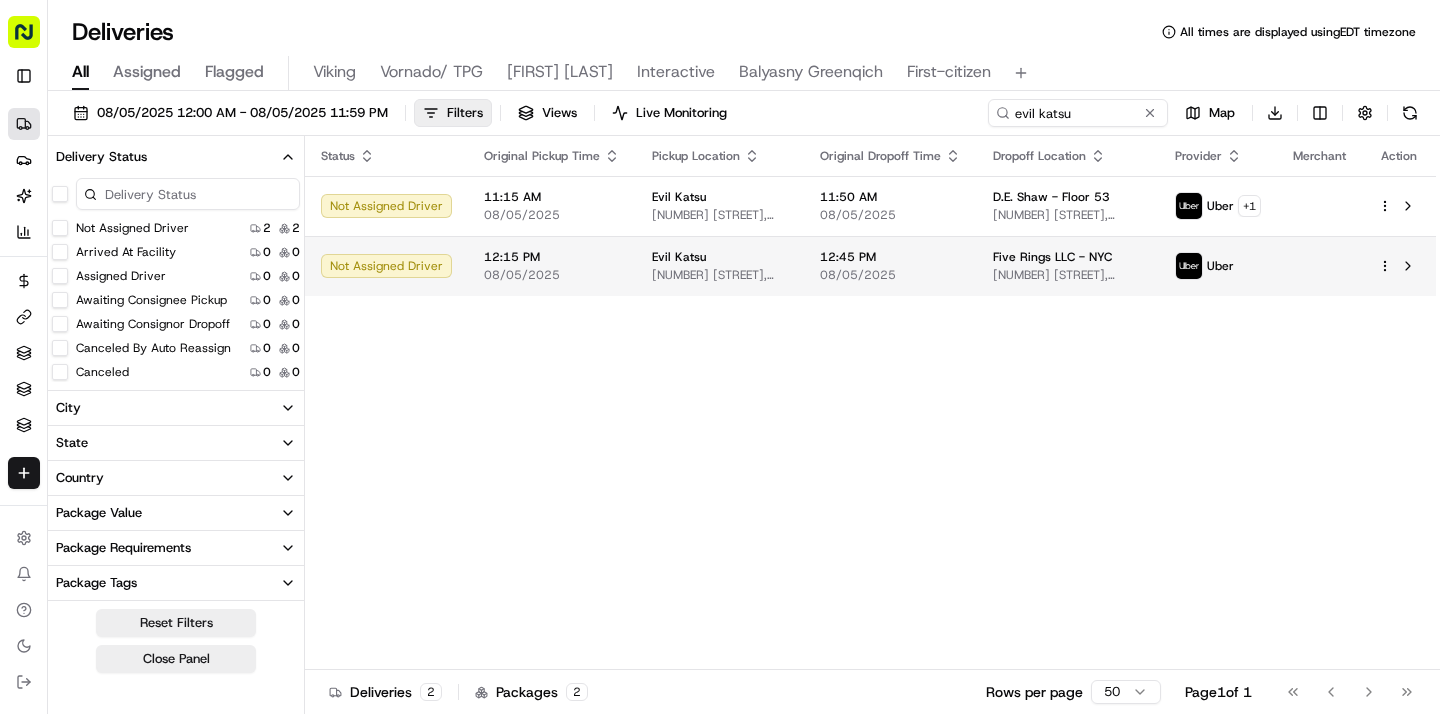 click on "435 E 9th St, New York, NY 10009, USA" at bounding box center (720, 275) 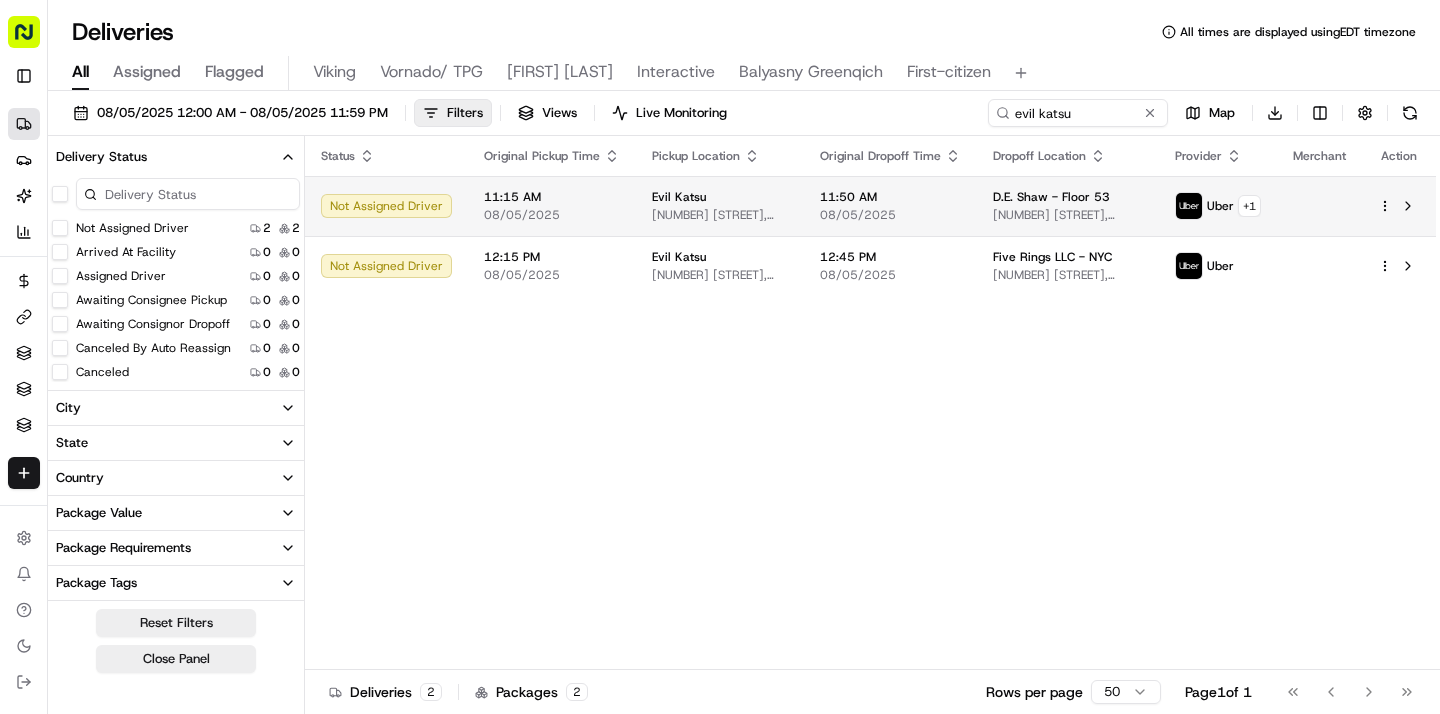 click on "435 E 9th St, New York, NY 10009, USA" at bounding box center [720, 215] 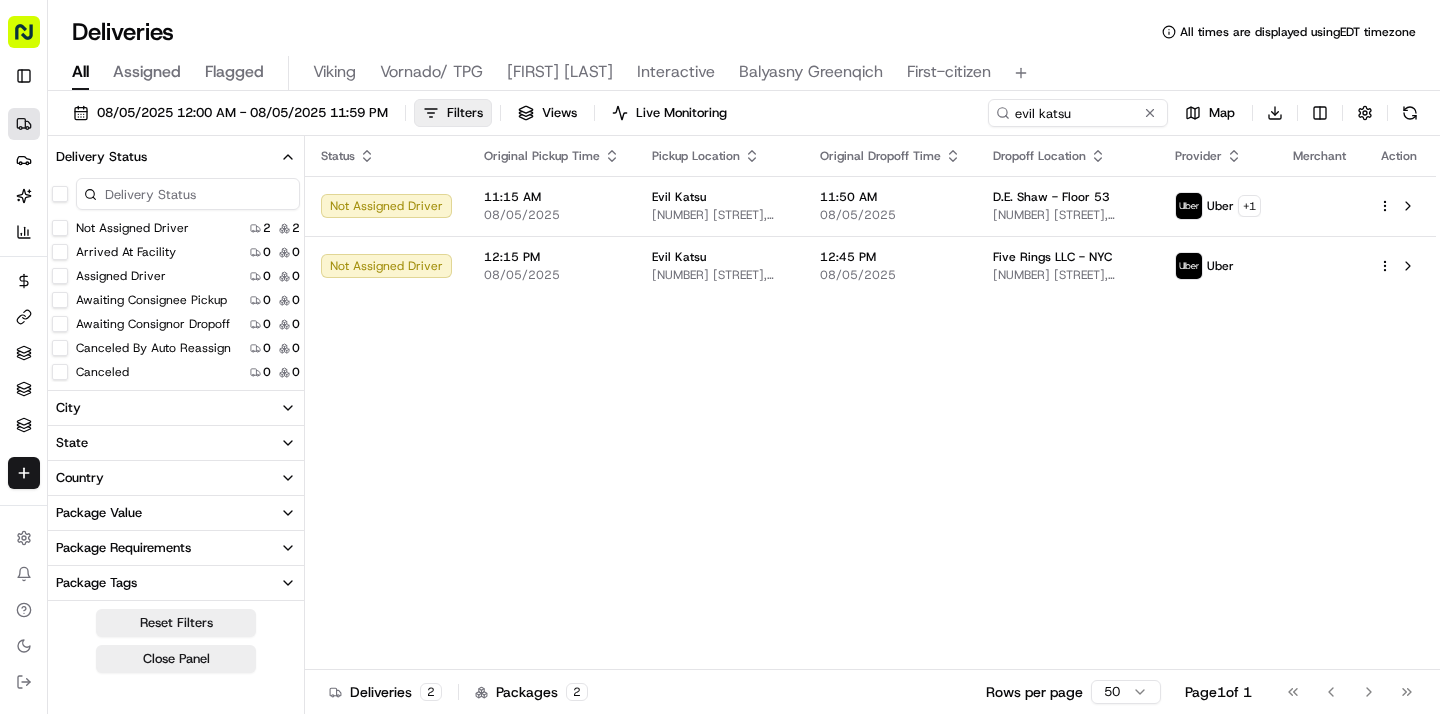click on "Status Original Pickup Time Pickup Location Original Dropoff Time Dropoff Location Provider Merchant Action Not Assigned Driver 11:15 AM 08/05/2025 Evil Katsu 435 E 9th St, New York, NY 10009, USA 11:50 AM 08/05/2025 D.E. Shaw - Floor 53 375 9th Ave, New York, NY 10001, USA Uber + 1 Not Assigned Driver 12:15 PM 08/05/2025 Evil Katsu 435 E 9th St, New York, NY 10009, USA 12:45 PM 08/05/2025 Five Rings LLC - NYC 225 Liberty St, New York, NY 10080, USA Uber" at bounding box center [870, 403] 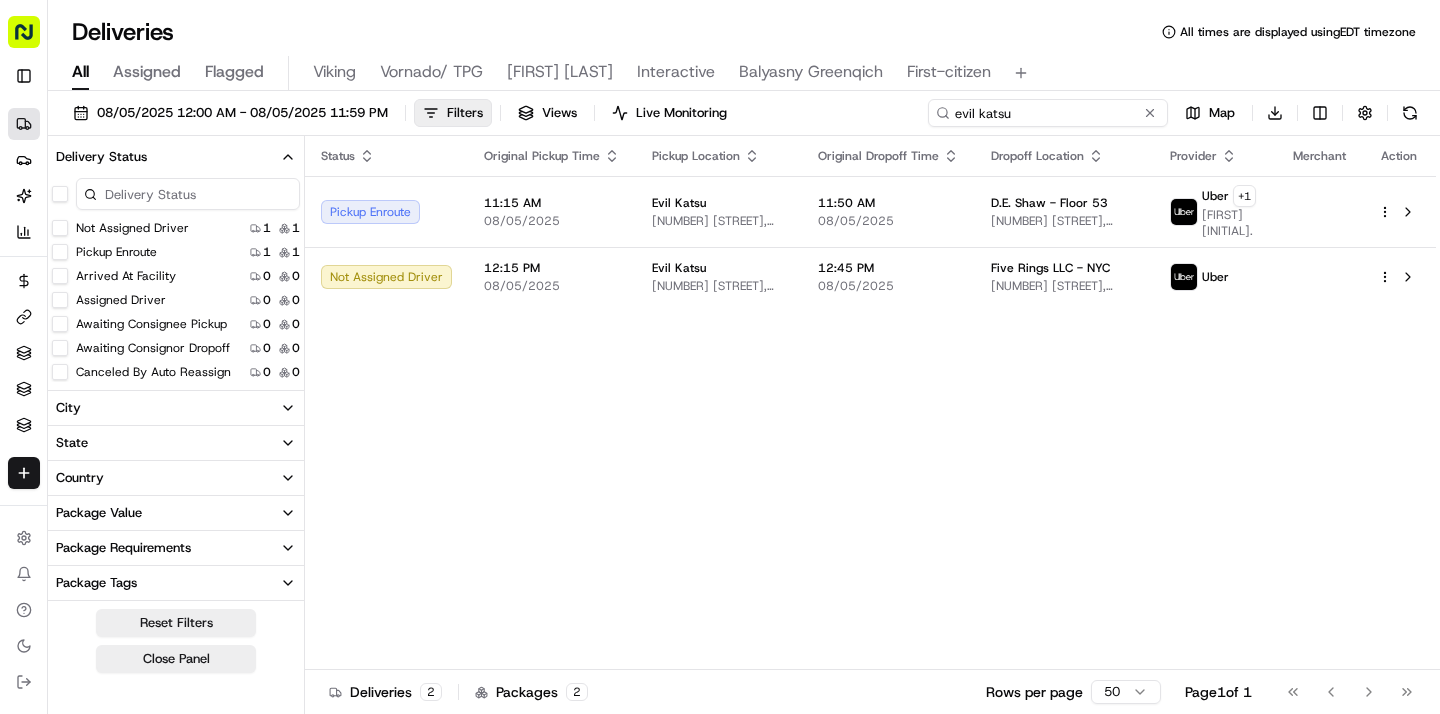 click on "evil katsu" at bounding box center (1048, 113) 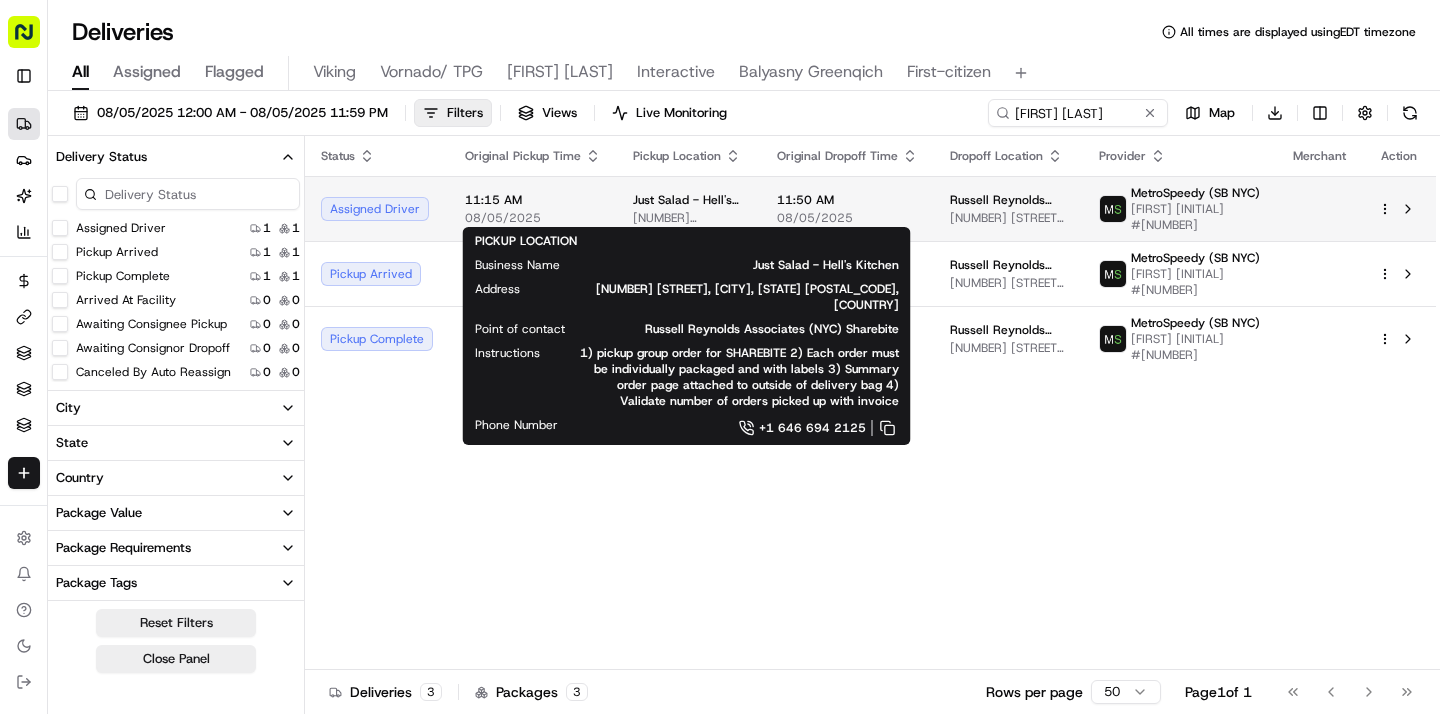 click on "Just Salad - Hell's Kitchen" at bounding box center [689, 200] 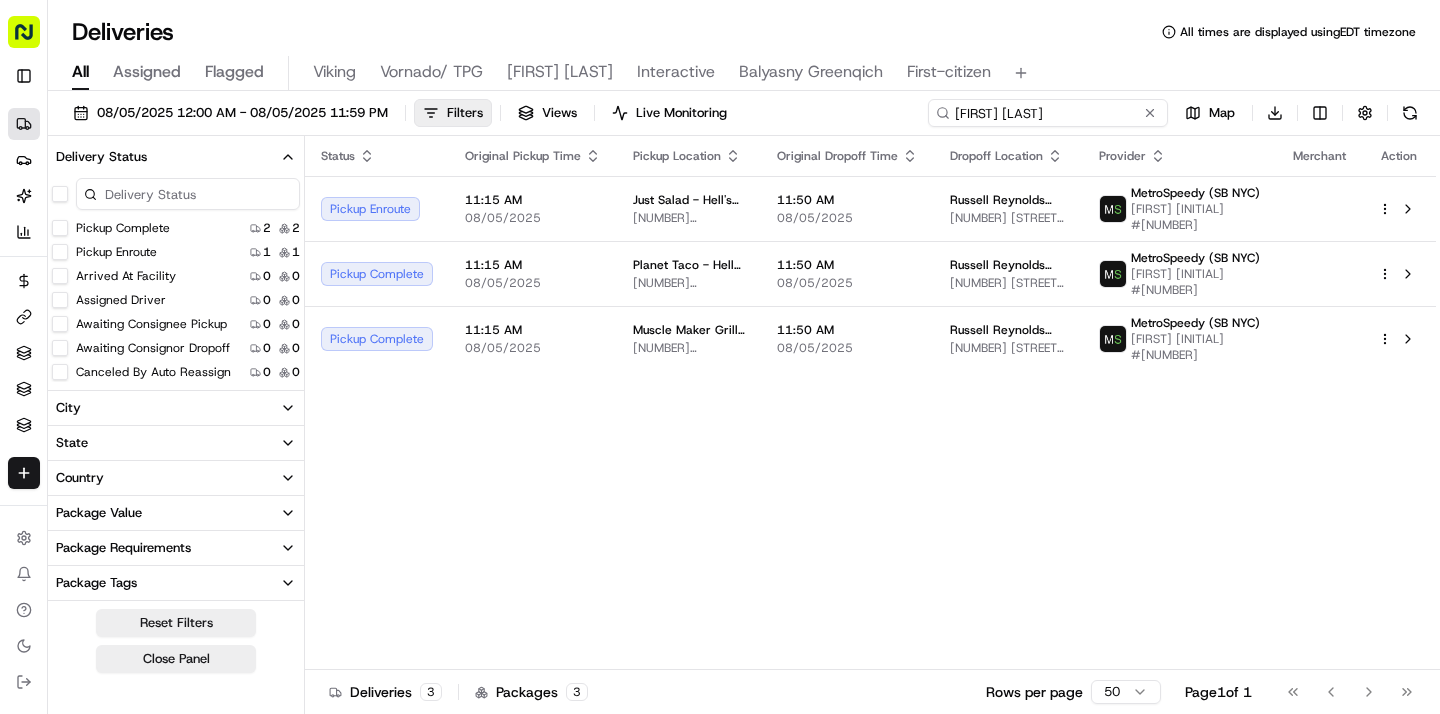click on "russell reynolds" at bounding box center (1048, 113) 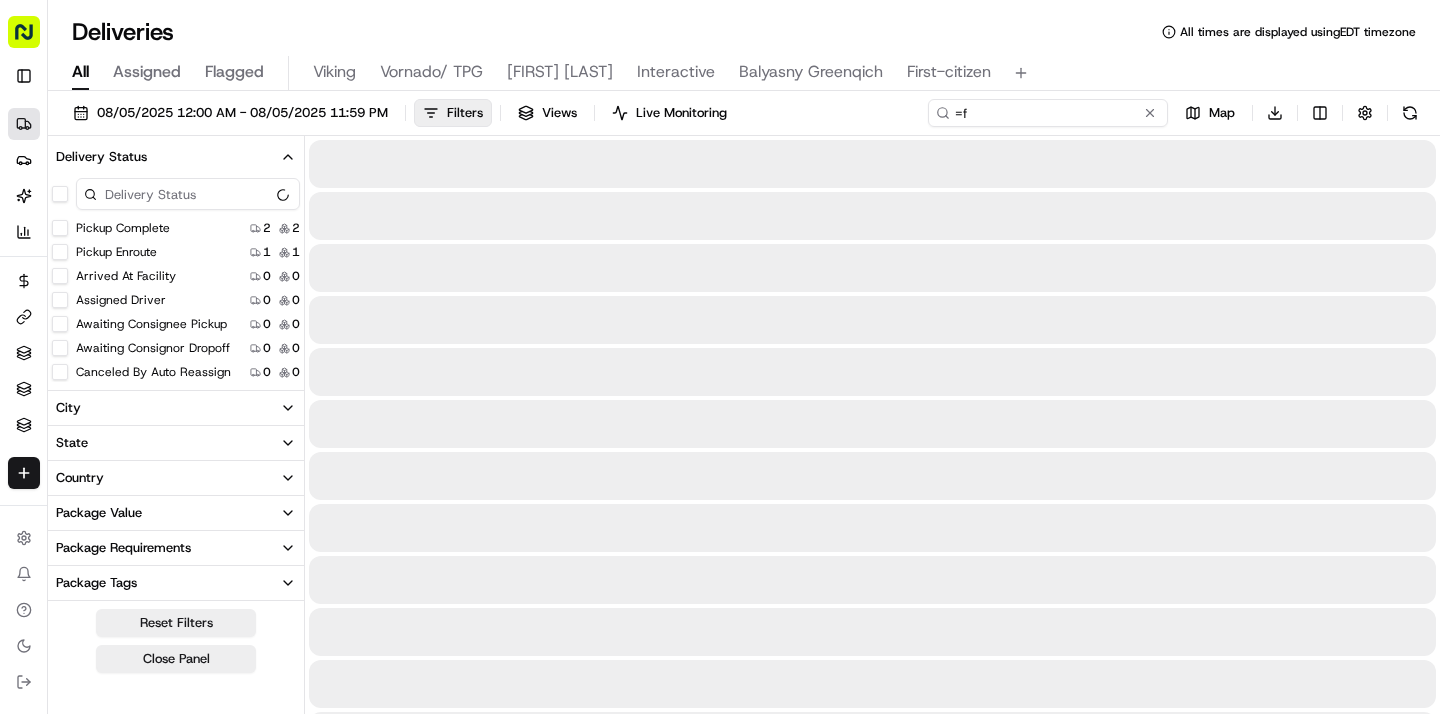 type on "=" 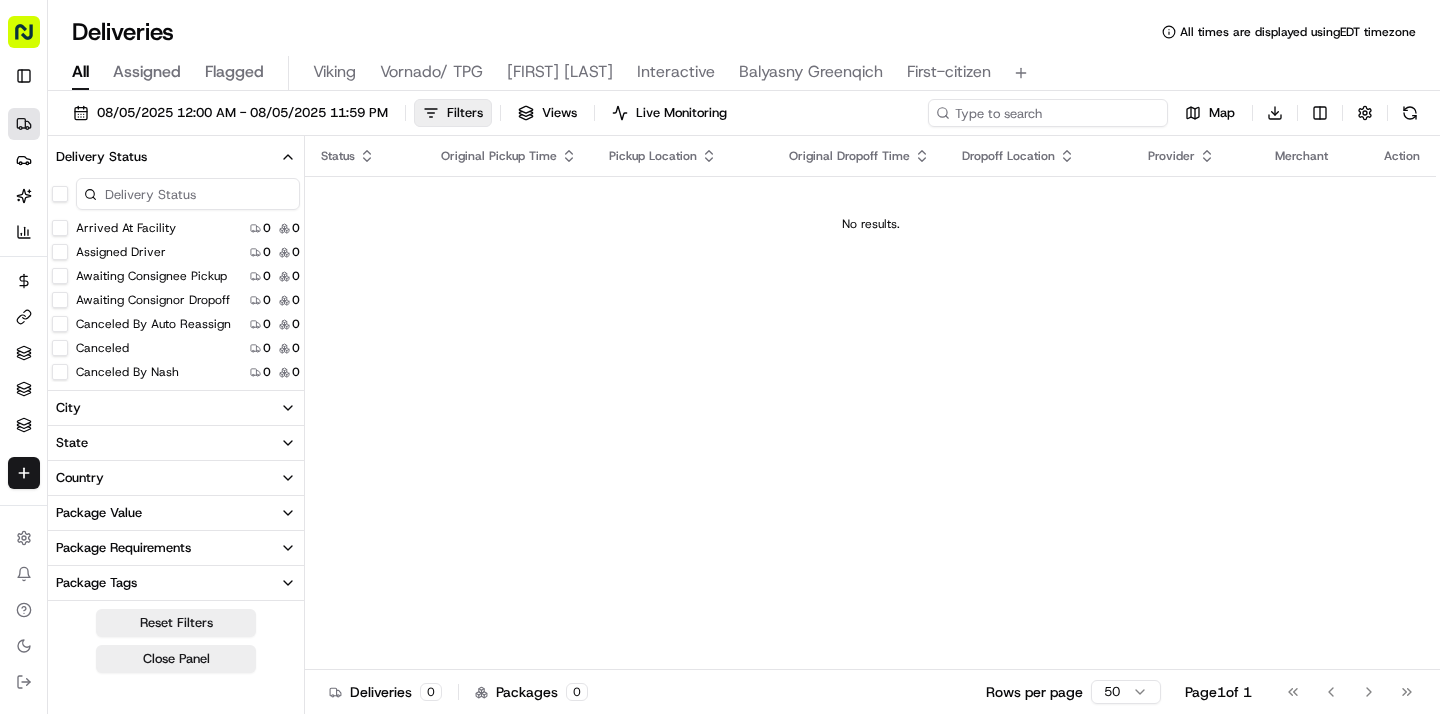 type on "=" 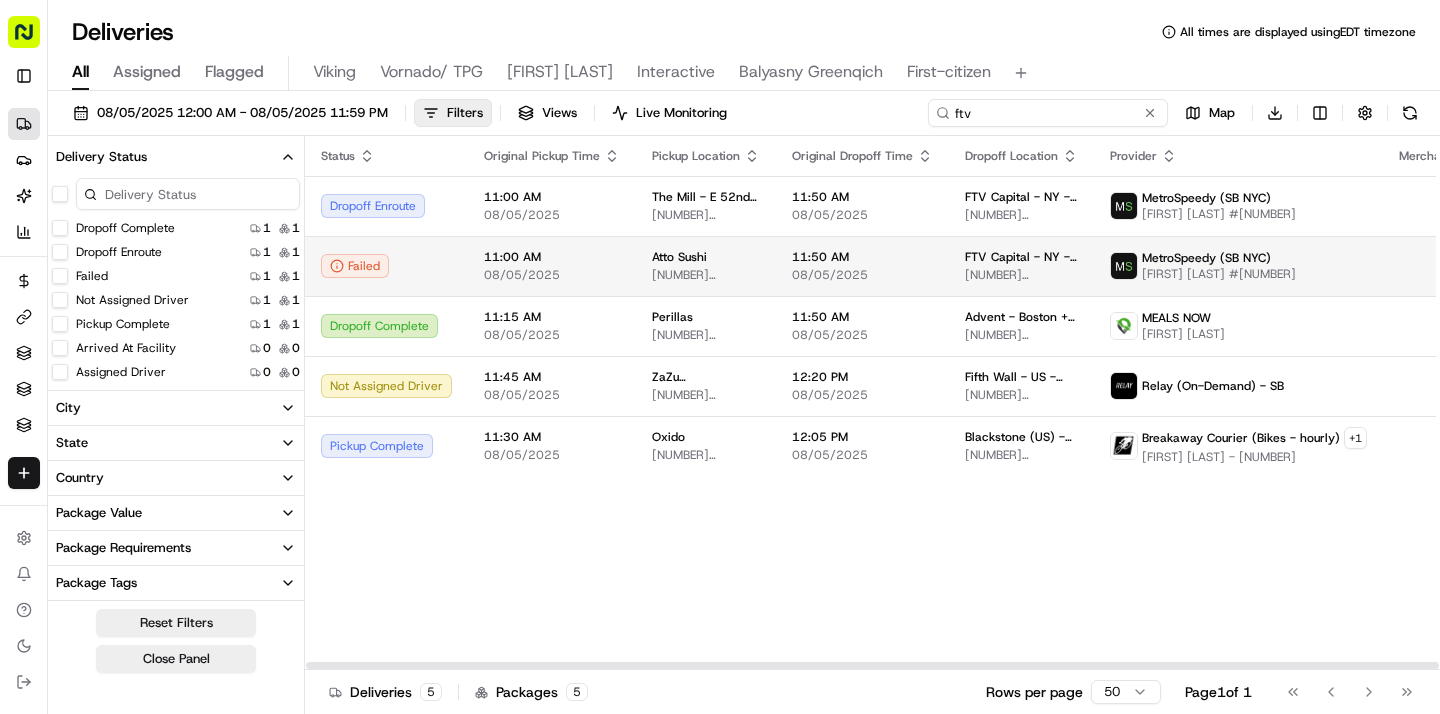 scroll, scrollTop: 0, scrollLeft: 84, axis: horizontal 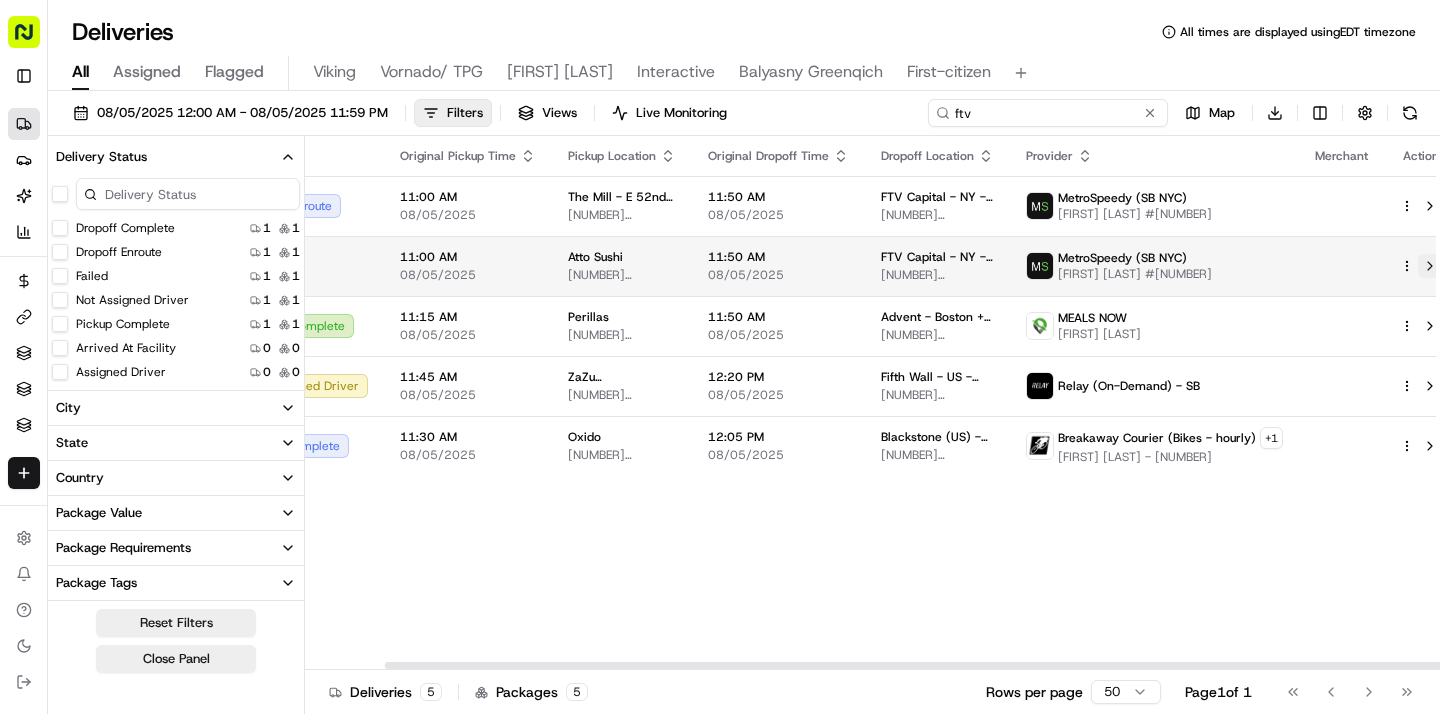 type on "ftv" 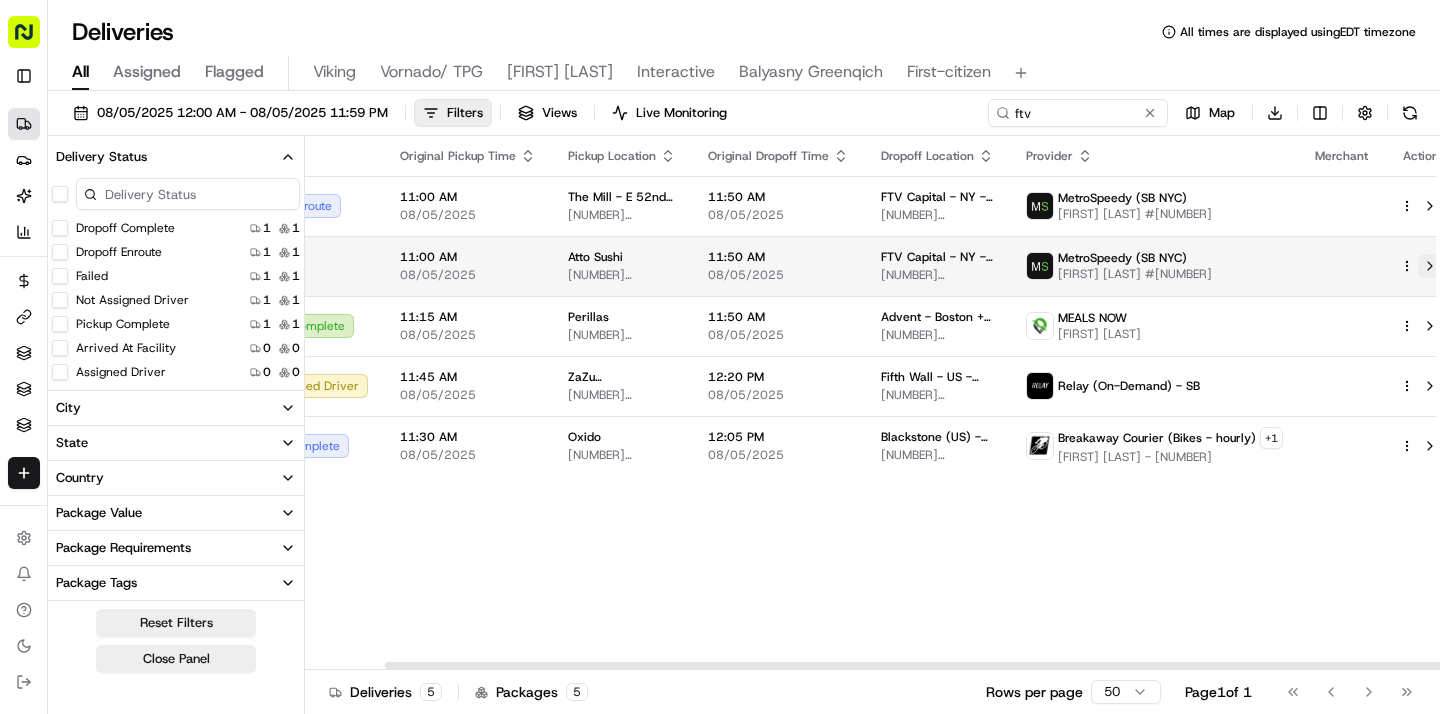 click at bounding box center (1430, 266) 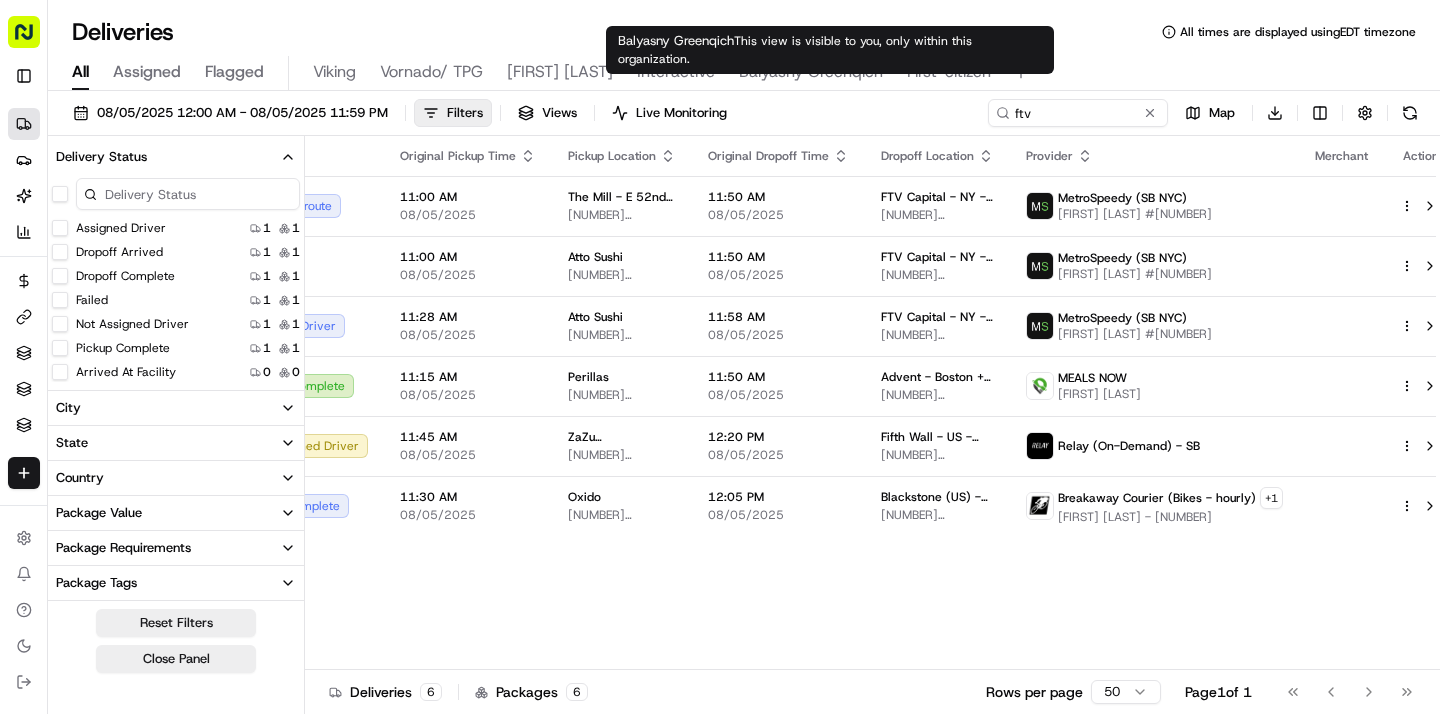 click on "Interactive" at bounding box center (676, 72) 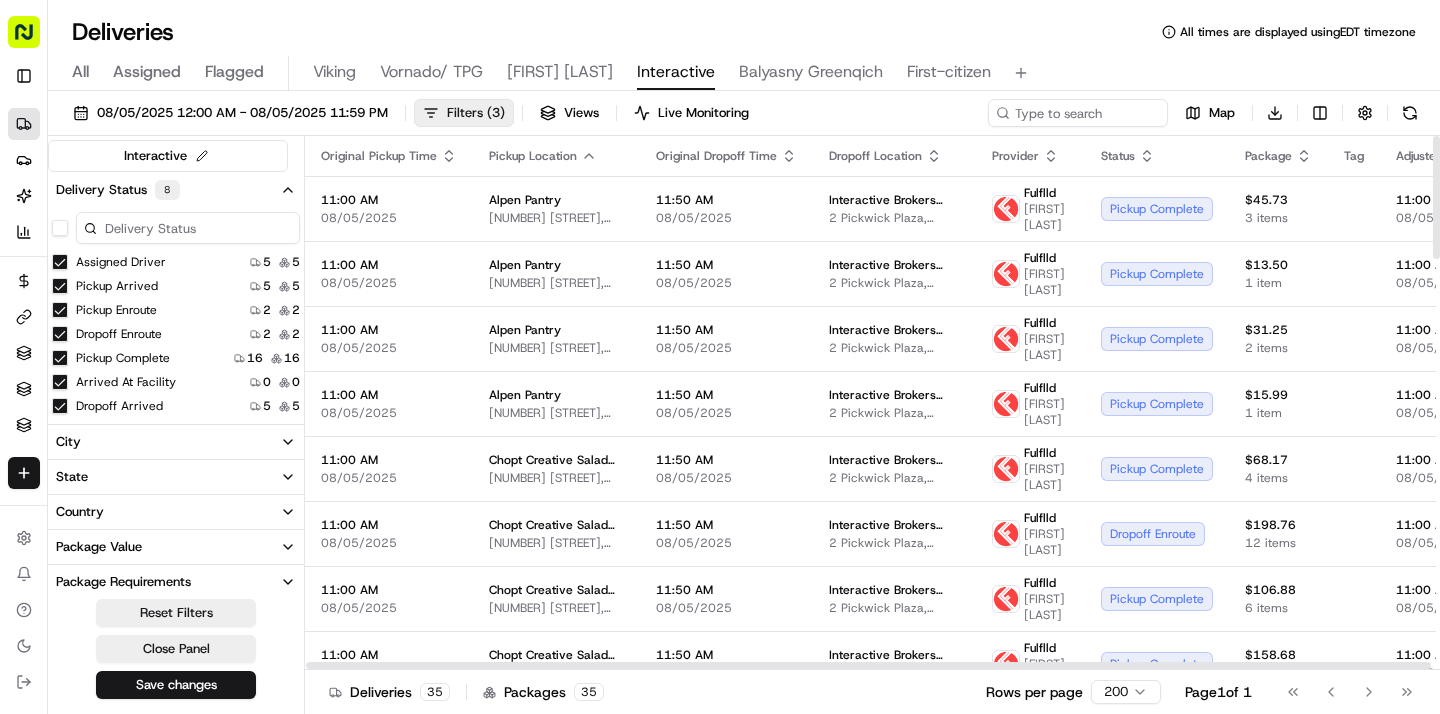 click on "Filters ( 3 )" at bounding box center [476, 113] 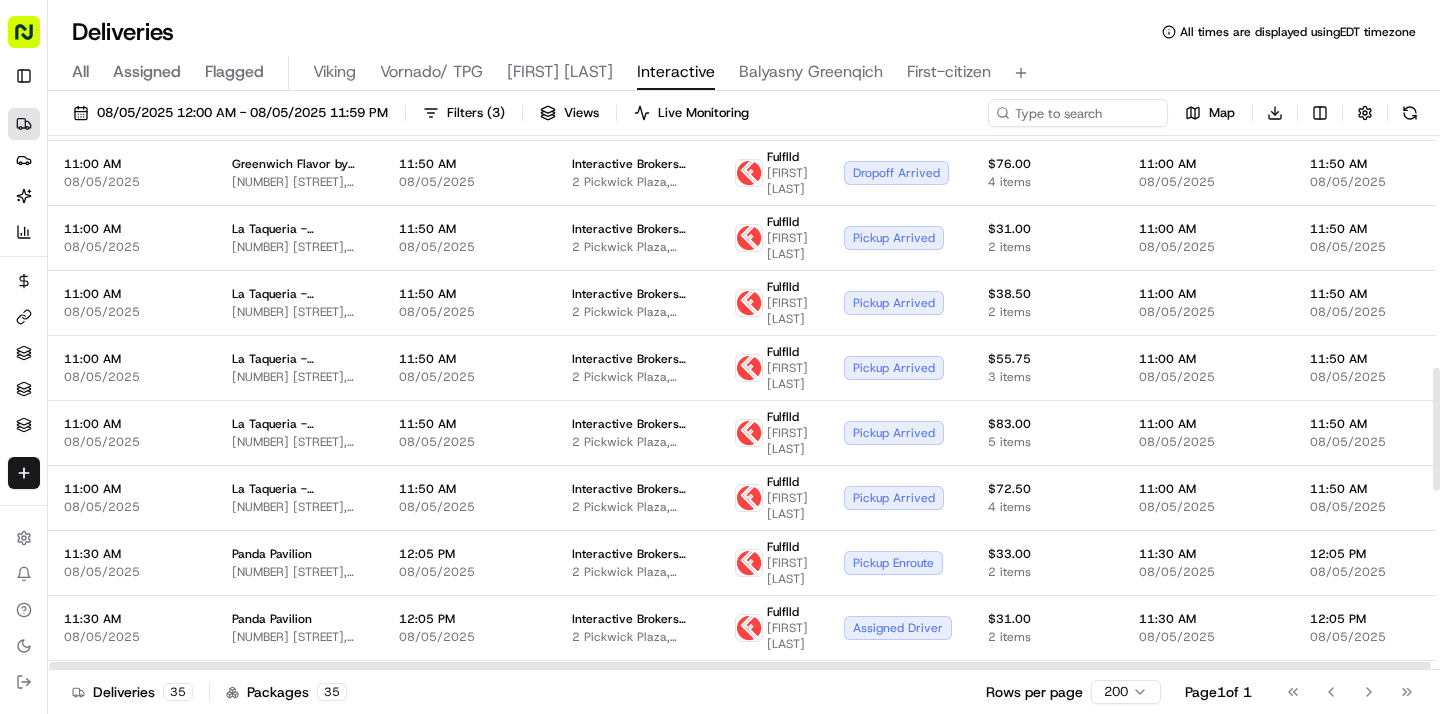 scroll, scrollTop: 995, scrollLeft: 0, axis: vertical 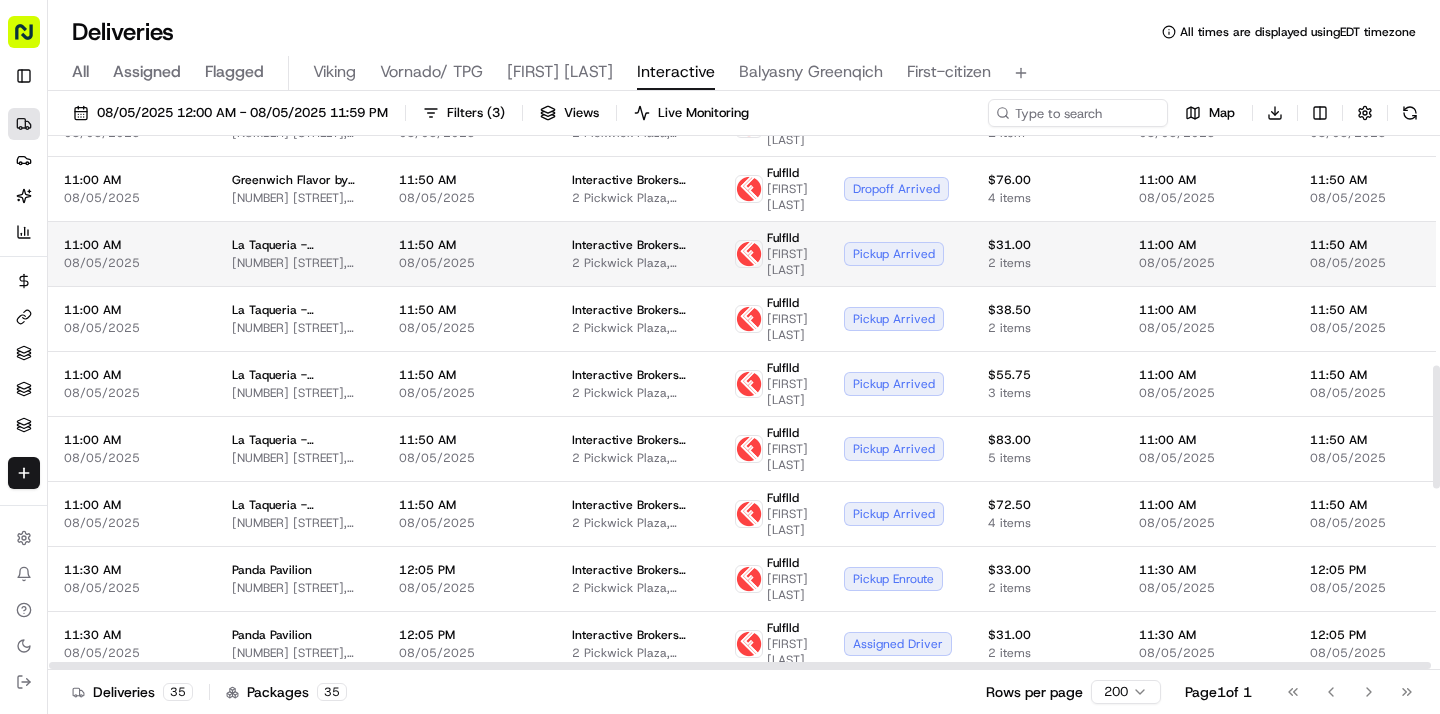 click on "11:50 AM" at bounding box center (469, 245) 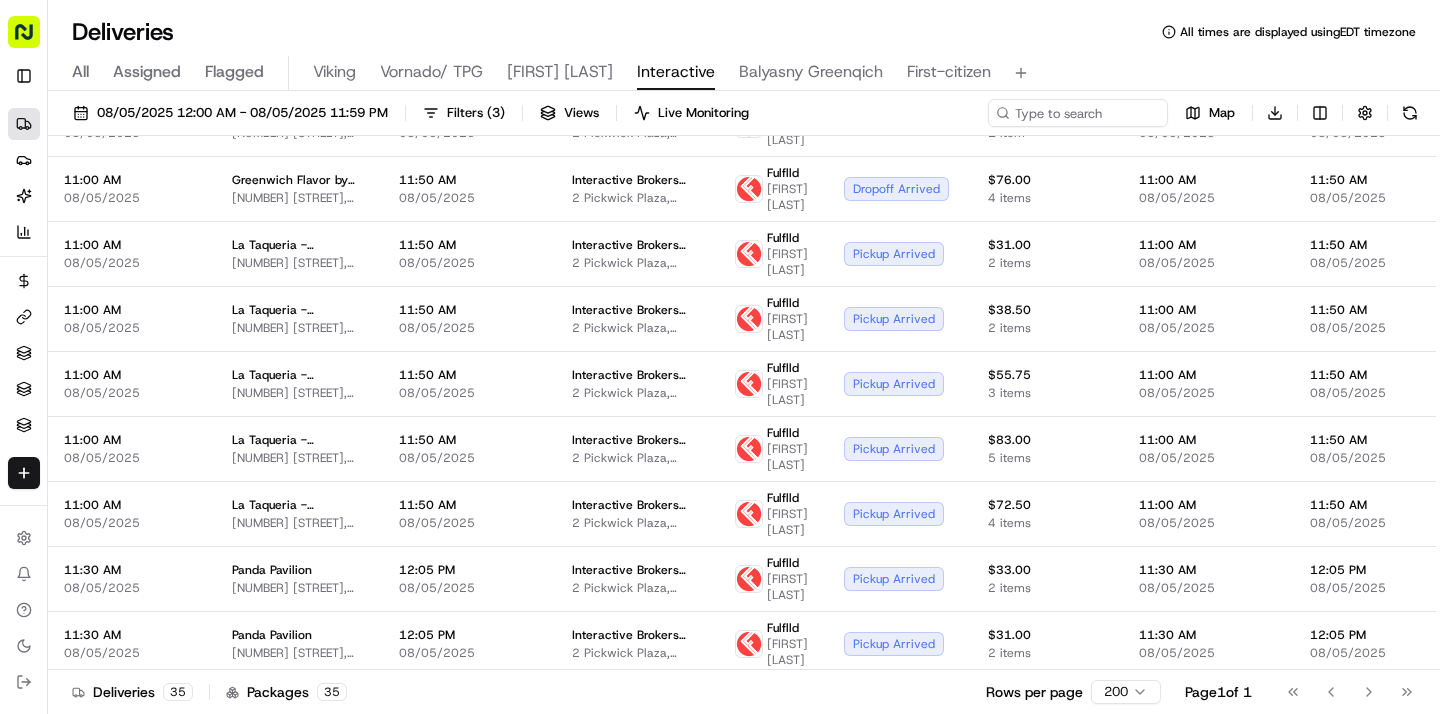 click on "All" at bounding box center (80, 72) 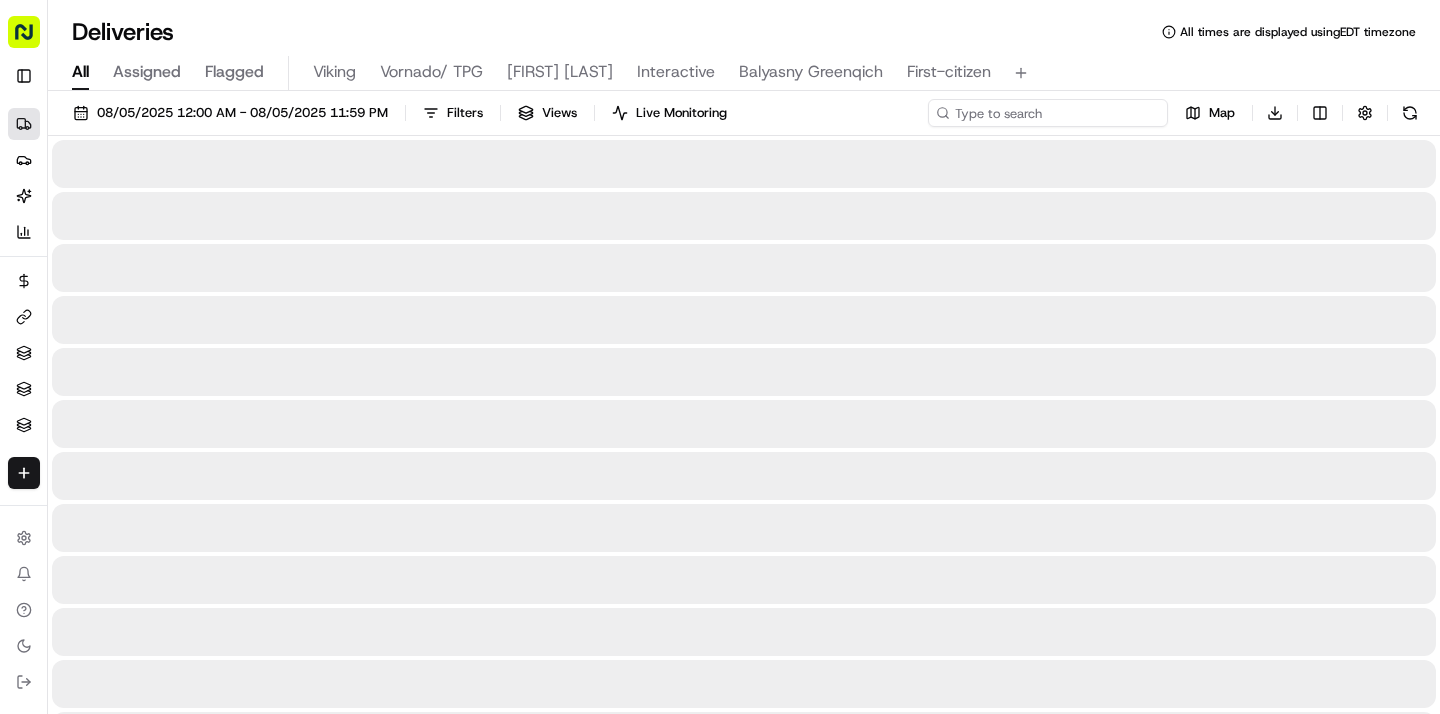 click at bounding box center [1048, 113] 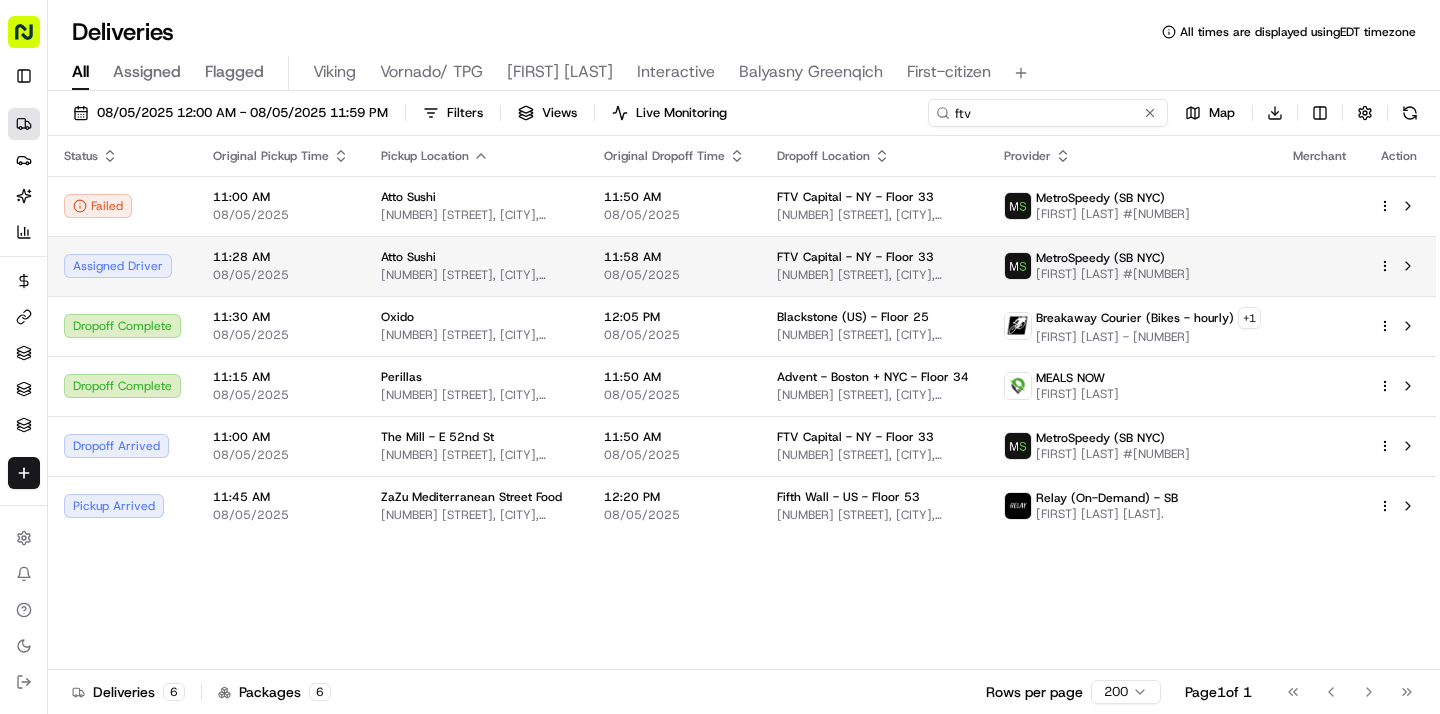 type on "ftv" 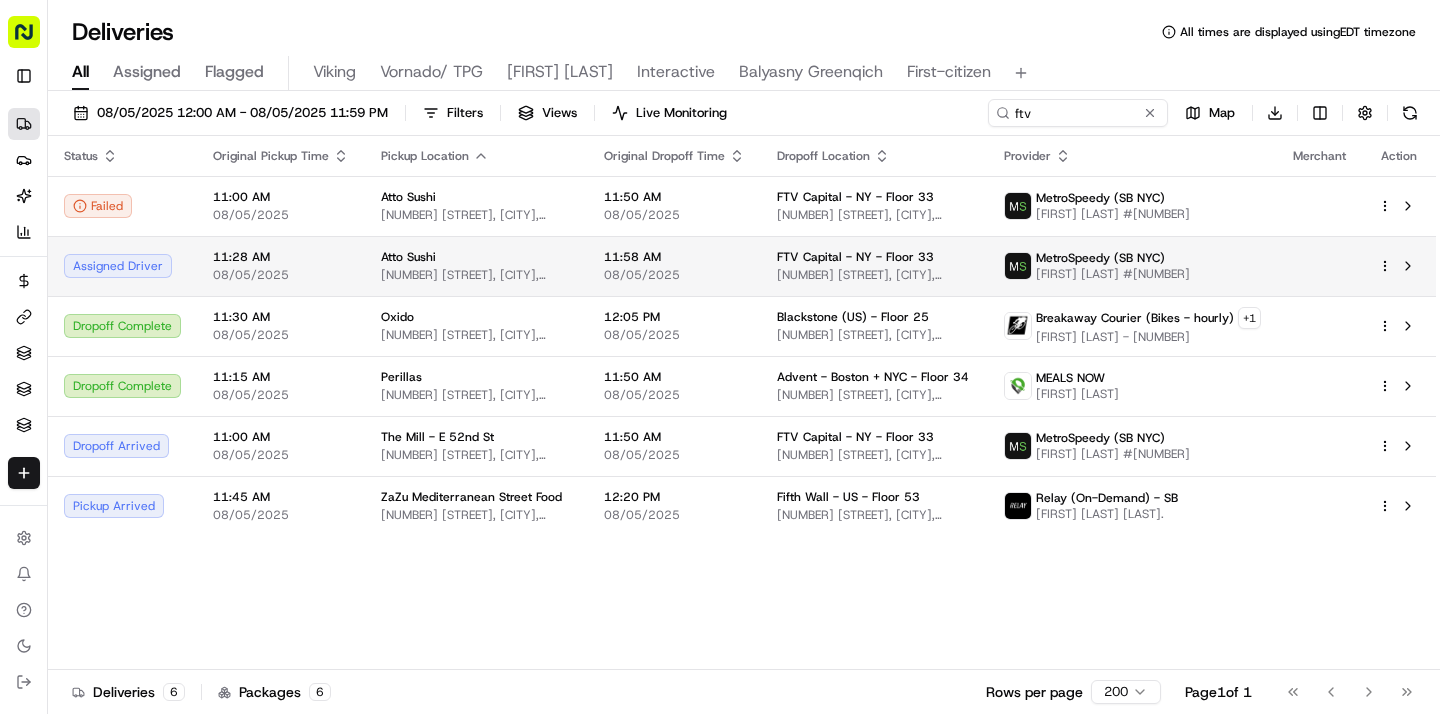 click on "Atto Sushi" at bounding box center [476, 257] 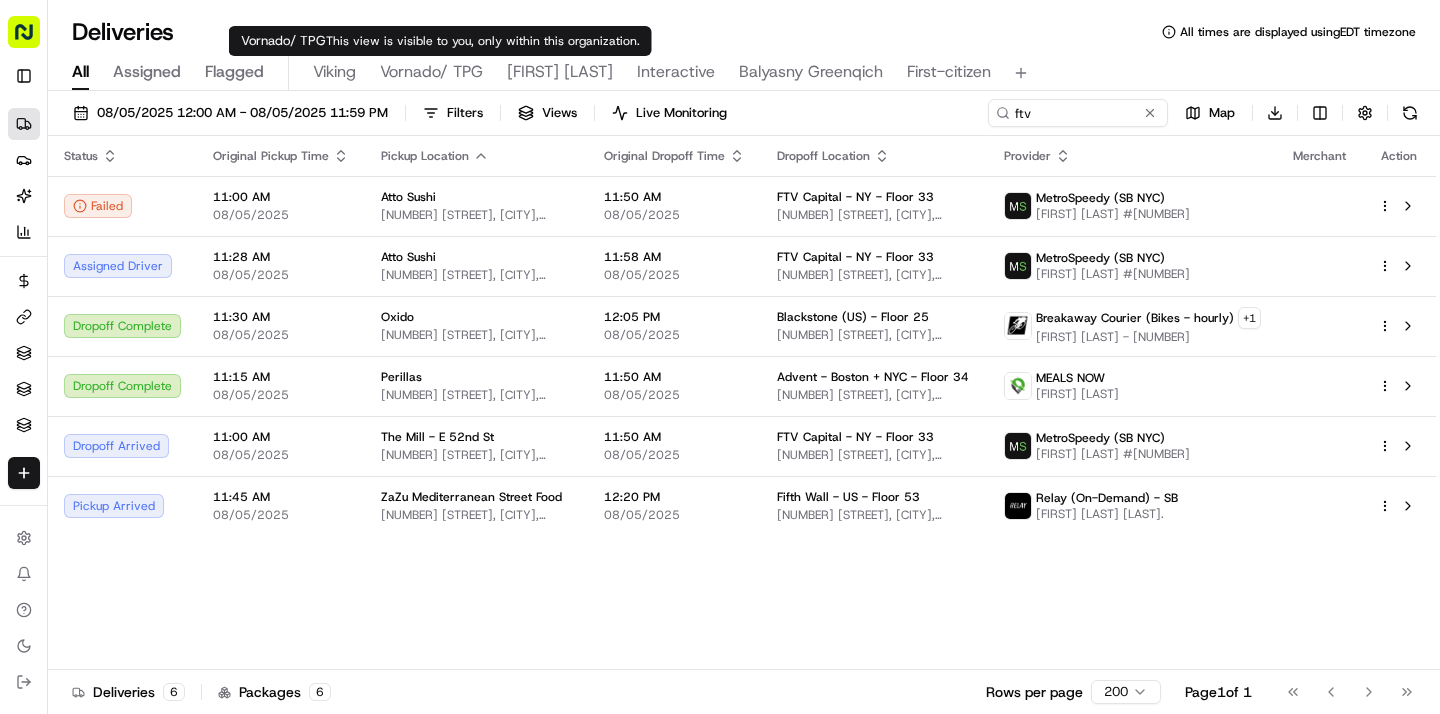 click on "Vornado/ TPG" at bounding box center (431, 72) 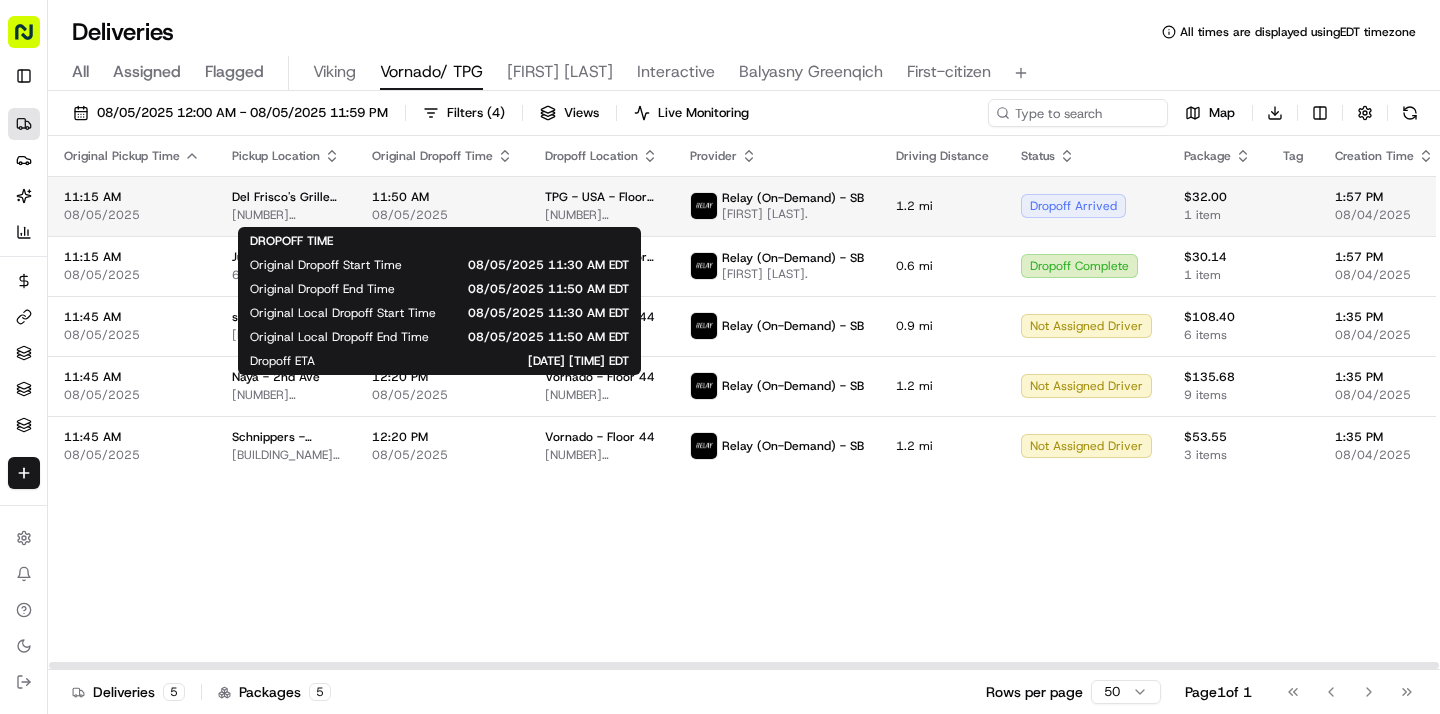 click on "08/05/2025" at bounding box center [442, 215] 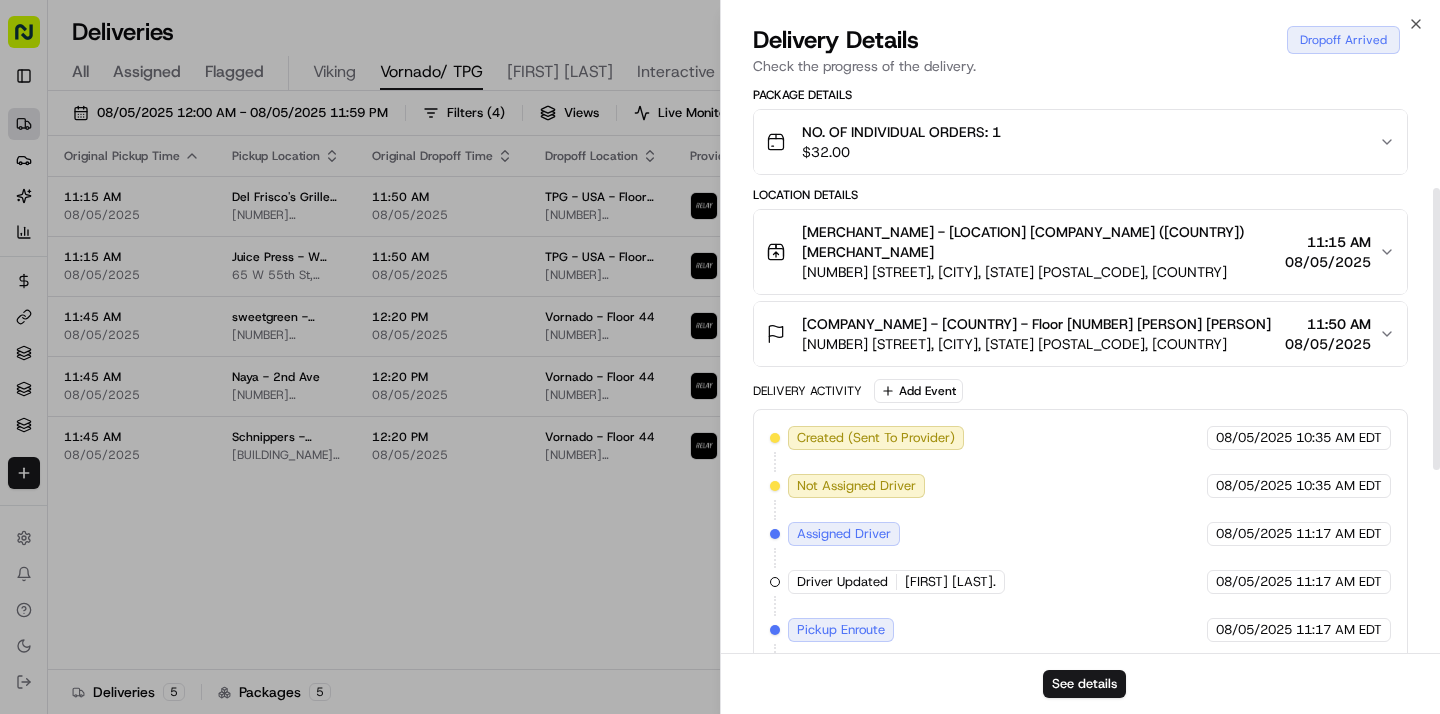 scroll, scrollTop: 458, scrollLeft: 0, axis: vertical 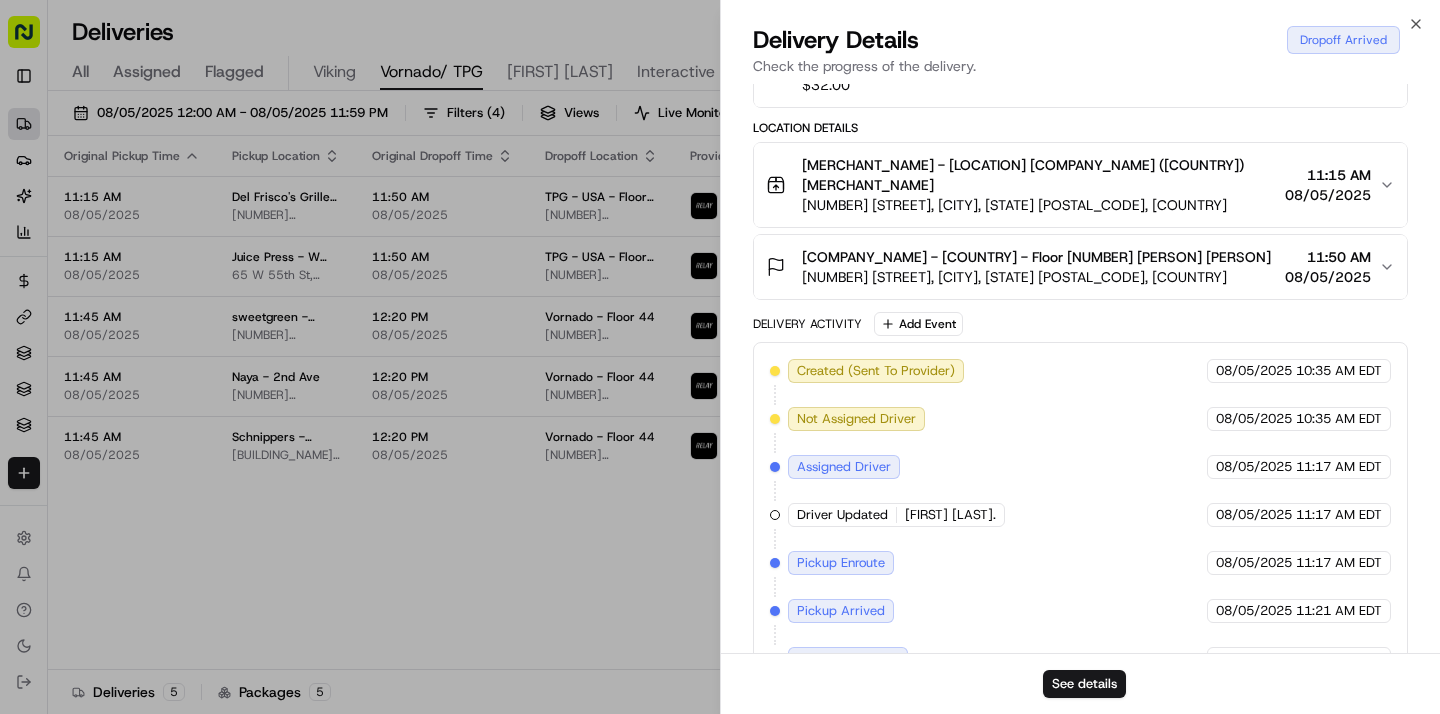 click on "TPG - USA - Floor 35 Vicki Vicki 888 7th Ave, New York, NY 10106, USA 11:50 AM 08/05/2025" at bounding box center (1072, 267) 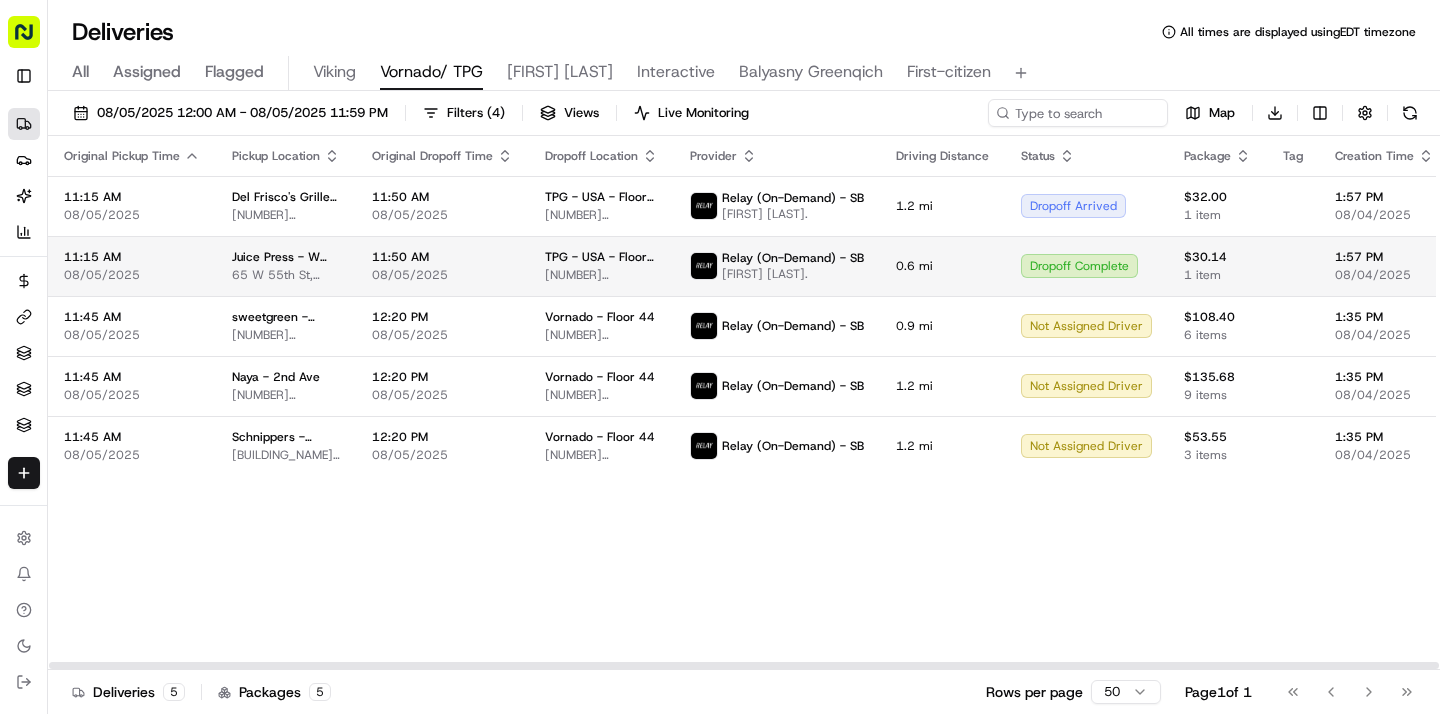 click on "TPG - USA - Floor 35 888 7th Ave, New York, NY 10106, USA" at bounding box center [601, 266] 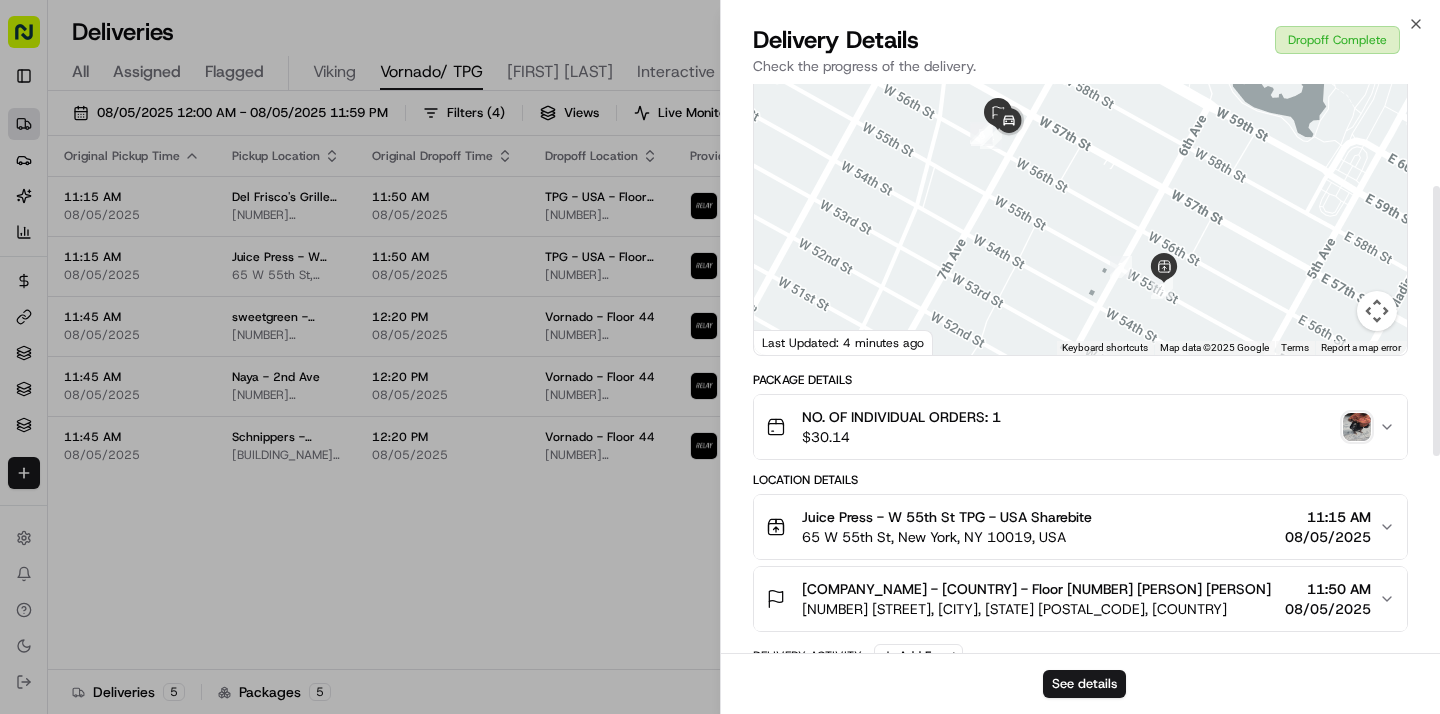 scroll, scrollTop: 297, scrollLeft: 0, axis: vertical 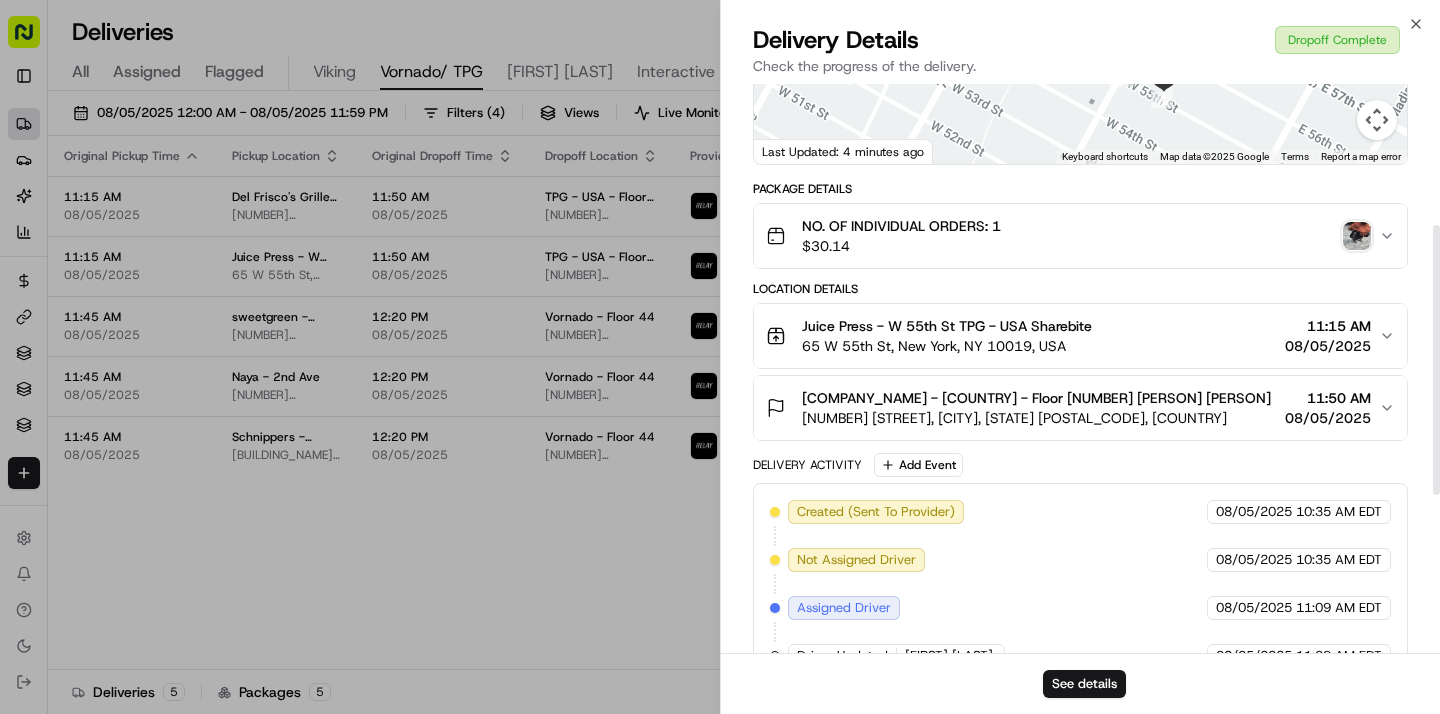 click on "TPG - USA - Floor 35 Vicki Vicki 888 7th Ave, New York, NY 10106, USA 11:50 AM 08/05/2025" at bounding box center (1072, 408) 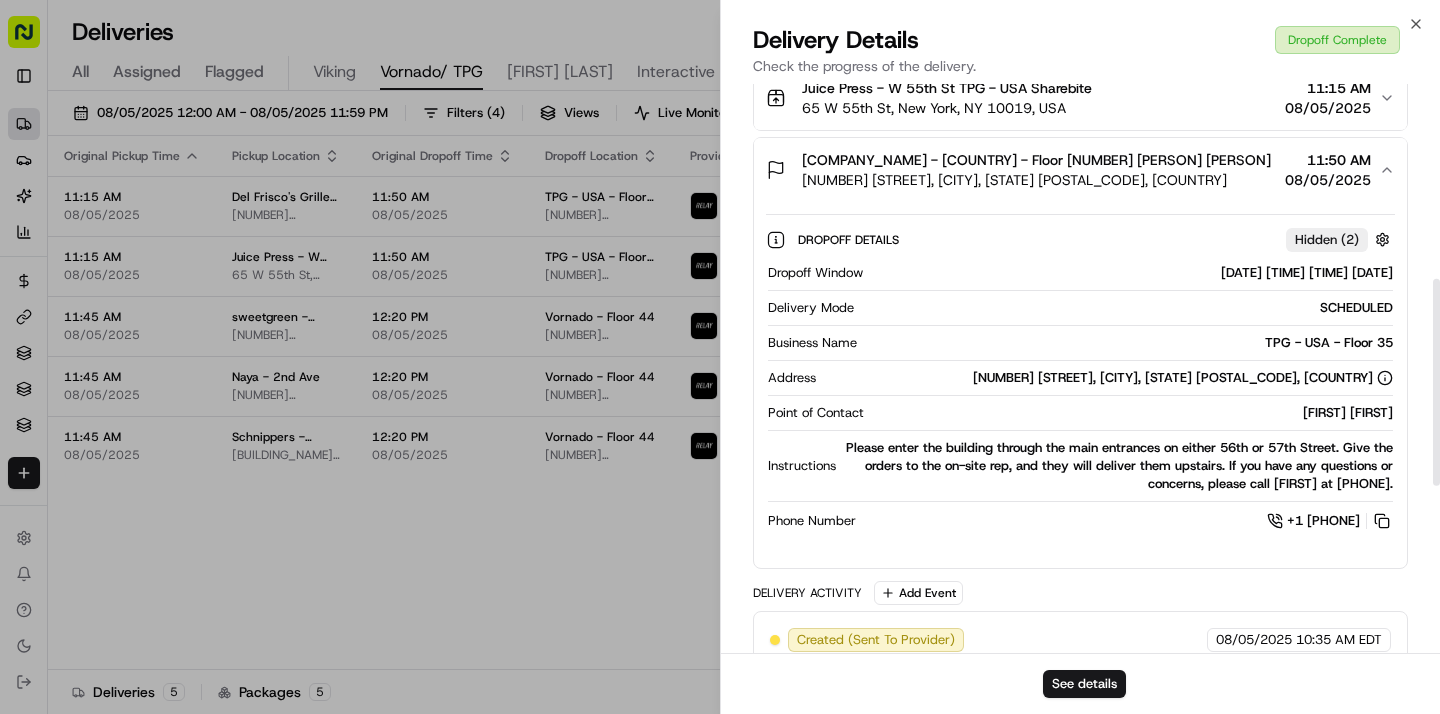 scroll, scrollTop: 542, scrollLeft: 0, axis: vertical 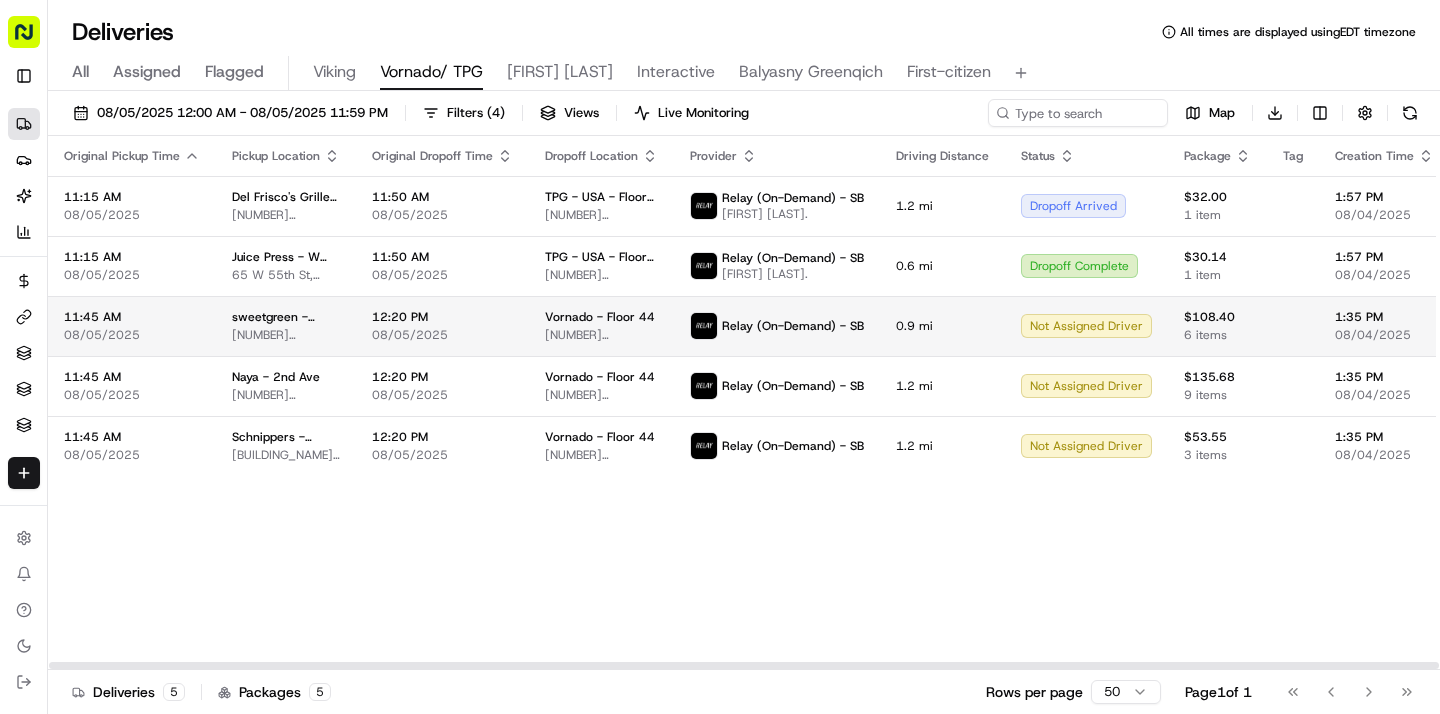 click on "[NUMBER] [STREET], [CITY], [STATE] [POSTAL_CODE], [COUNTRY]" at bounding box center (601, 335) 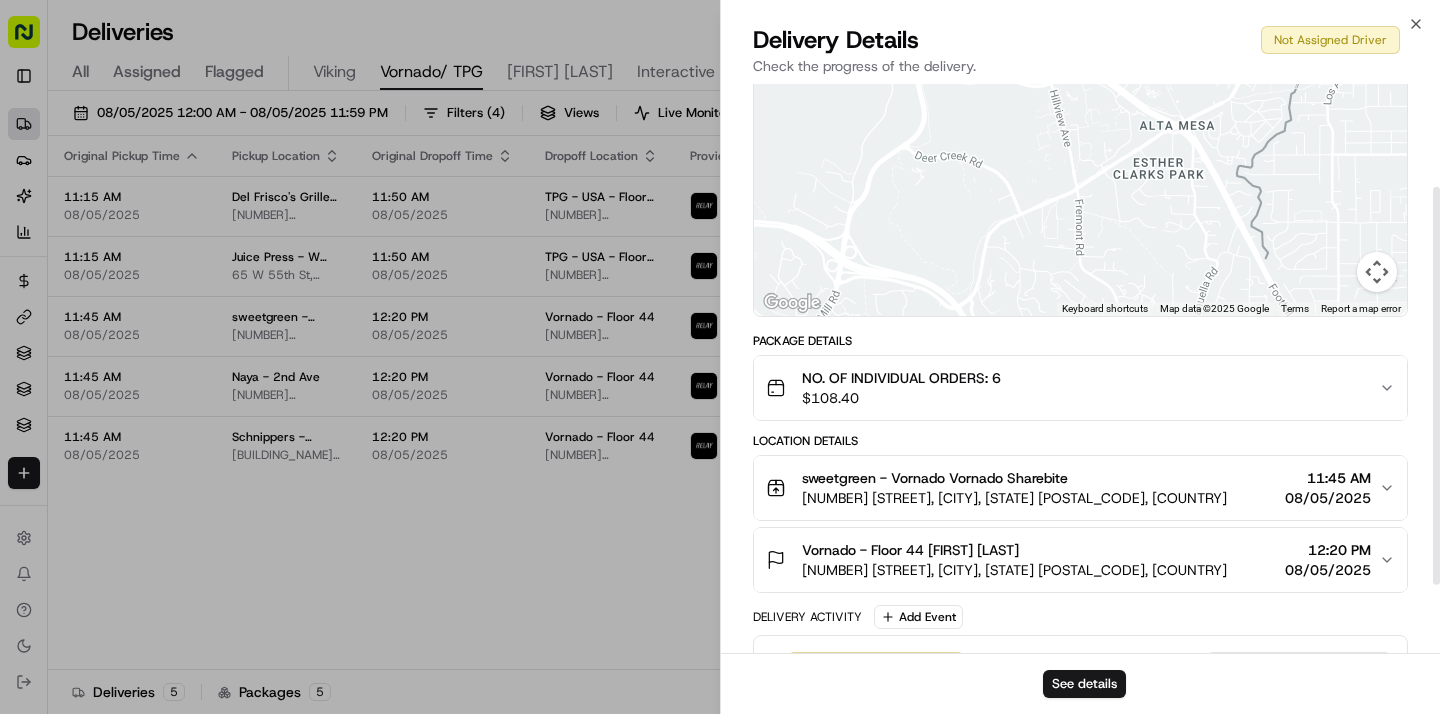 scroll, scrollTop: 147, scrollLeft: 0, axis: vertical 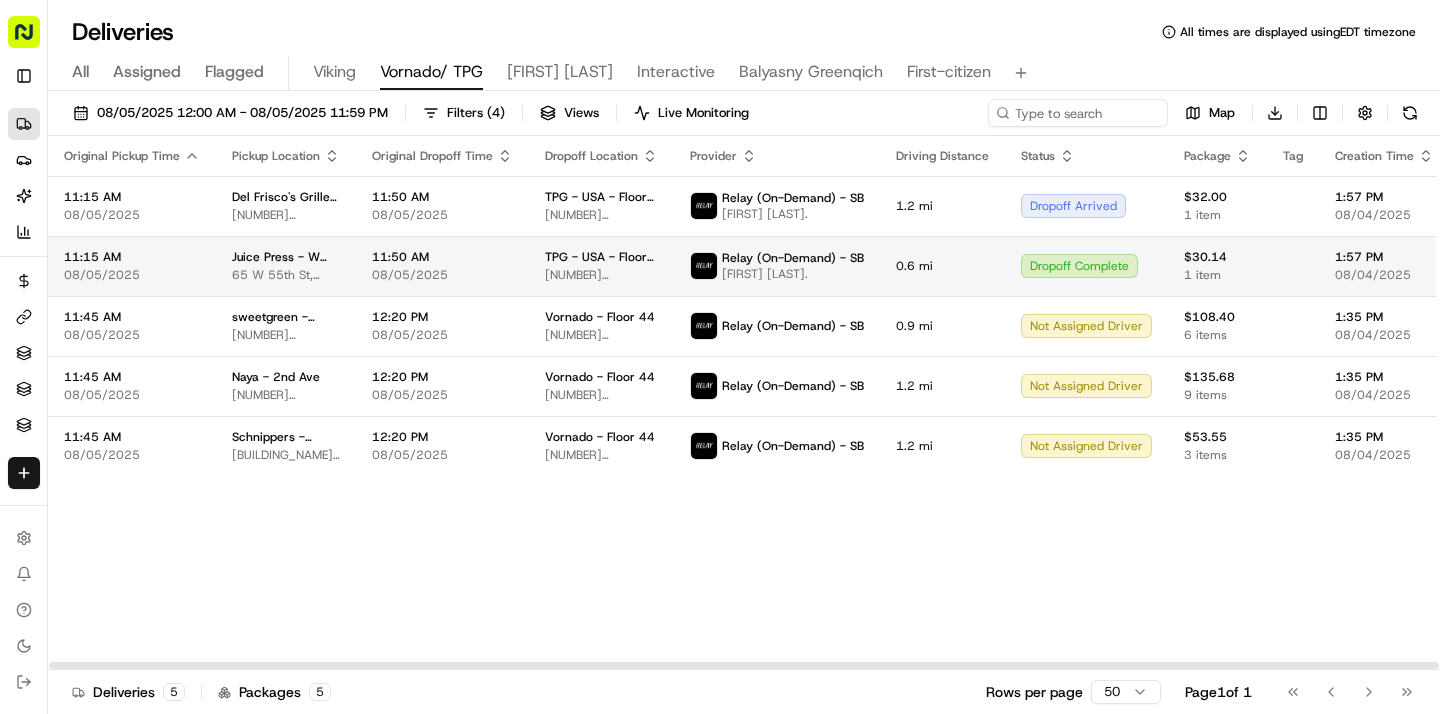 click on "Relay (On-Demand) - SB Ruben A C." at bounding box center (777, 266) 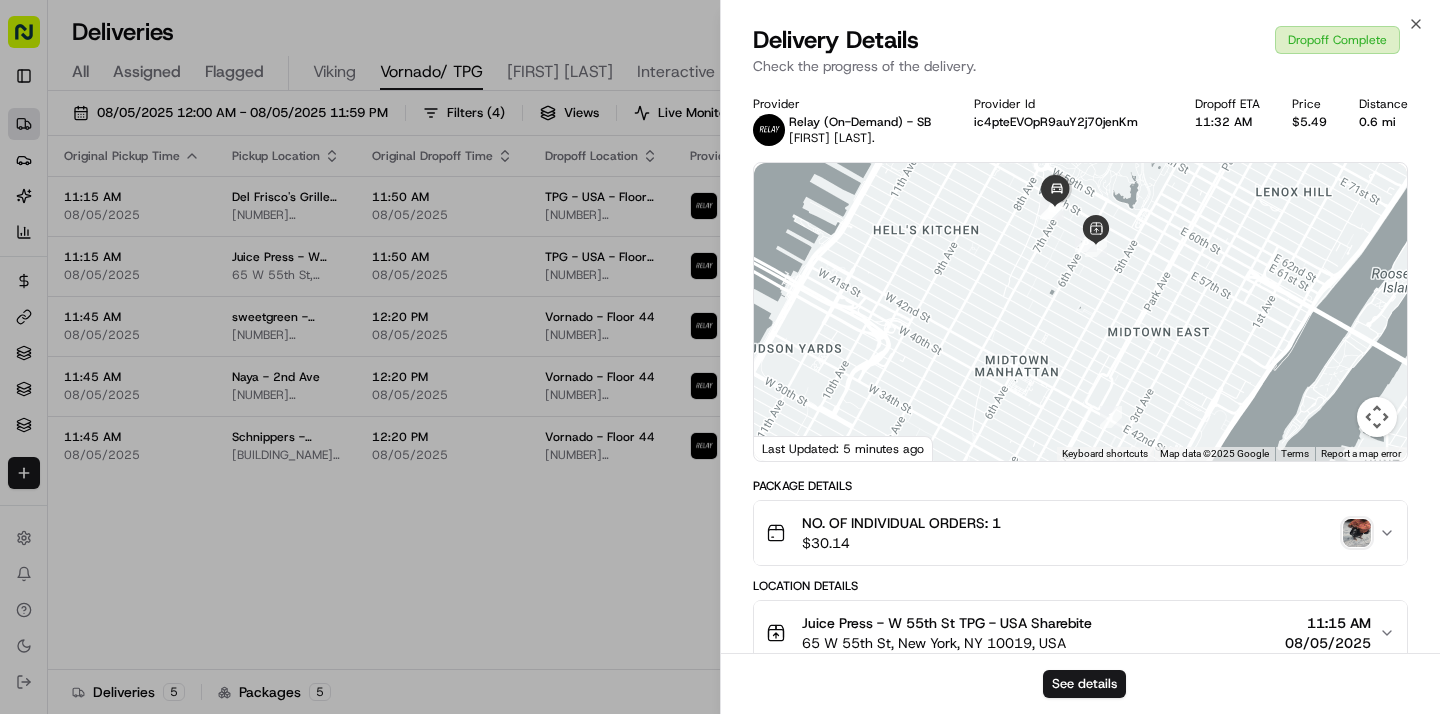 click at bounding box center [1357, 533] 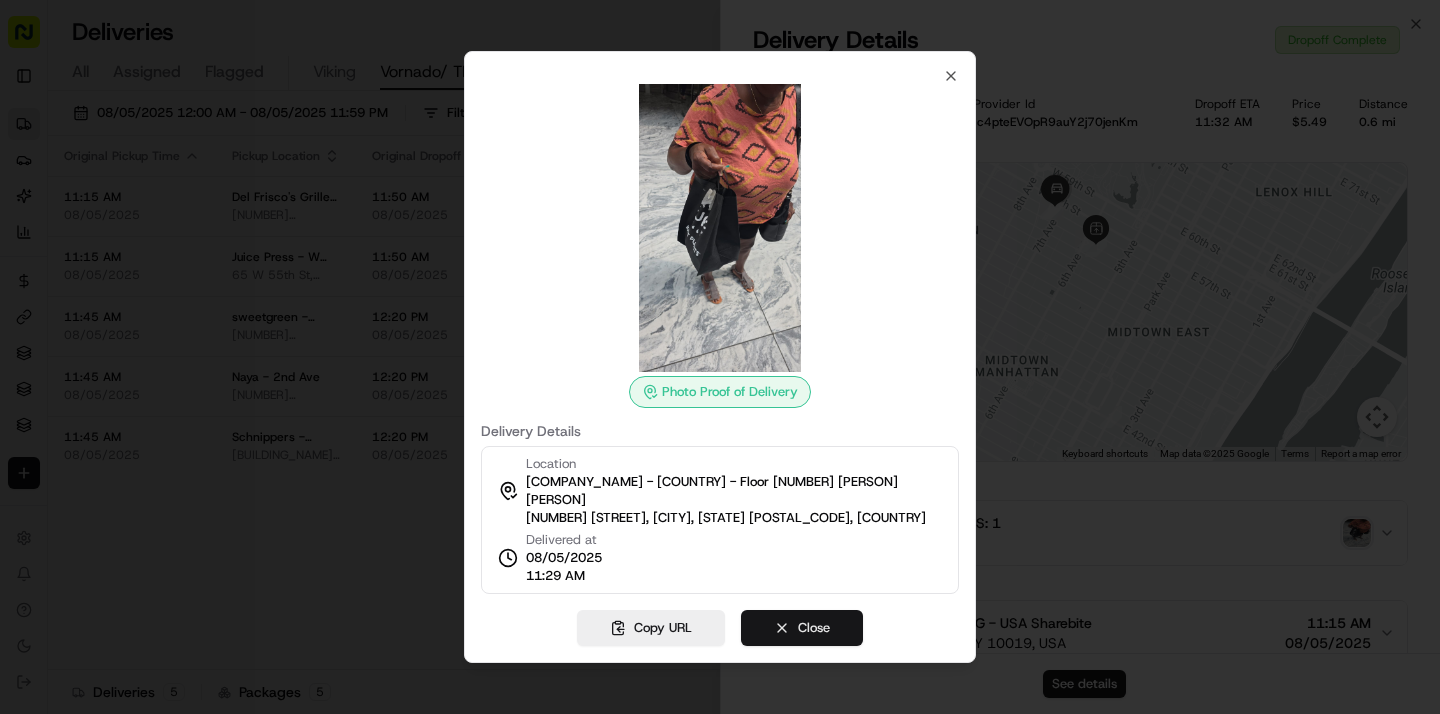 click on "Close" at bounding box center (802, 628) 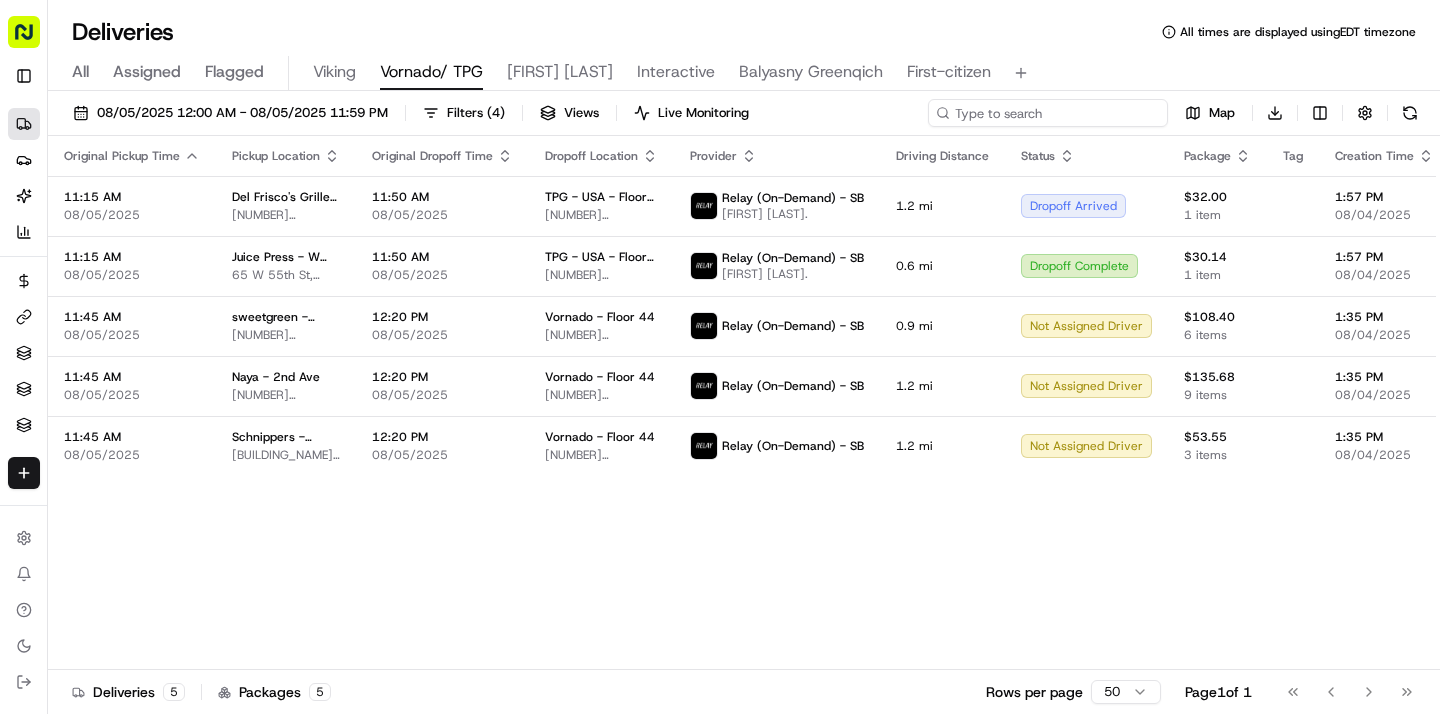 click at bounding box center (1048, 113) 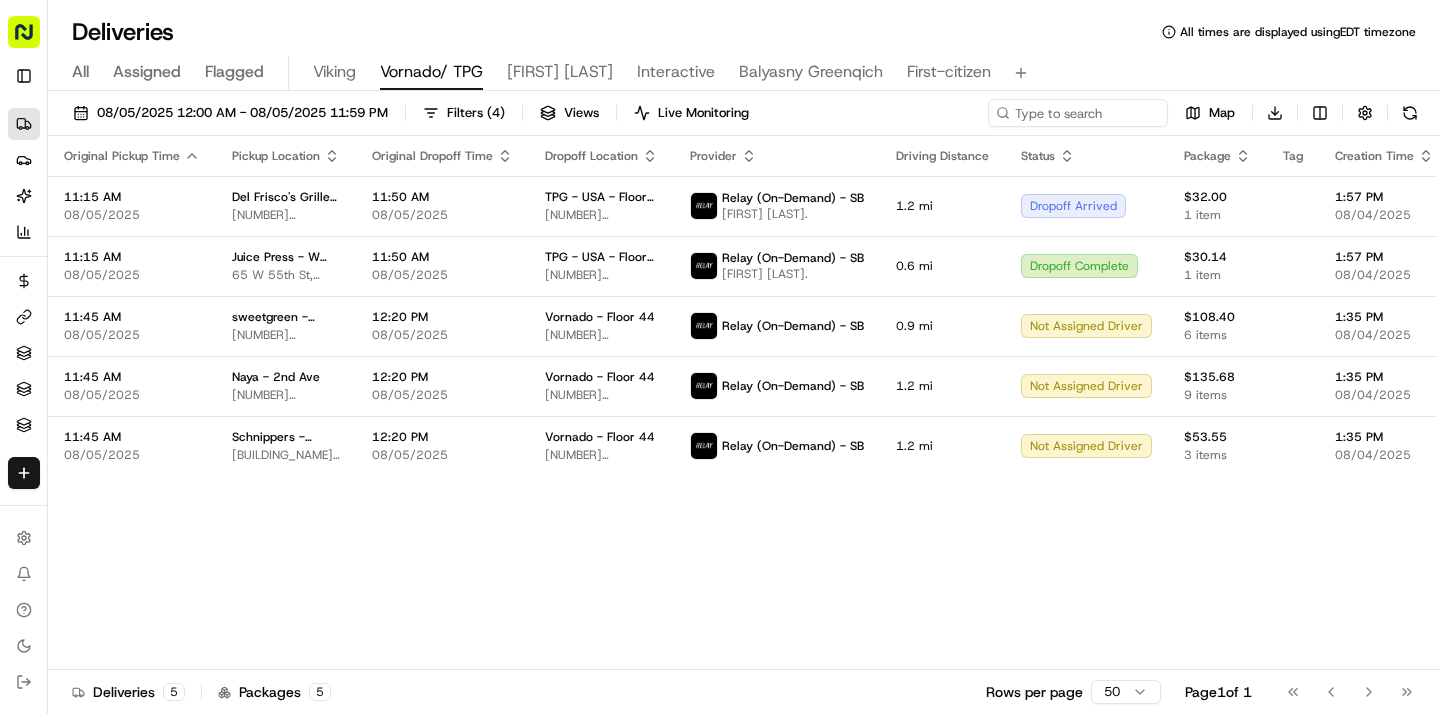 click on "All" at bounding box center (80, 72) 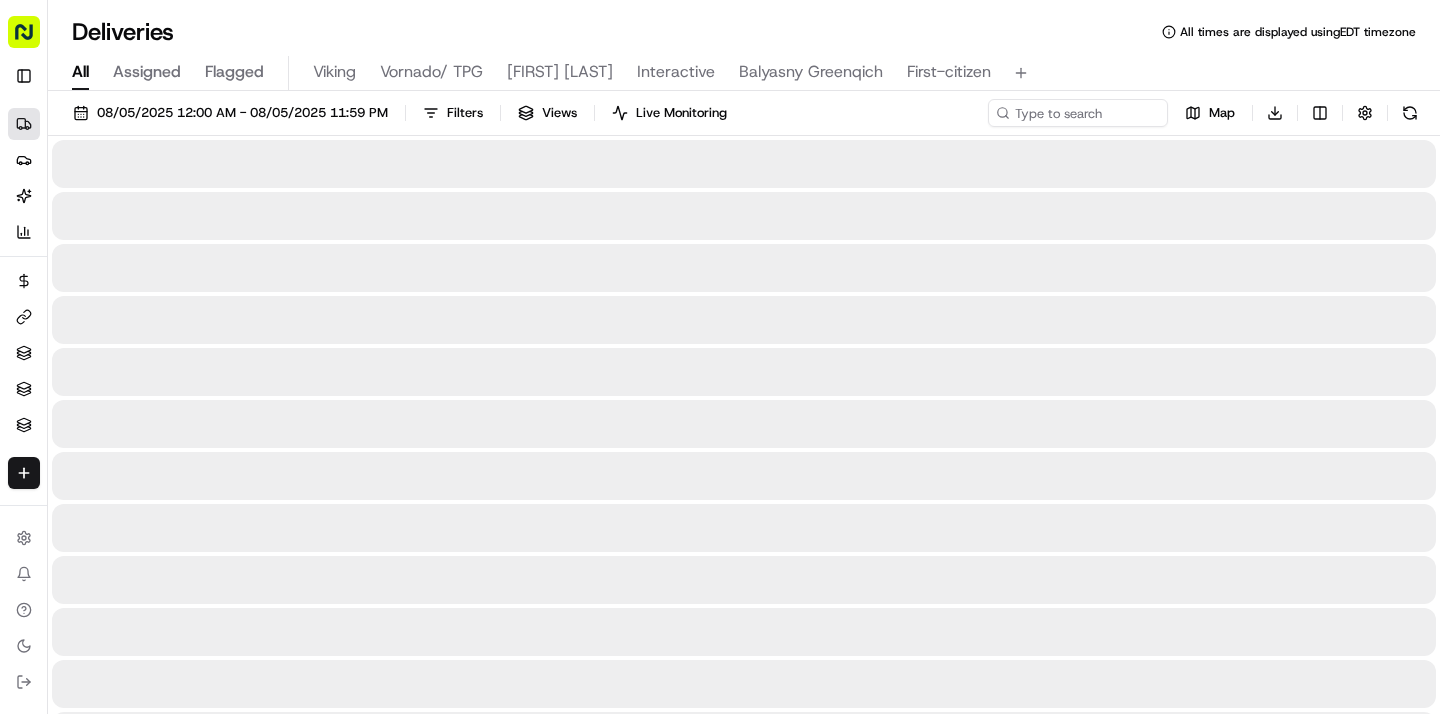 click at bounding box center (1078, 113) 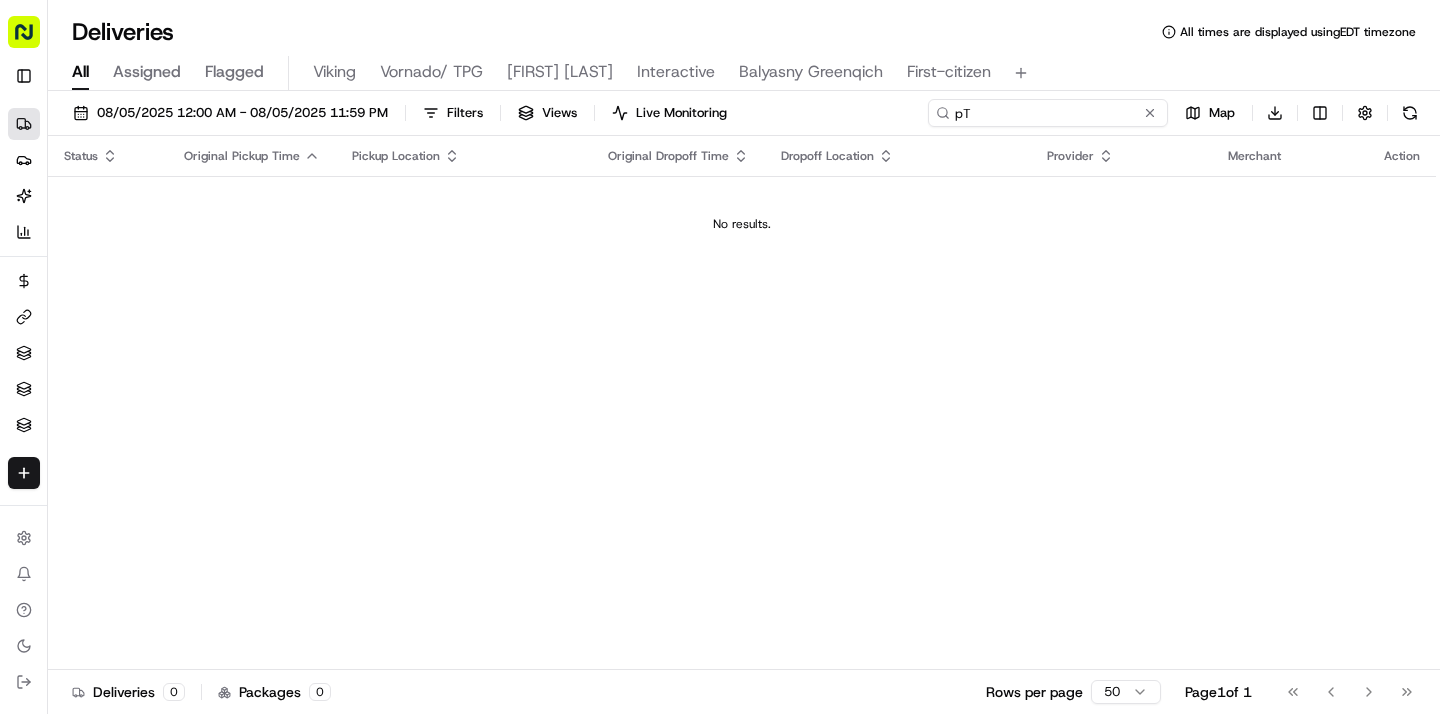 type on "p" 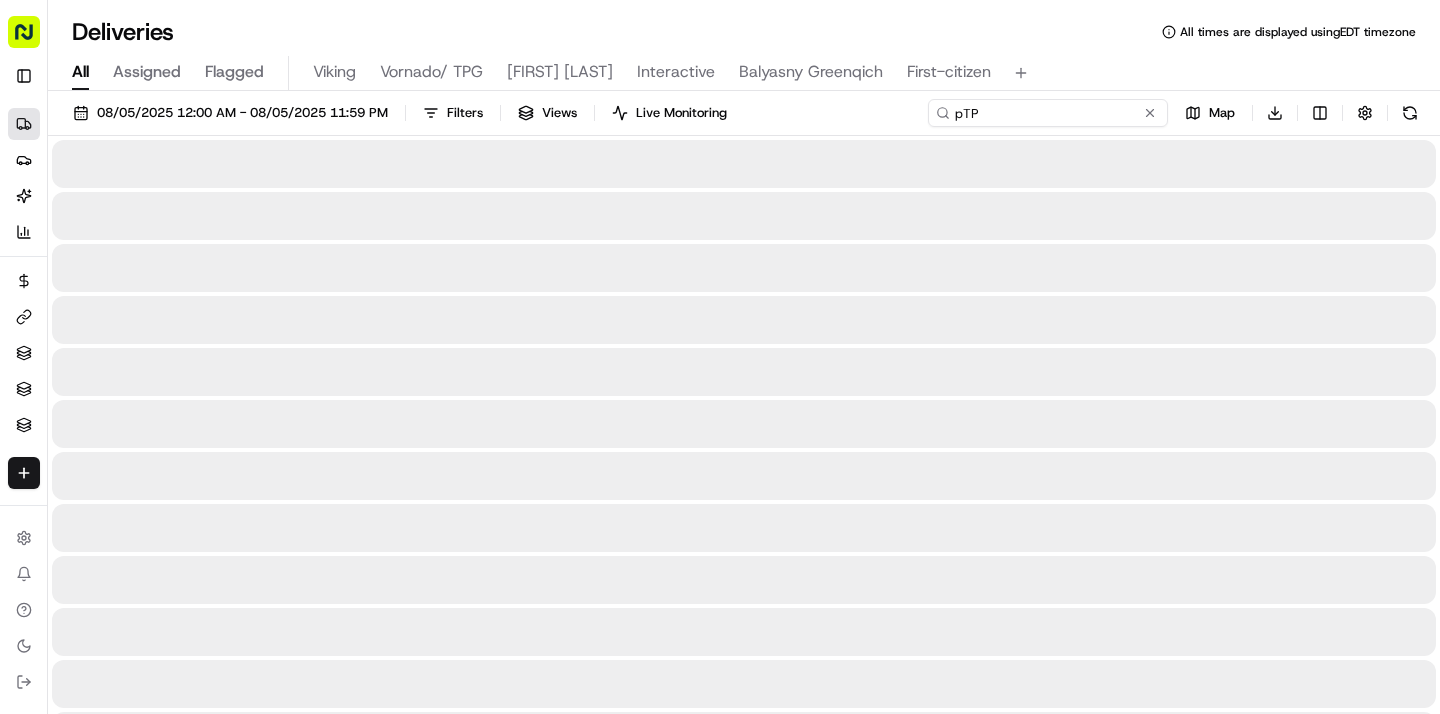 type on "pT" 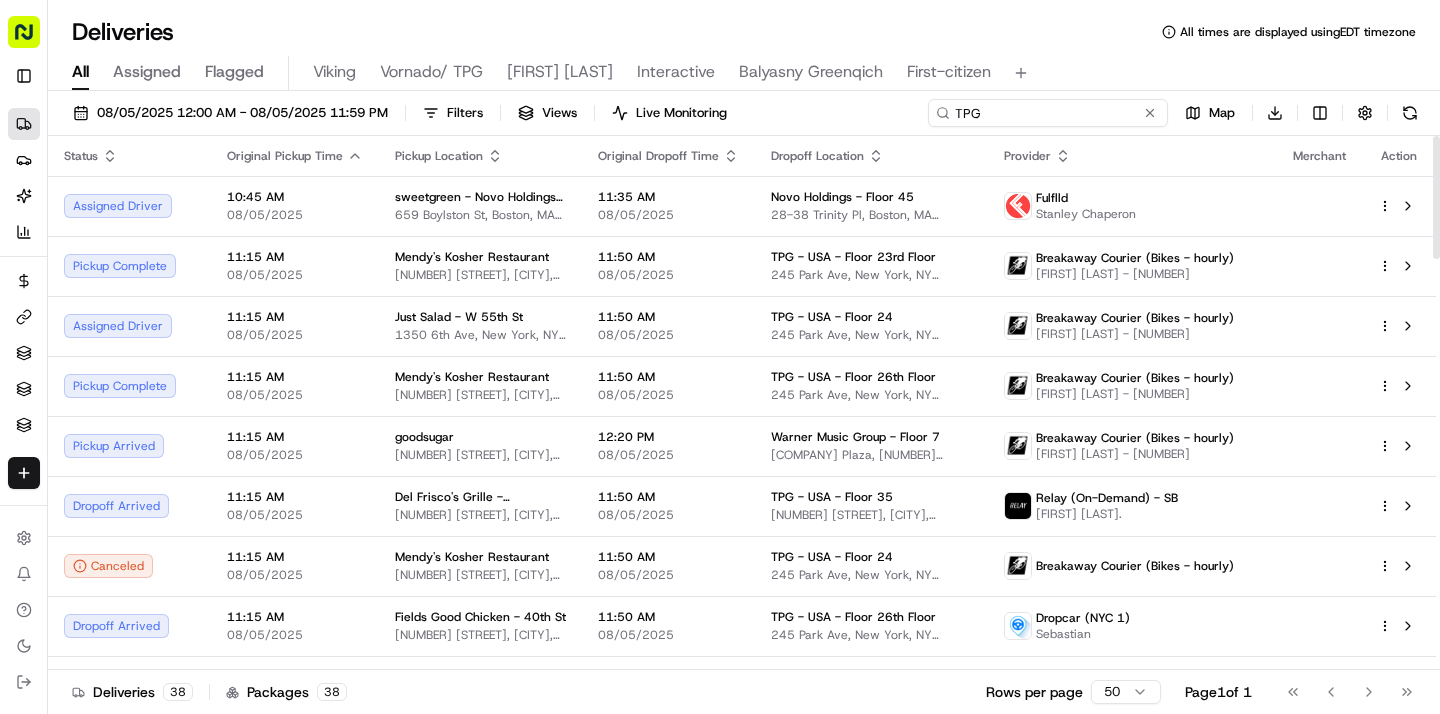 type on "TPG" 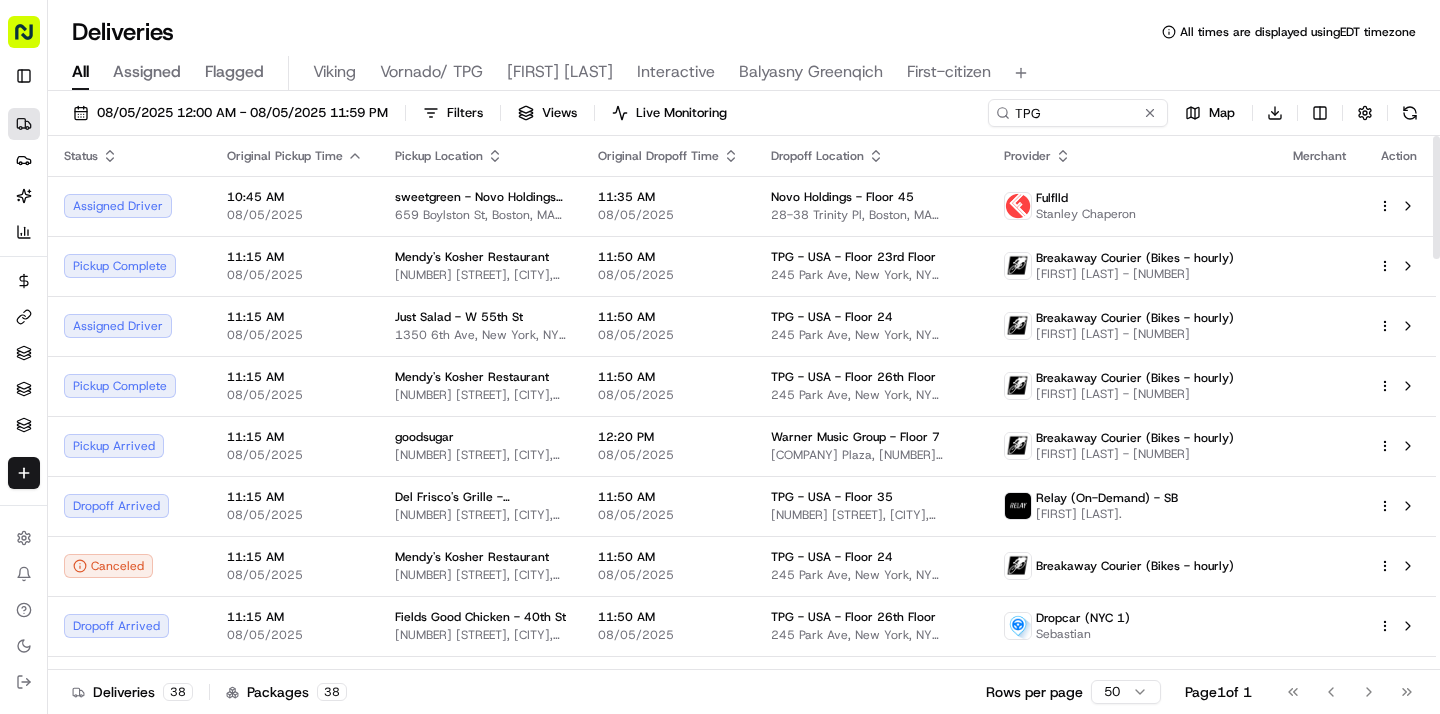 click 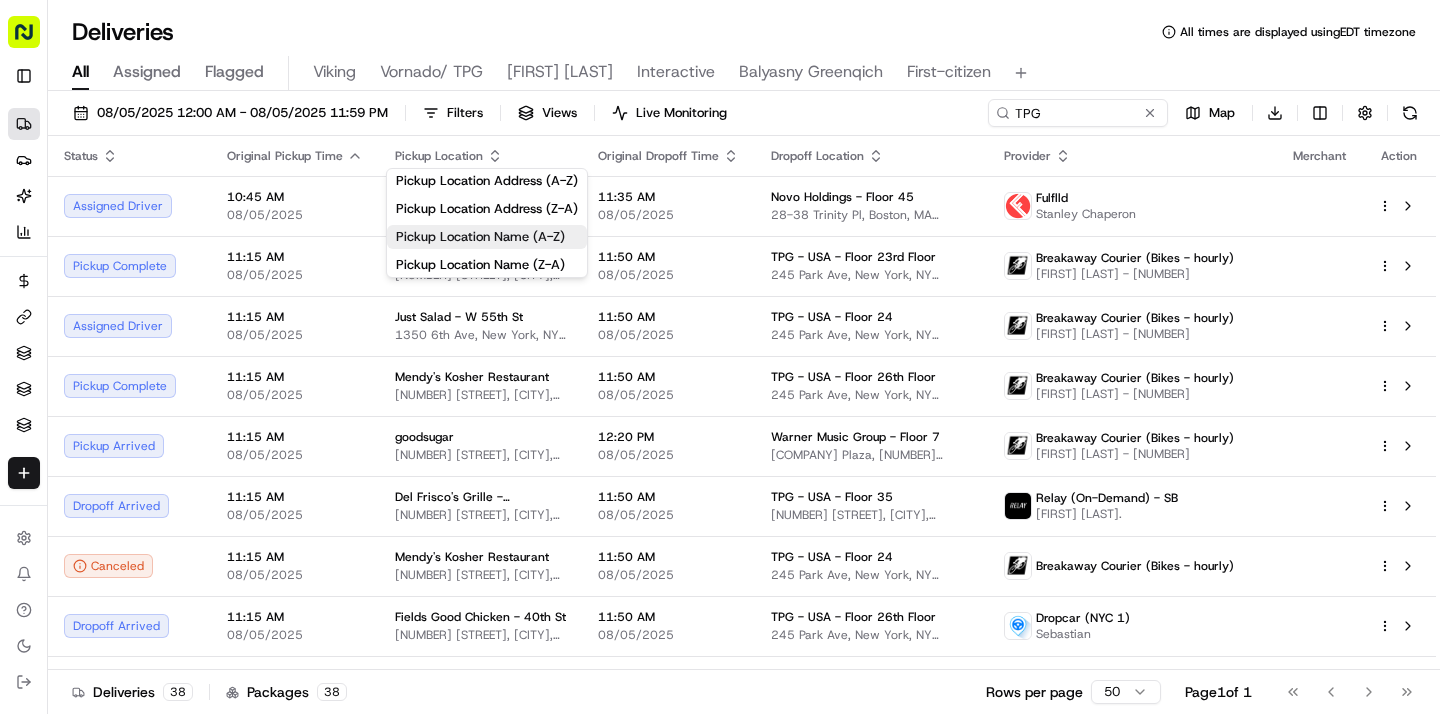 click on "Pickup Location Name (A-Z)" at bounding box center [487, 237] 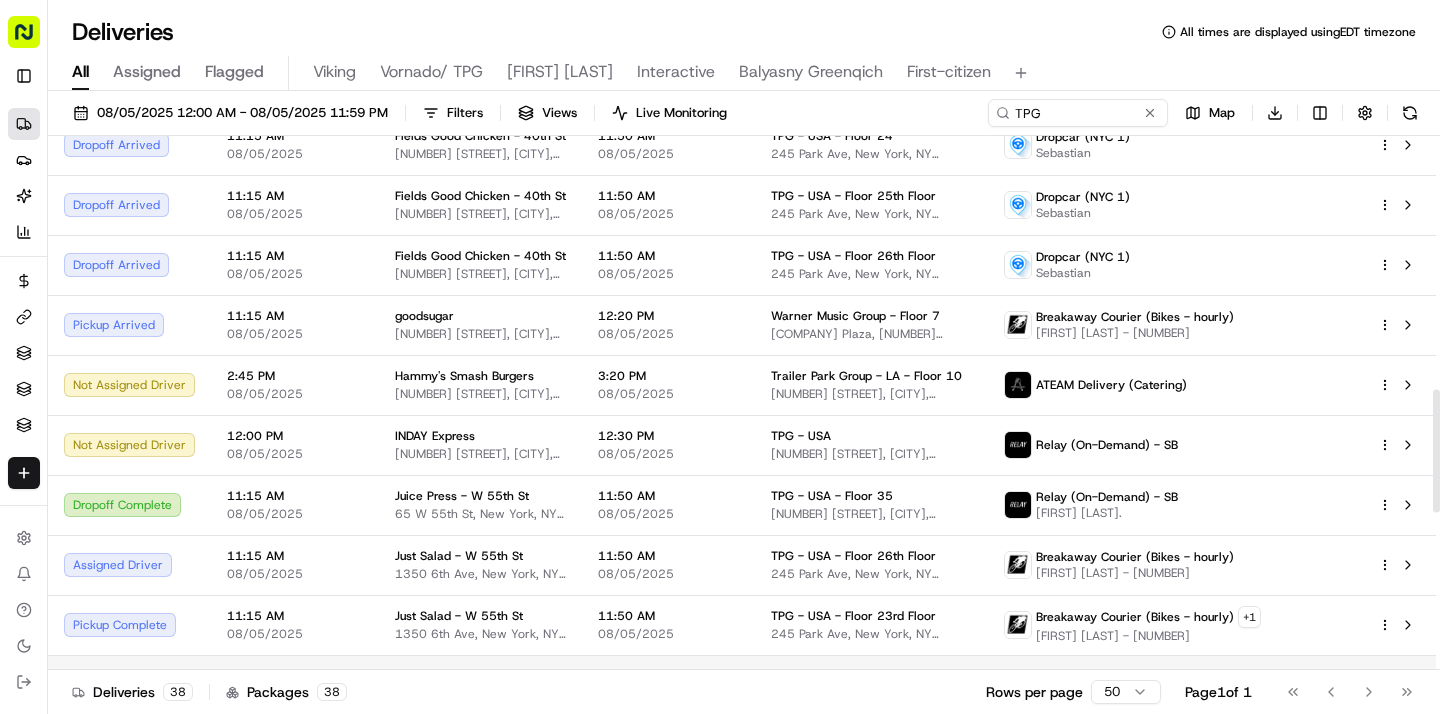 scroll, scrollTop: 0, scrollLeft: 0, axis: both 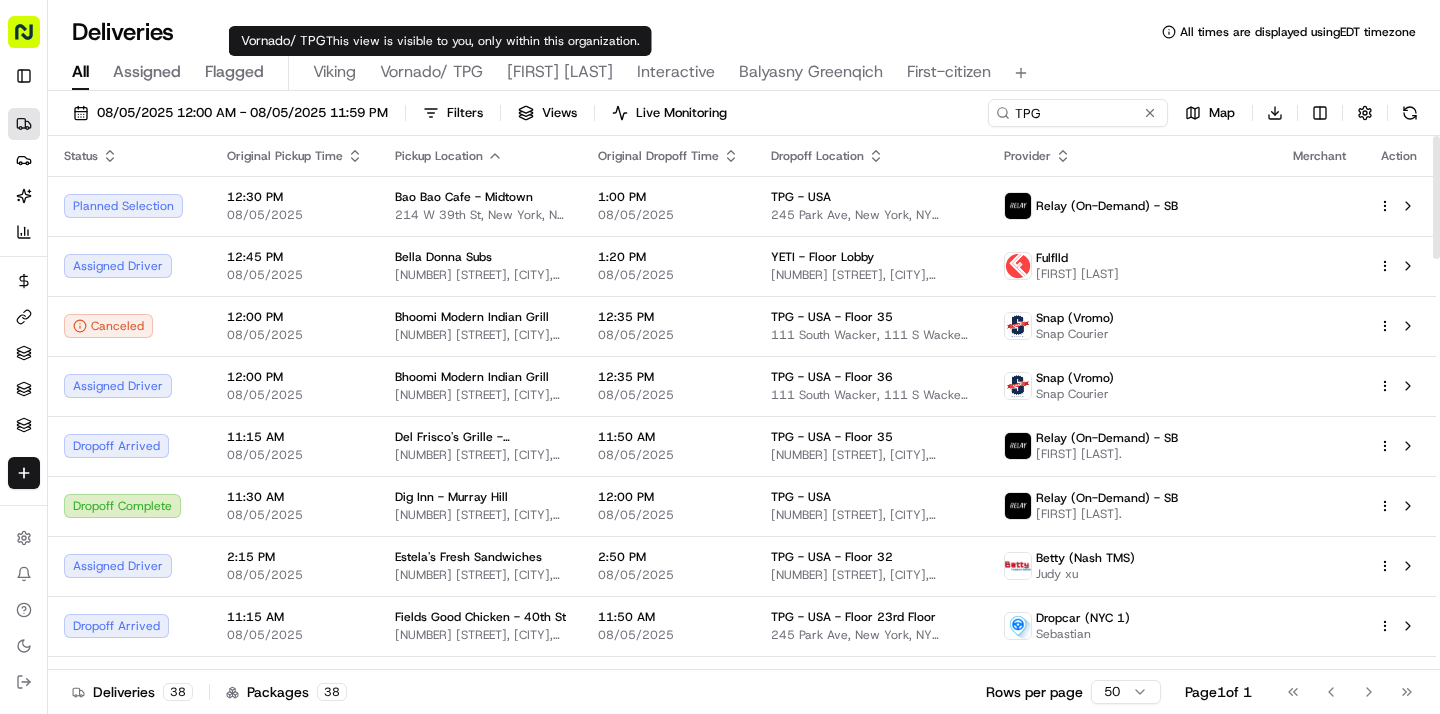 type 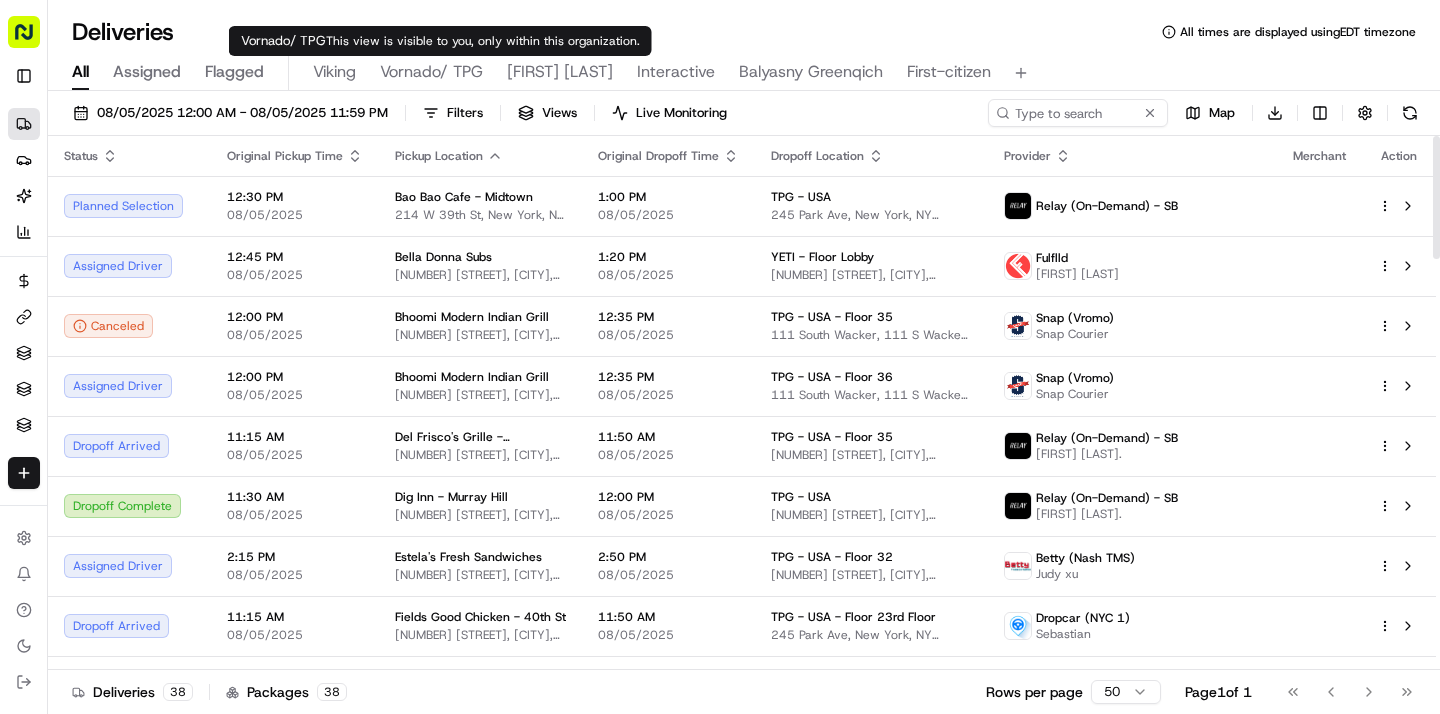 click on "Vornado/ TPG" at bounding box center (431, 72) 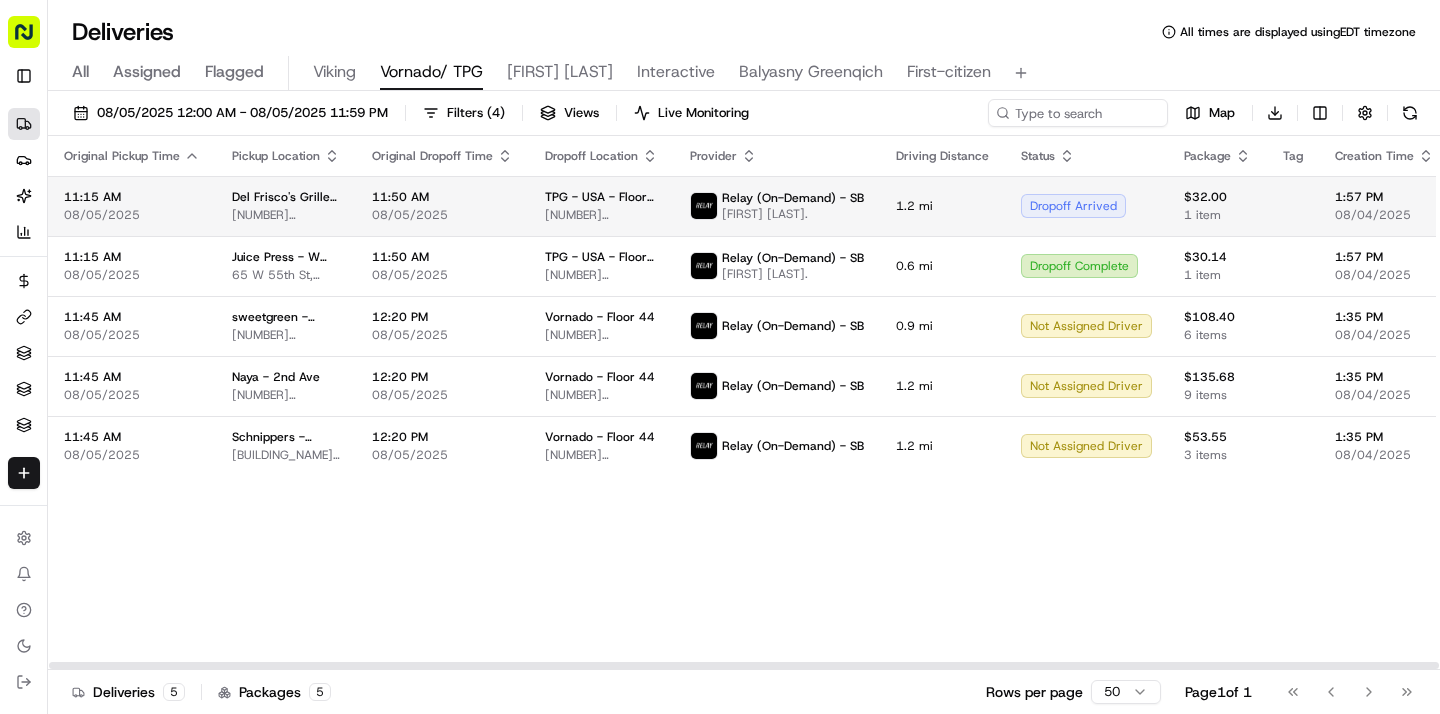 click on "Relay (On-Demand) - SB Swasty P." at bounding box center (777, 206) 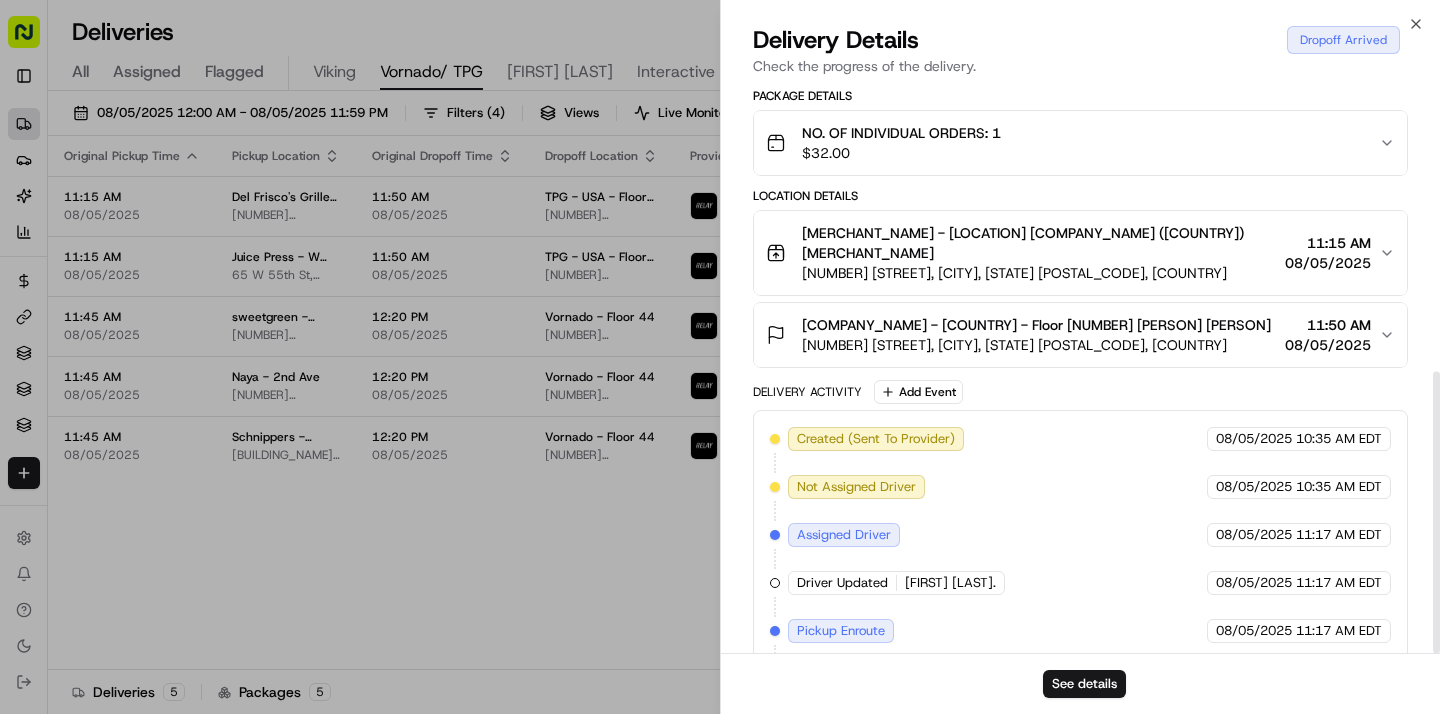 scroll, scrollTop: 581, scrollLeft: 0, axis: vertical 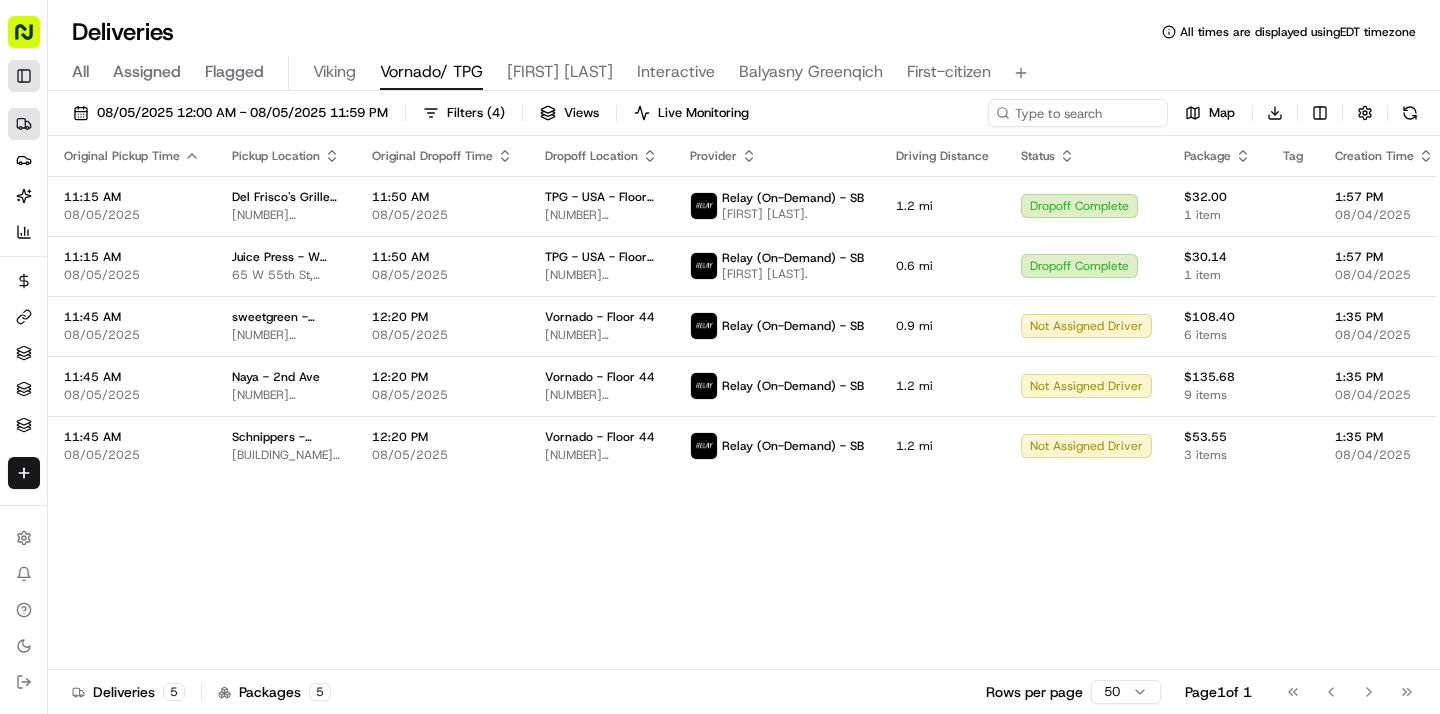 click on "Toggle Sidebar" at bounding box center (24, 76) 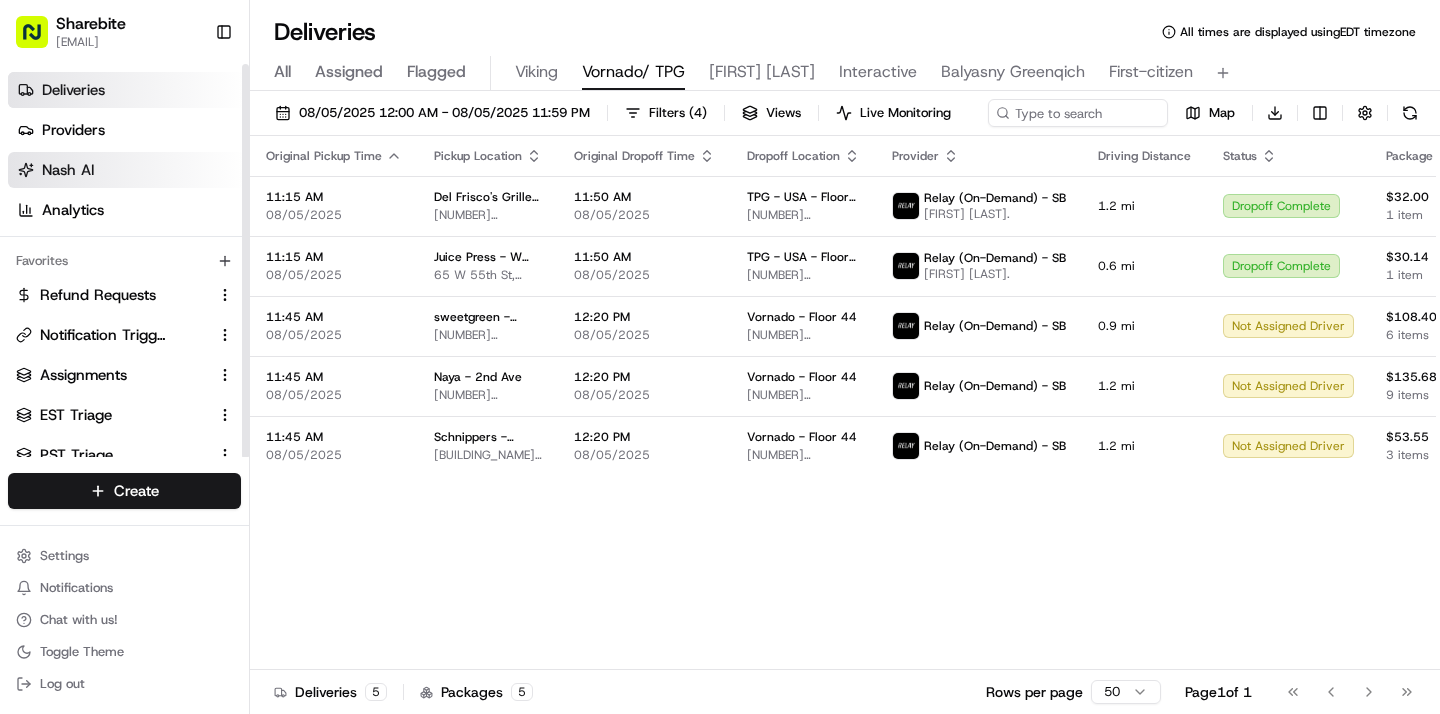 click on "Nash AI" at bounding box center (128, 170) 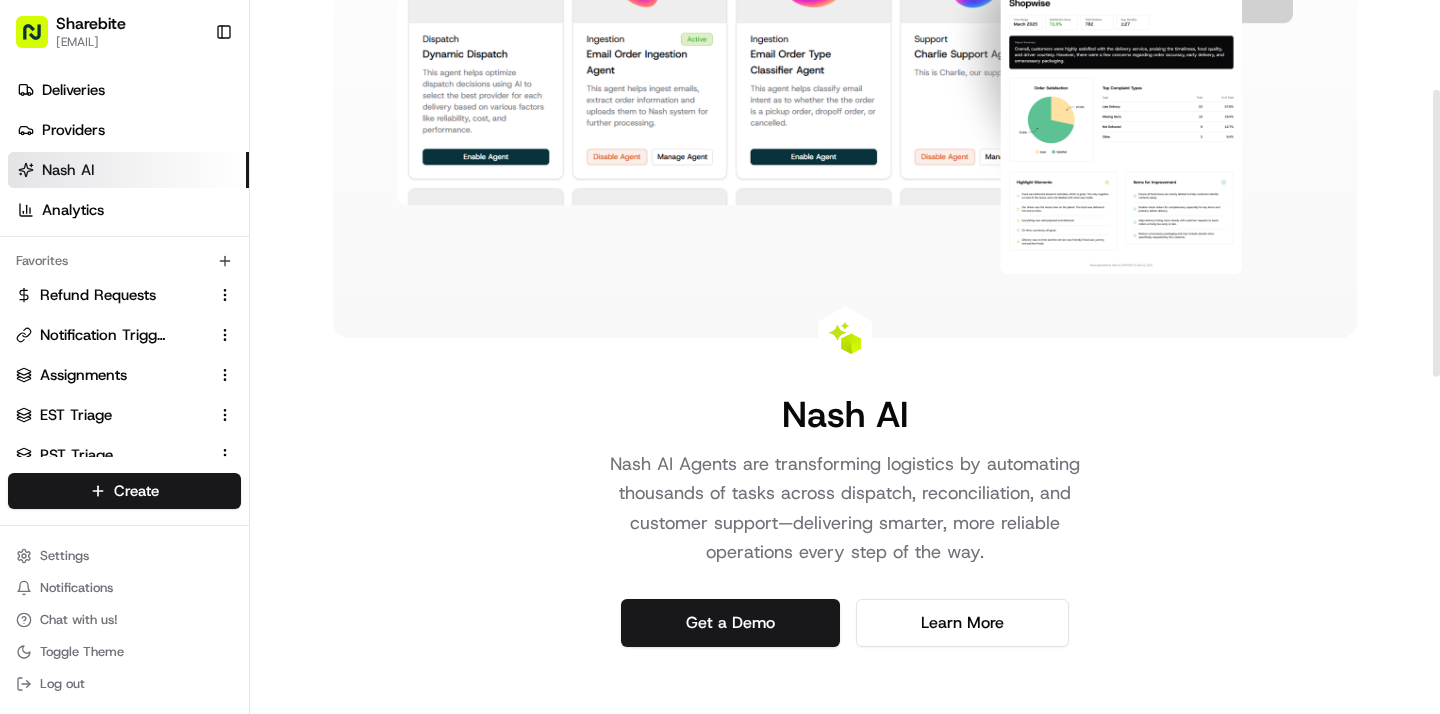 scroll, scrollTop: 0, scrollLeft: 0, axis: both 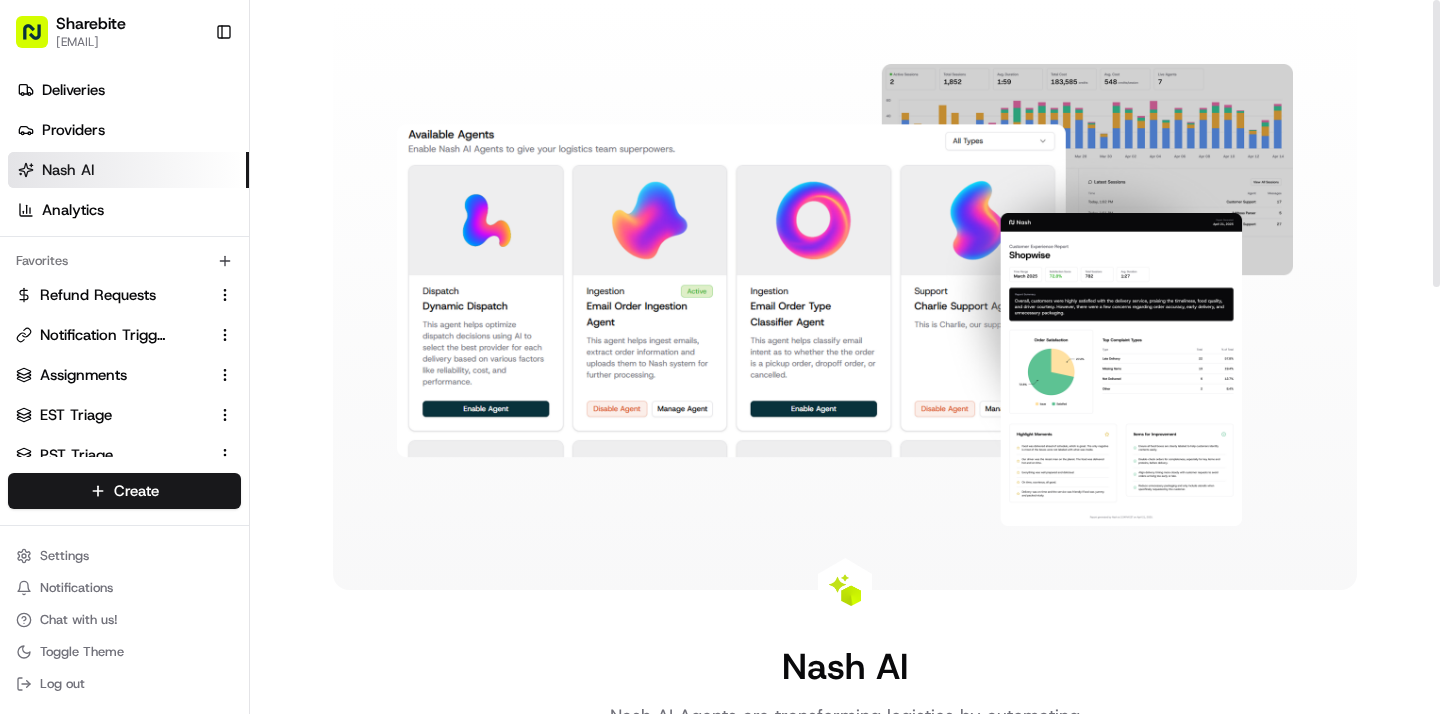 click at bounding box center [845, 295] 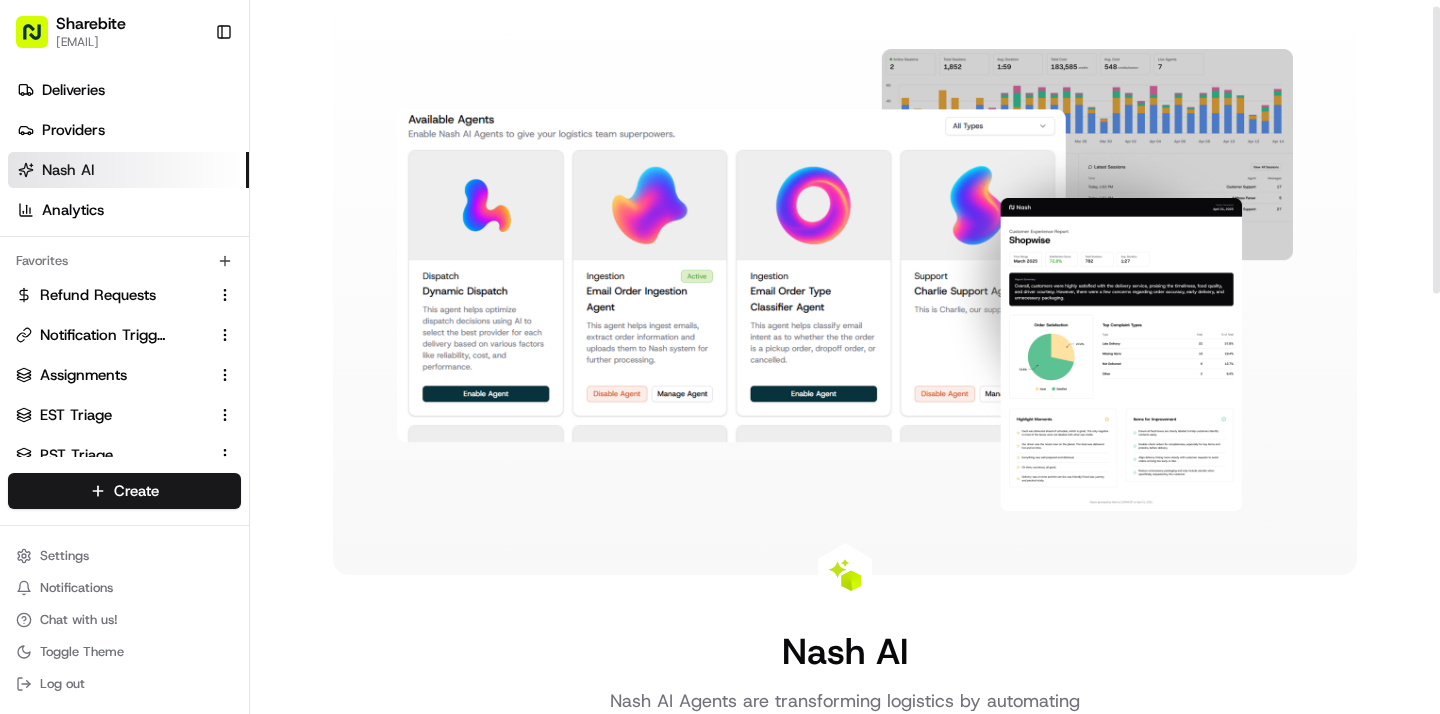 scroll, scrollTop: 17, scrollLeft: 0, axis: vertical 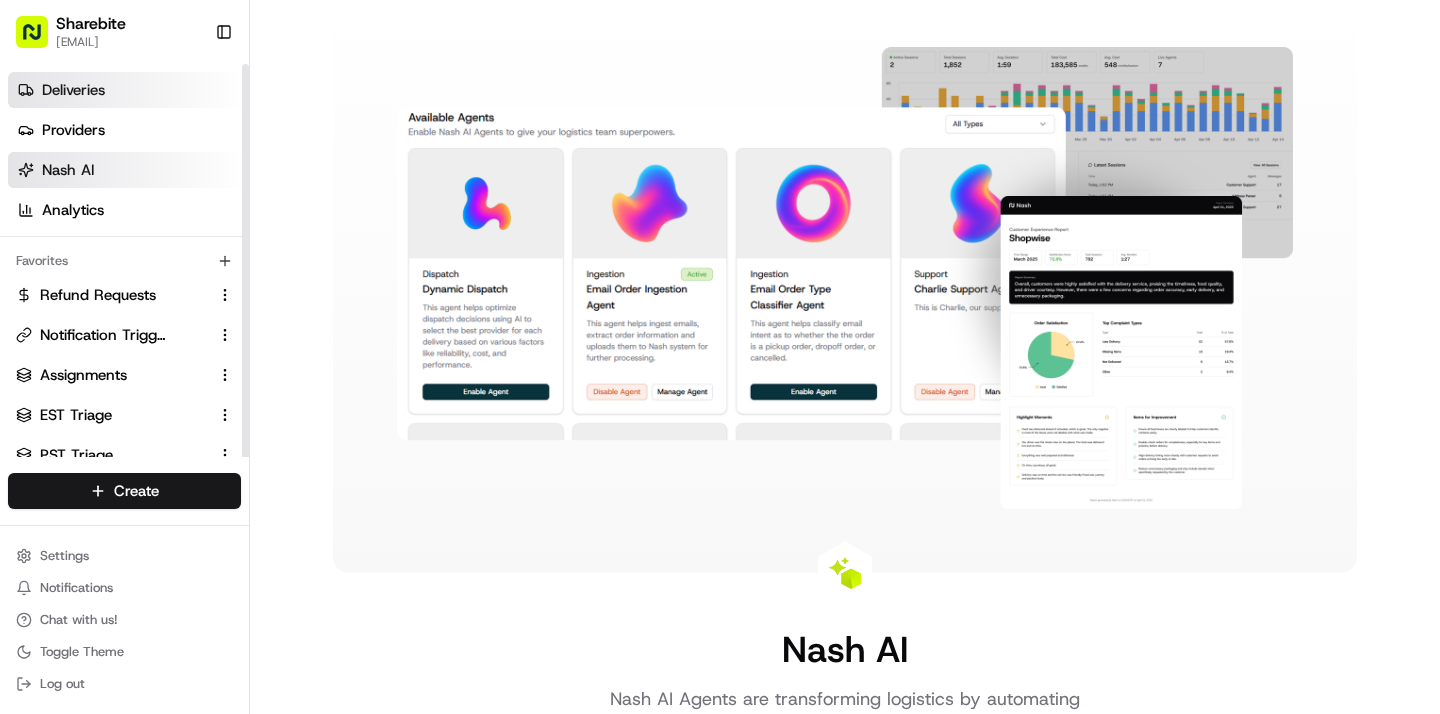click on "Deliveries" at bounding box center [73, 90] 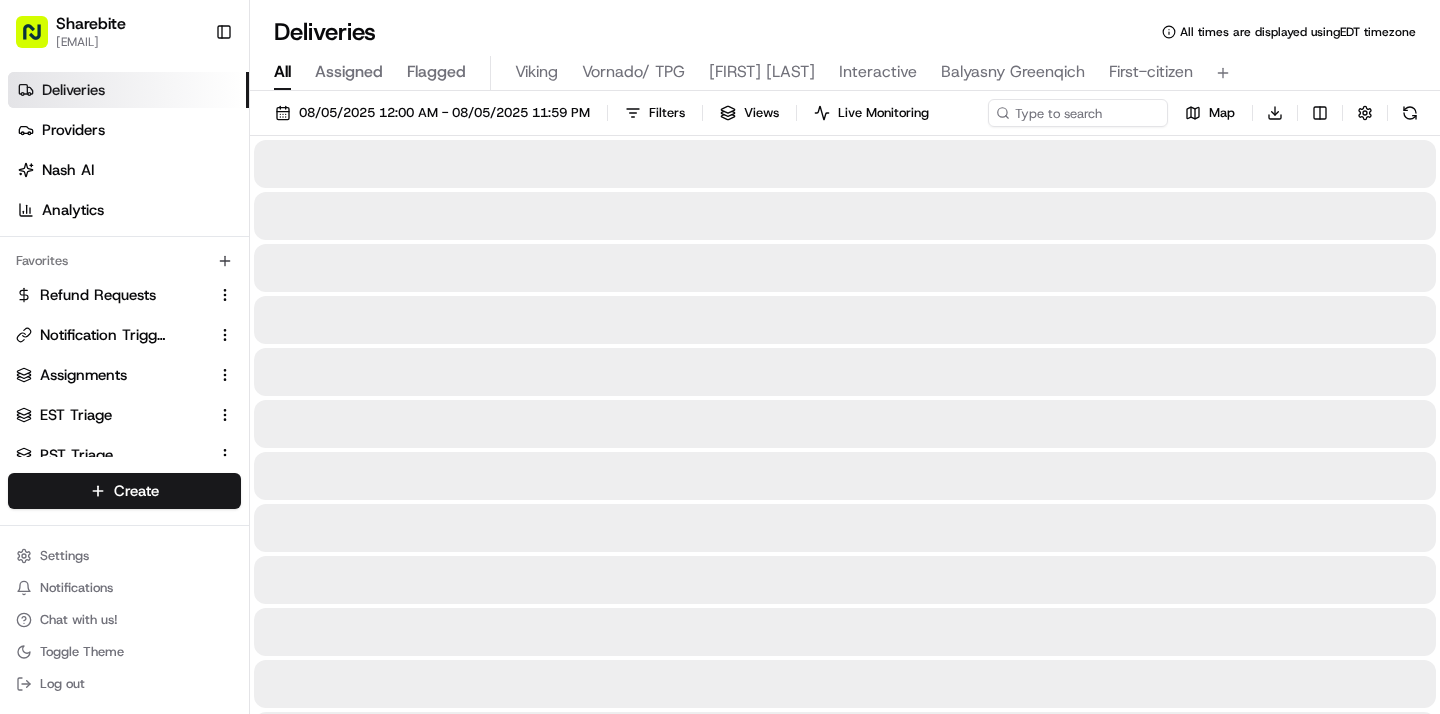 click on "All" at bounding box center [282, 72] 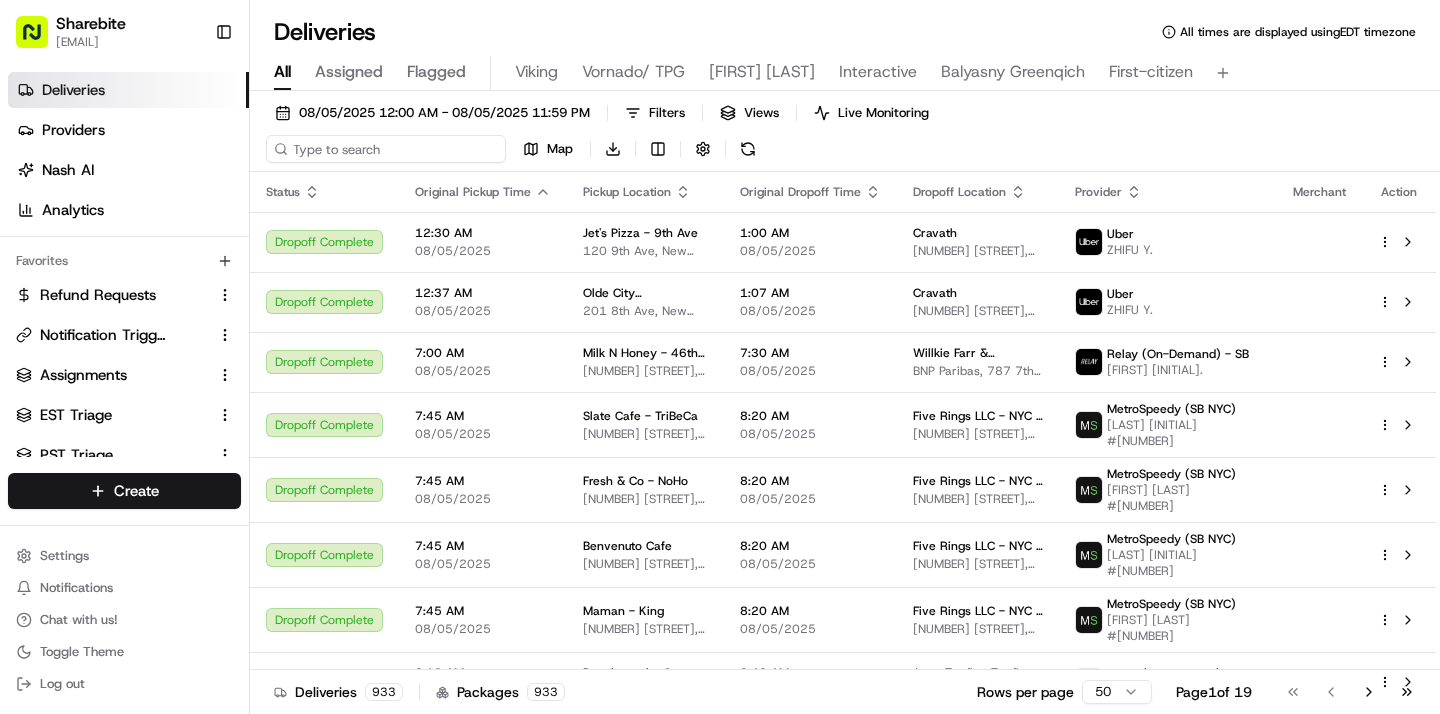 click at bounding box center [386, 149] 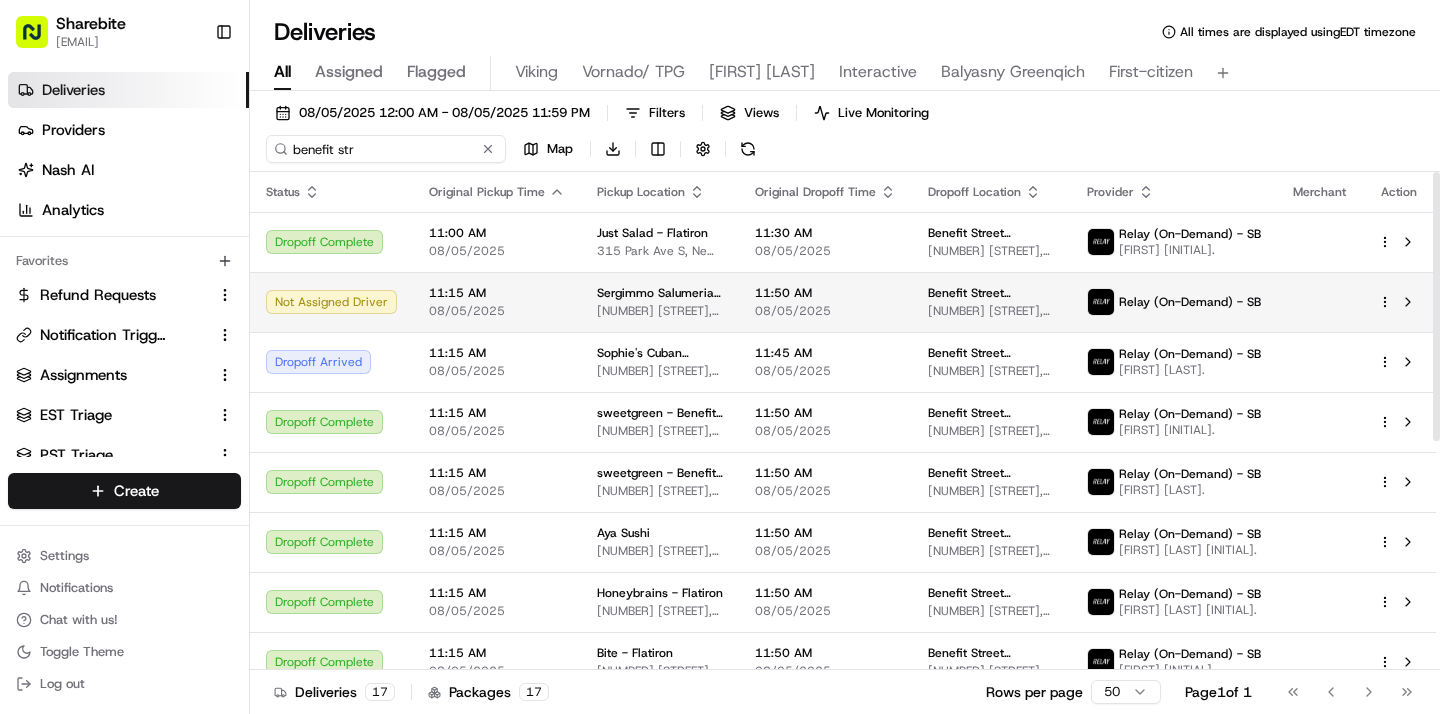 type on "benefit str" 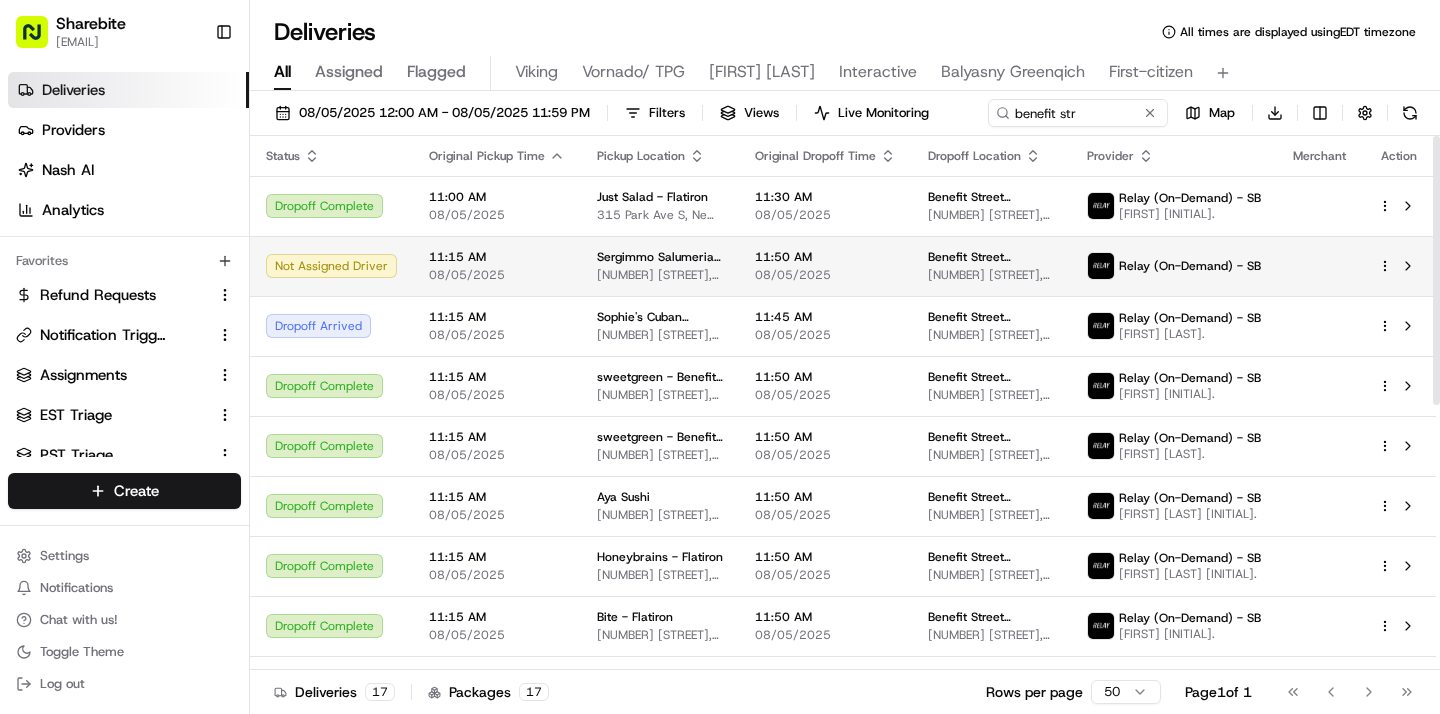 click on "Sergimmo Salumeria - 9th Ave 456 9th Ave, New York, NY 10018, USA" at bounding box center [660, 266] 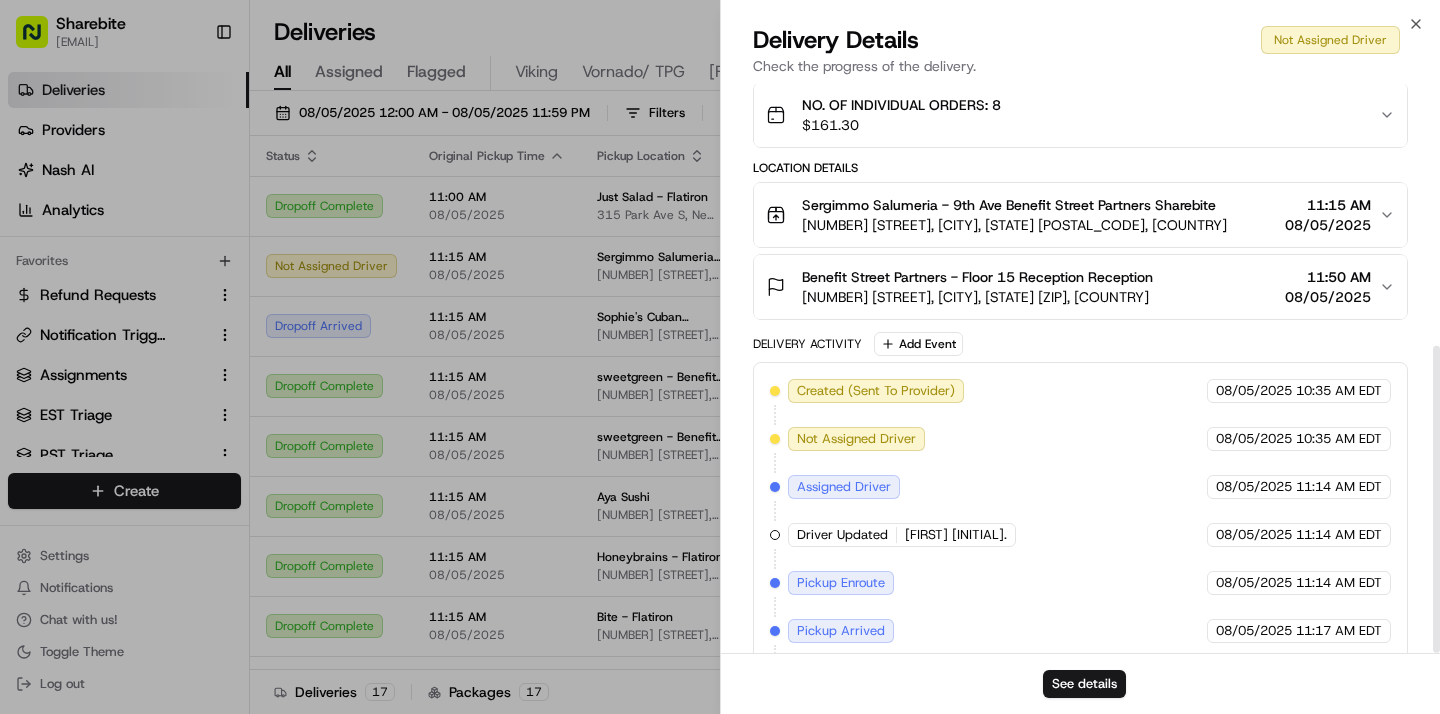 scroll, scrollTop: 485, scrollLeft: 0, axis: vertical 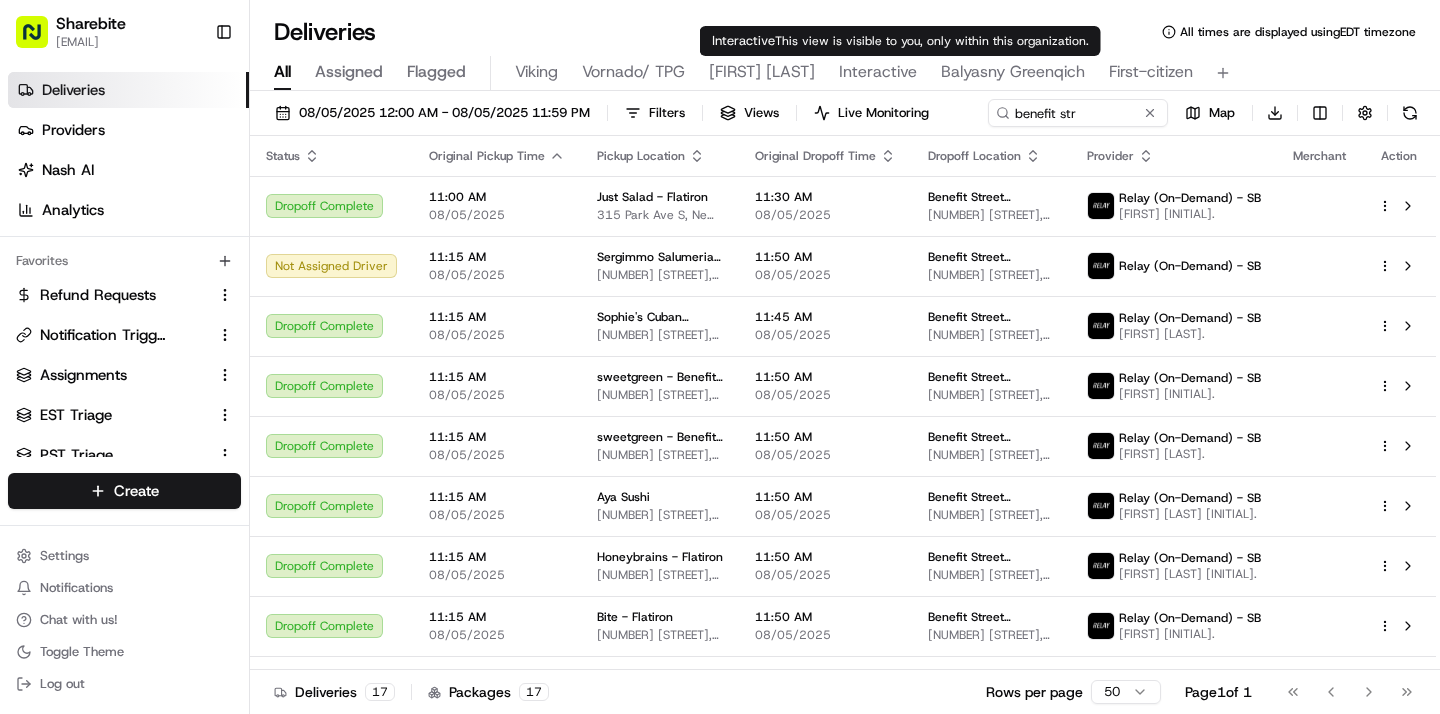 type 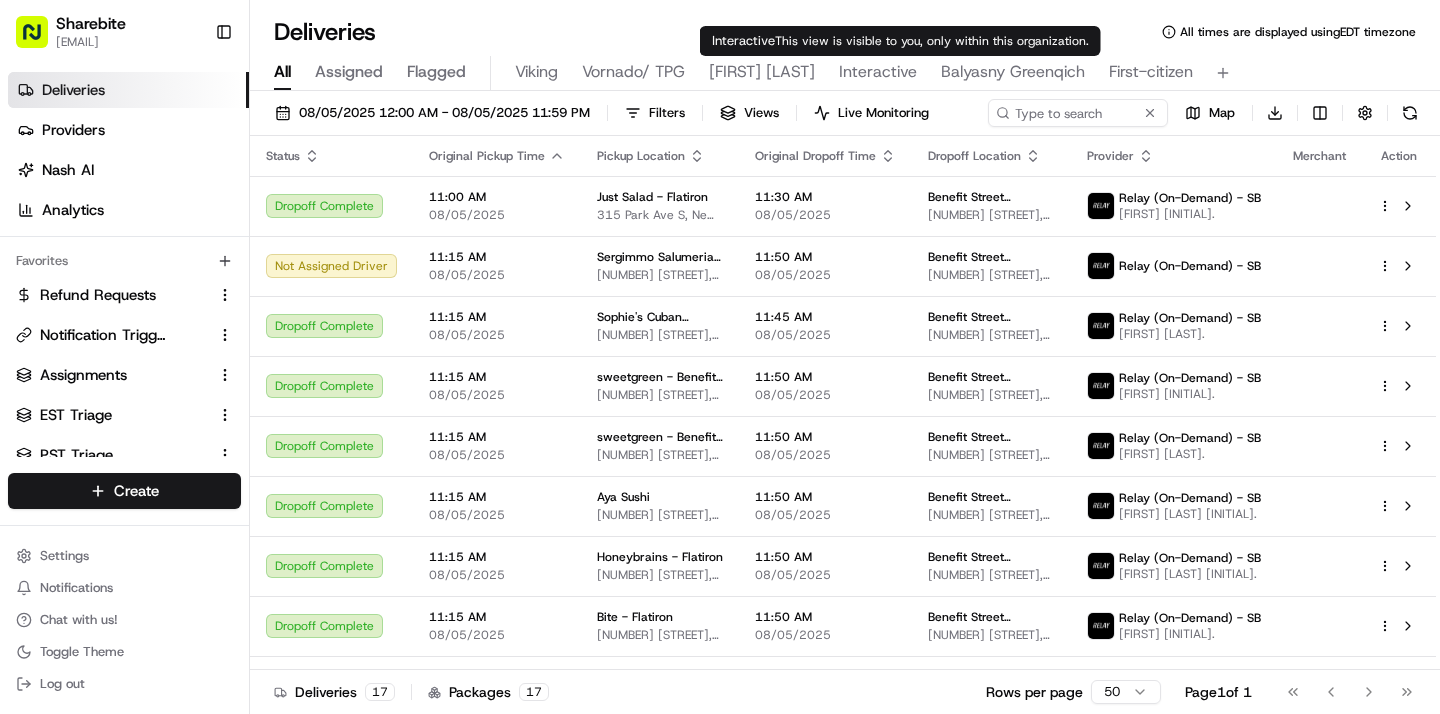 click on "Interactive" at bounding box center (878, 72) 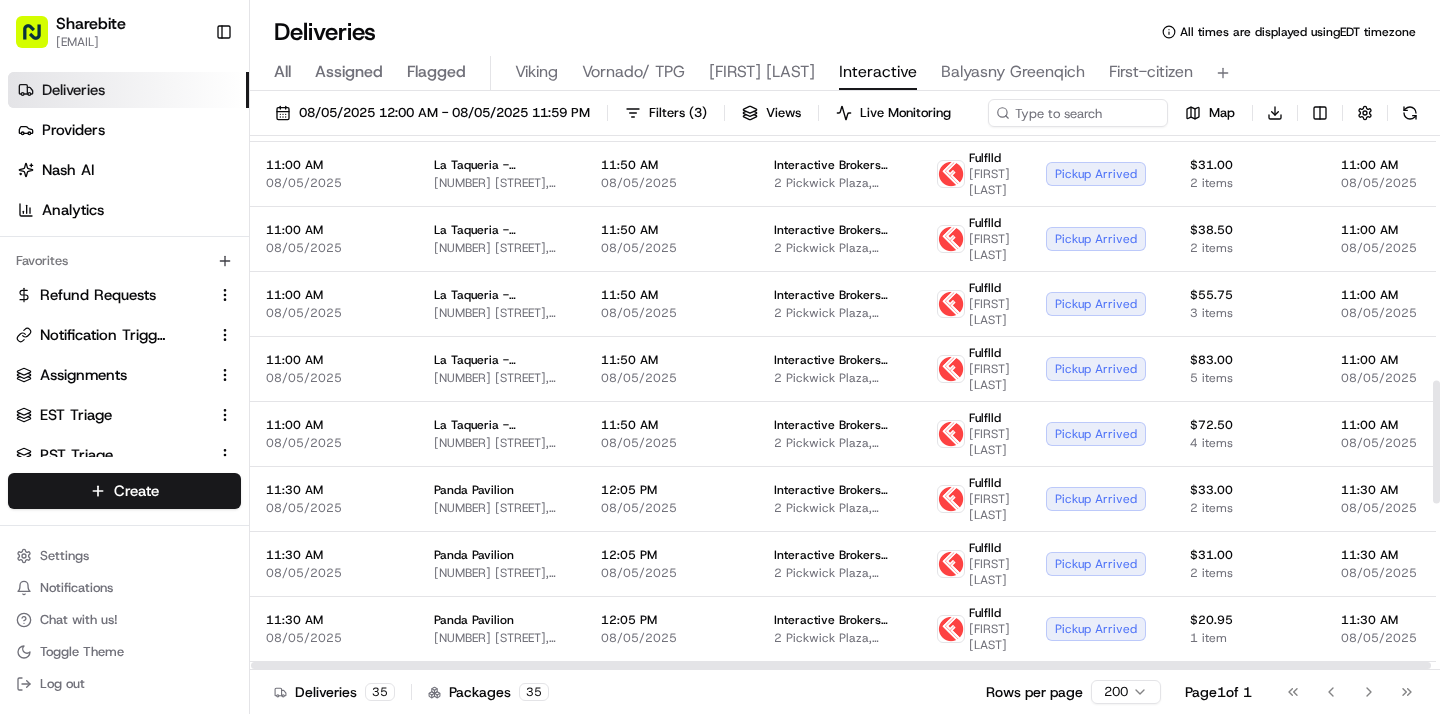 scroll, scrollTop: 1076, scrollLeft: 0, axis: vertical 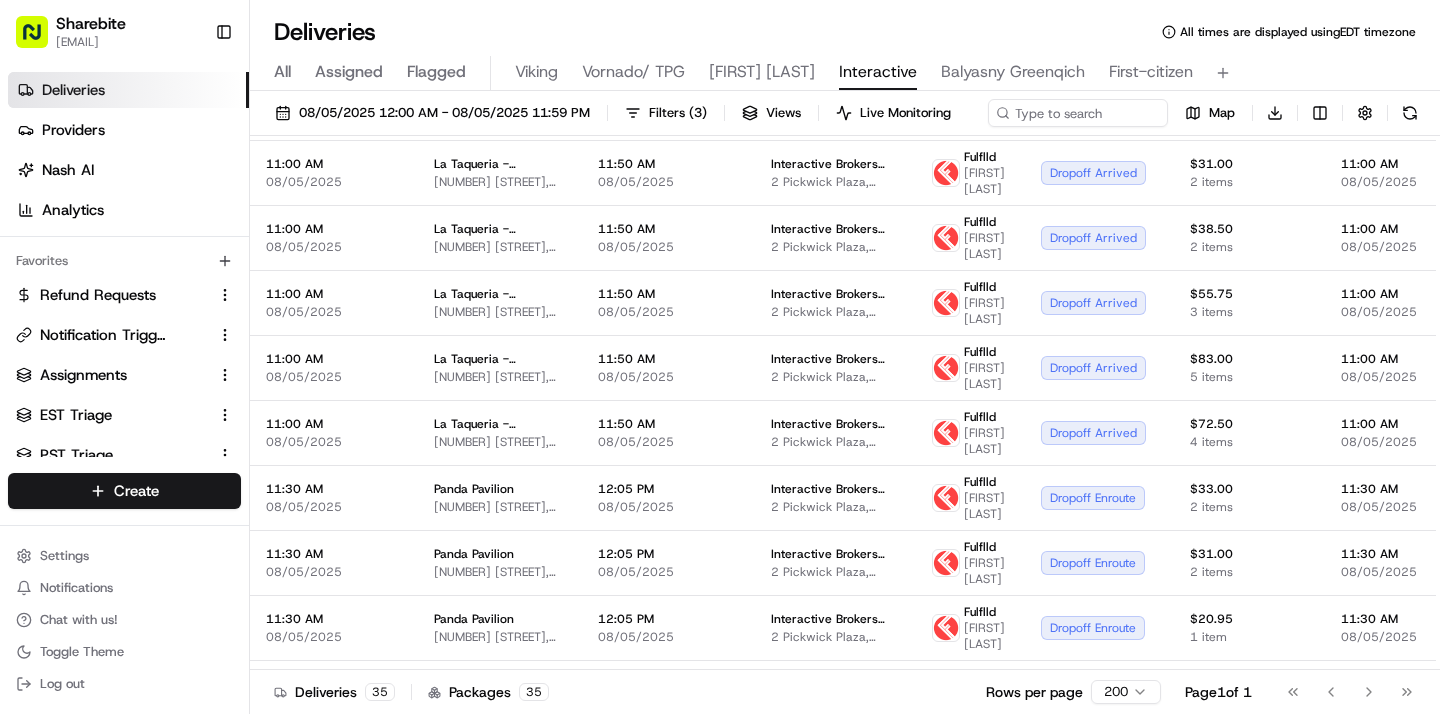 click on "All" at bounding box center (282, 72) 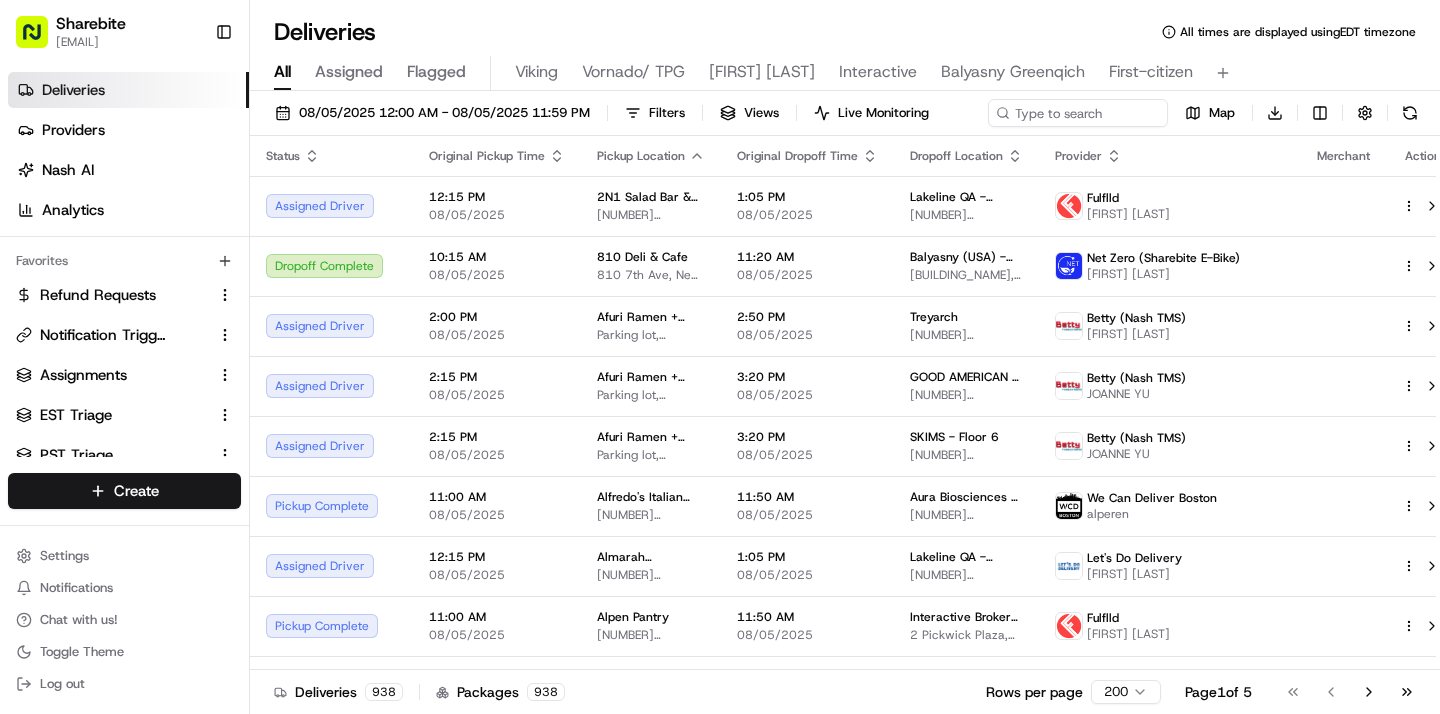 type 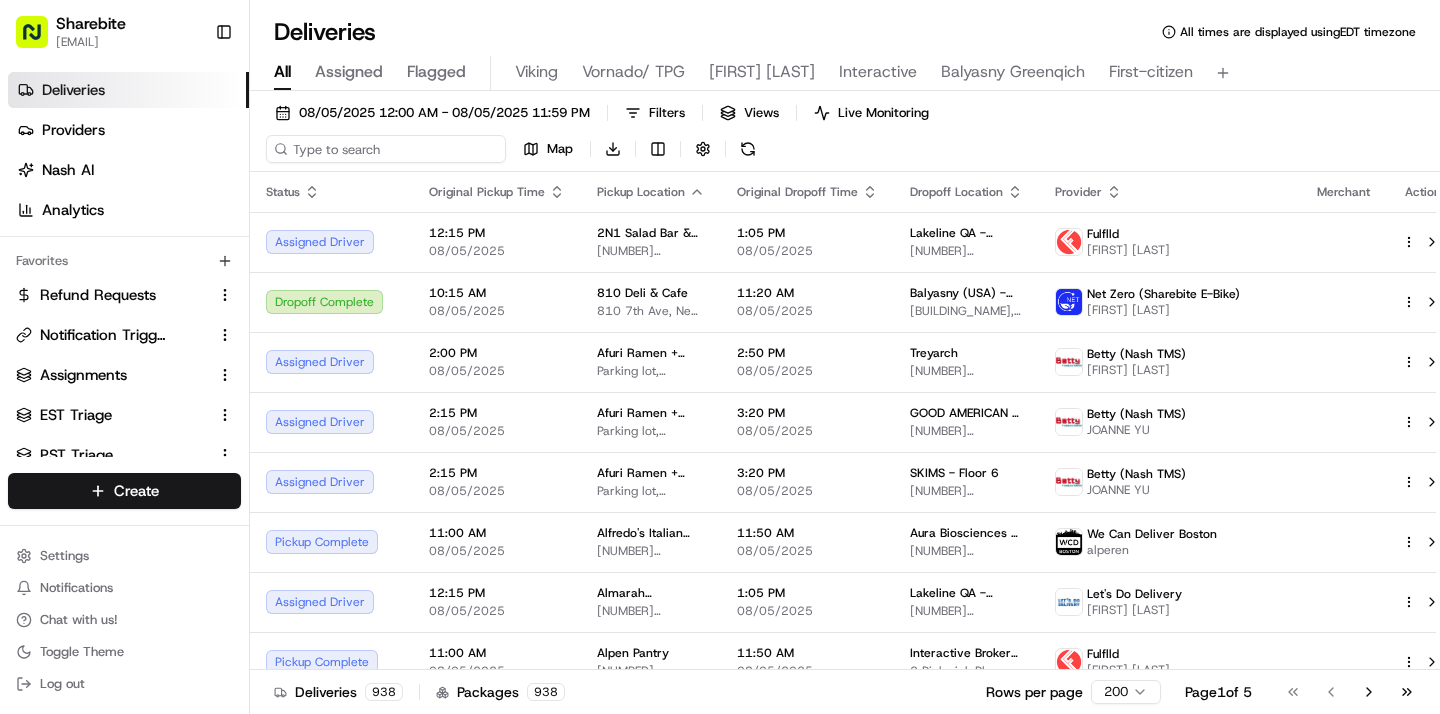 click on "08/05/2025 12:00 AM - 08/05/2025 11:59 PM Filters Views Live Monitoring Map Download" at bounding box center (845, 135) 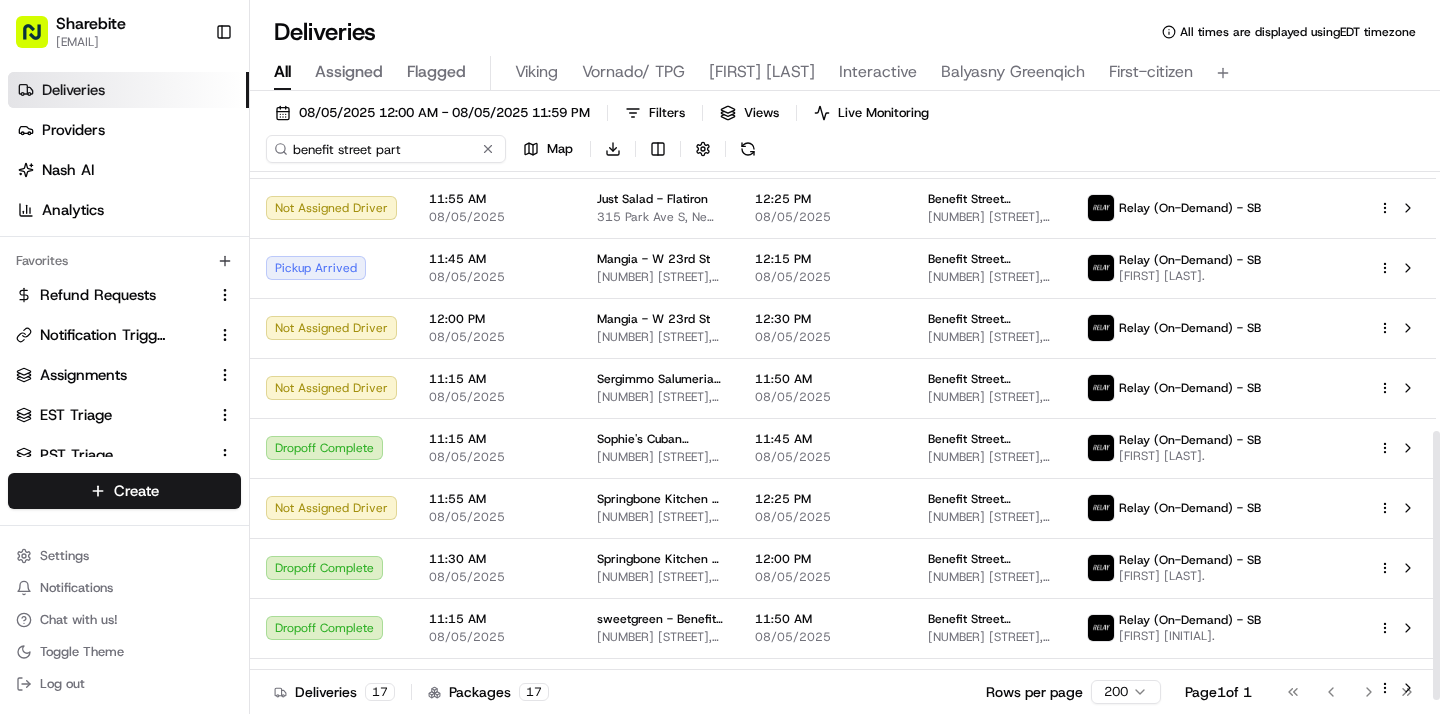 scroll, scrollTop: 516, scrollLeft: 0, axis: vertical 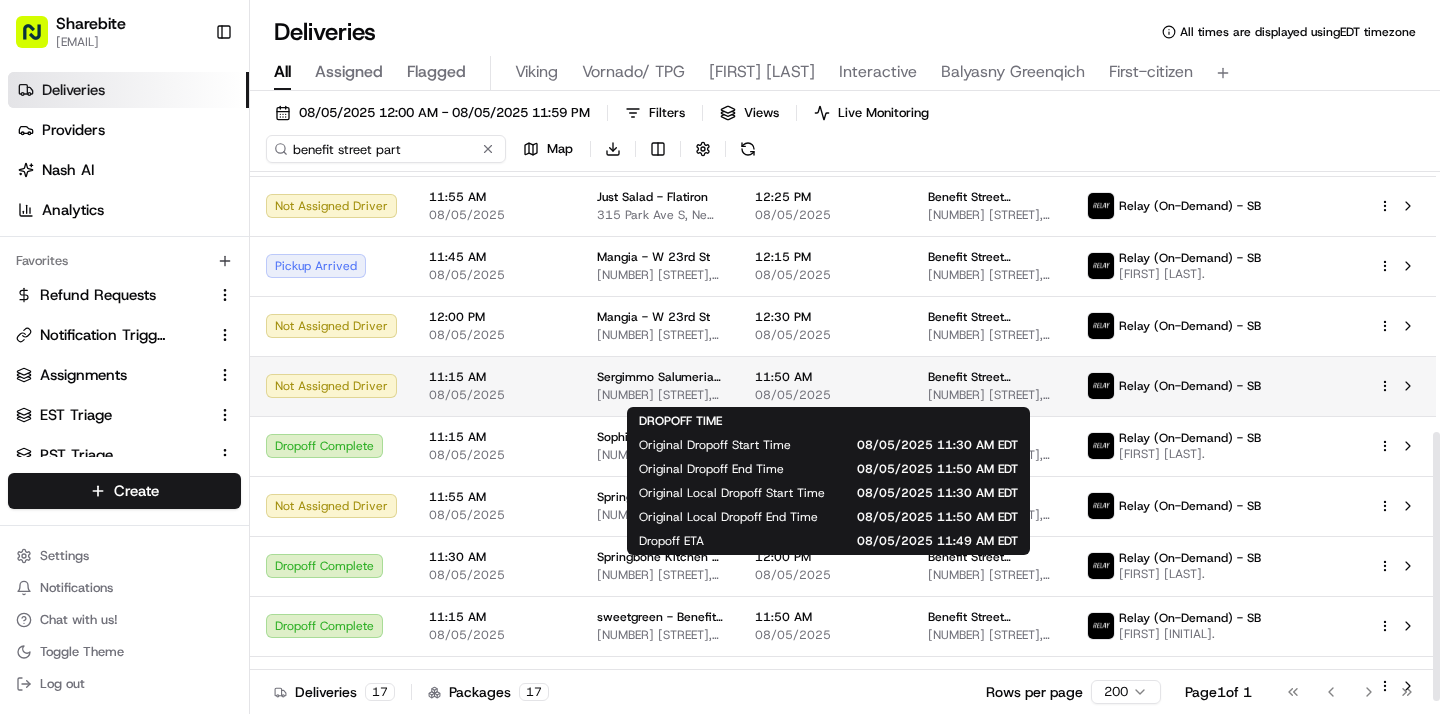 type on "benefit street part" 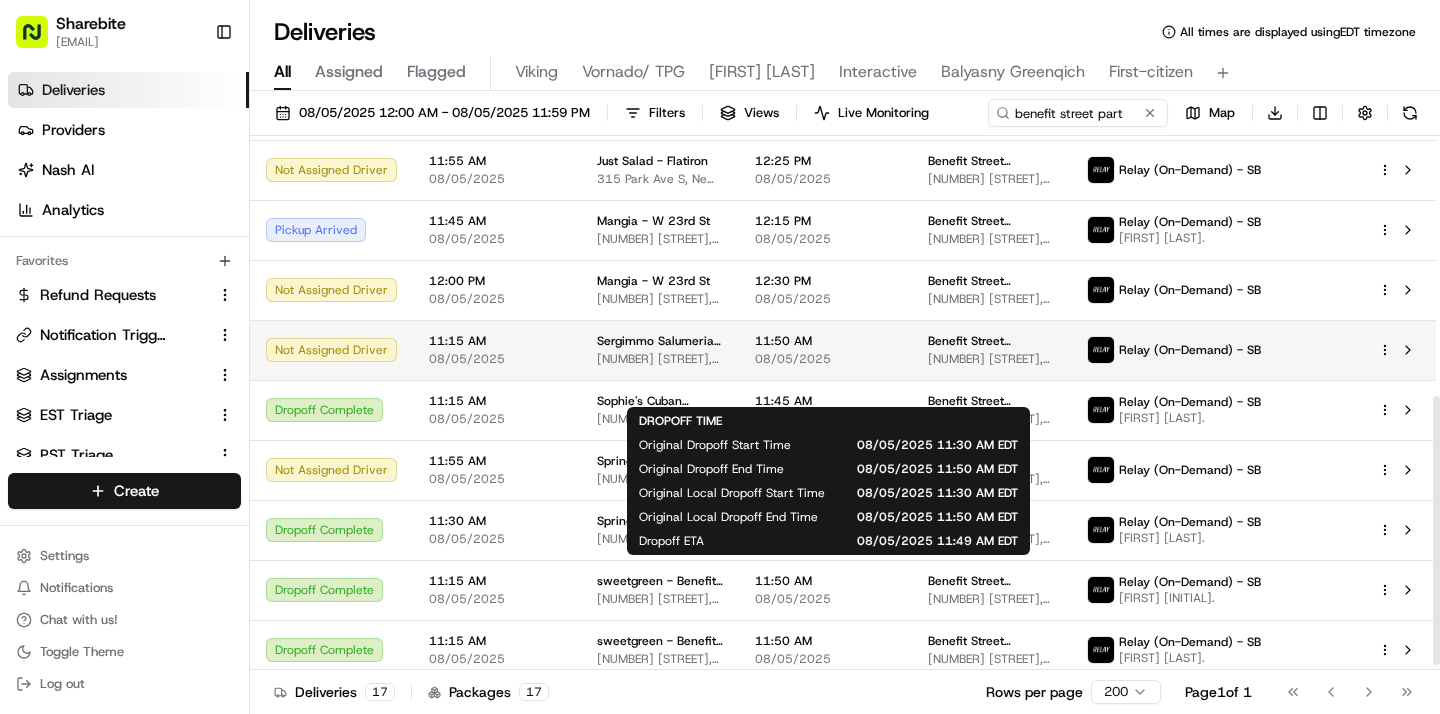 click on "08/05/2025" at bounding box center [825, 359] 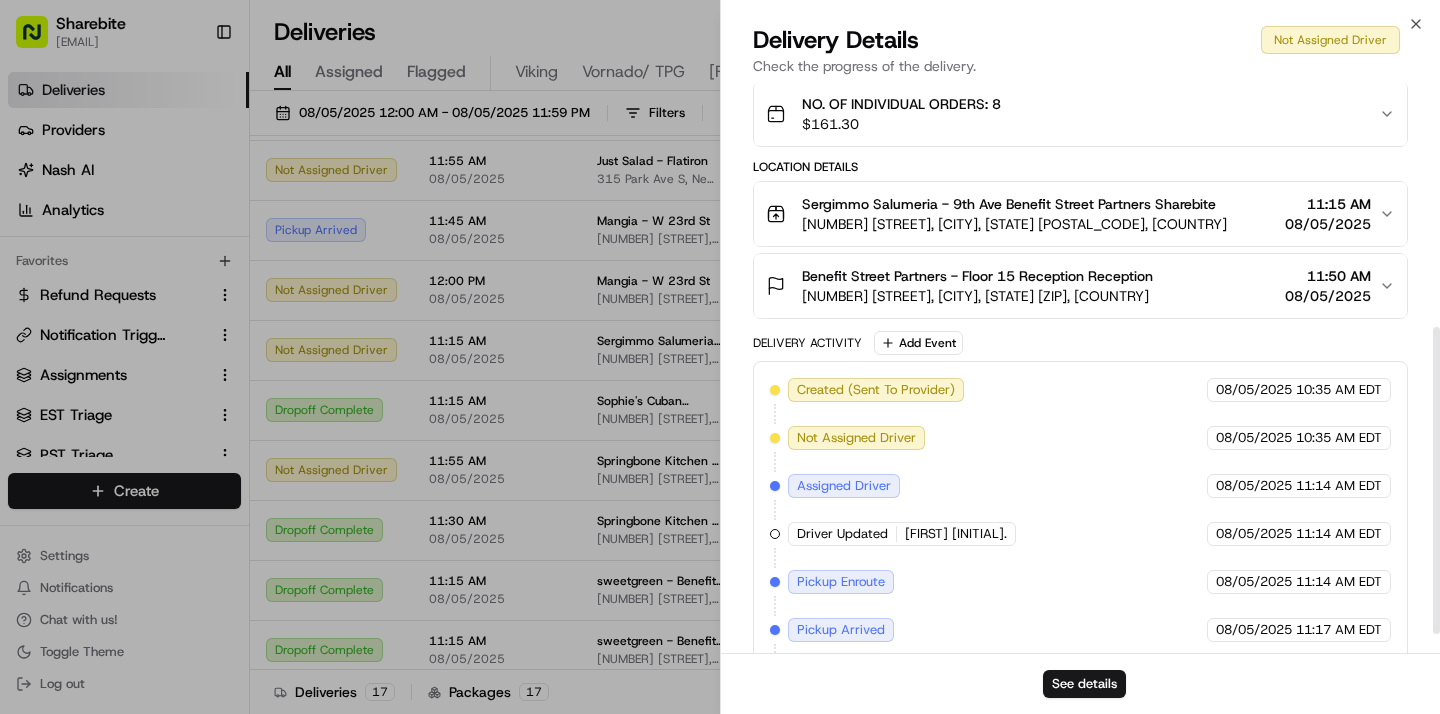 scroll, scrollTop: 485, scrollLeft: 0, axis: vertical 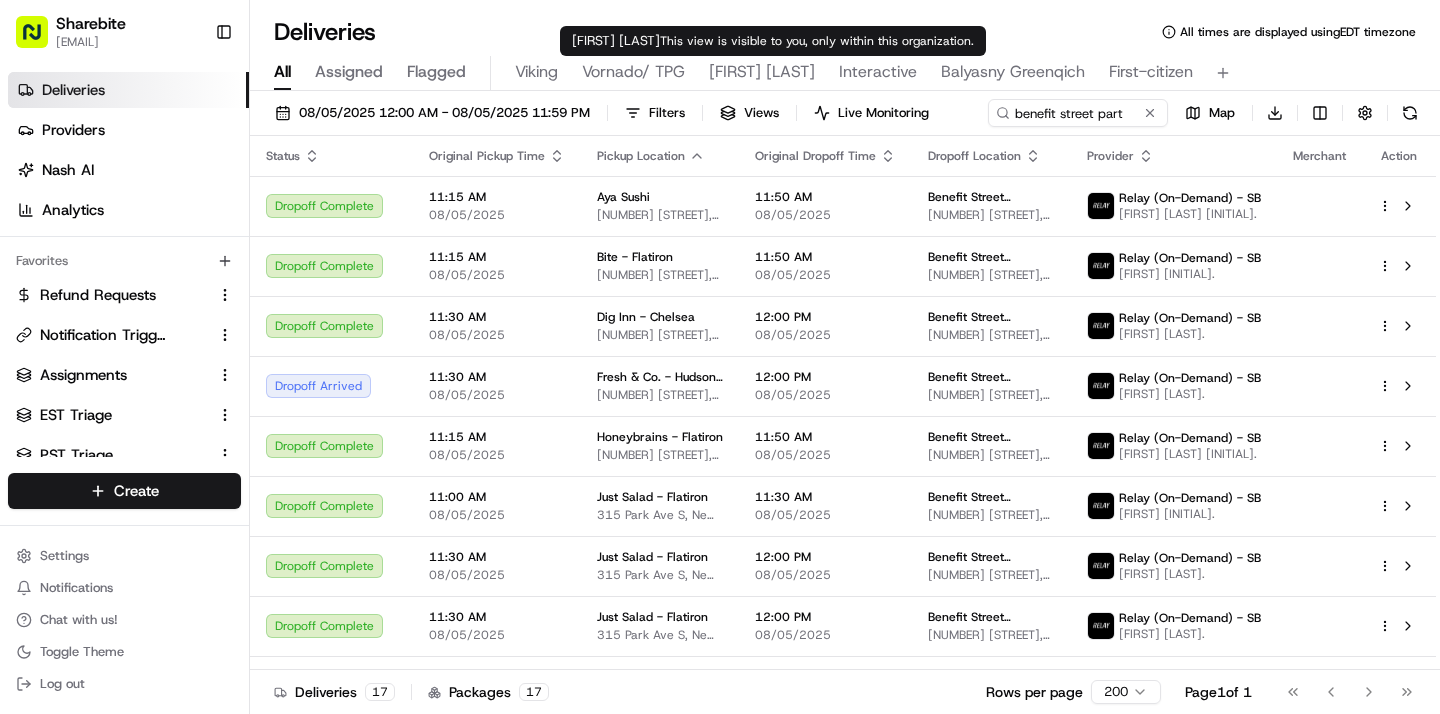 click on "[FIRST] [LAST]" at bounding box center [762, 72] 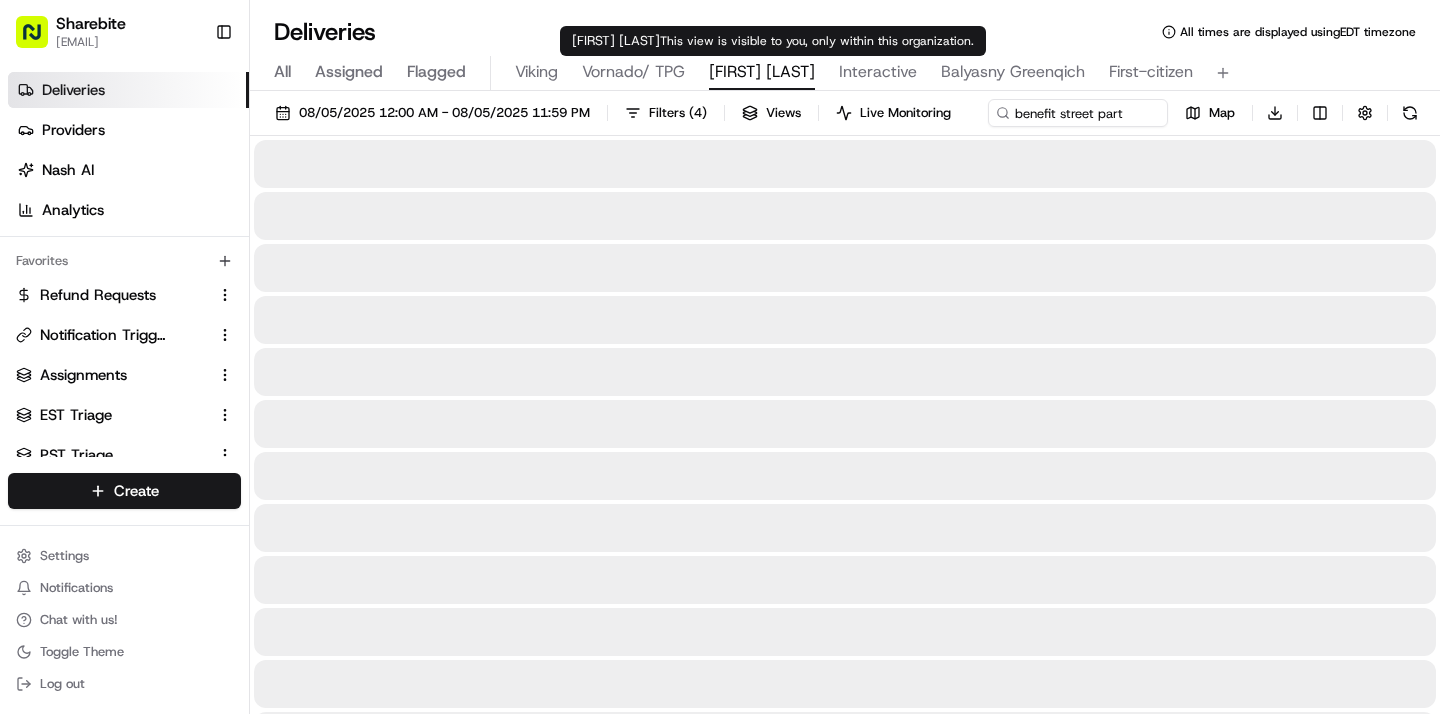 type 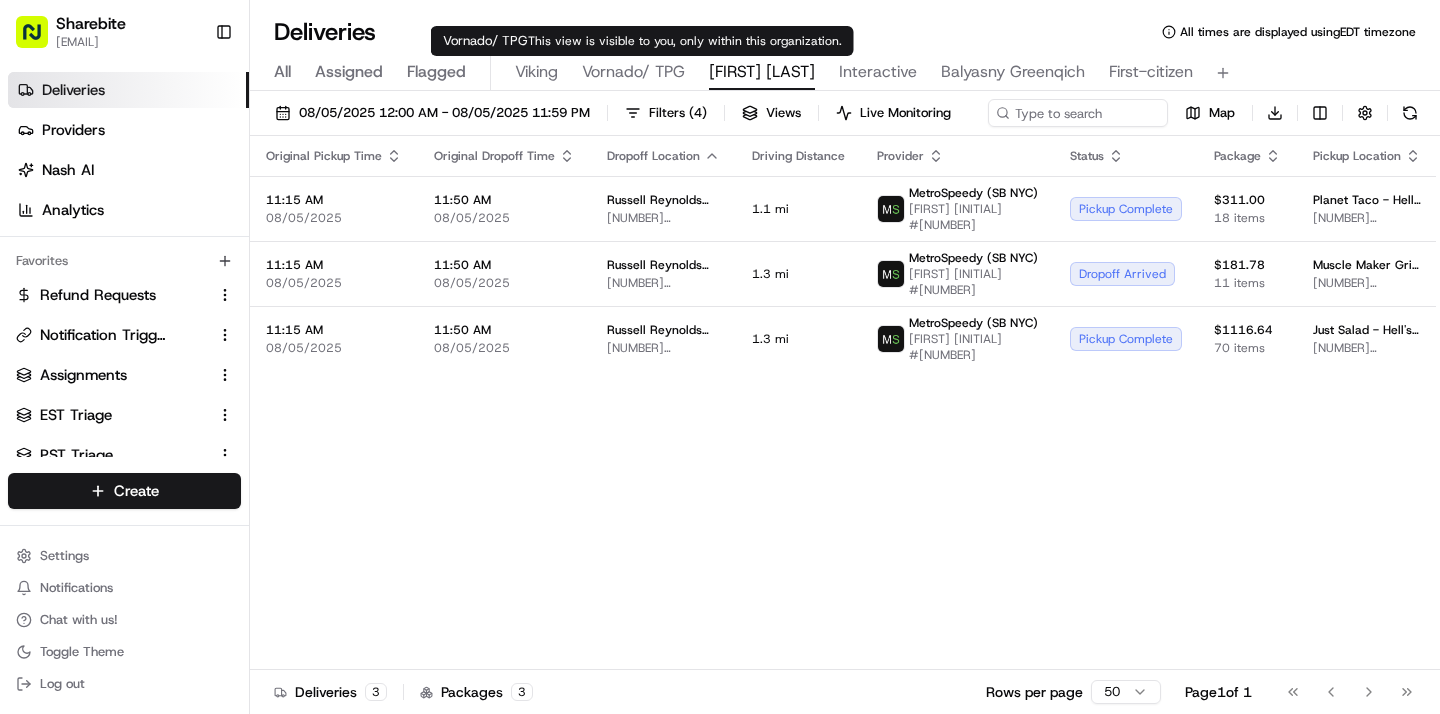 click on "Vornado/ TPG" at bounding box center [633, 72] 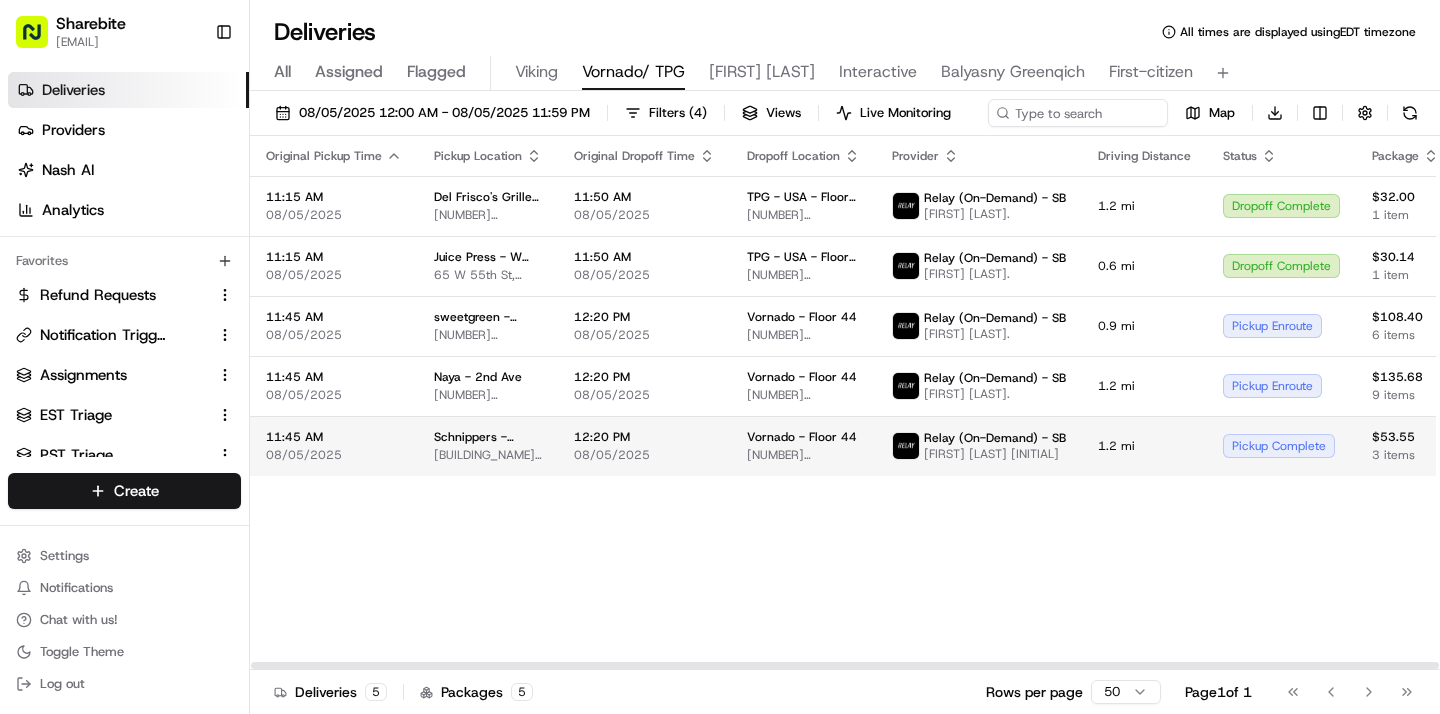 click on "08/05/2025" at bounding box center [644, 455] 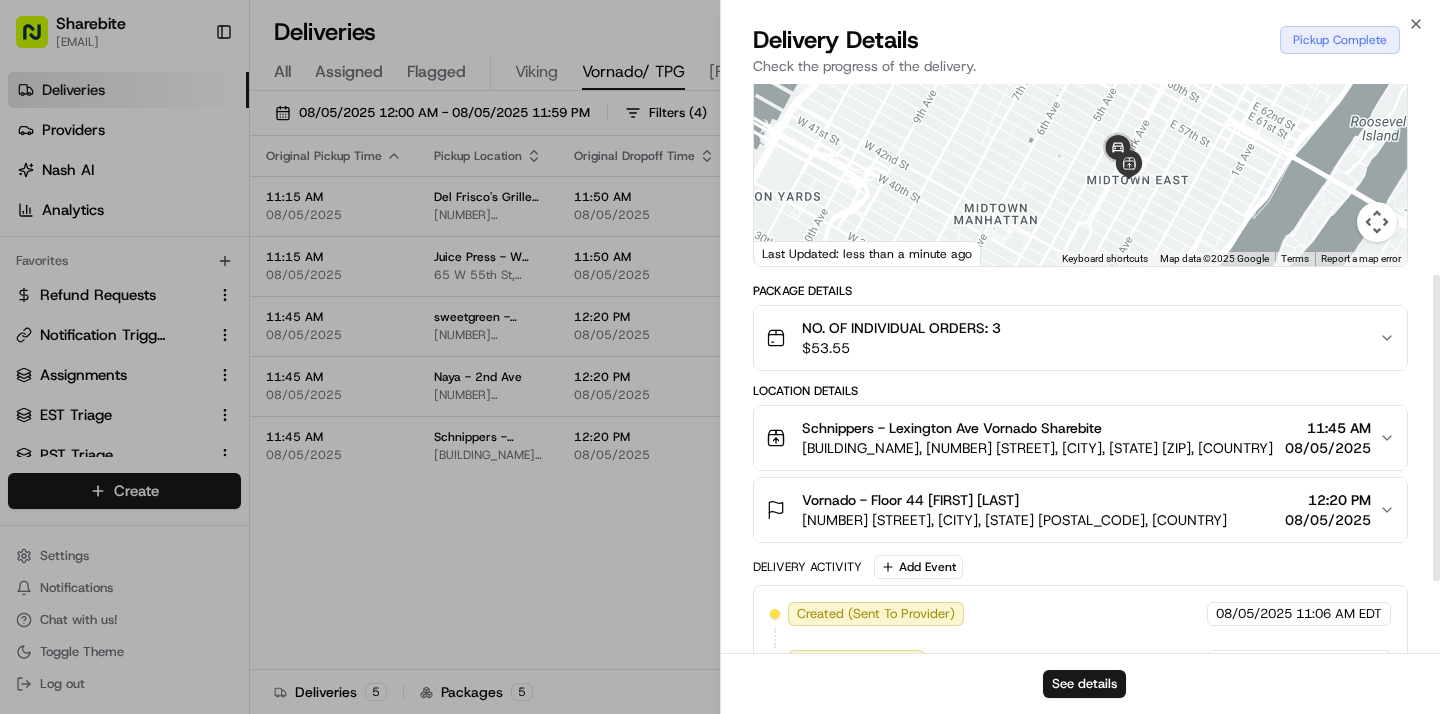 scroll, scrollTop: 149, scrollLeft: 0, axis: vertical 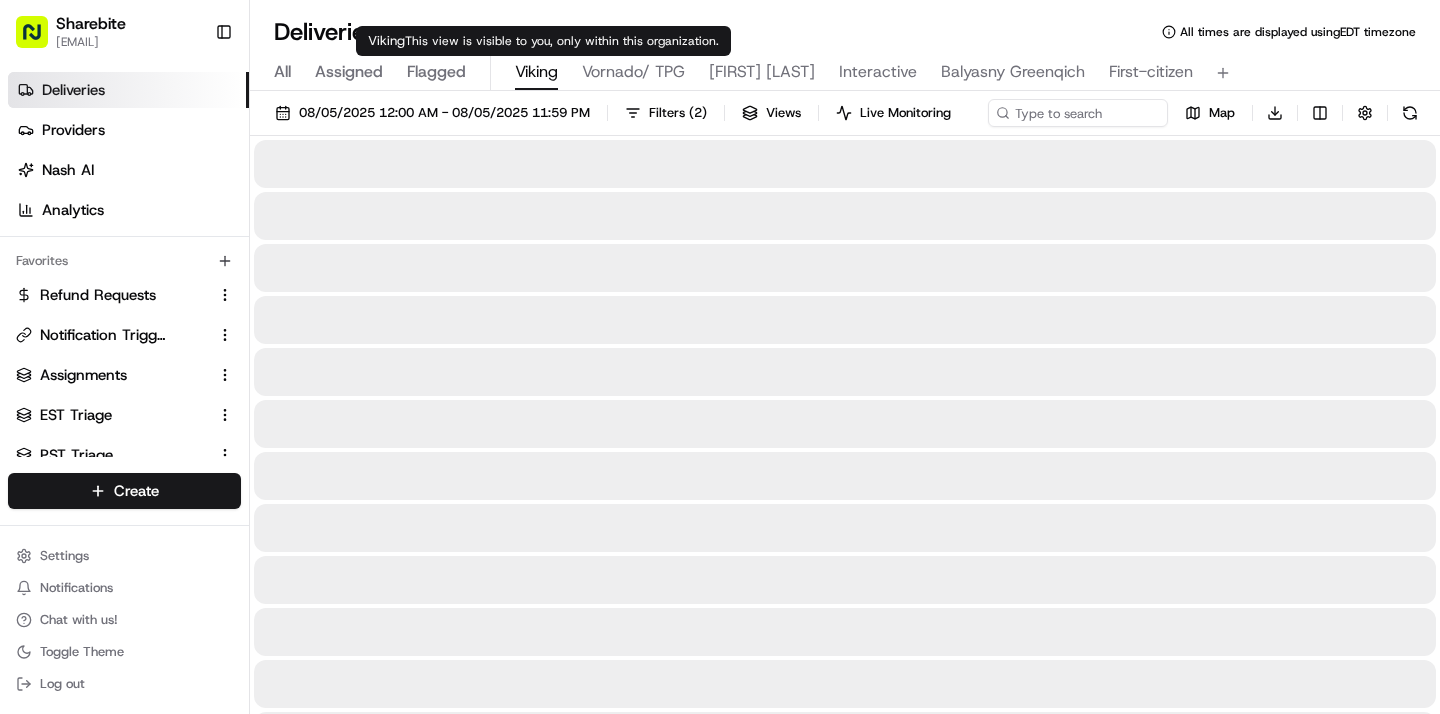 click on "Viking" at bounding box center [536, 72] 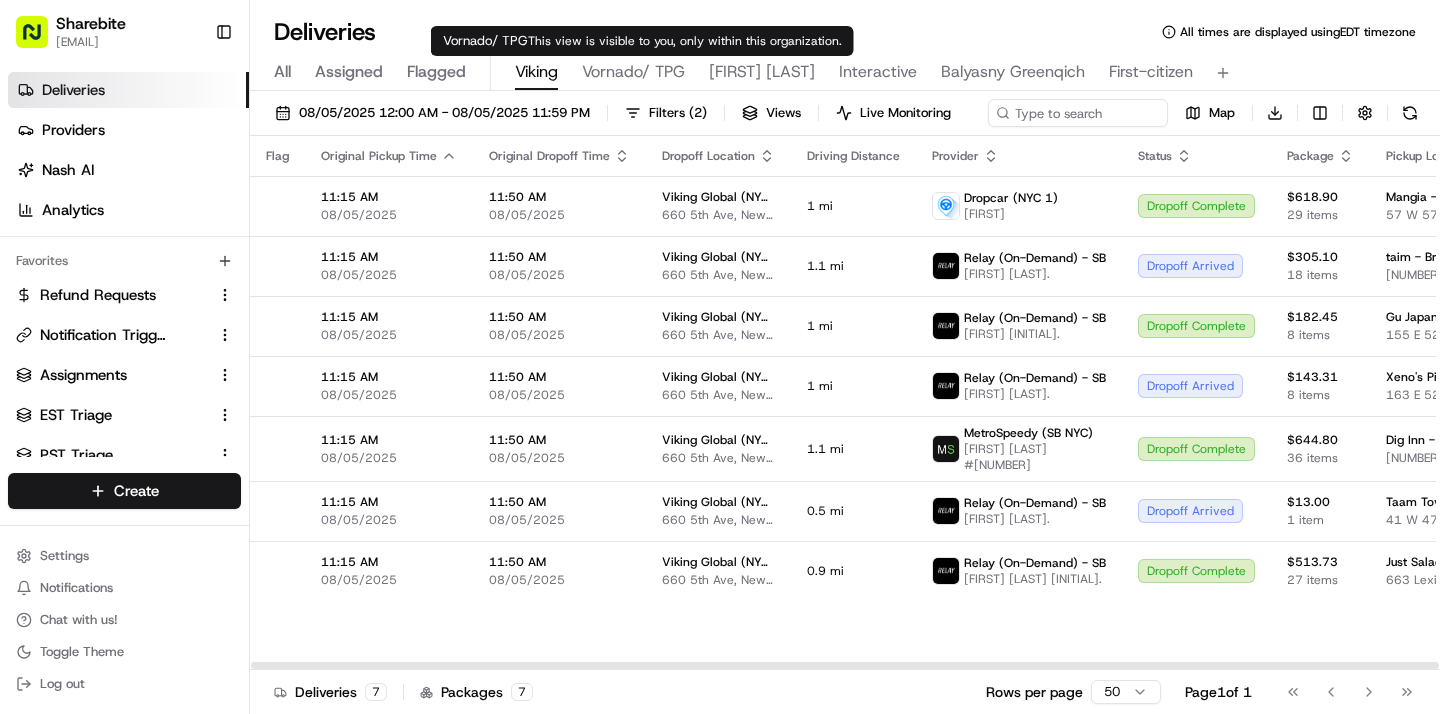 click on "Vornado/ TPG" at bounding box center [633, 72] 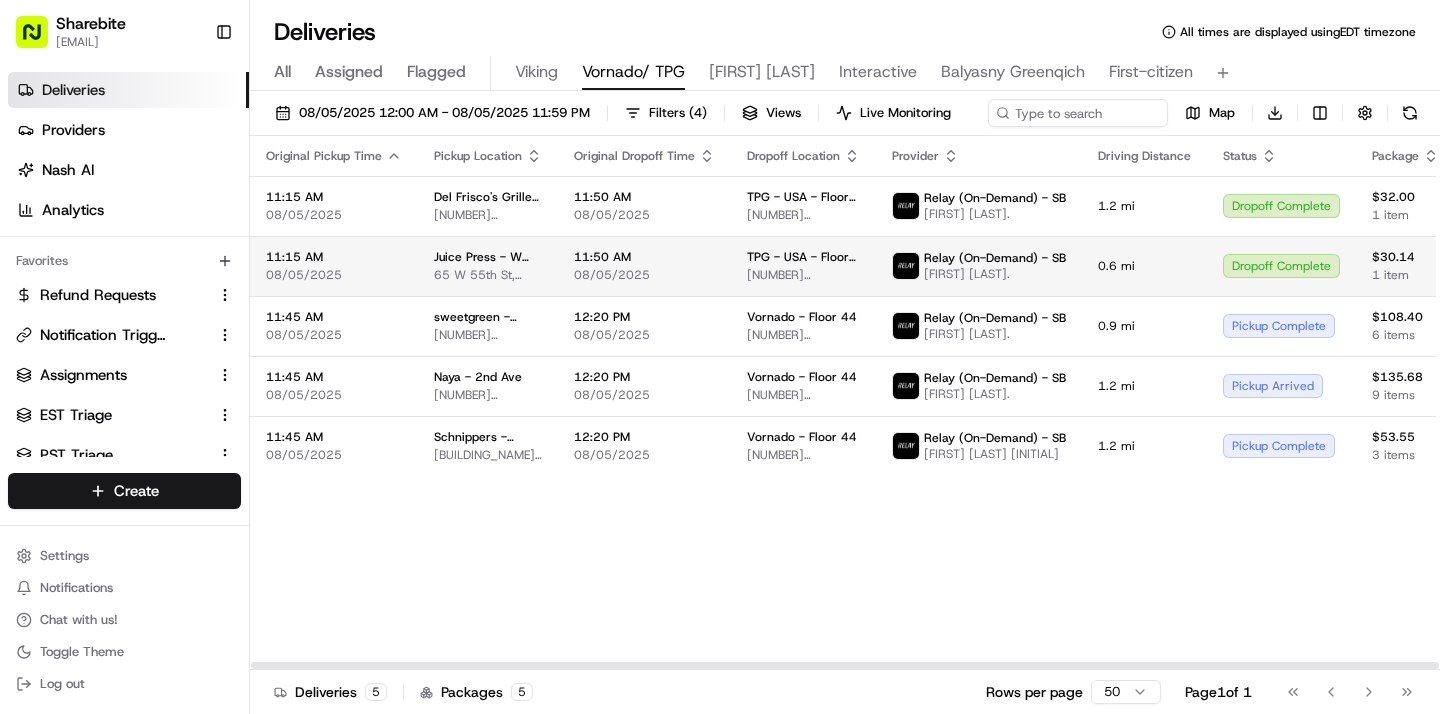 click on "TPG - USA - Floor 35 888 7th Ave, New York, NY 10106, USA" at bounding box center (803, 266) 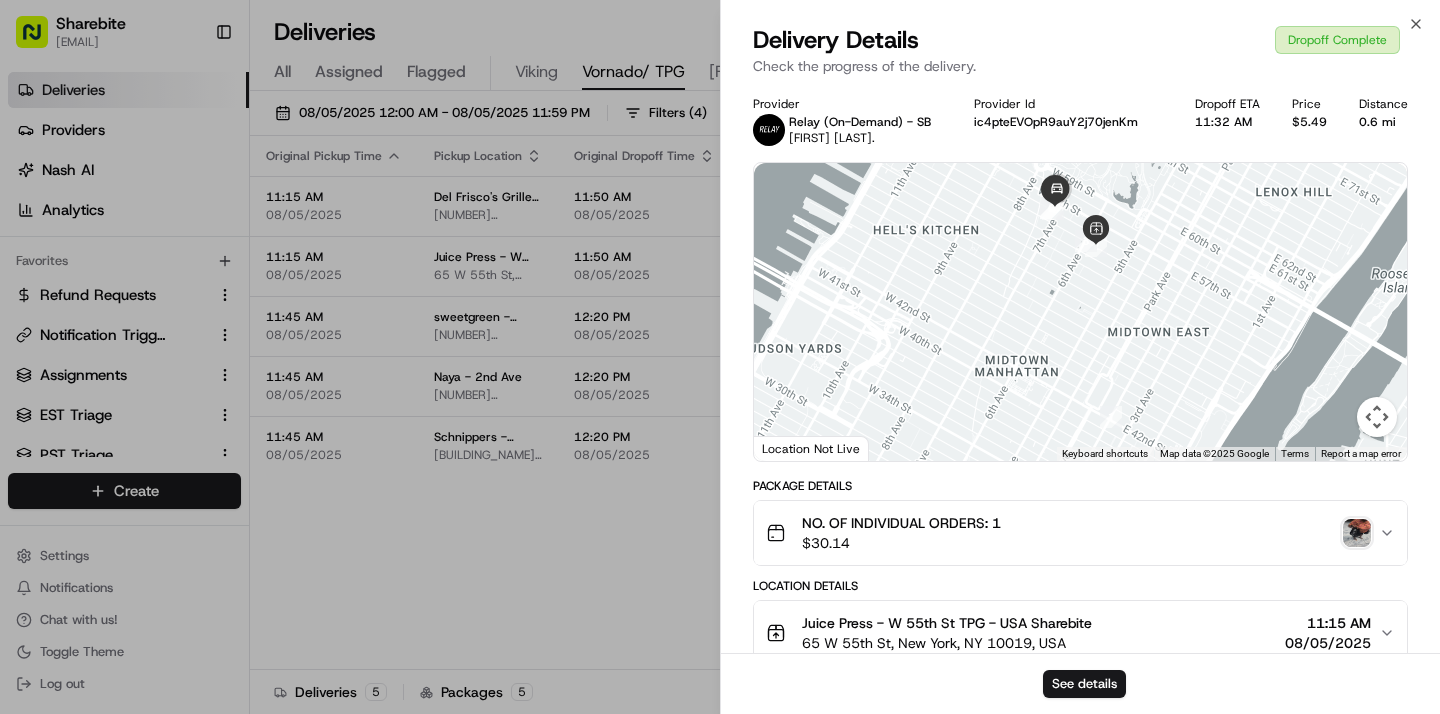 click at bounding box center (1357, 533) 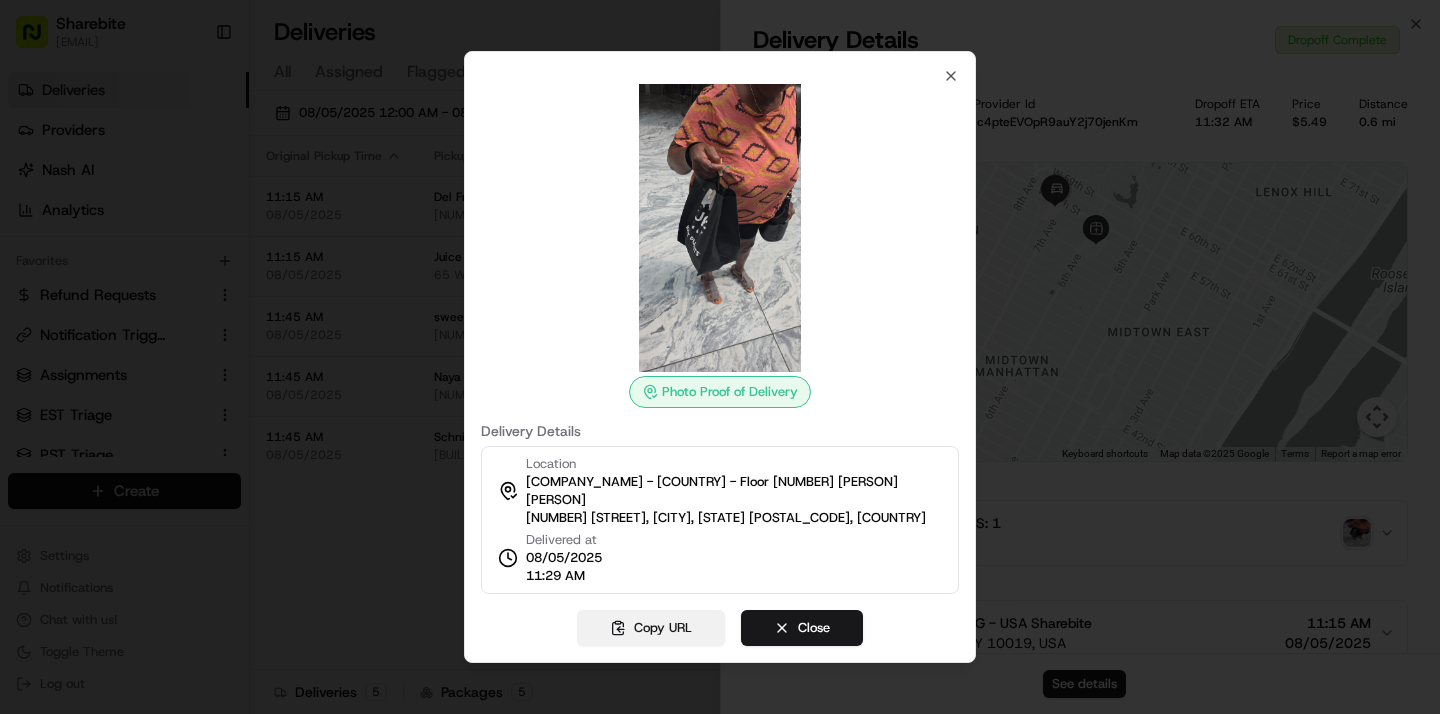 click on "Copy URL" at bounding box center (651, 628) 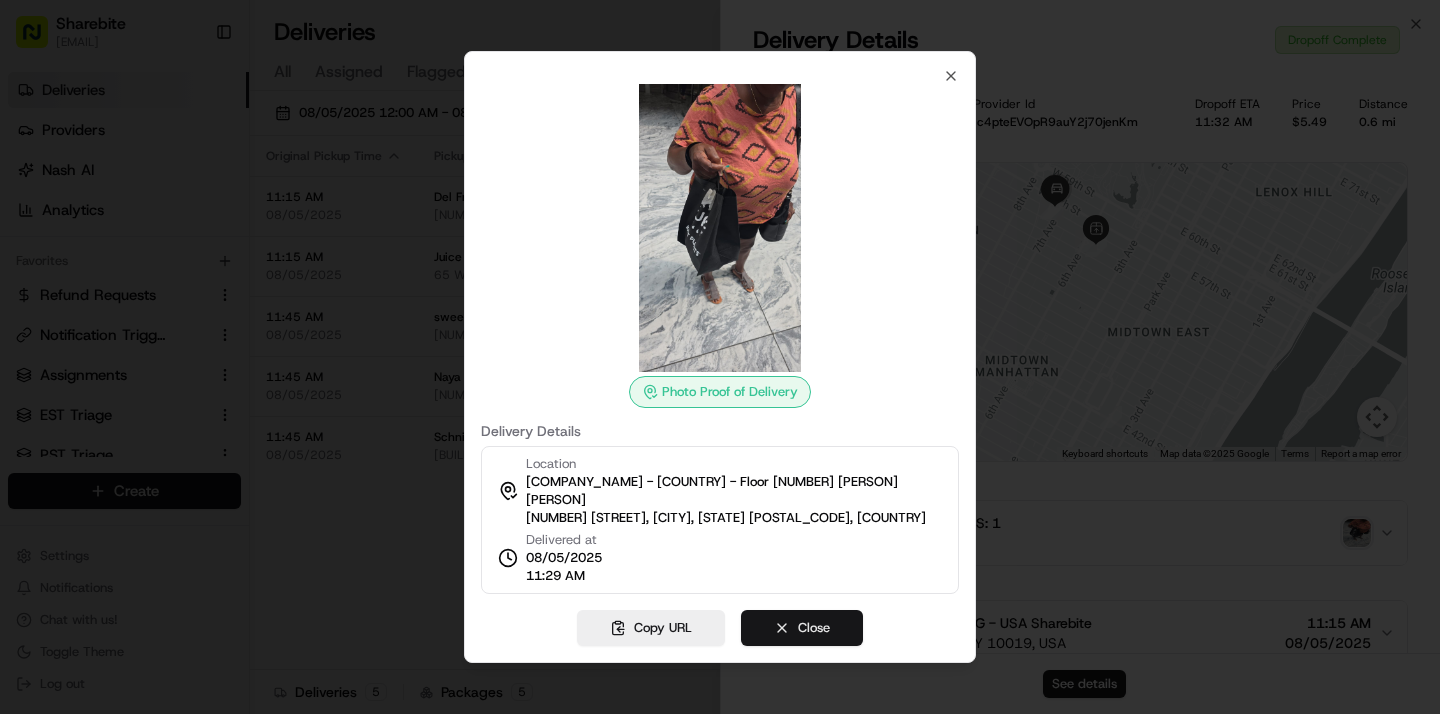 click on "Close" at bounding box center (802, 628) 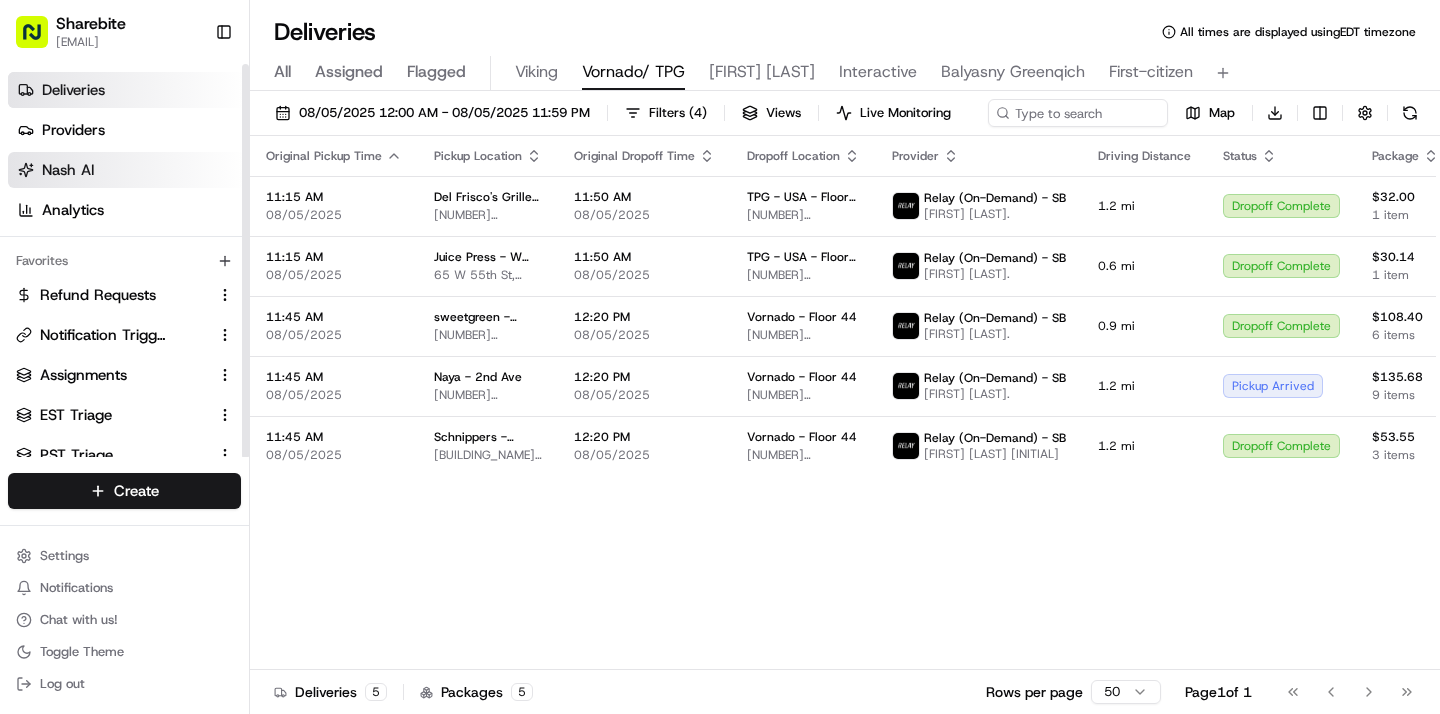 click on "Nash AI" at bounding box center (128, 170) 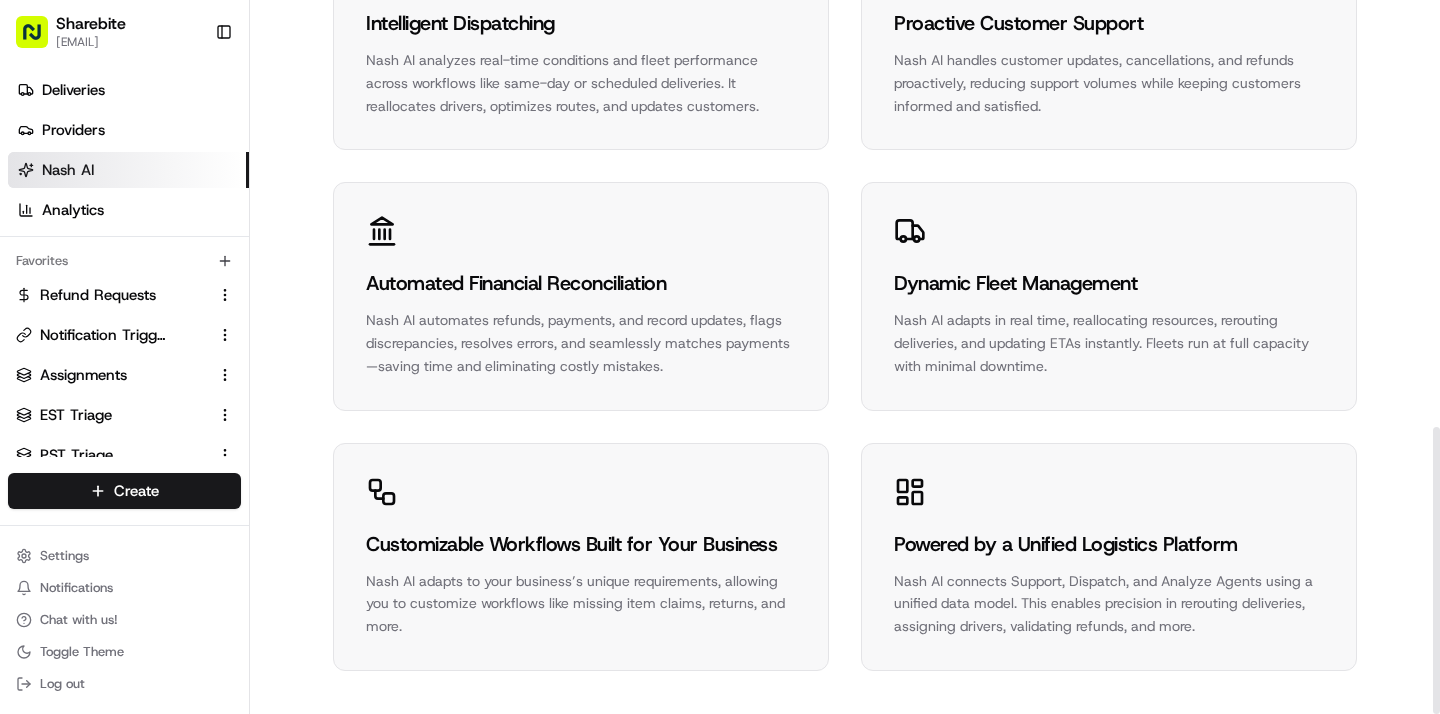 scroll, scrollTop: 1062, scrollLeft: 0, axis: vertical 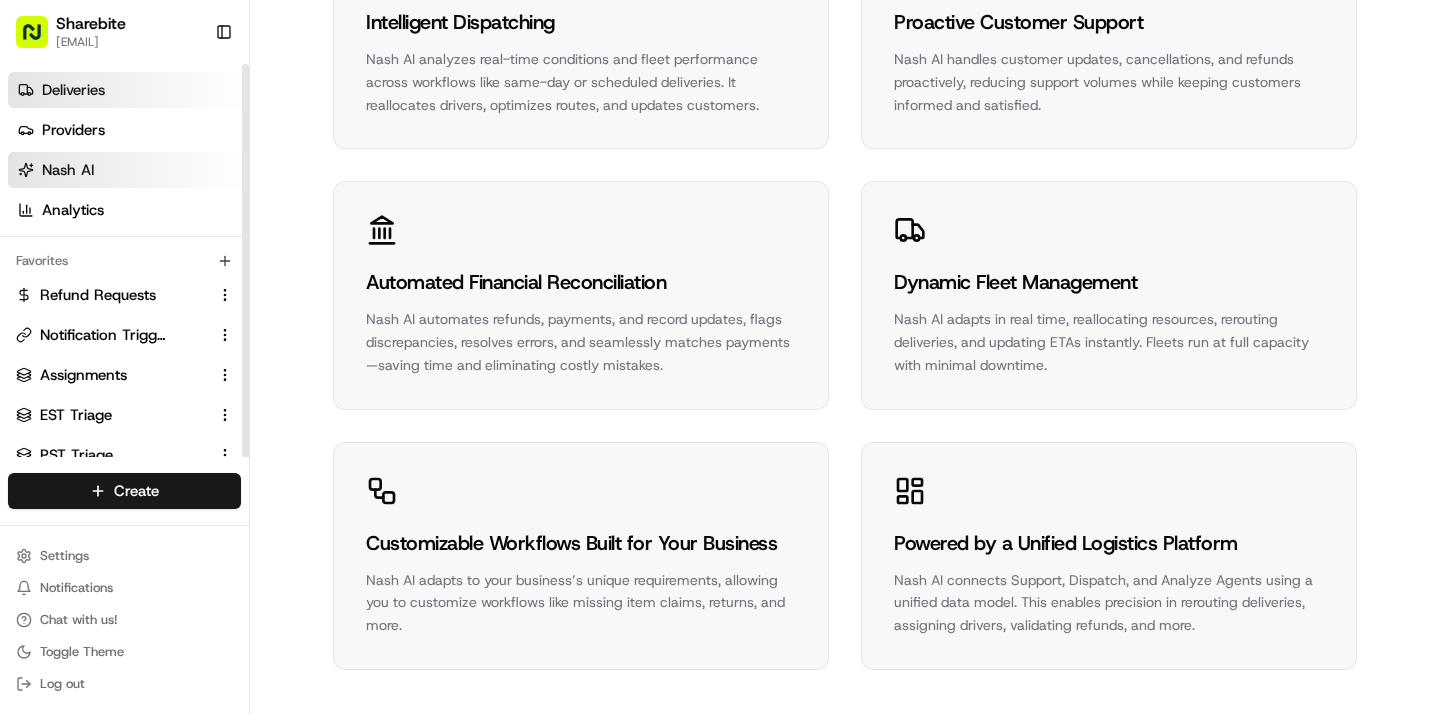 click on "Deliveries" at bounding box center (73, 90) 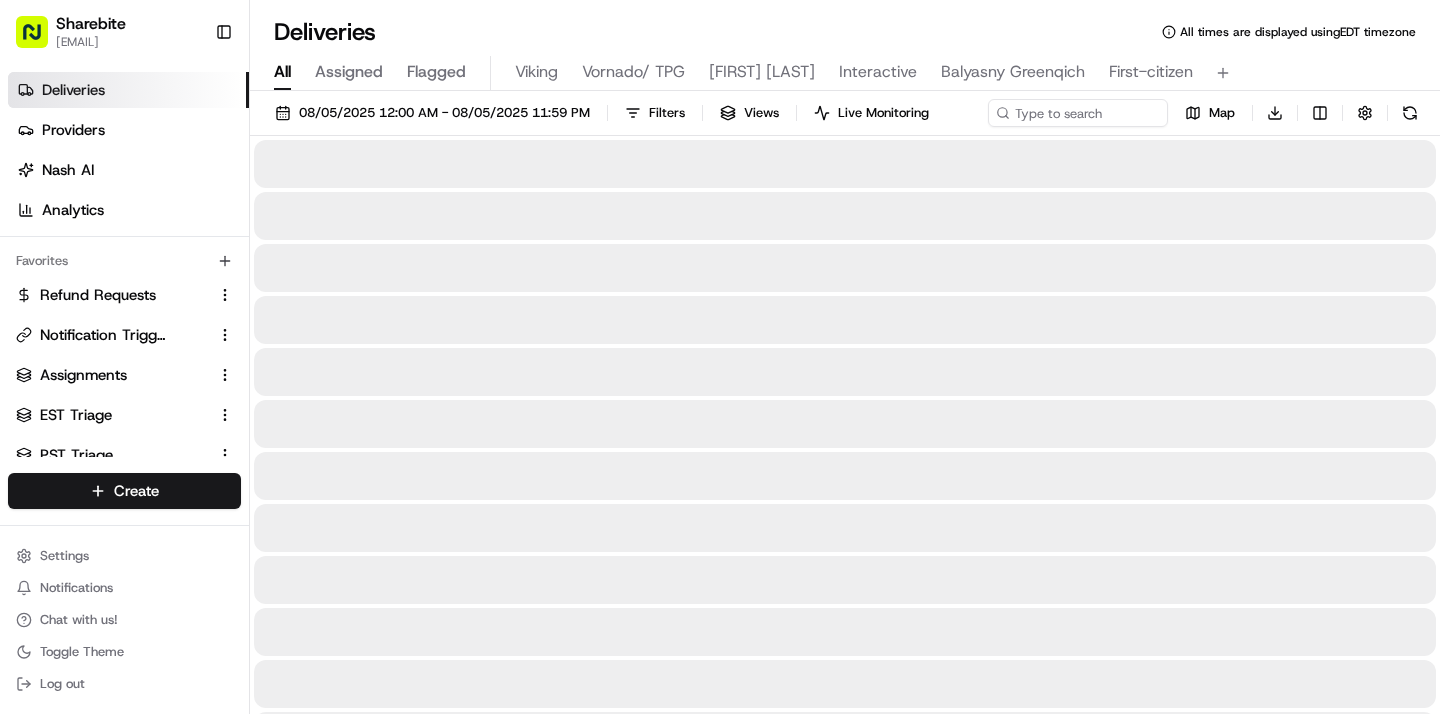 click on "All" at bounding box center (282, 72) 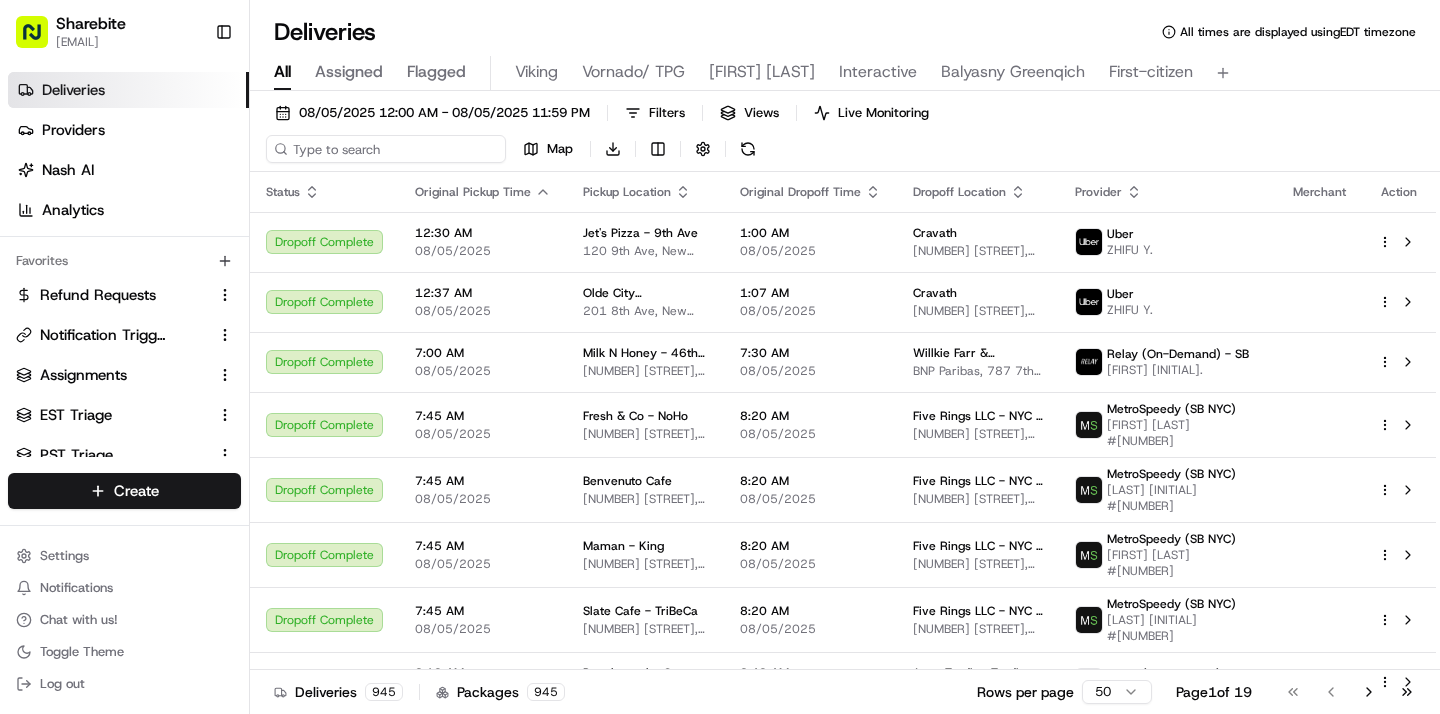 click at bounding box center [386, 149] 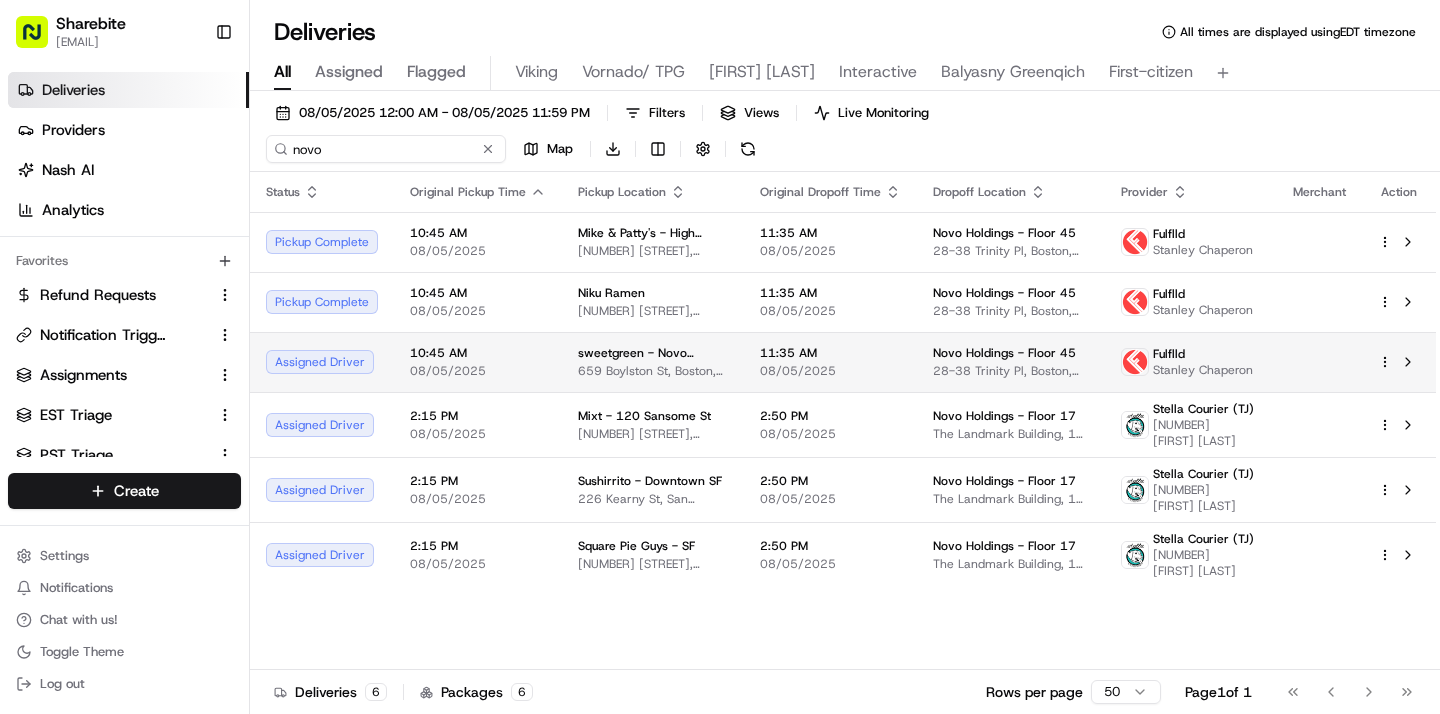 type on "novo" 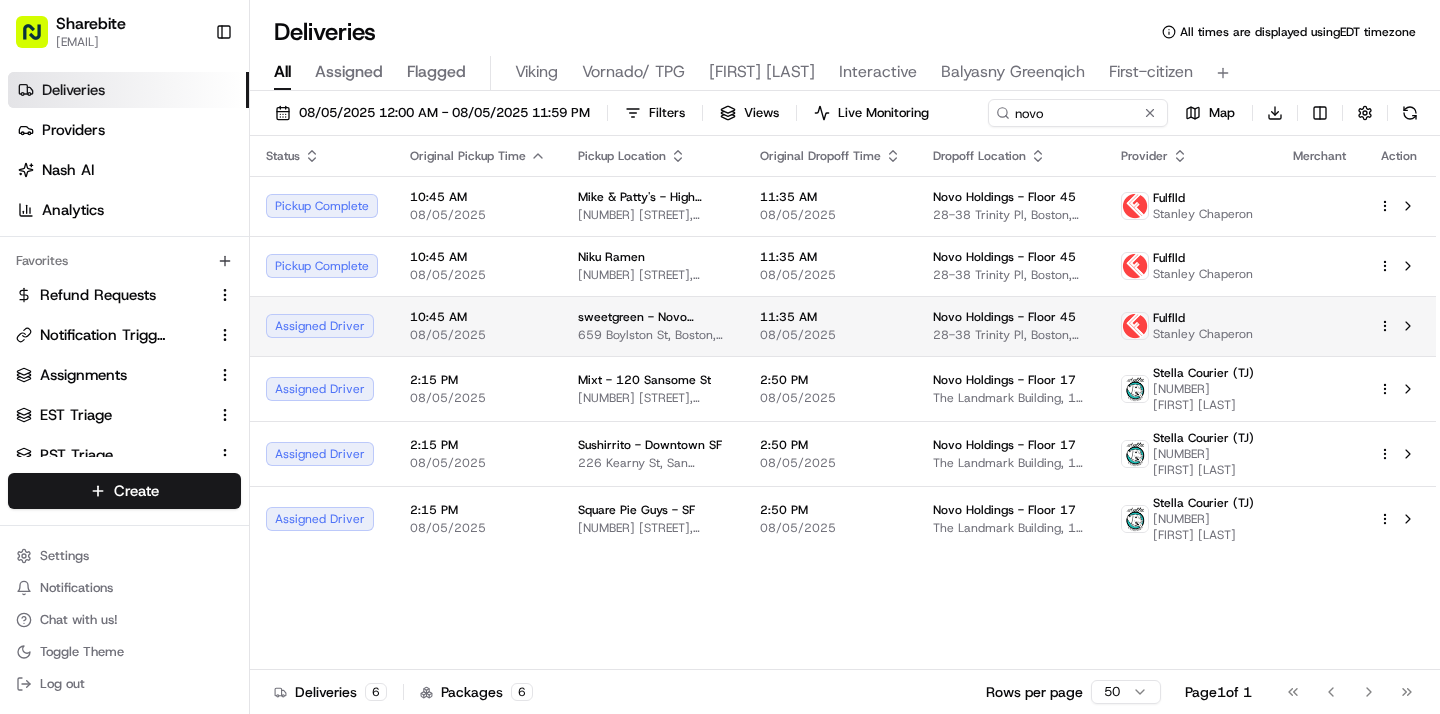 click on "sweetgreen - Novo Holdings - Boston 659 Boylston St, Boston, MA 02116, USA" at bounding box center [653, 326] 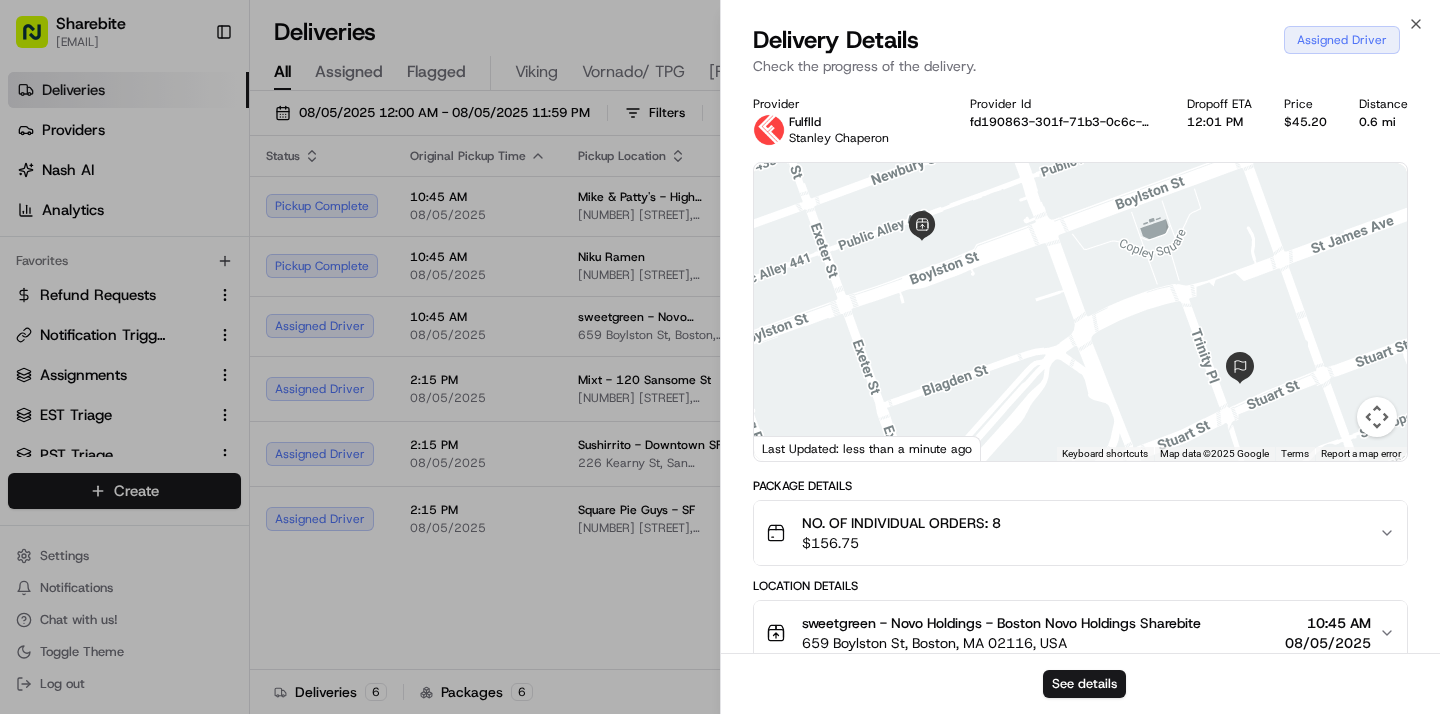 click at bounding box center [1080, 312] 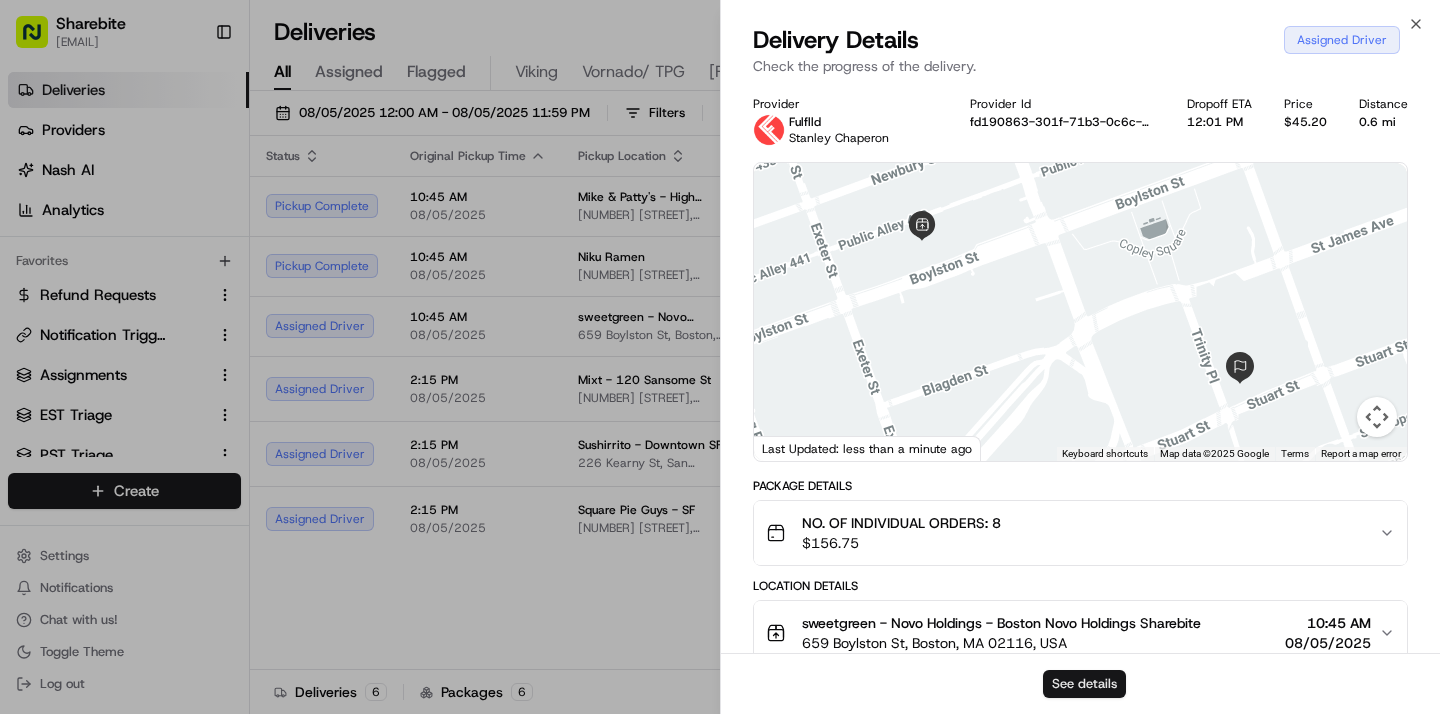 click on "See details" at bounding box center (1084, 684) 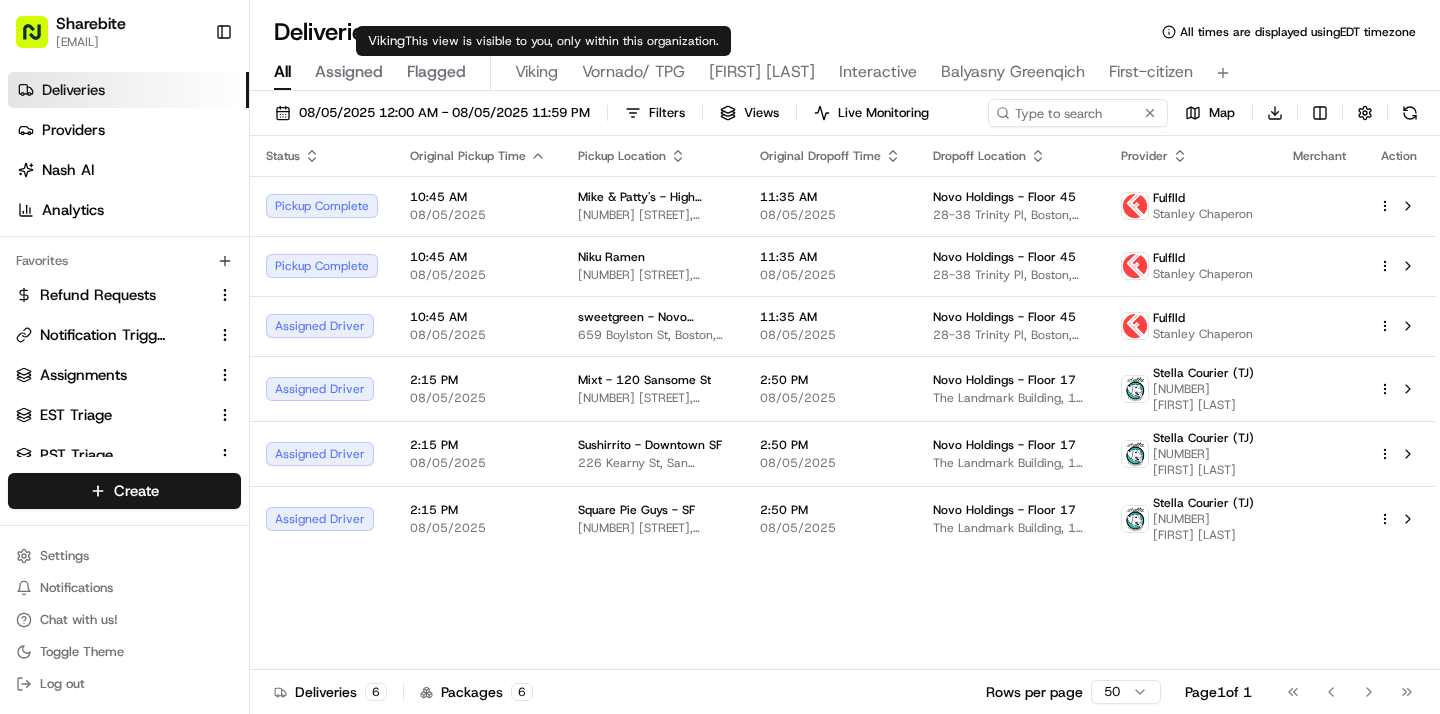 click on "Viking" at bounding box center [536, 72] 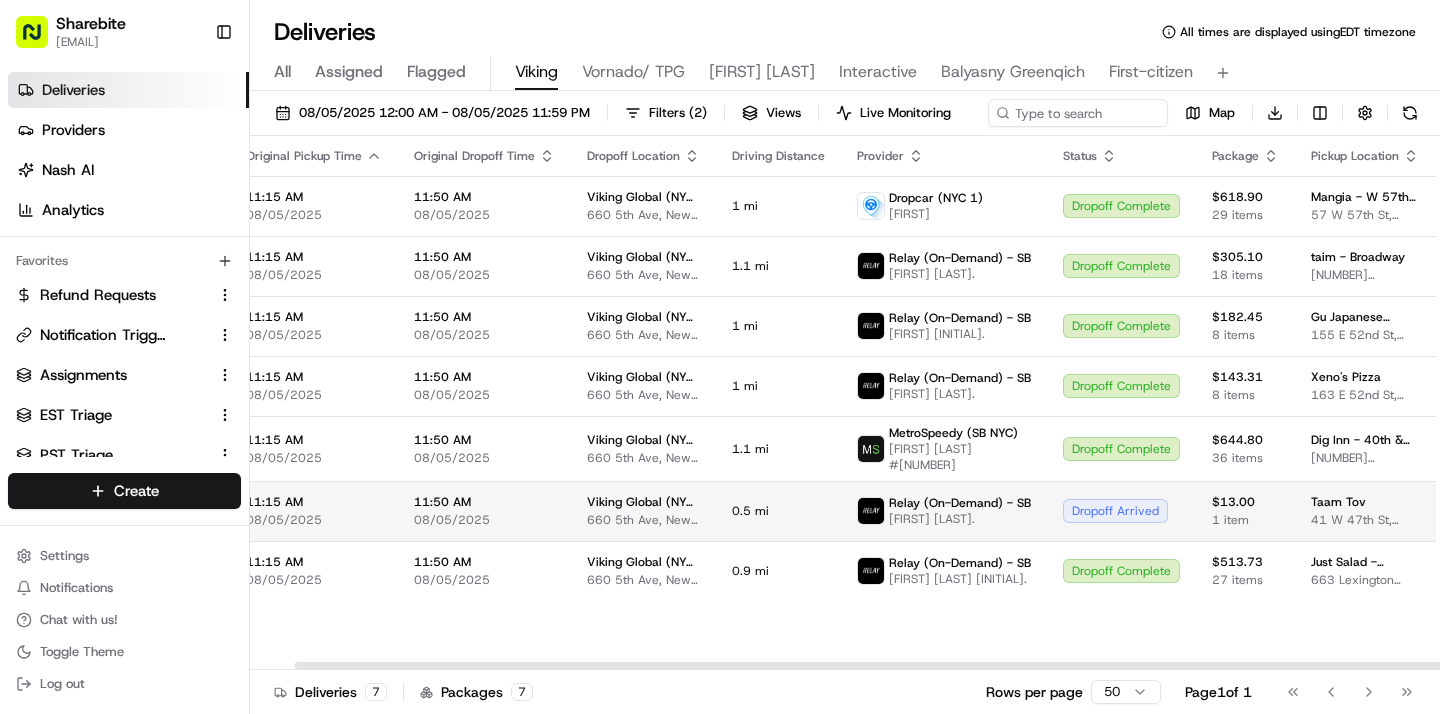 scroll, scrollTop: 0, scrollLeft: 76, axis: horizontal 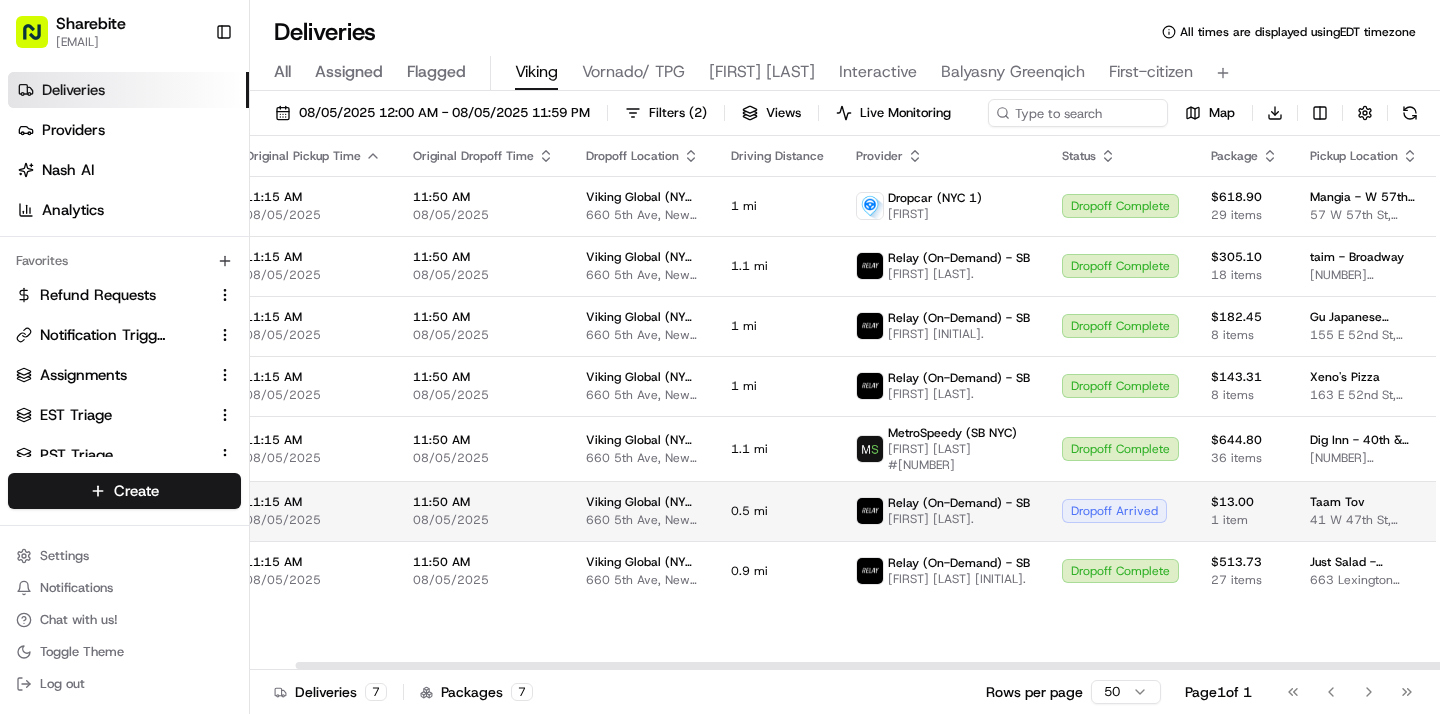 click on "Relay (On-Demand) - SB GEOVANY B." at bounding box center [943, 511] 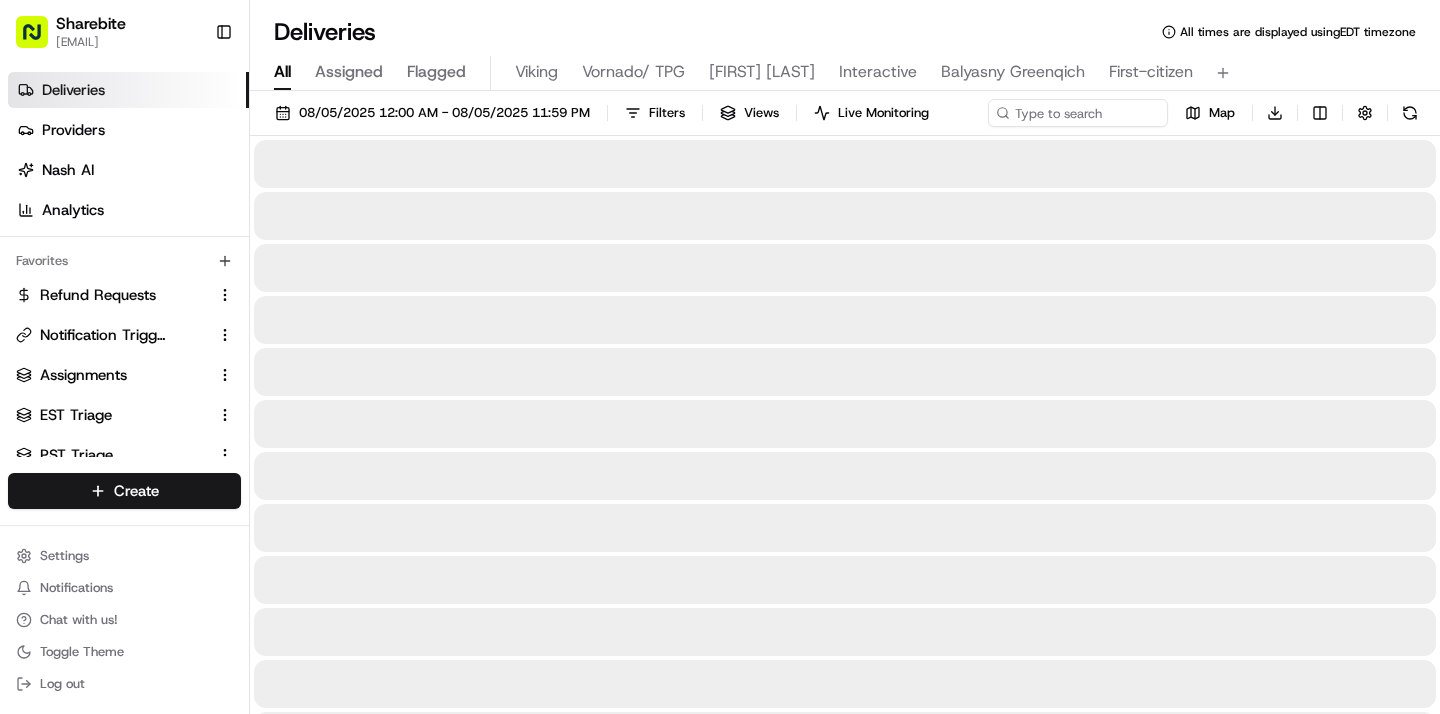 click on "All" at bounding box center [282, 72] 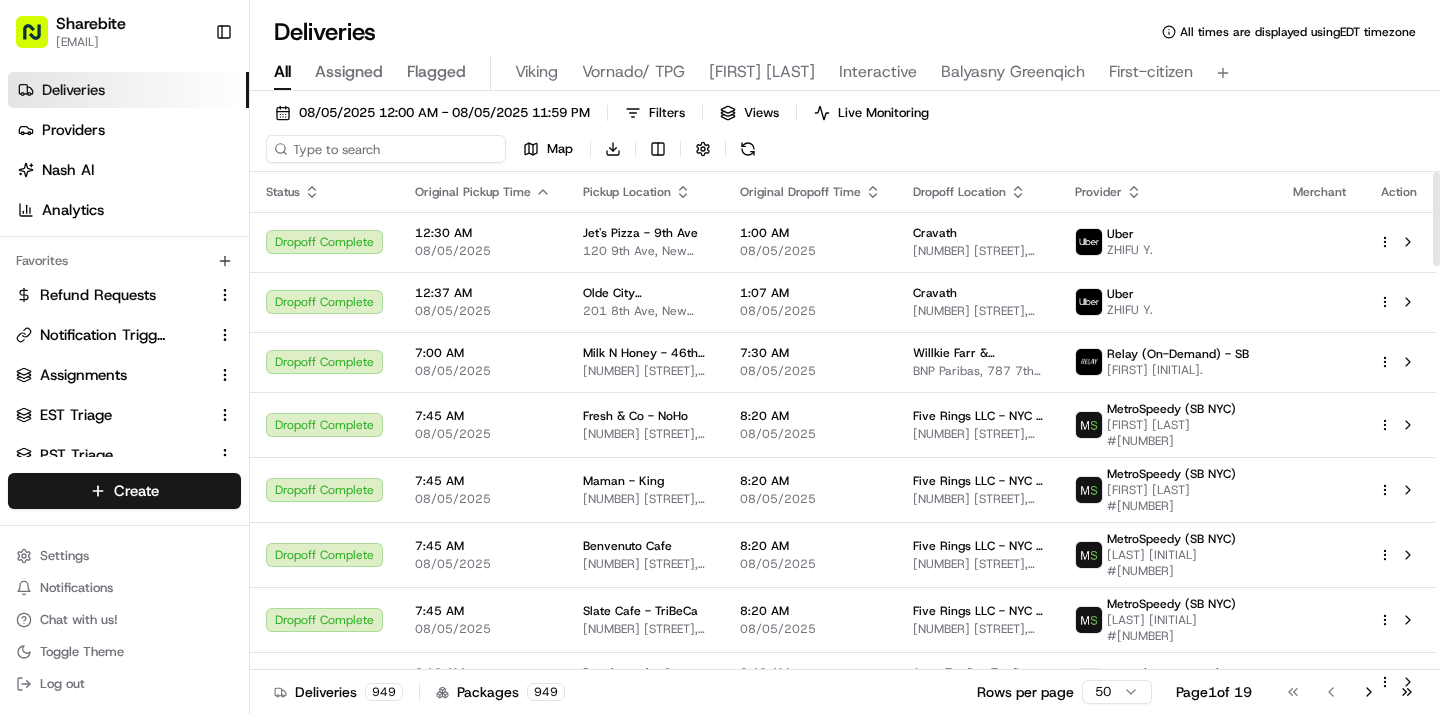 click at bounding box center (386, 149) 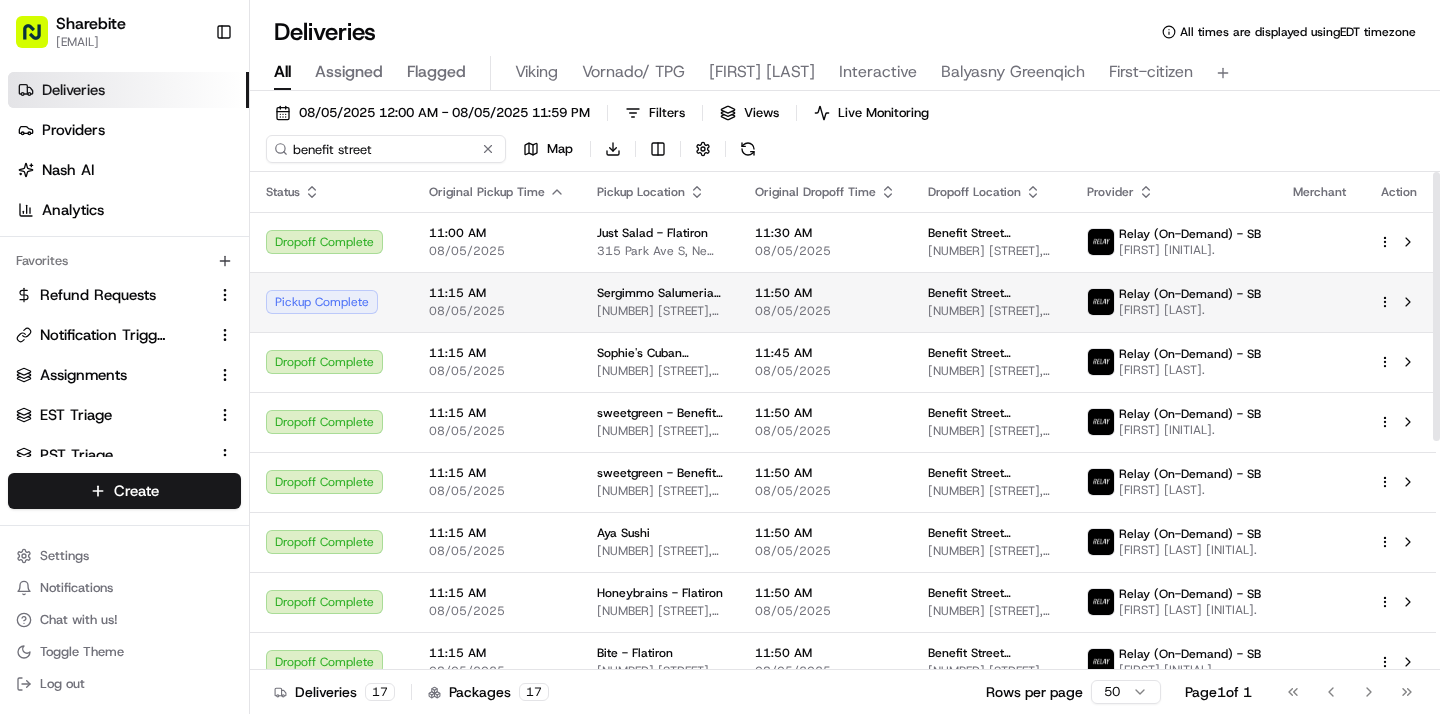 type on "benefit street" 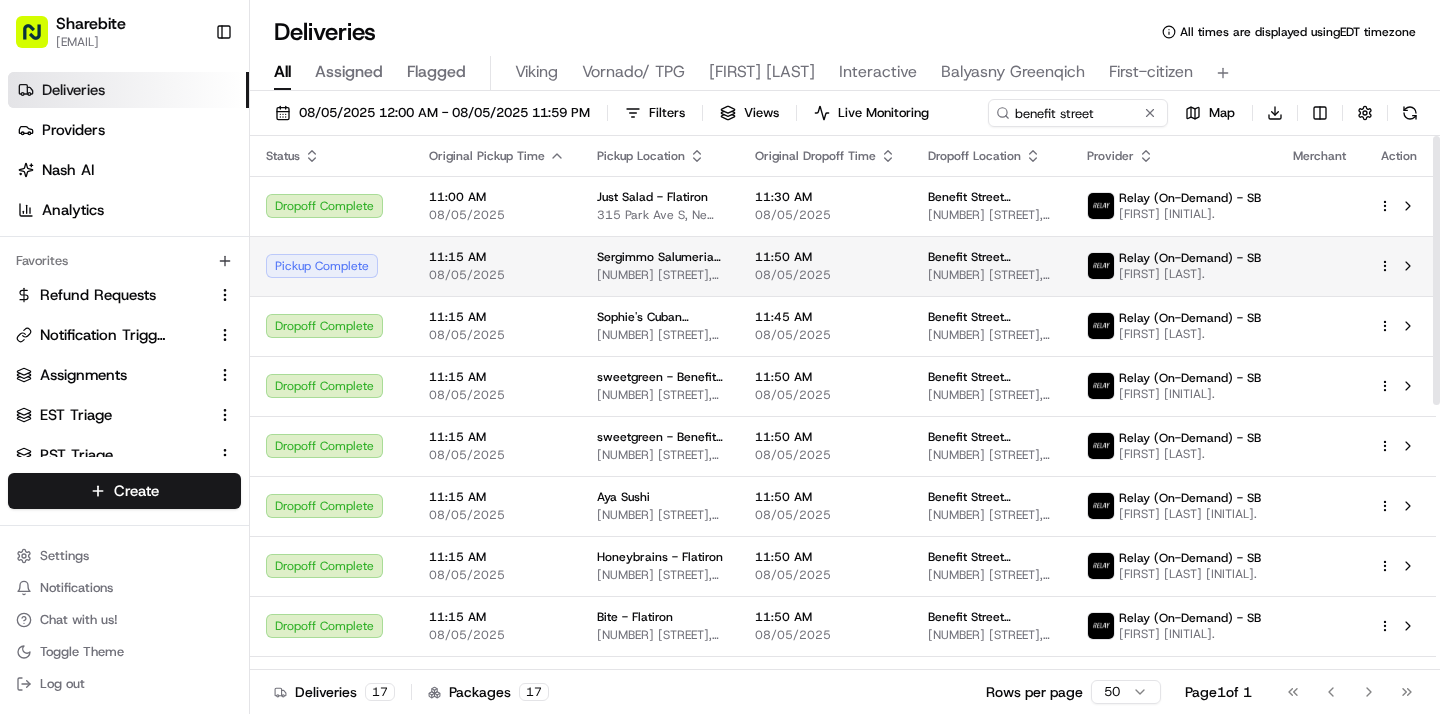 click on "456 9th Ave, New York, NY 10018, USA" at bounding box center (660, 275) 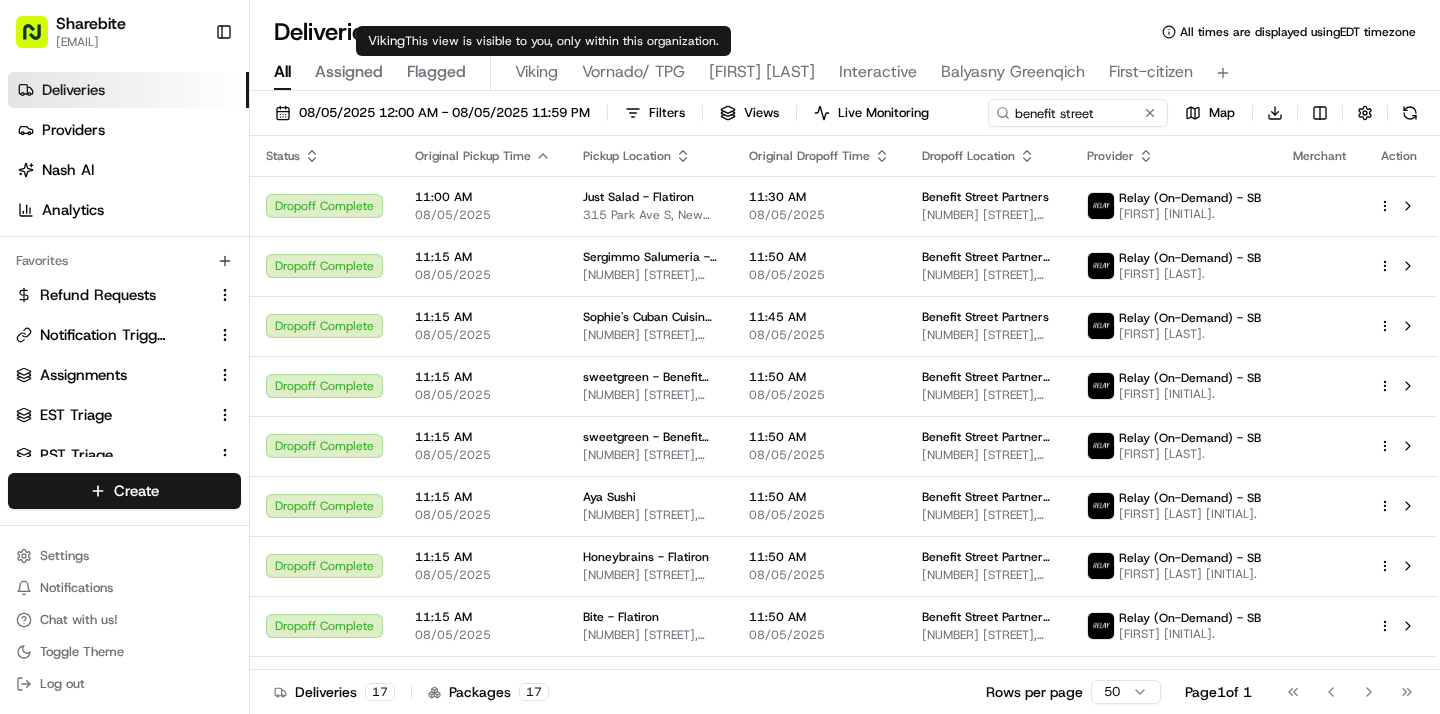 click on "Viking" at bounding box center [536, 72] 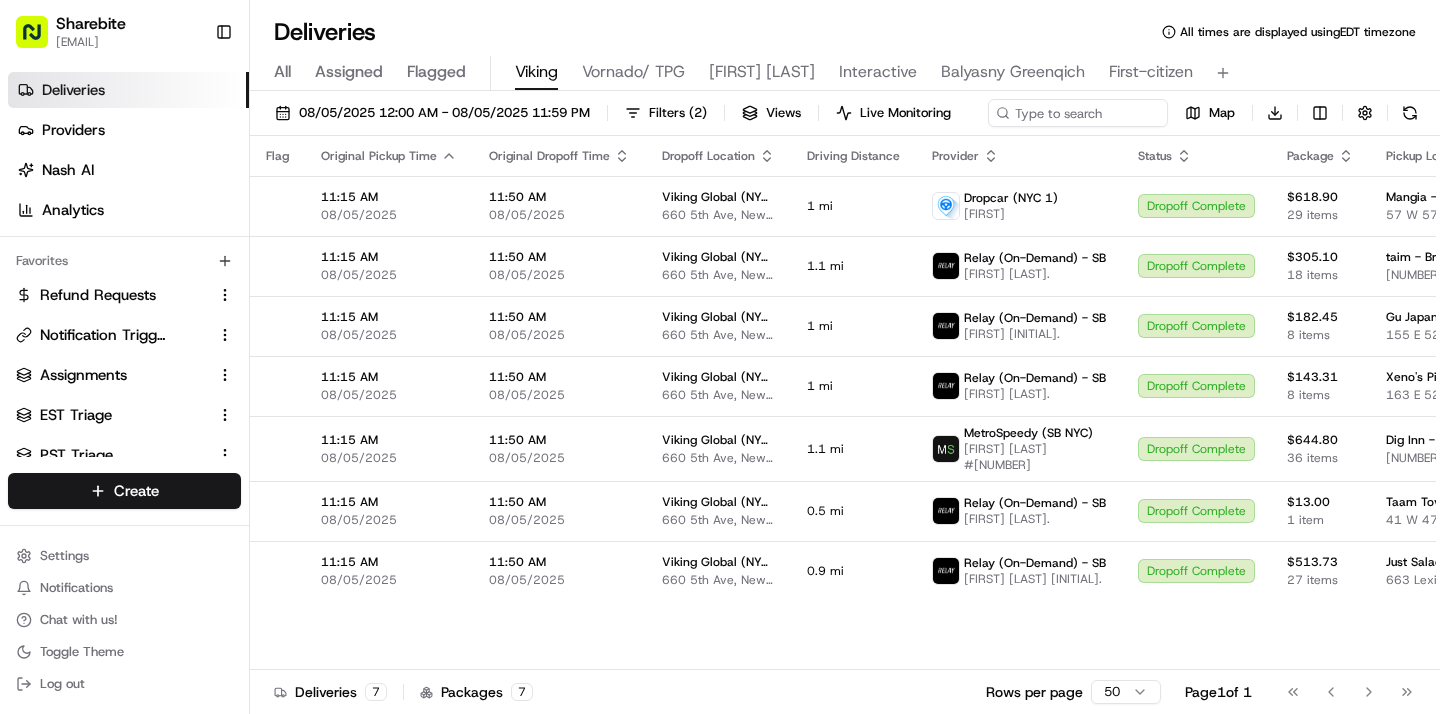 click on "All" at bounding box center (282, 72) 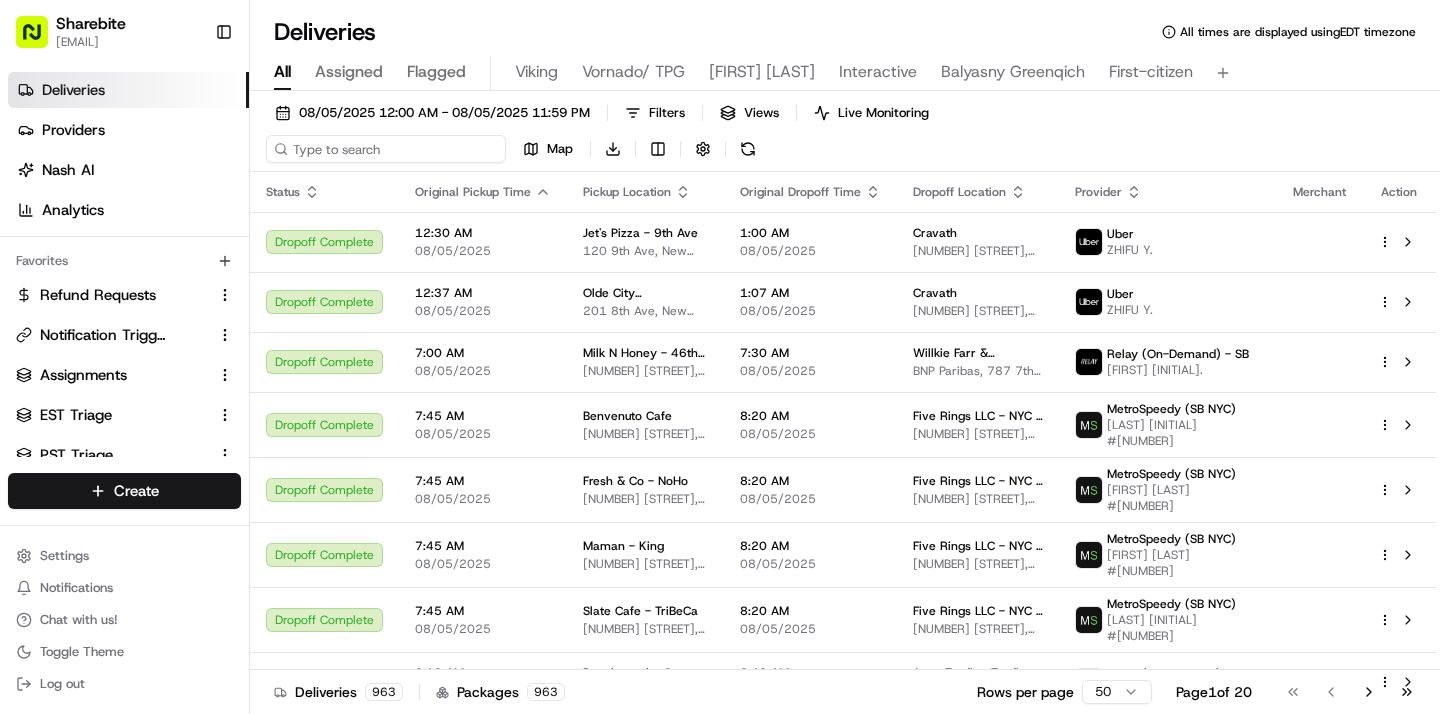 click at bounding box center (386, 149) 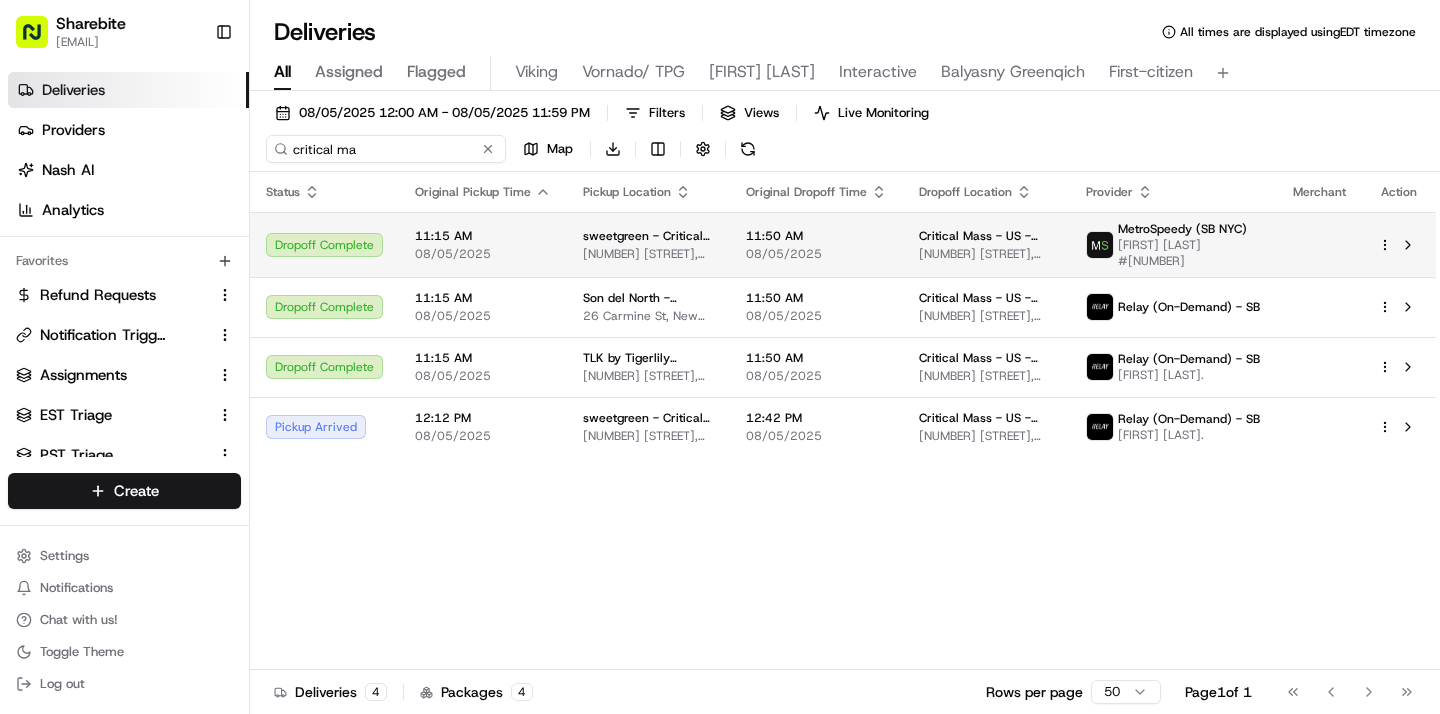 type on "critical ma" 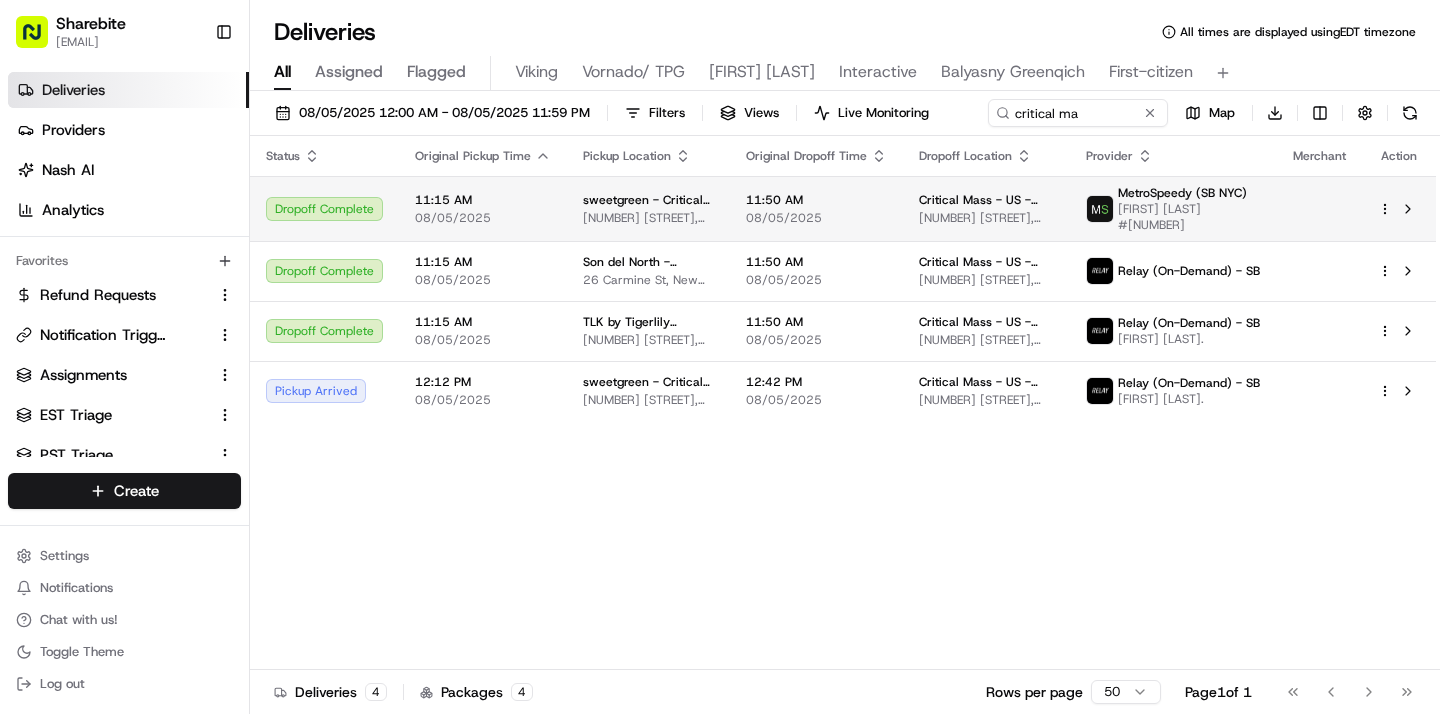 click on "11:50 AM 08/05/2025" at bounding box center [816, 208] 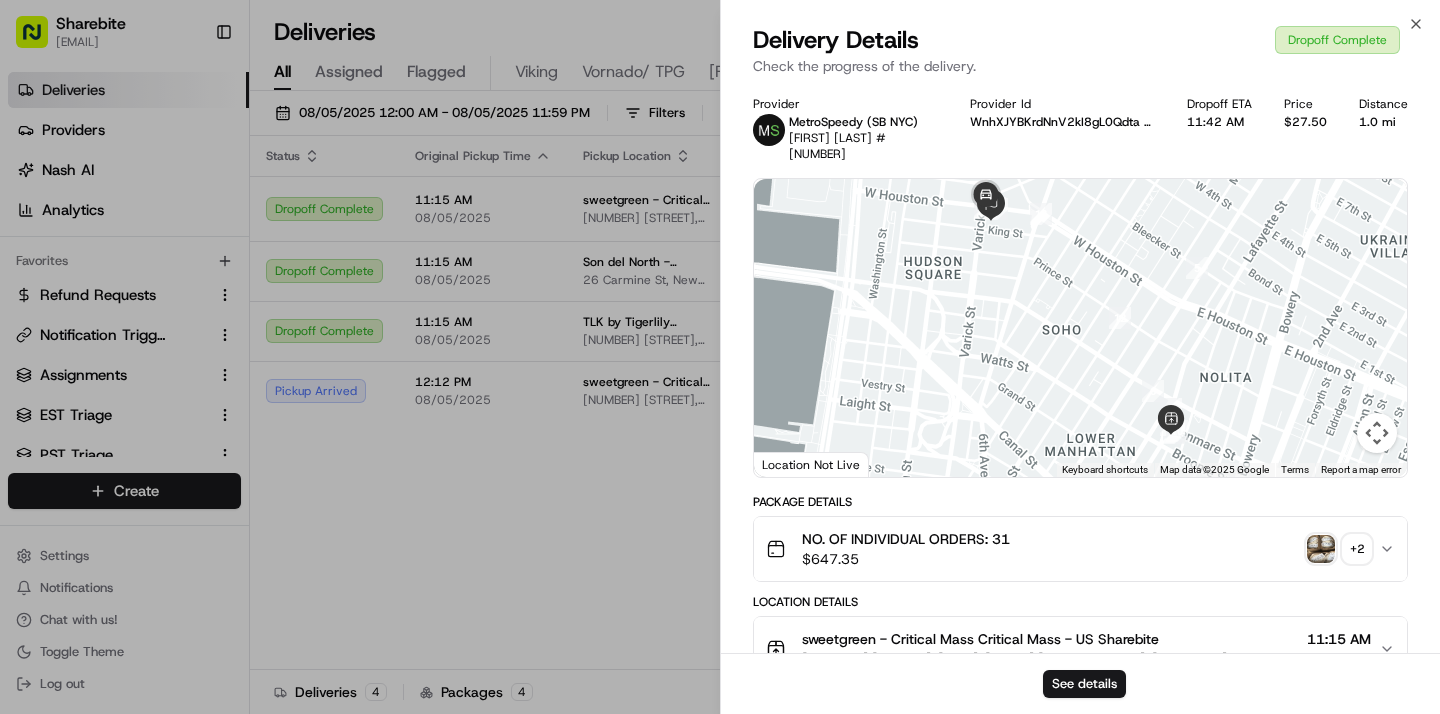 click at bounding box center (1321, 549) 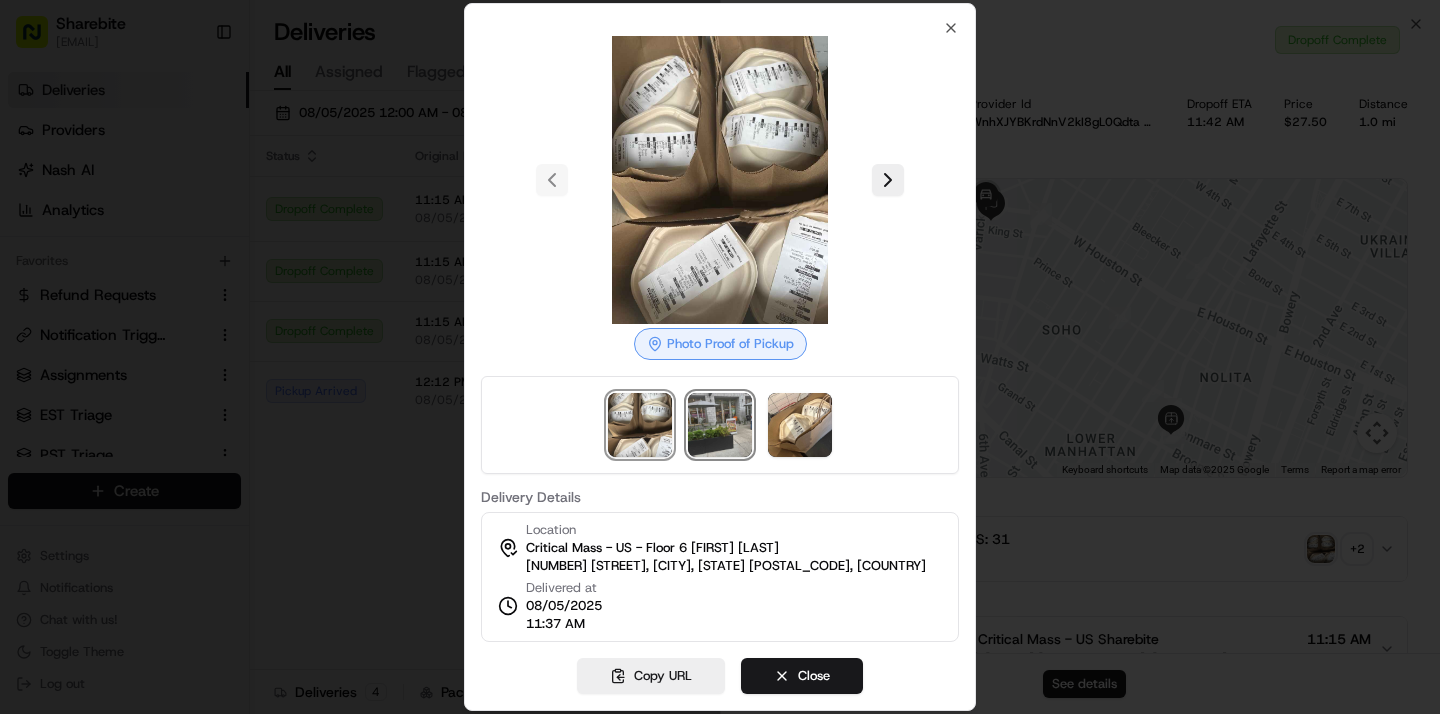 click at bounding box center (720, 425) 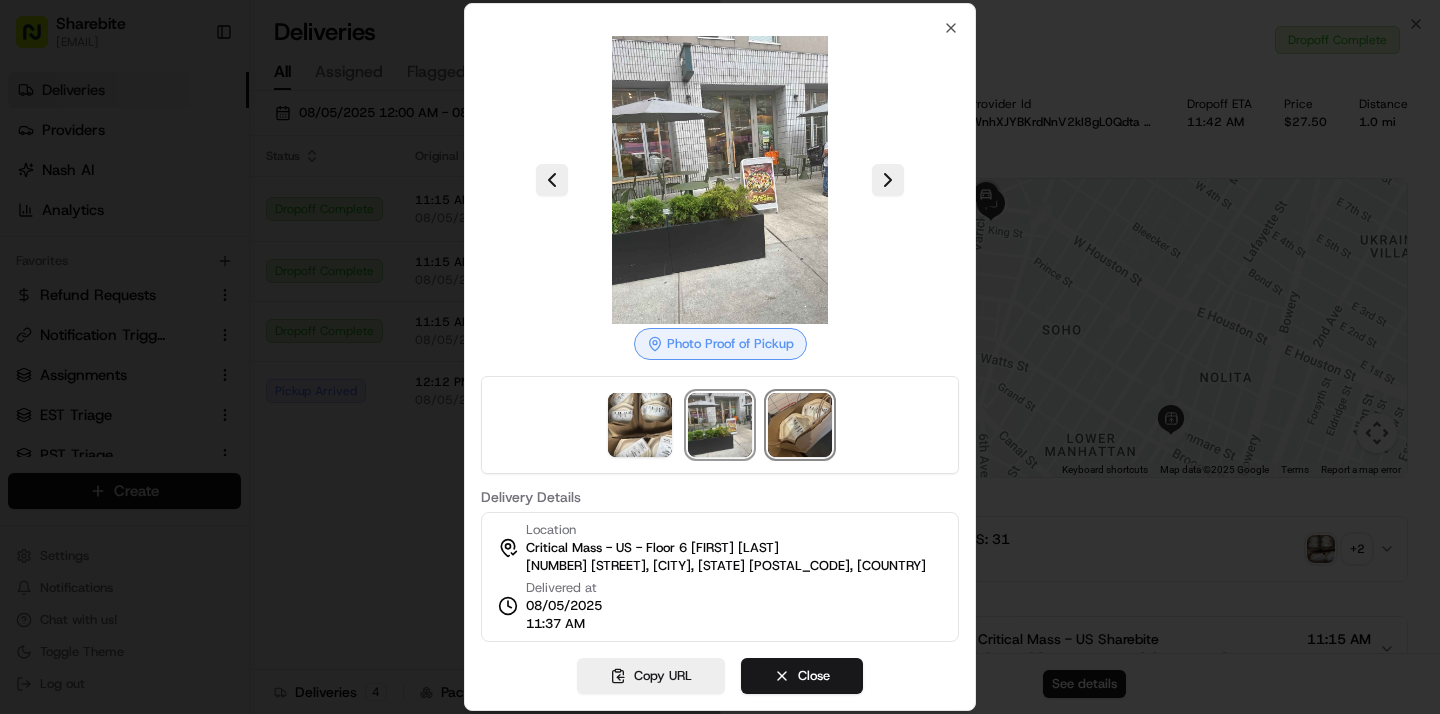 click at bounding box center (800, 425) 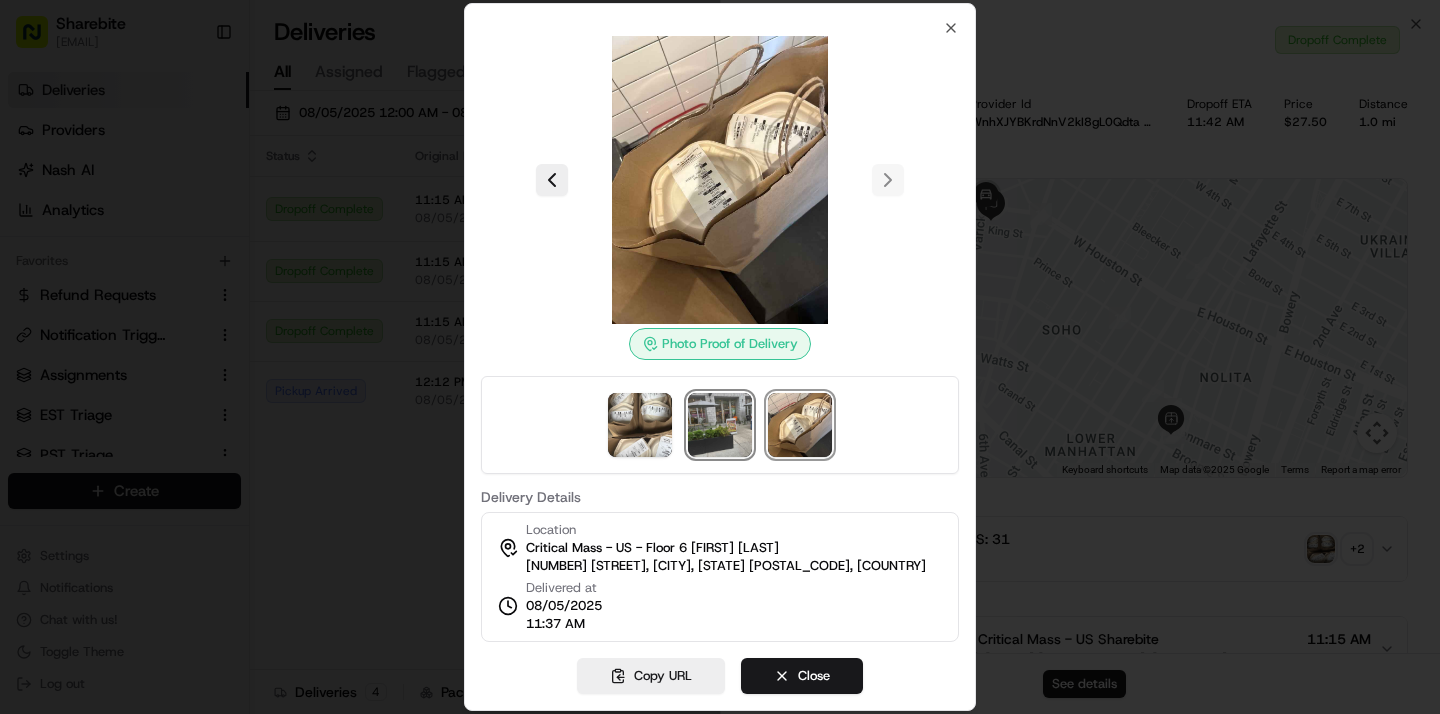 click at bounding box center (720, 425) 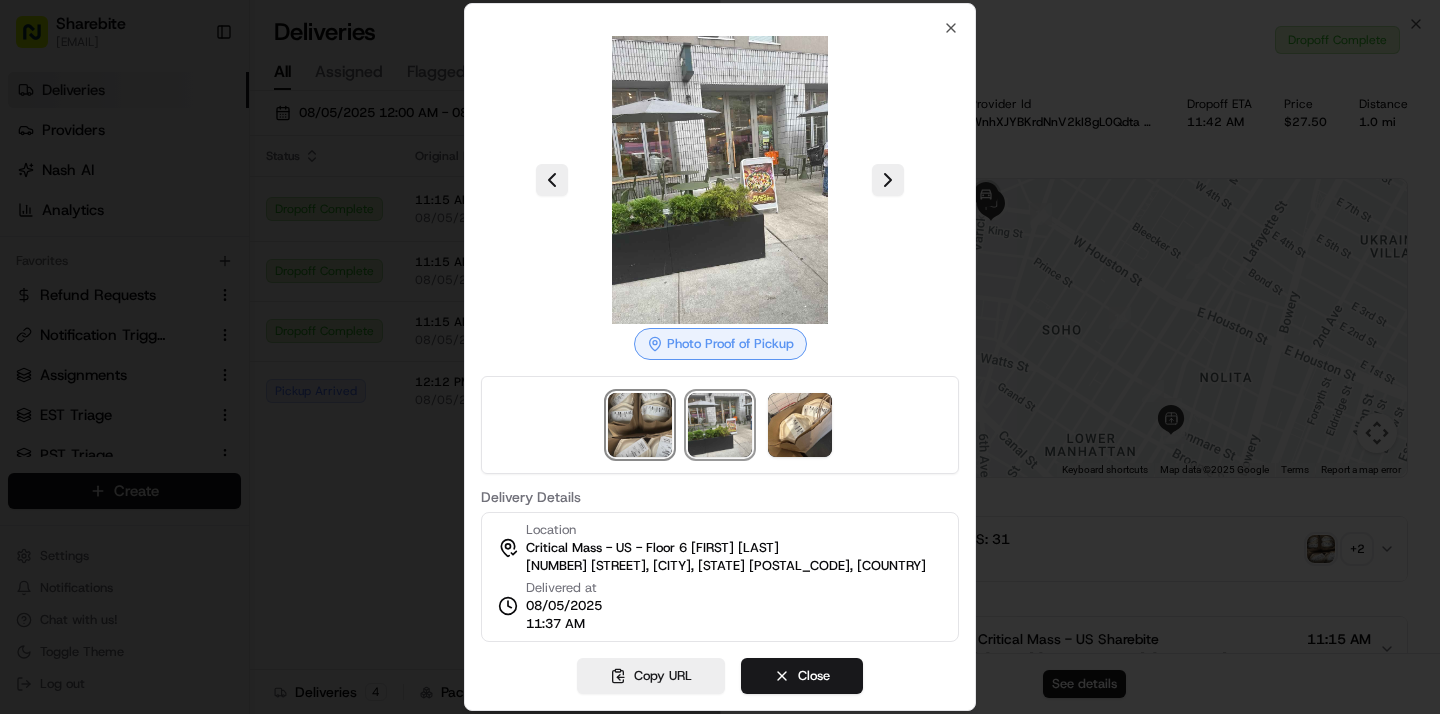 click at bounding box center (640, 425) 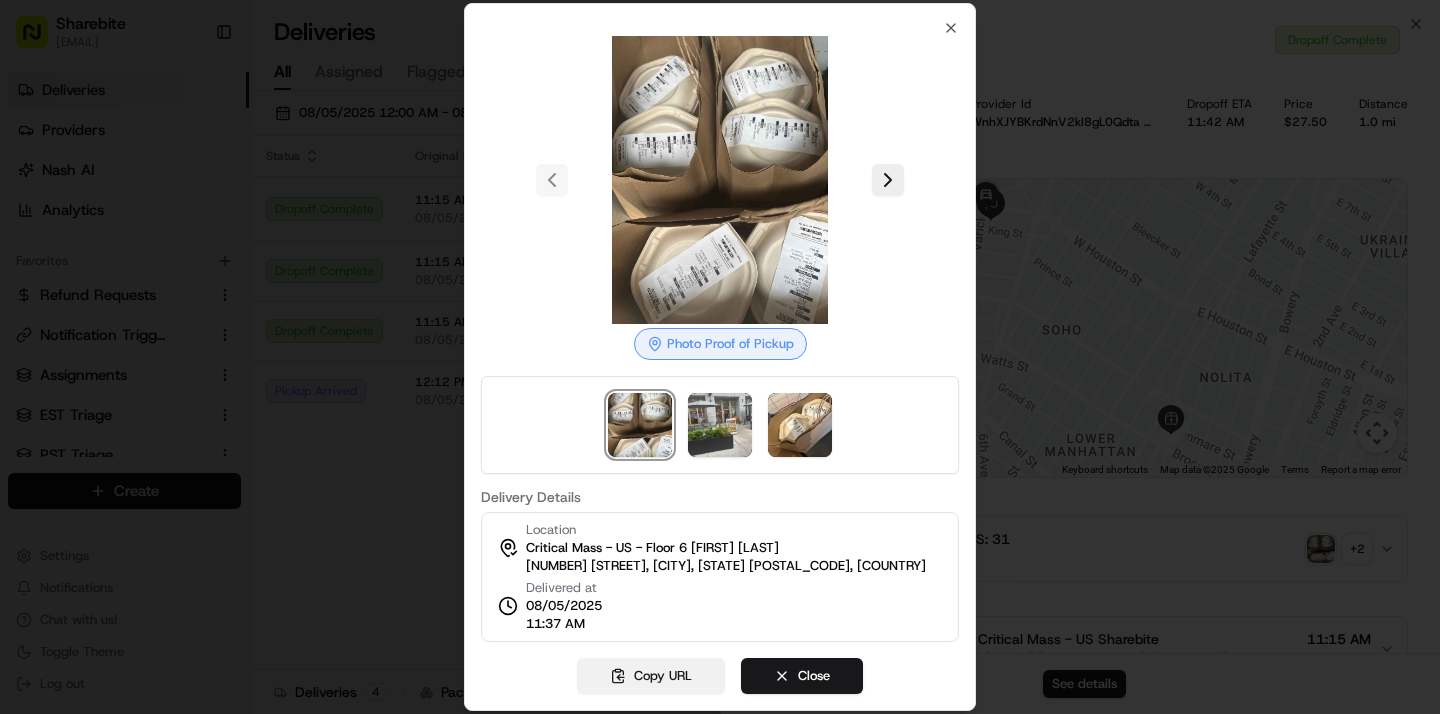 click on "Copy URL" at bounding box center (651, 676) 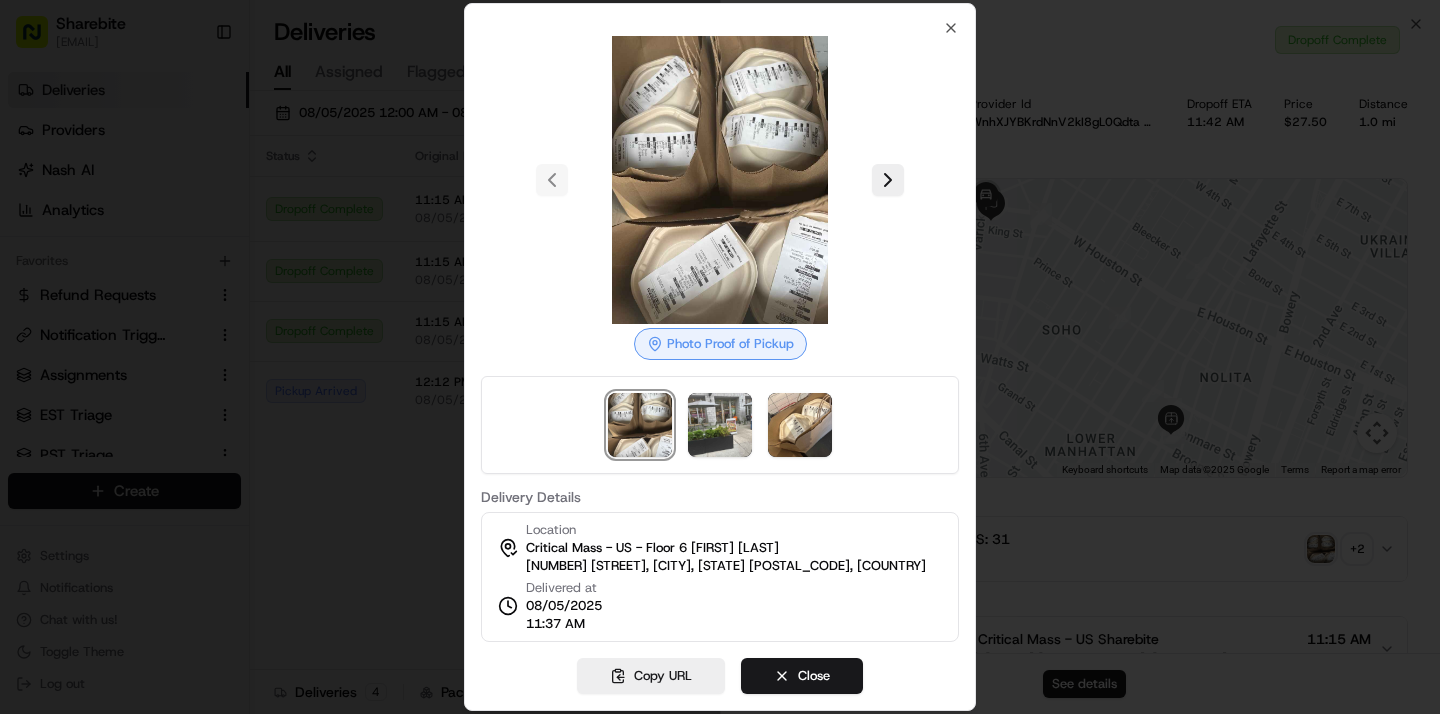 click at bounding box center (720, 357) 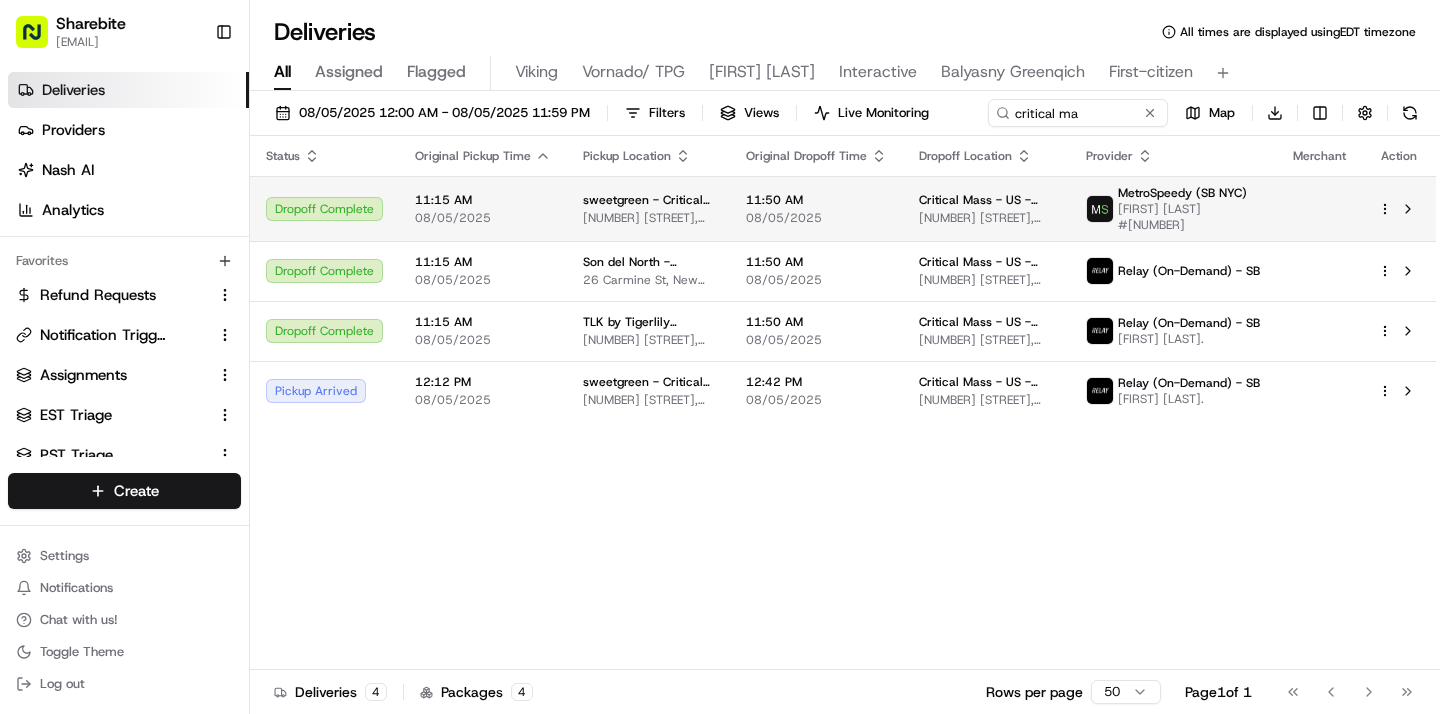 click on "11:50 AM 08/05/2025" at bounding box center [816, 208] 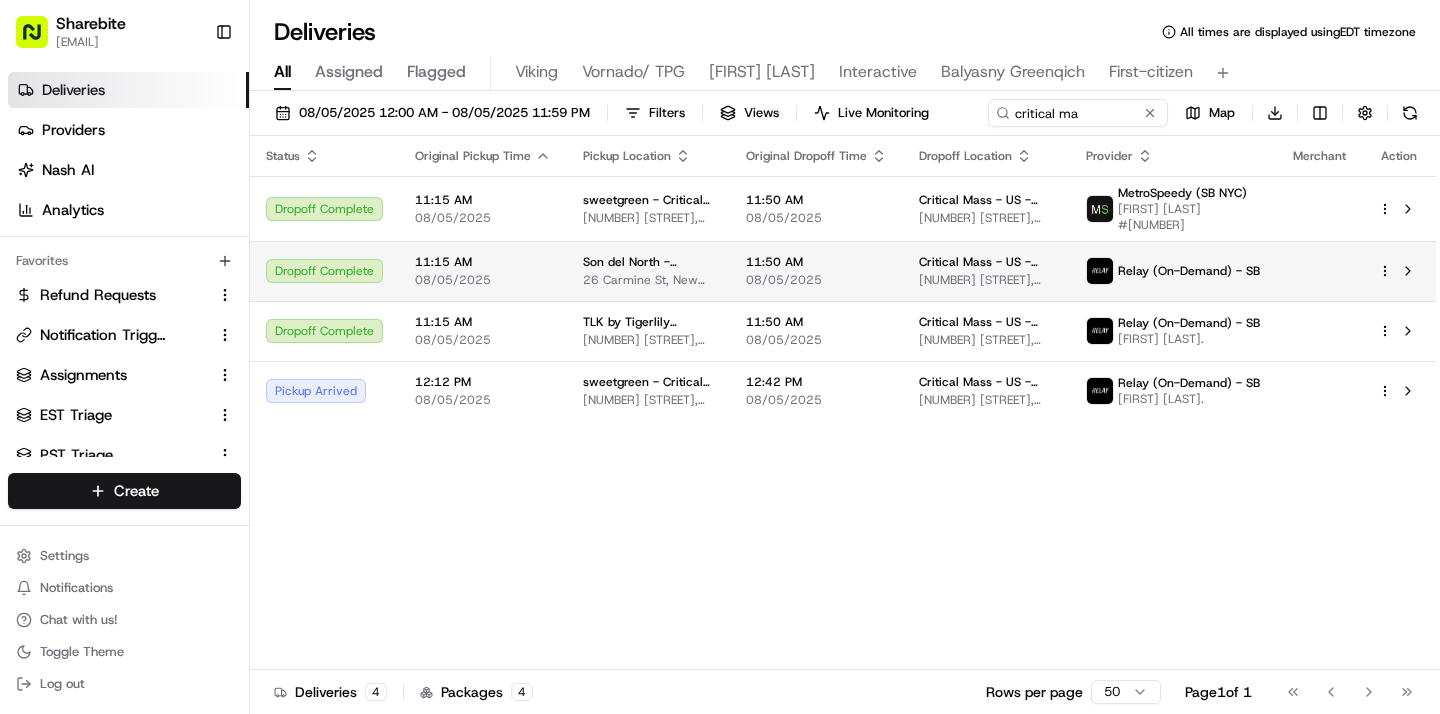 click on "11:50 AM" at bounding box center [816, 262] 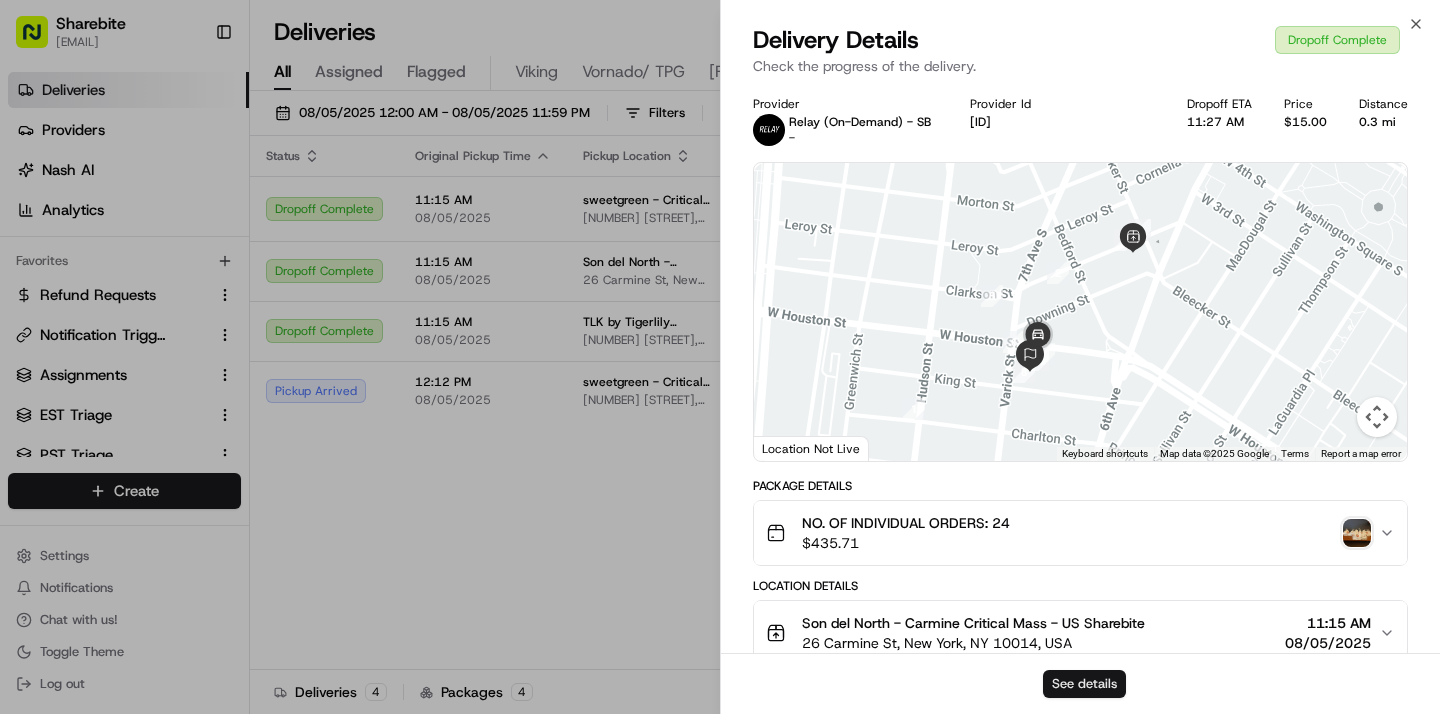click on "See details" at bounding box center [1084, 684] 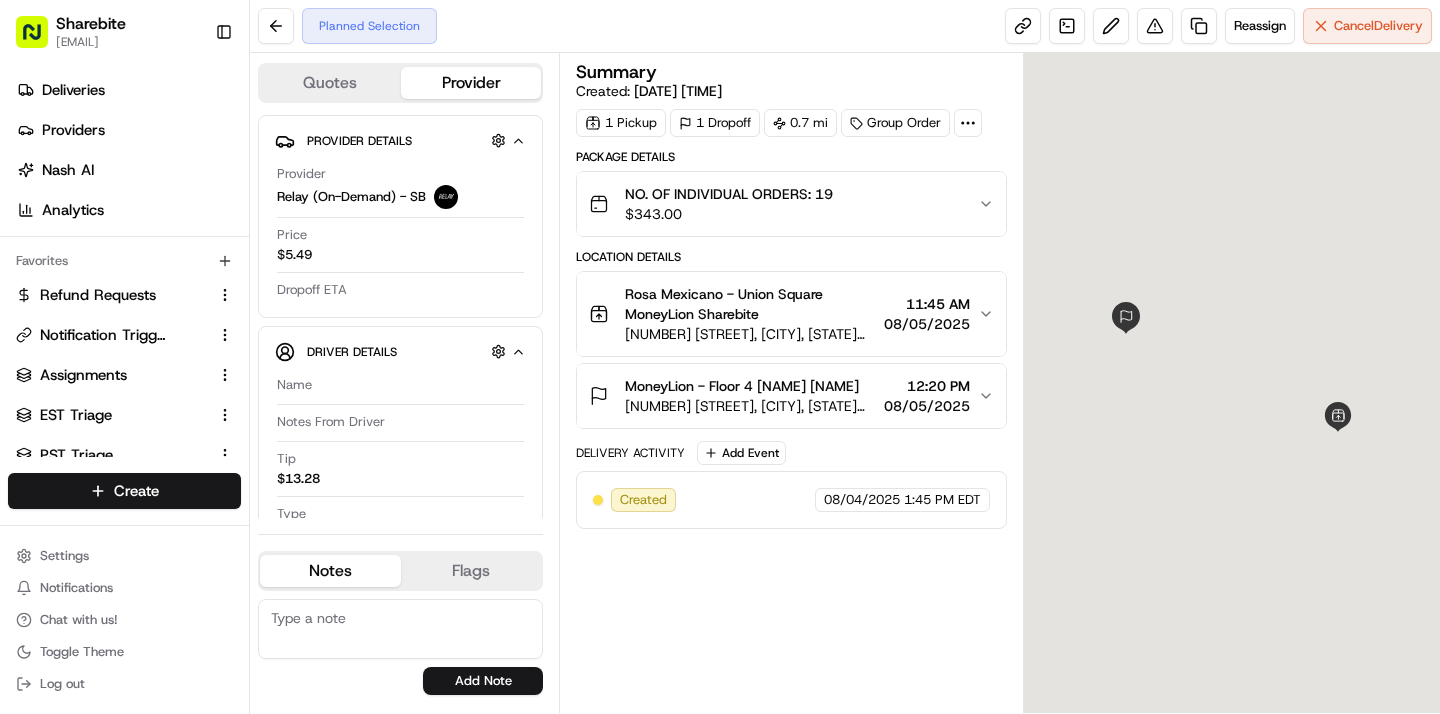 scroll, scrollTop: 0, scrollLeft: 0, axis: both 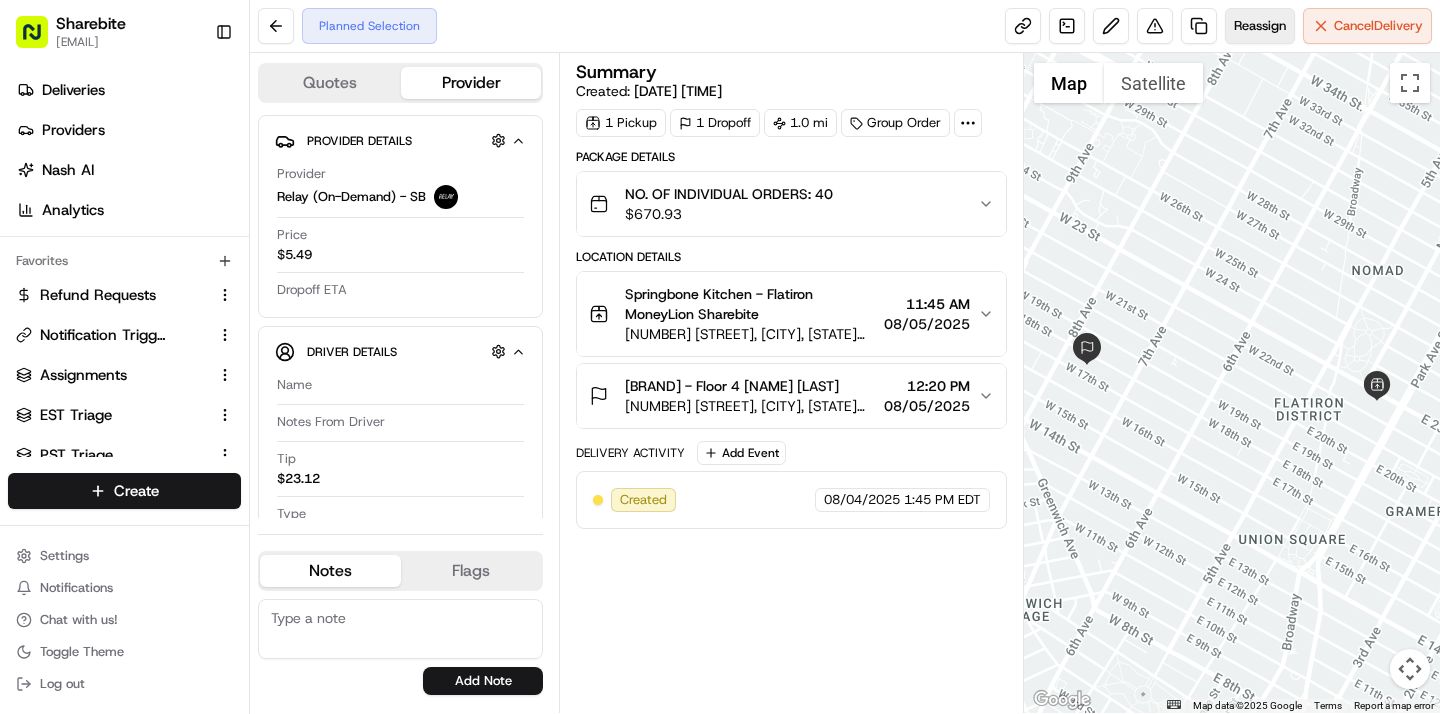 click on "Reassign" at bounding box center [1260, 26] 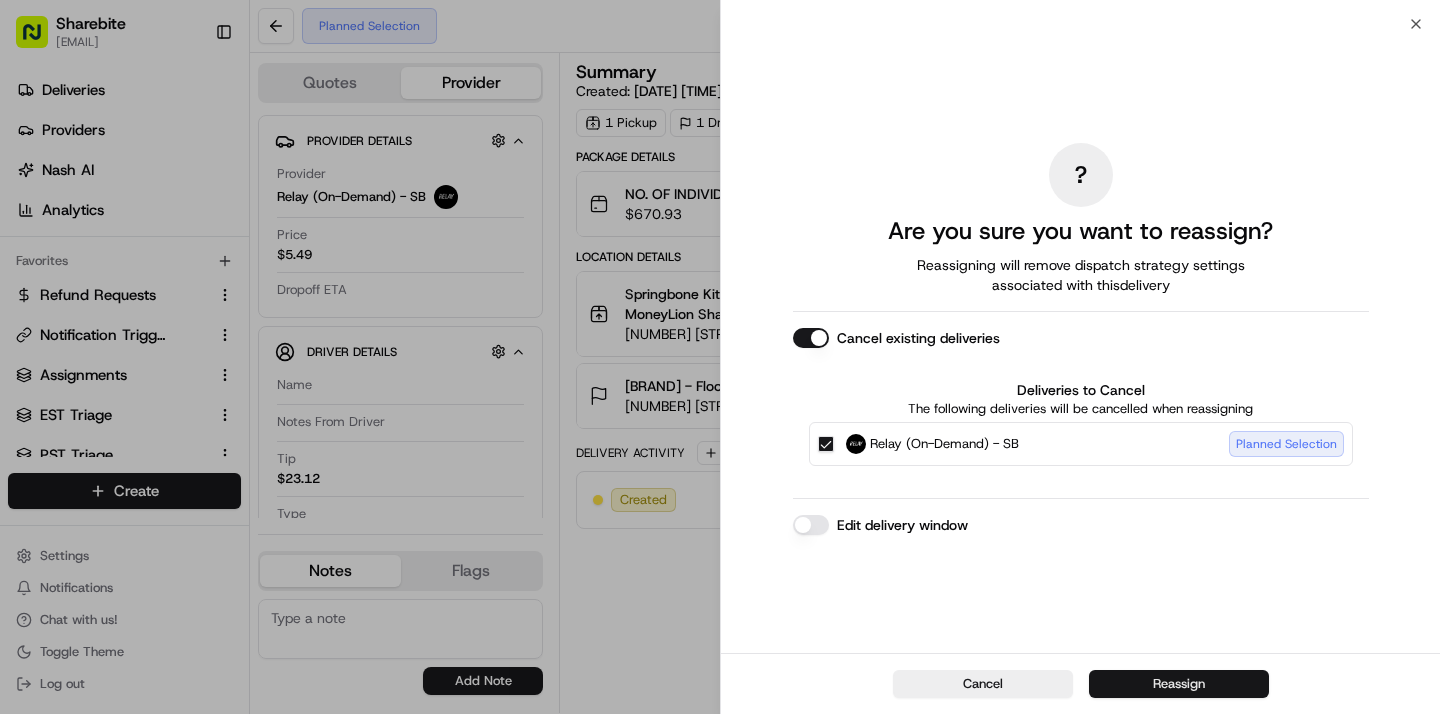 click on "Reassign" at bounding box center (1179, 684) 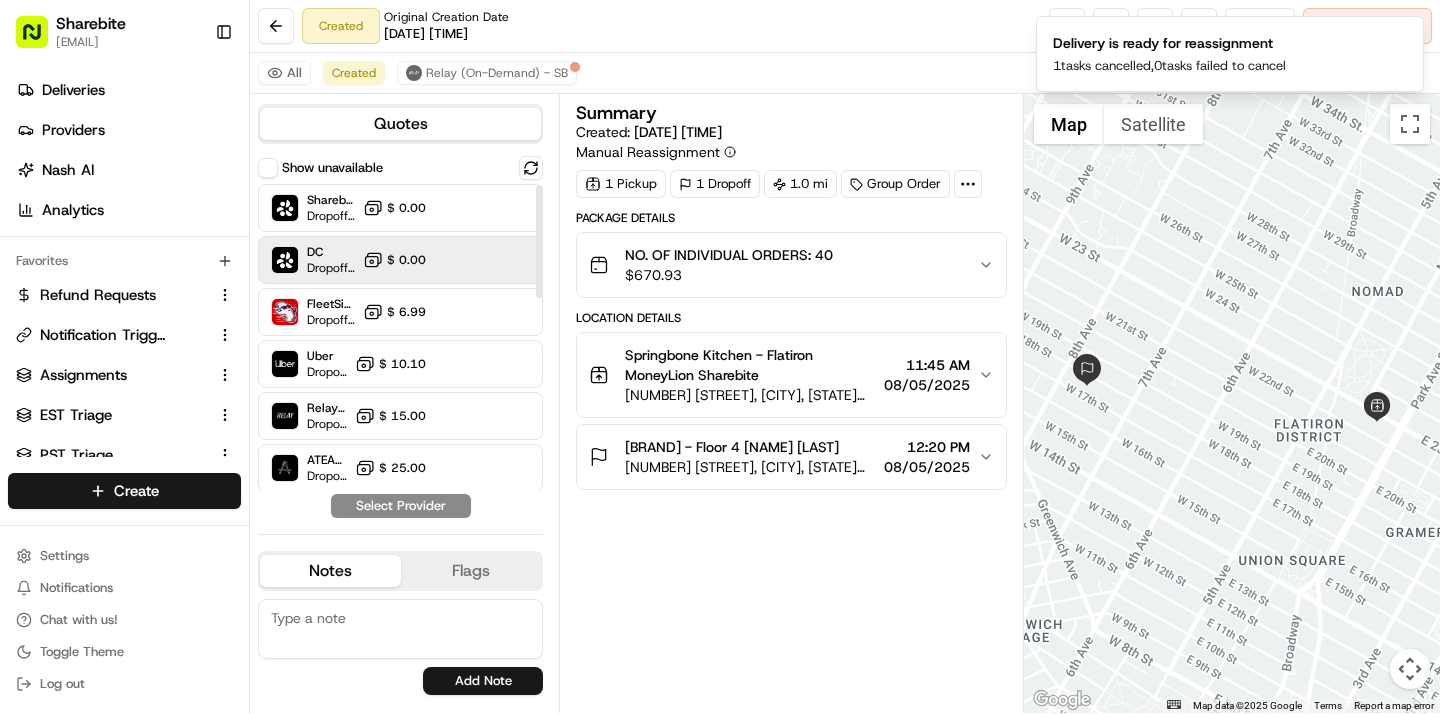 scroll, scrollTop: 522, scrollLeft: 0, axis: vertical 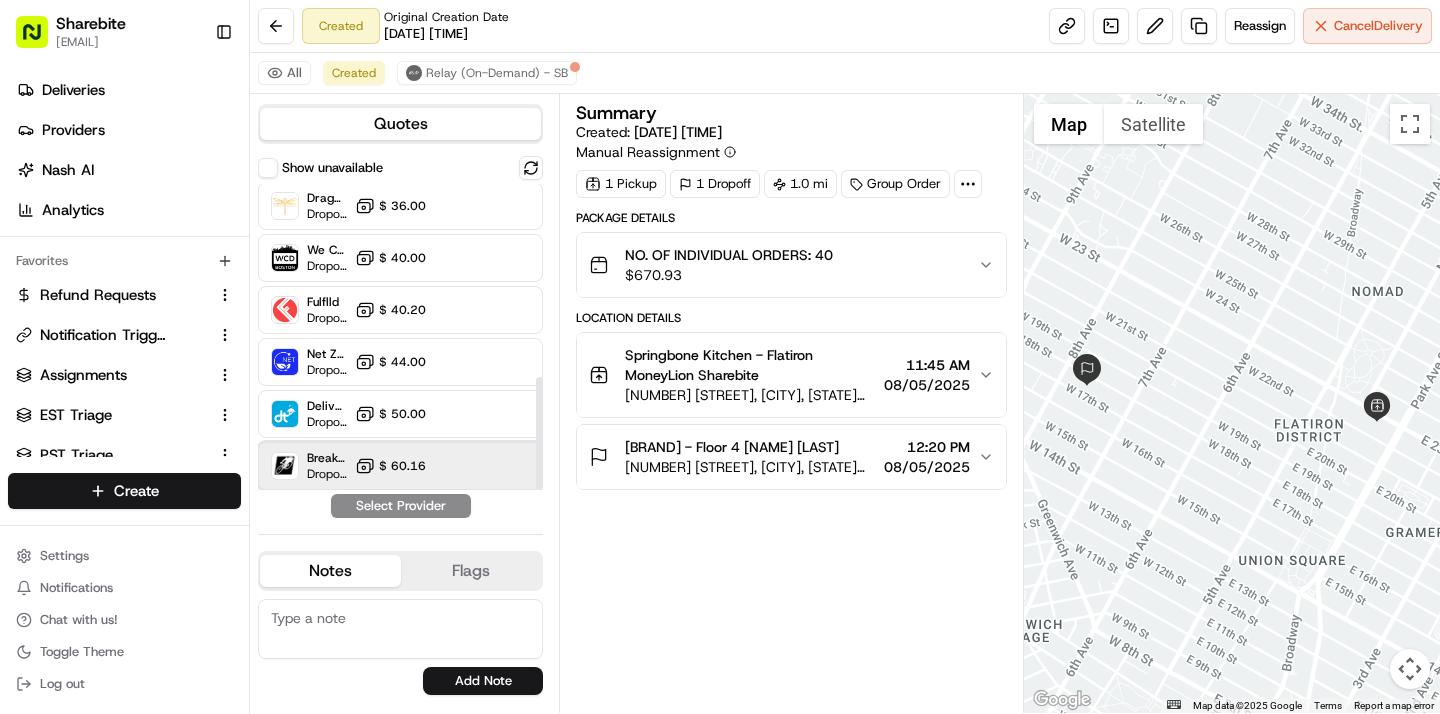 click on "Breakaway Courier (Bikes - hourly) Dropoff ETA   - $   60.16" at bounding box center [400, 466] 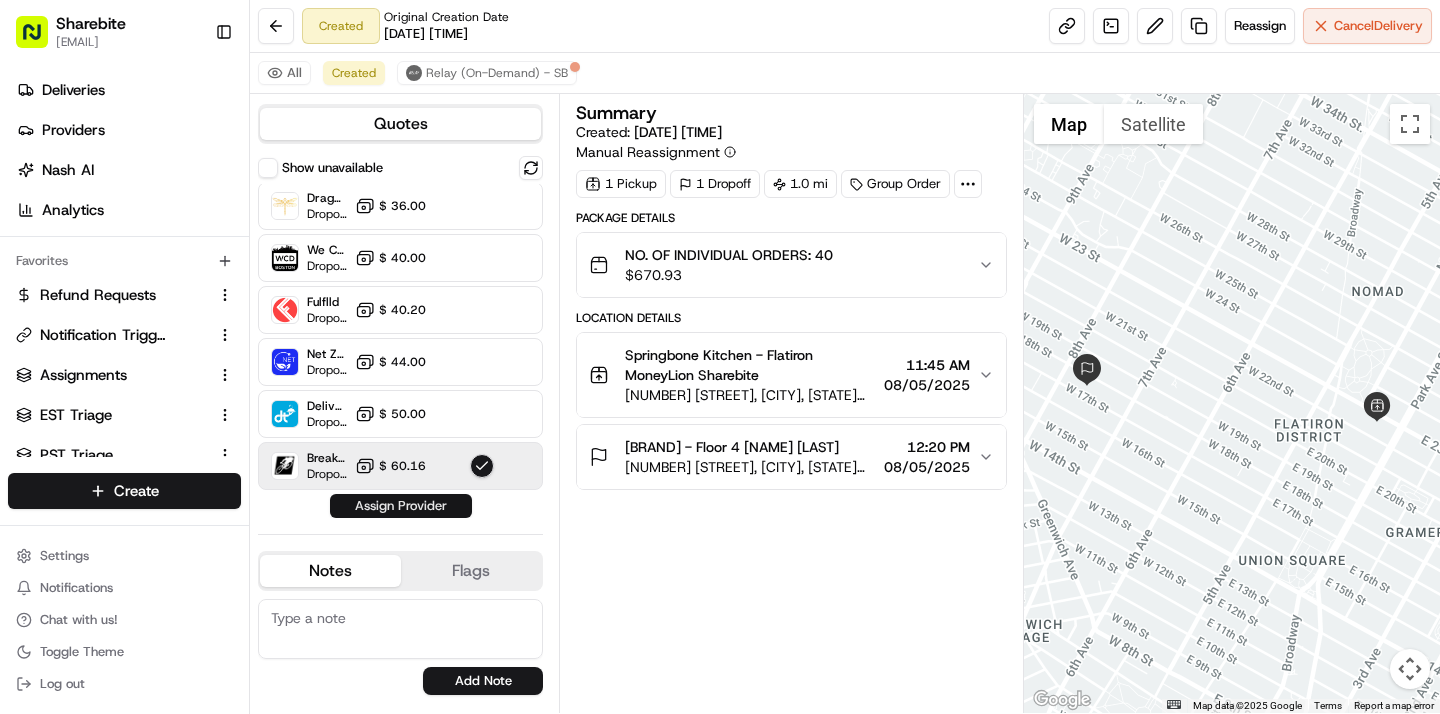 click on "Assign Provider" at bounding box center [401, 506] 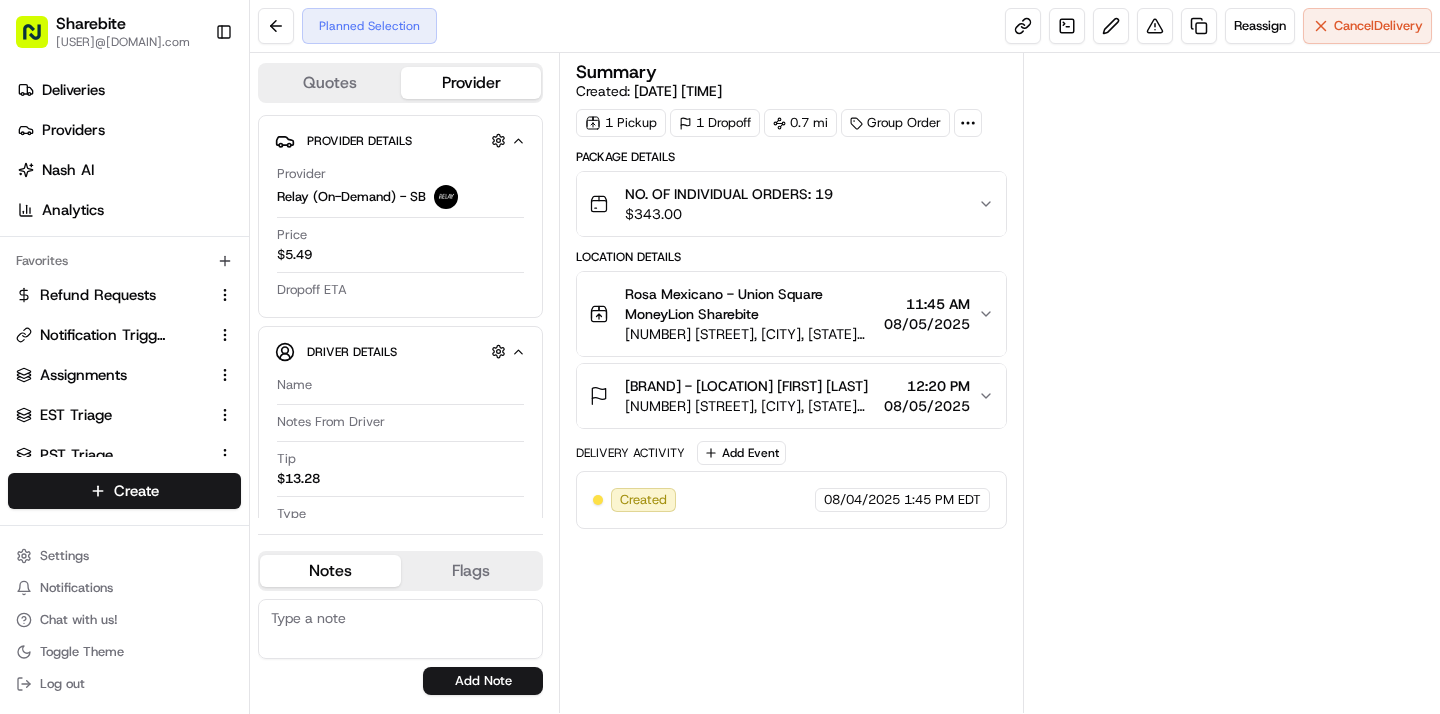 scroll, scrollTop: 0, scrollLeft: 0, axis: both 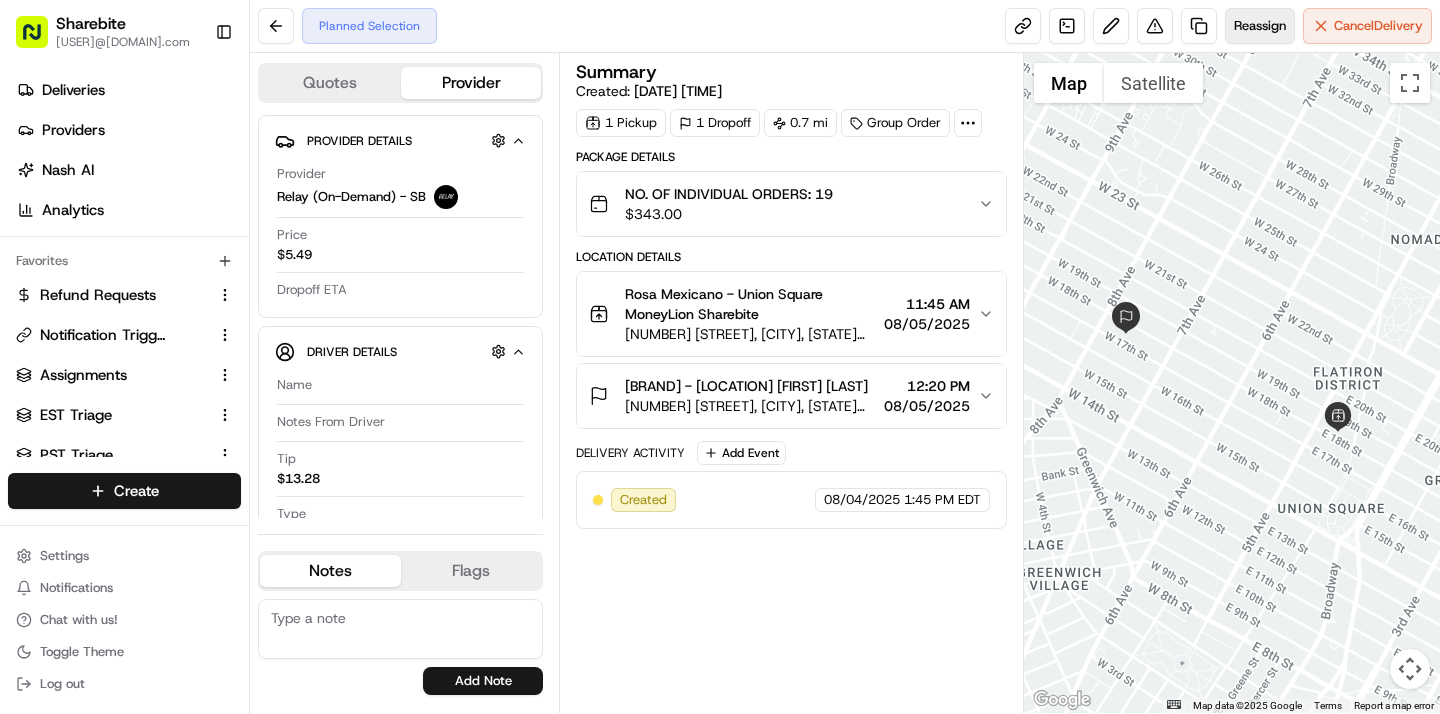 click on "Reassign" at bounding box center (1260, 26) 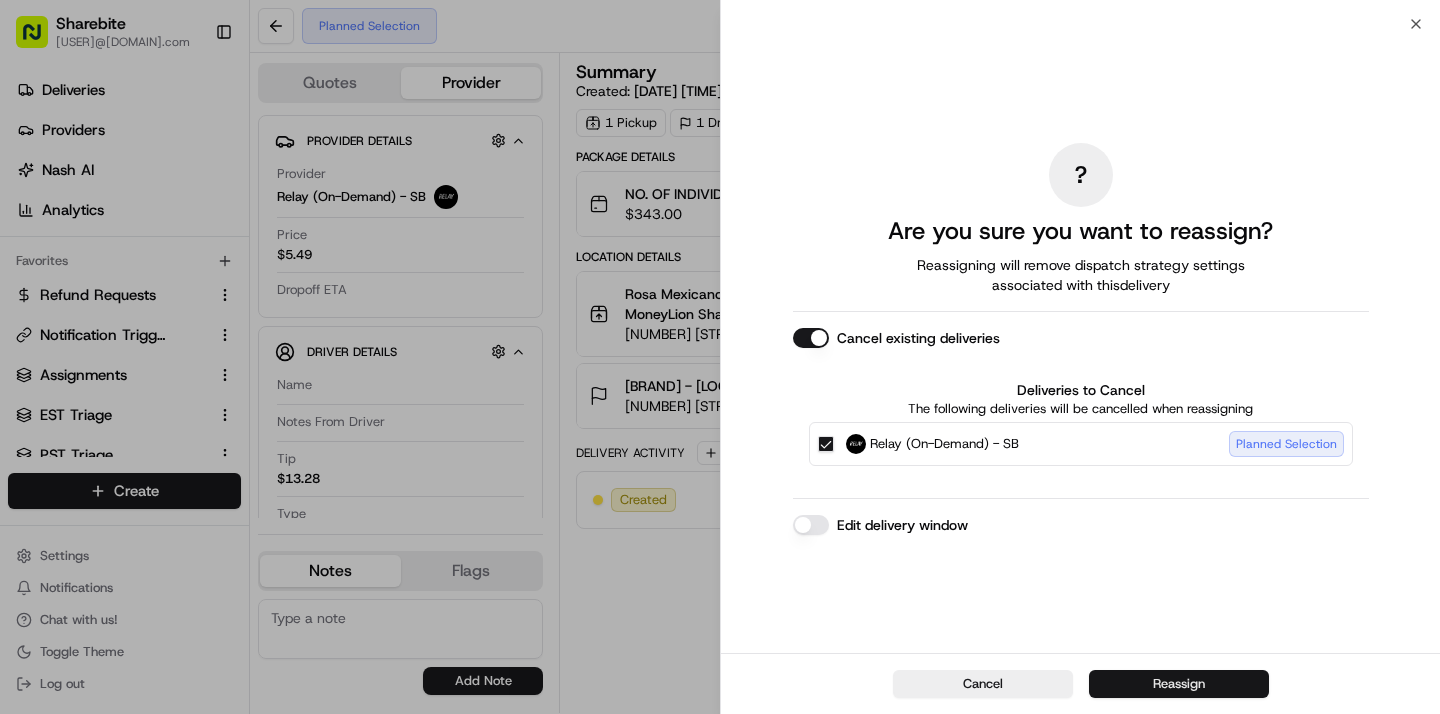 click on "Reassign" at bounding box center [1179, 684] 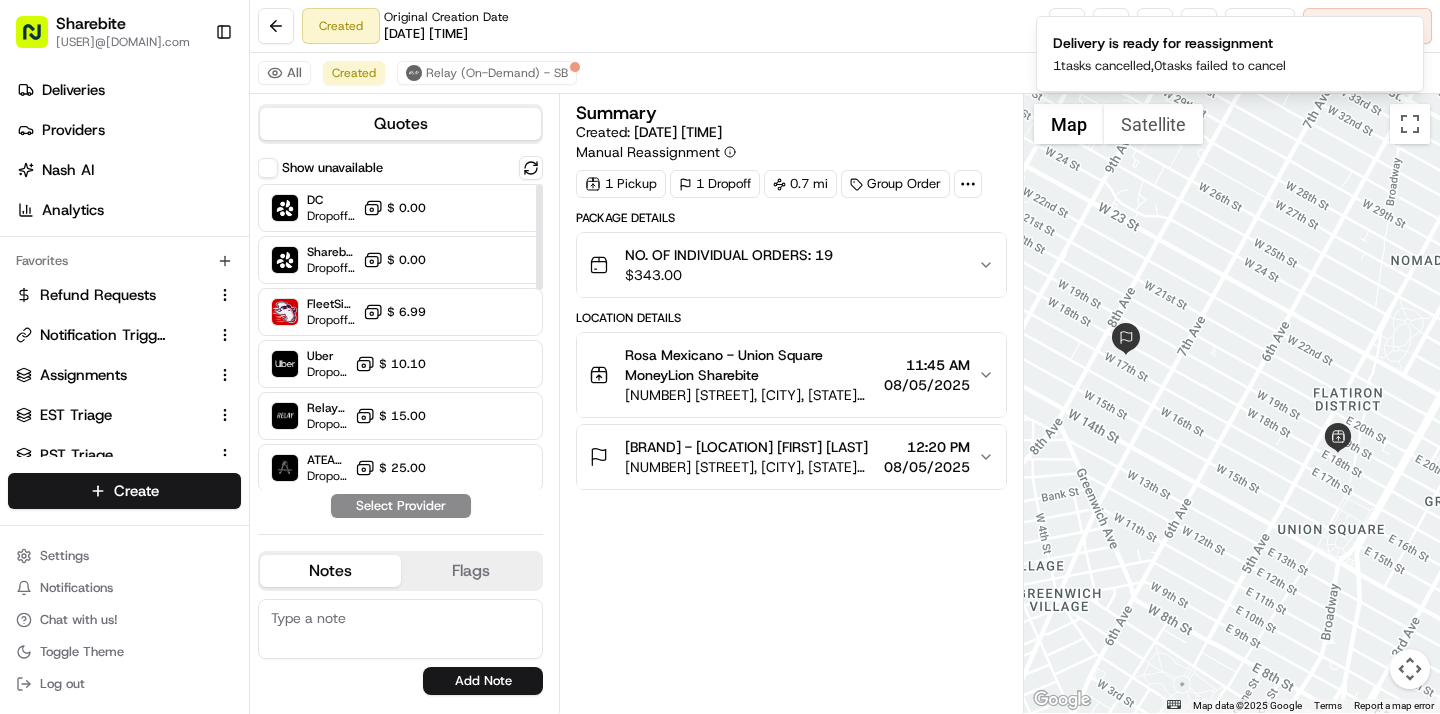 scroll, scrollTop: 574, scrollLeft: 0, axis: vertical 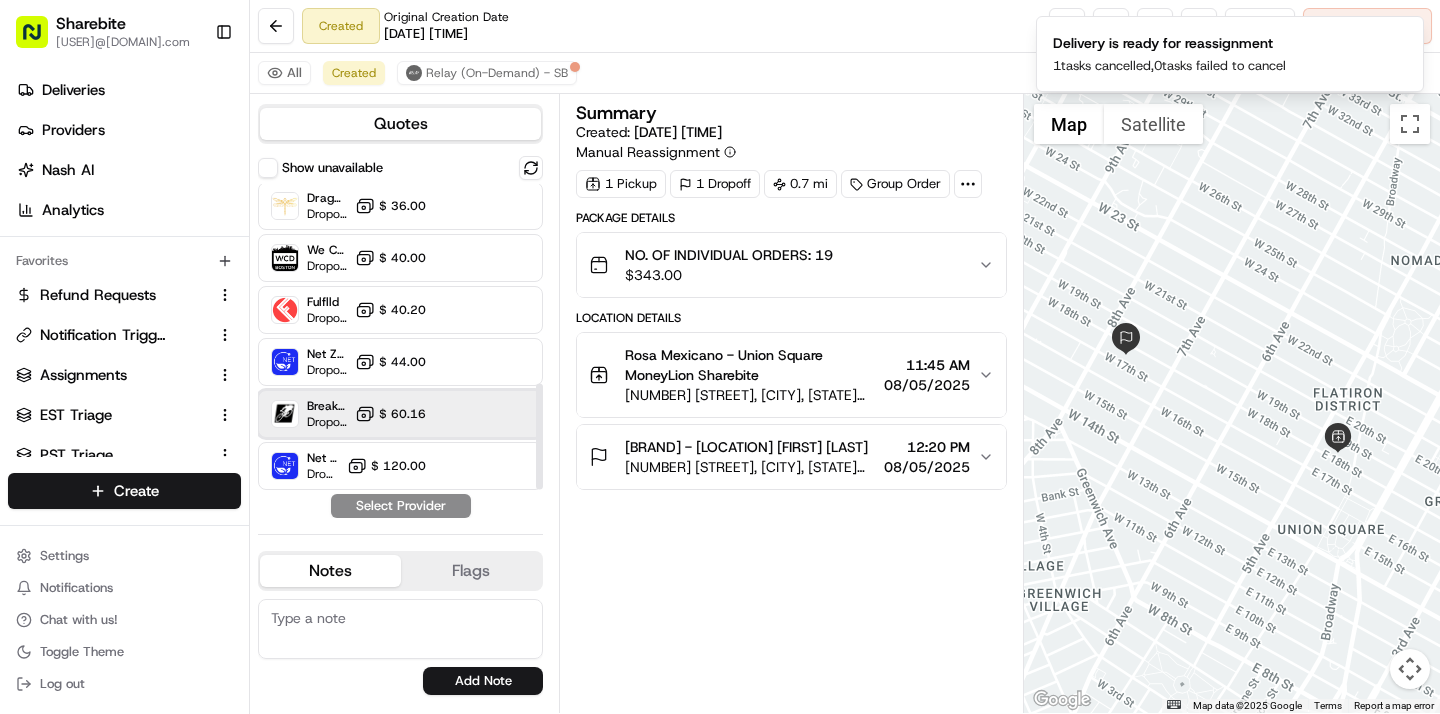 click on "Breakaway Courier (Bikes - hourly) Dropoff ETA   - $   60.16" at bounding box center (400, 414) 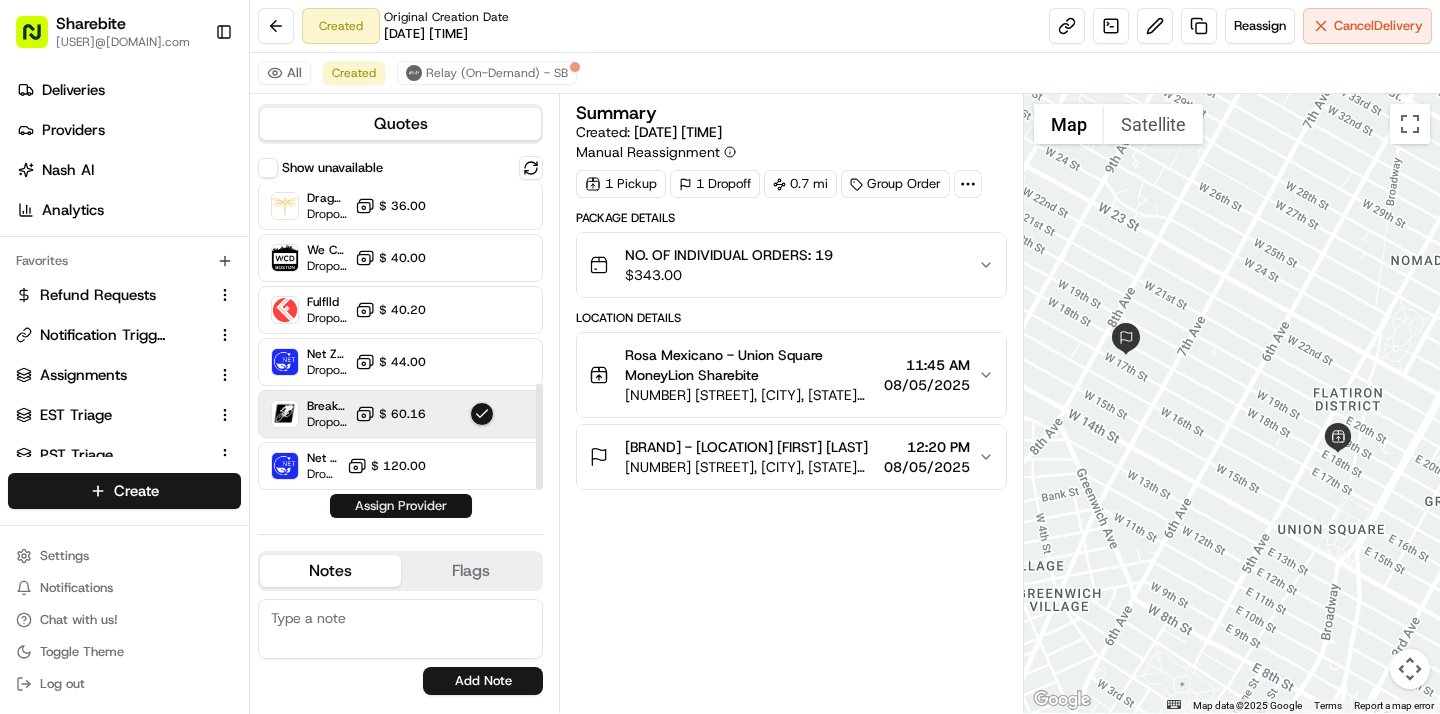 click on "Assign Provider" at bounding box center [401, 506] 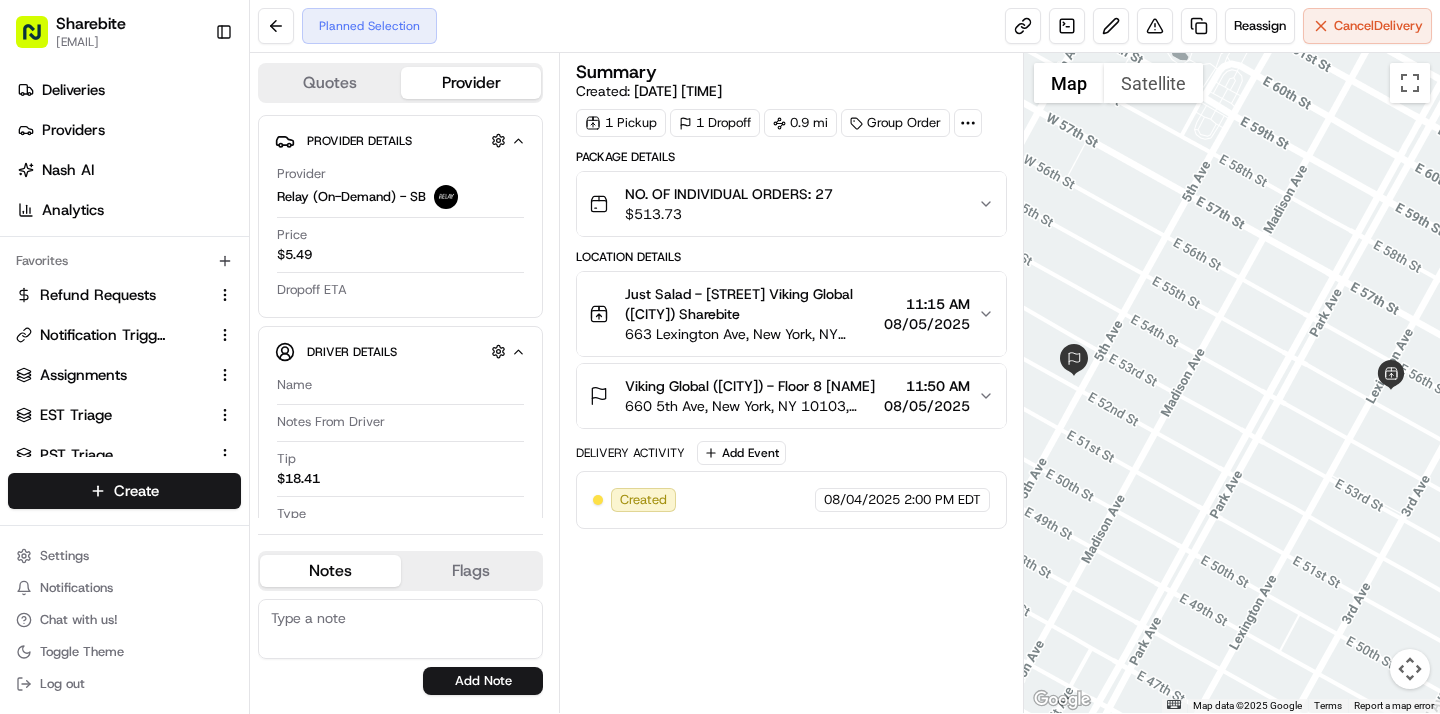 scroll, scrollTop: 0, scrollLeft: 0, axis: both 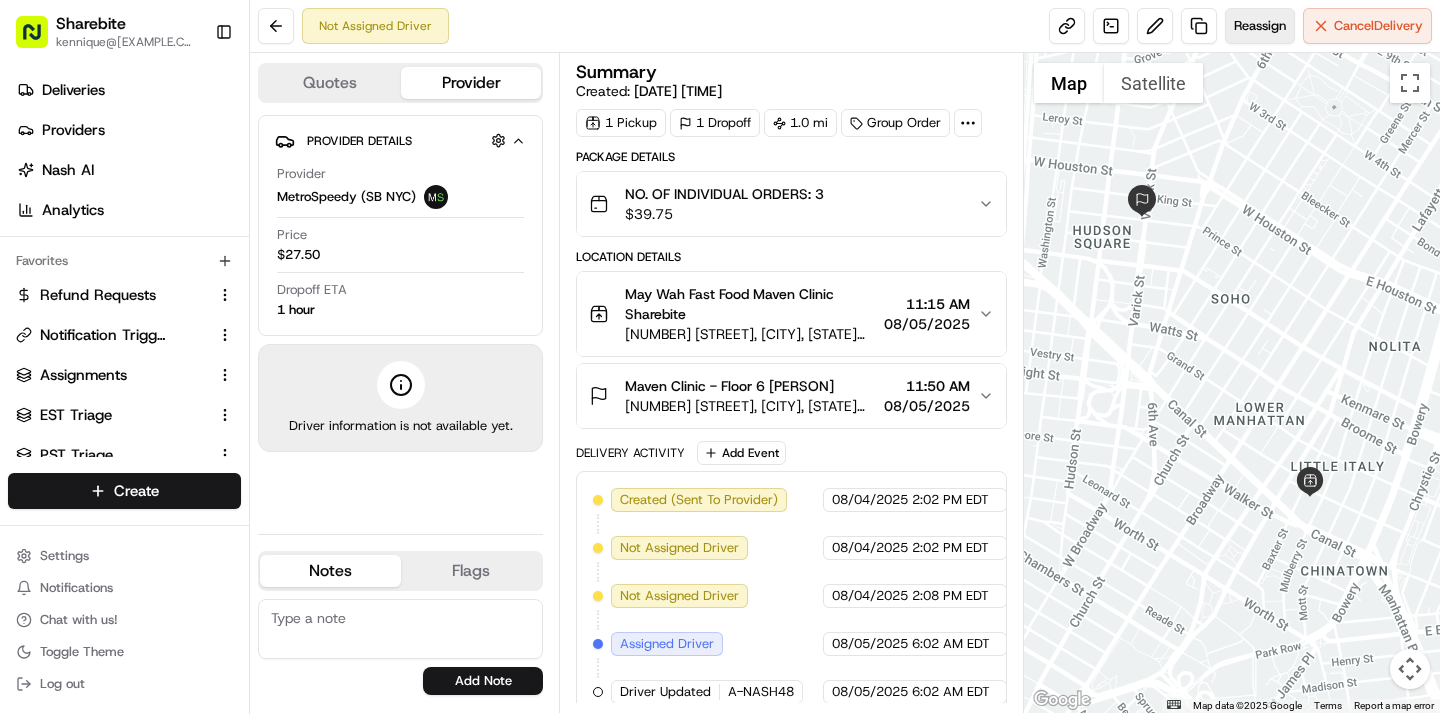 click on "Reassign" at bounding box center (1260, 26) 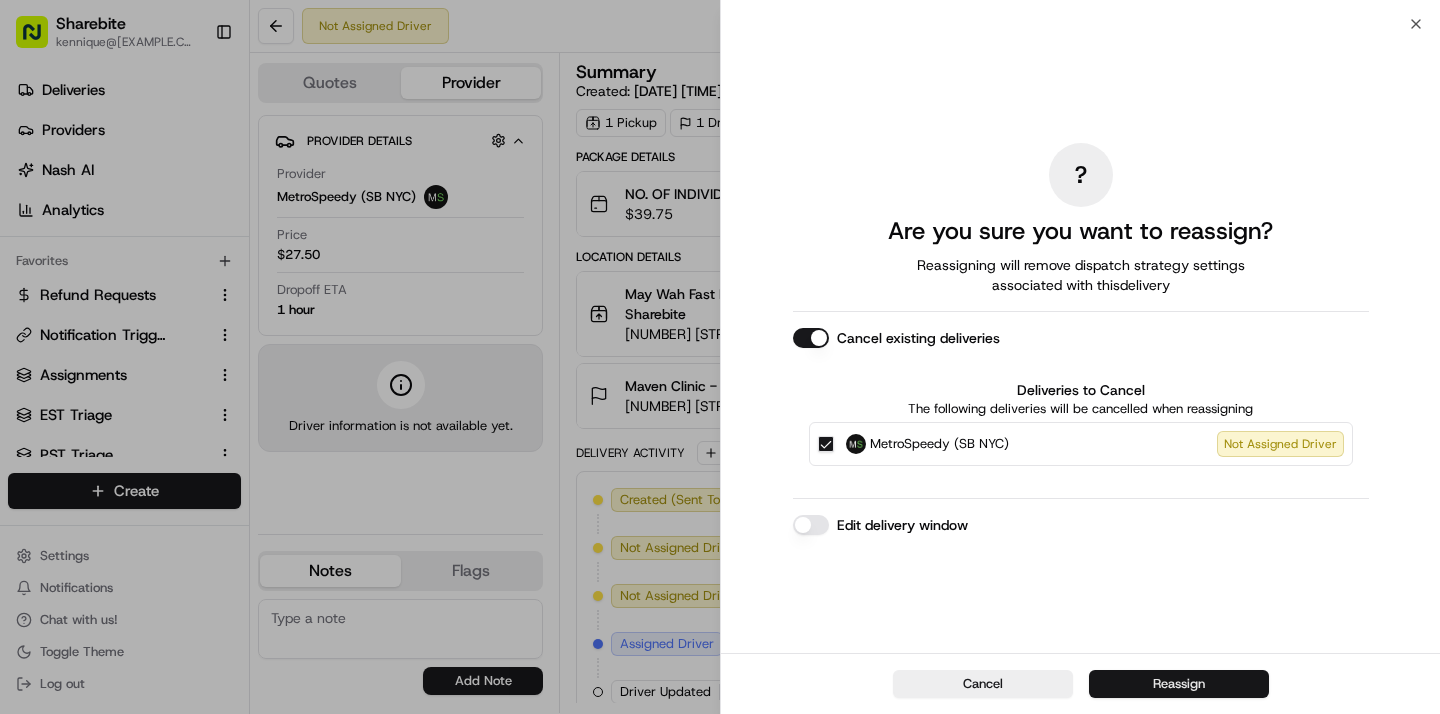 click on "Reassign" at bounding box center [1179, 684] 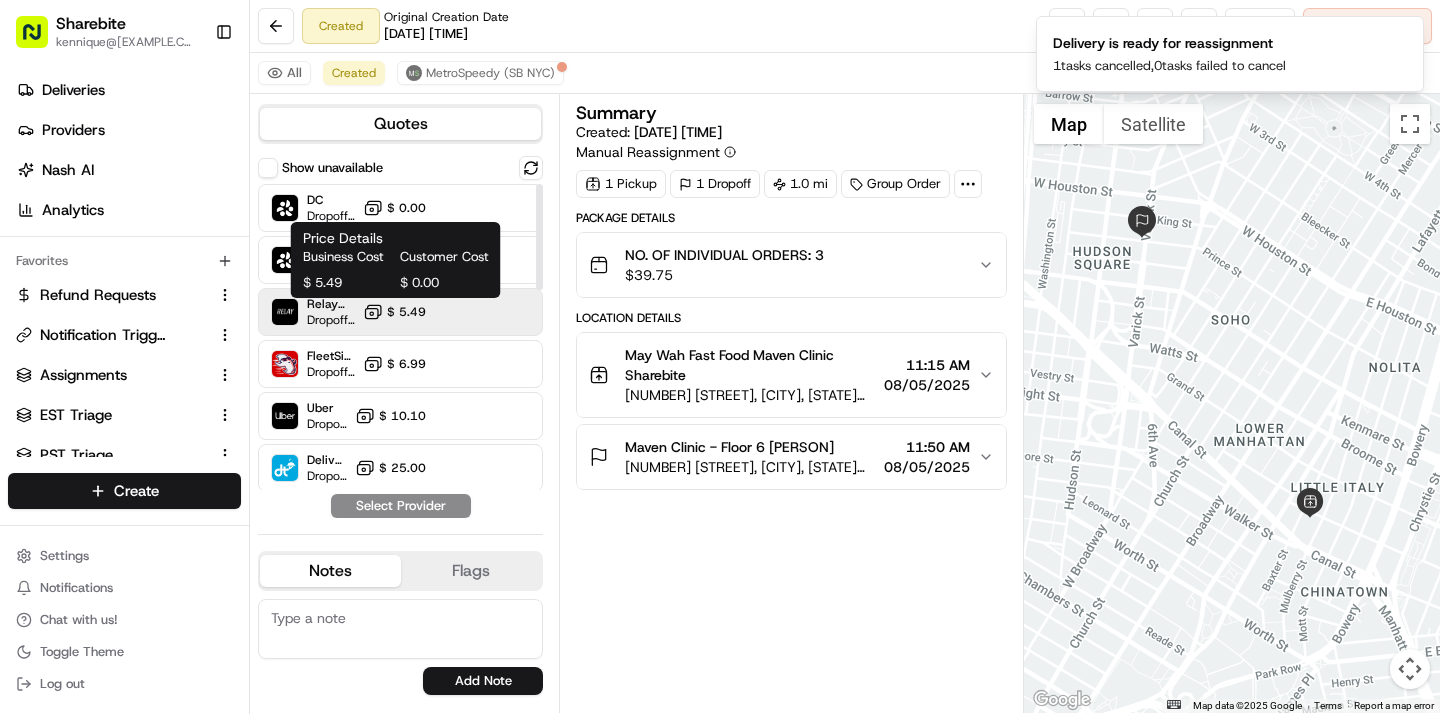 click 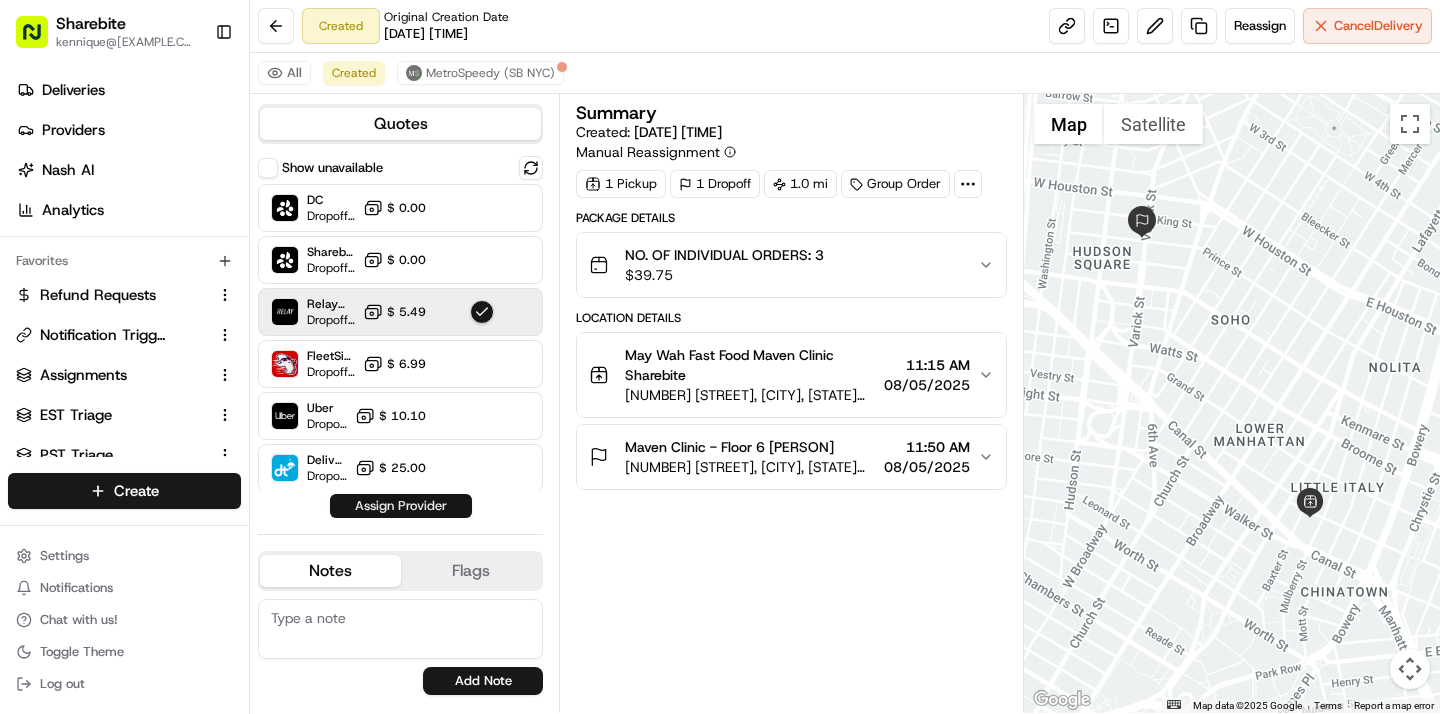 click on "Assign Provider" at bounding box center (401, 506) 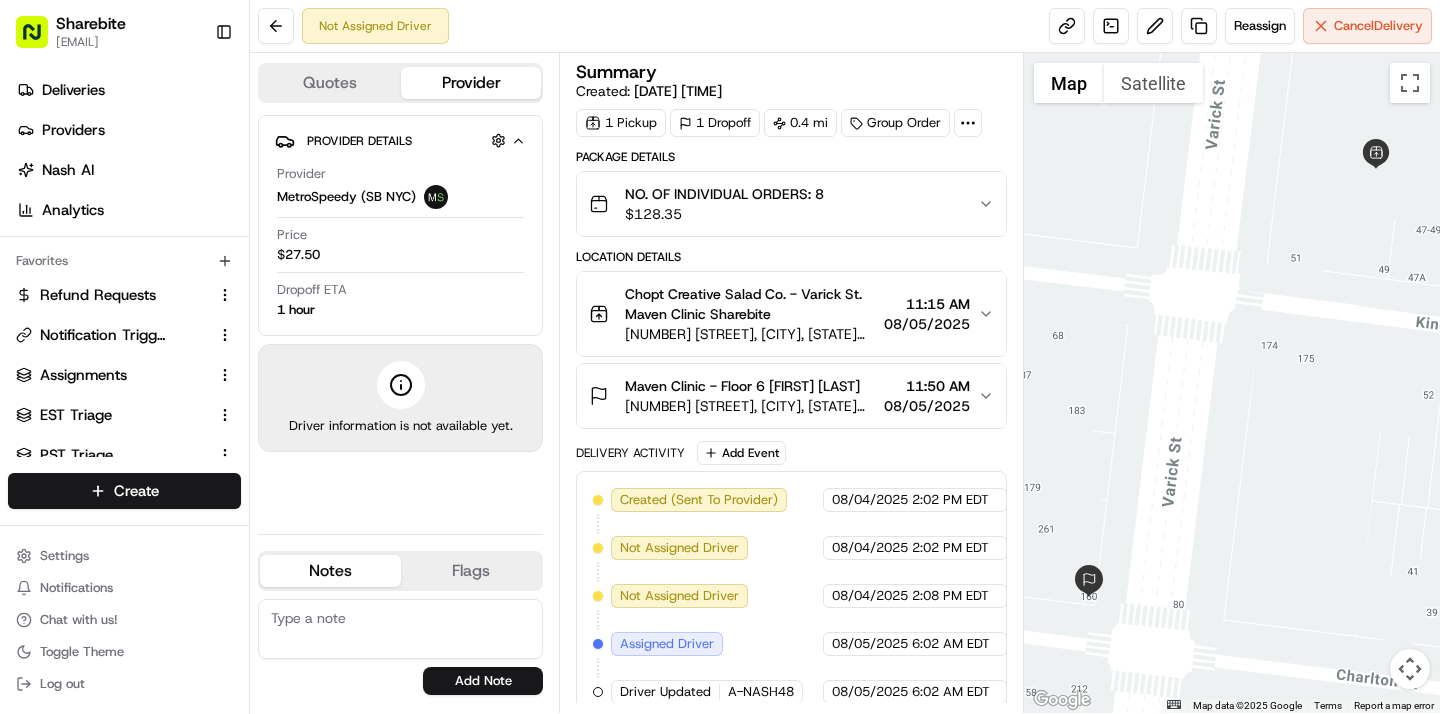 scroll, scrollTop: 0, scrollLeft: 0, axis: both 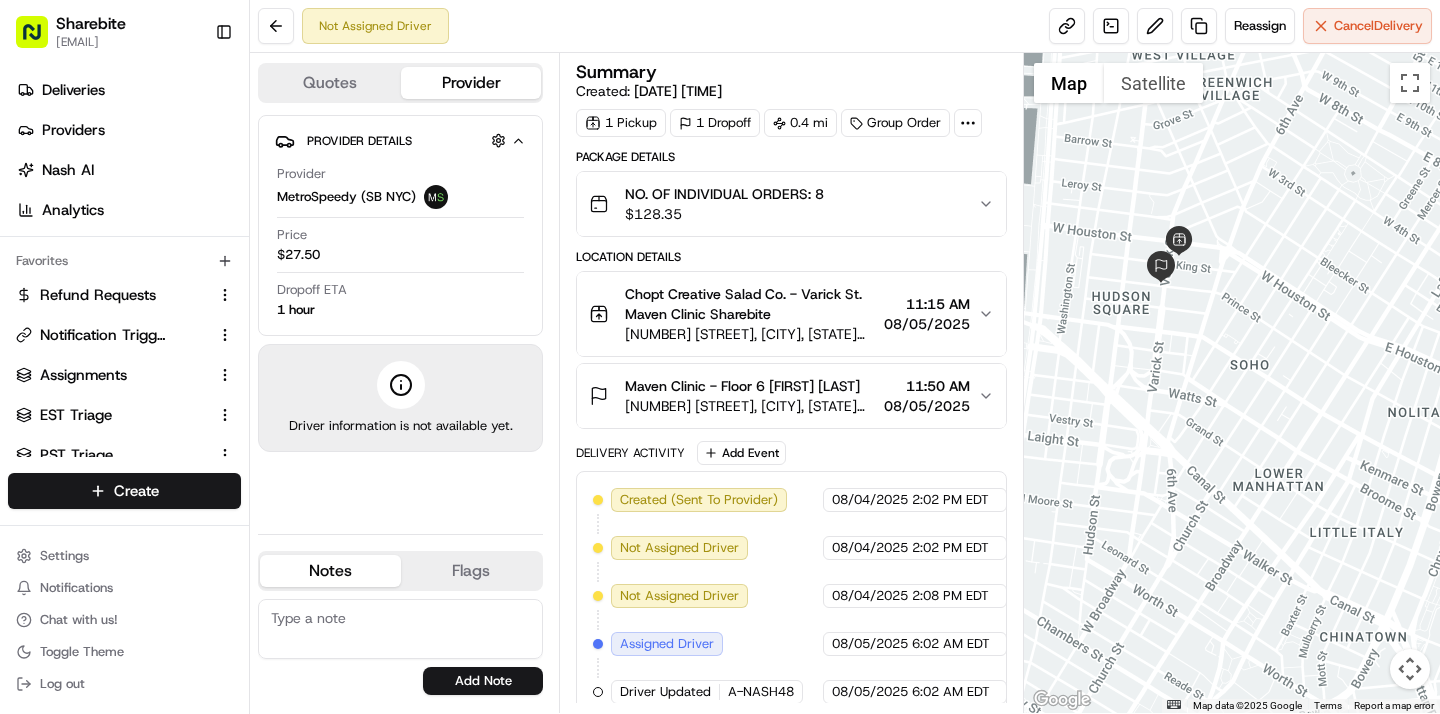 click on "160 Varick St, New York, NY 10013, USA" at bounding box center (750, 406) 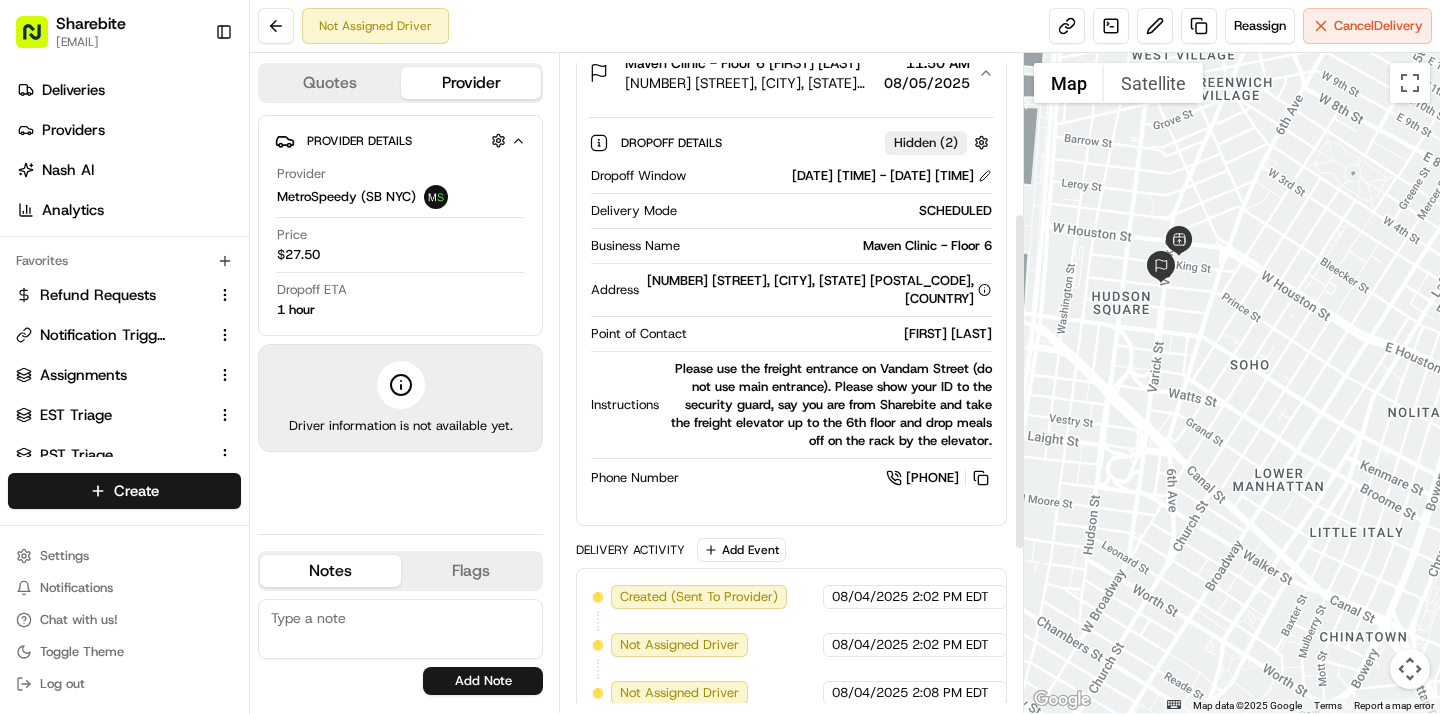 scroll, scrollTop: 0, scrollLeft: 0, axis: both 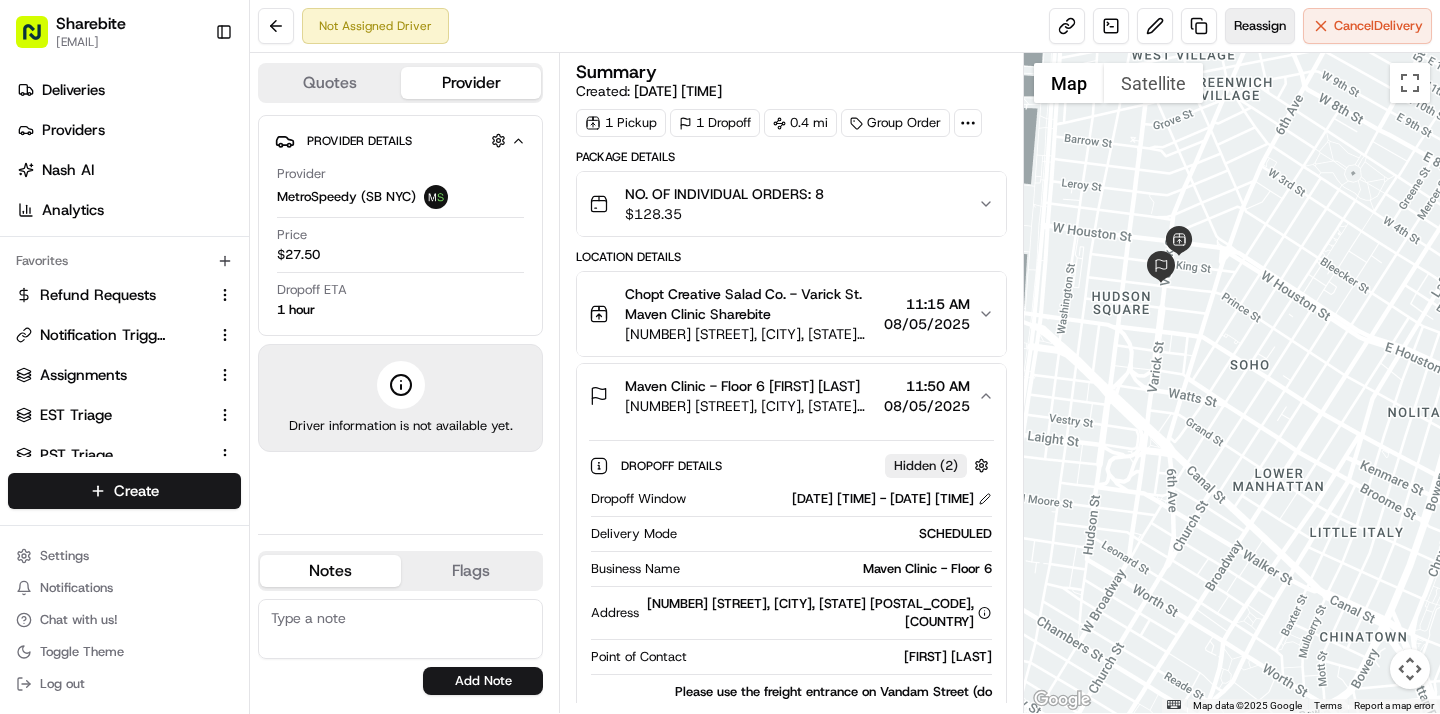click on "Reassign" at bounding box center [1260, 26] 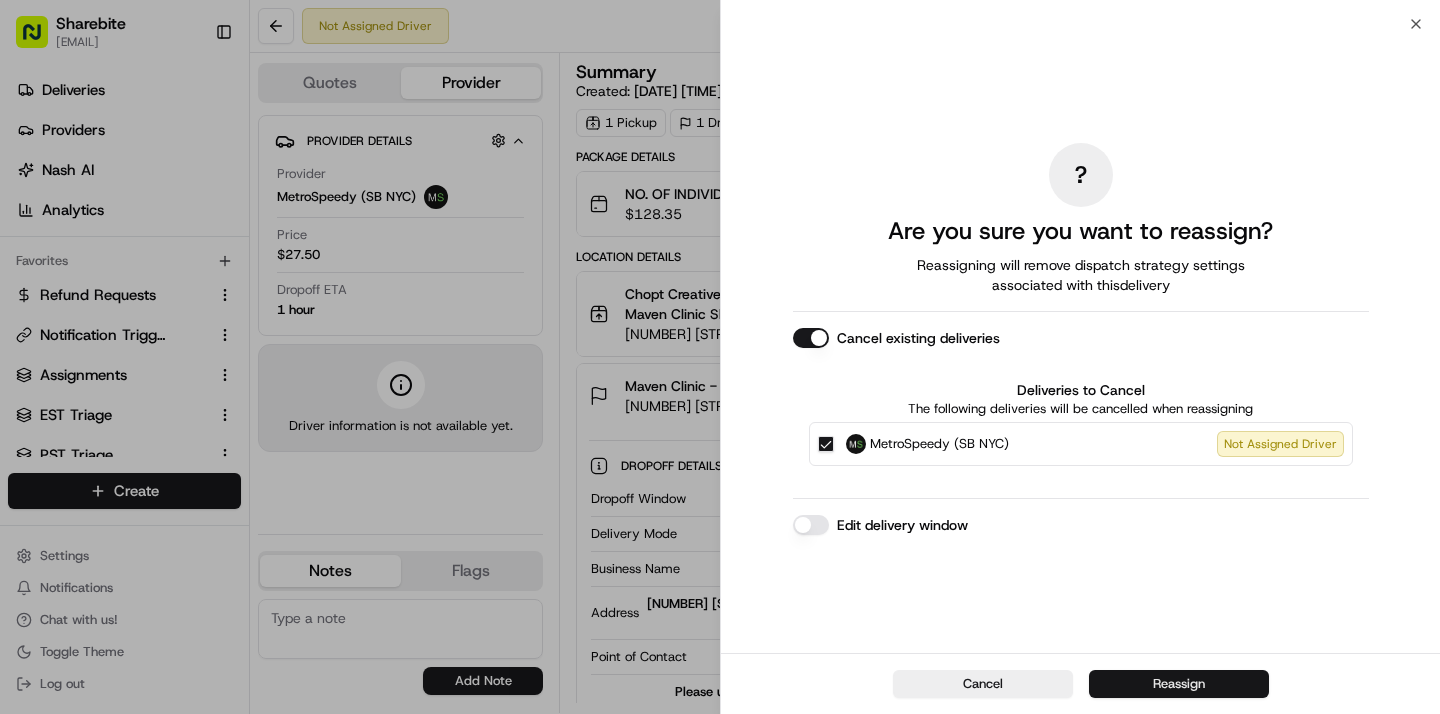 click on "Reassign" at bounding box center (1179, 684) 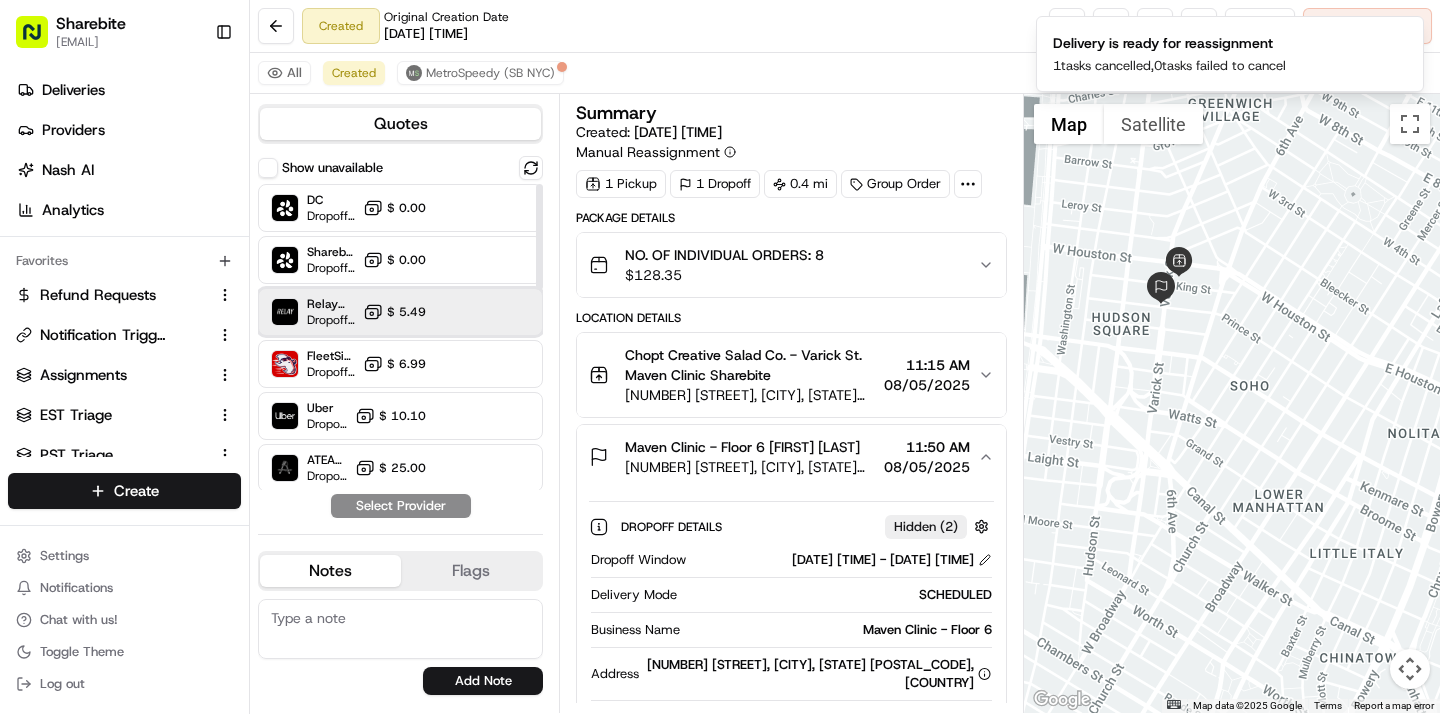 click on "Relay (On-Demand) - SB" at bounding box center (331, 304) 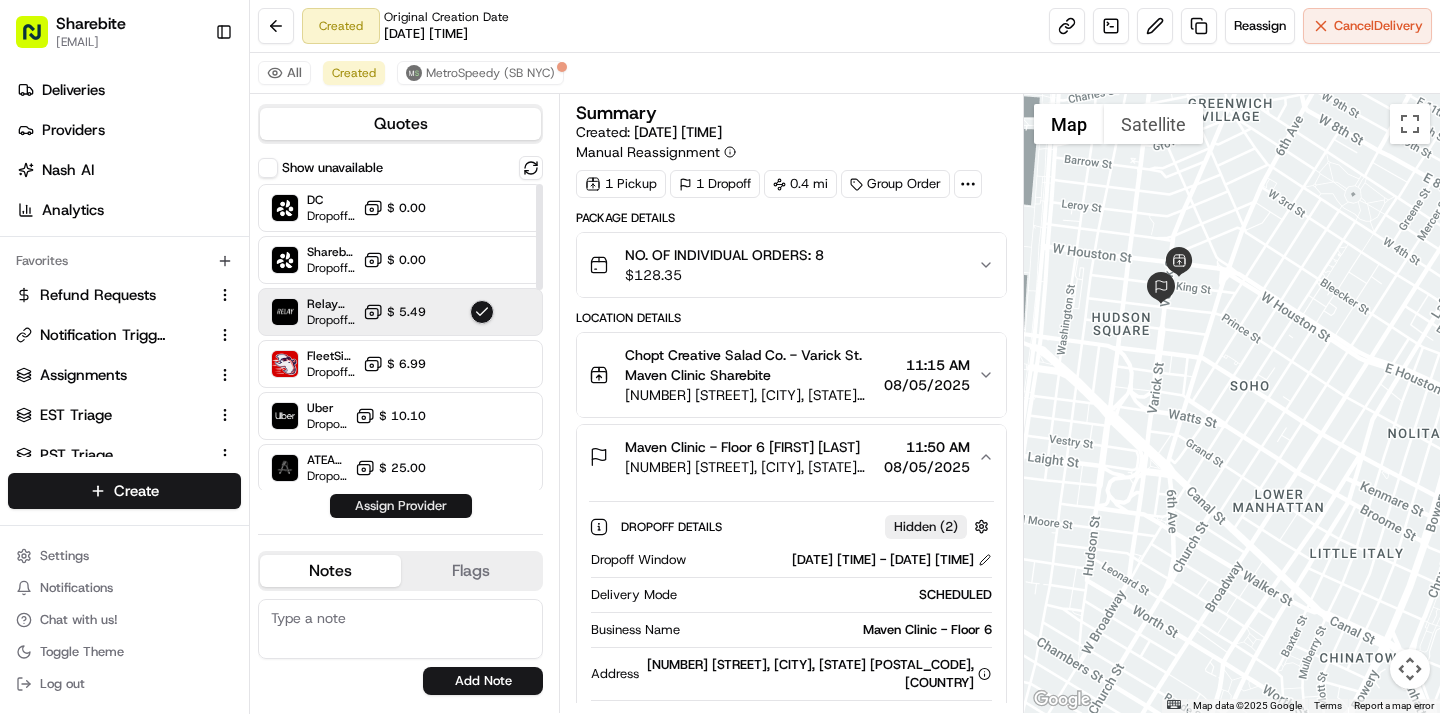 click on "Assign Provider" at bounding box center [401, 506] 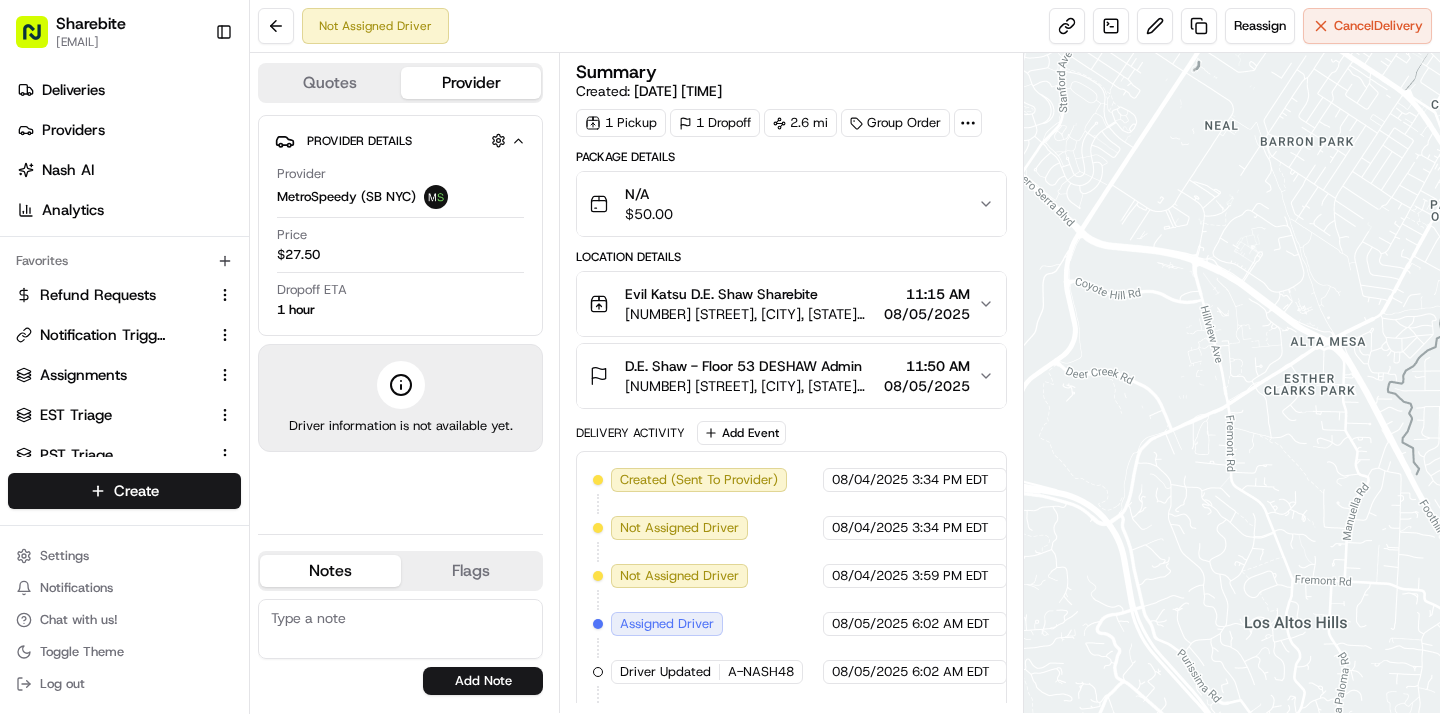 scroll, scrollTop: 0, scrollLeft: 0, axis: both 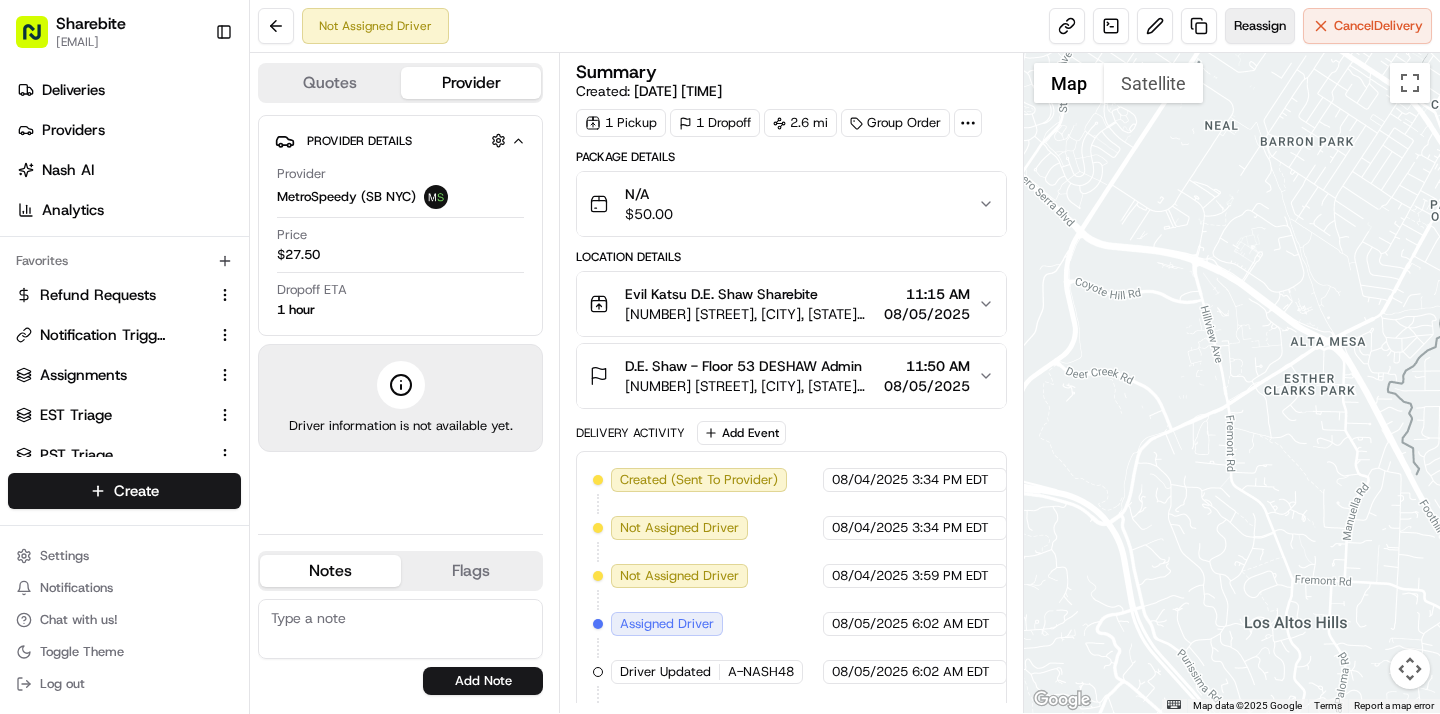 click on "Reassign" at bounding box center (1260, 26) 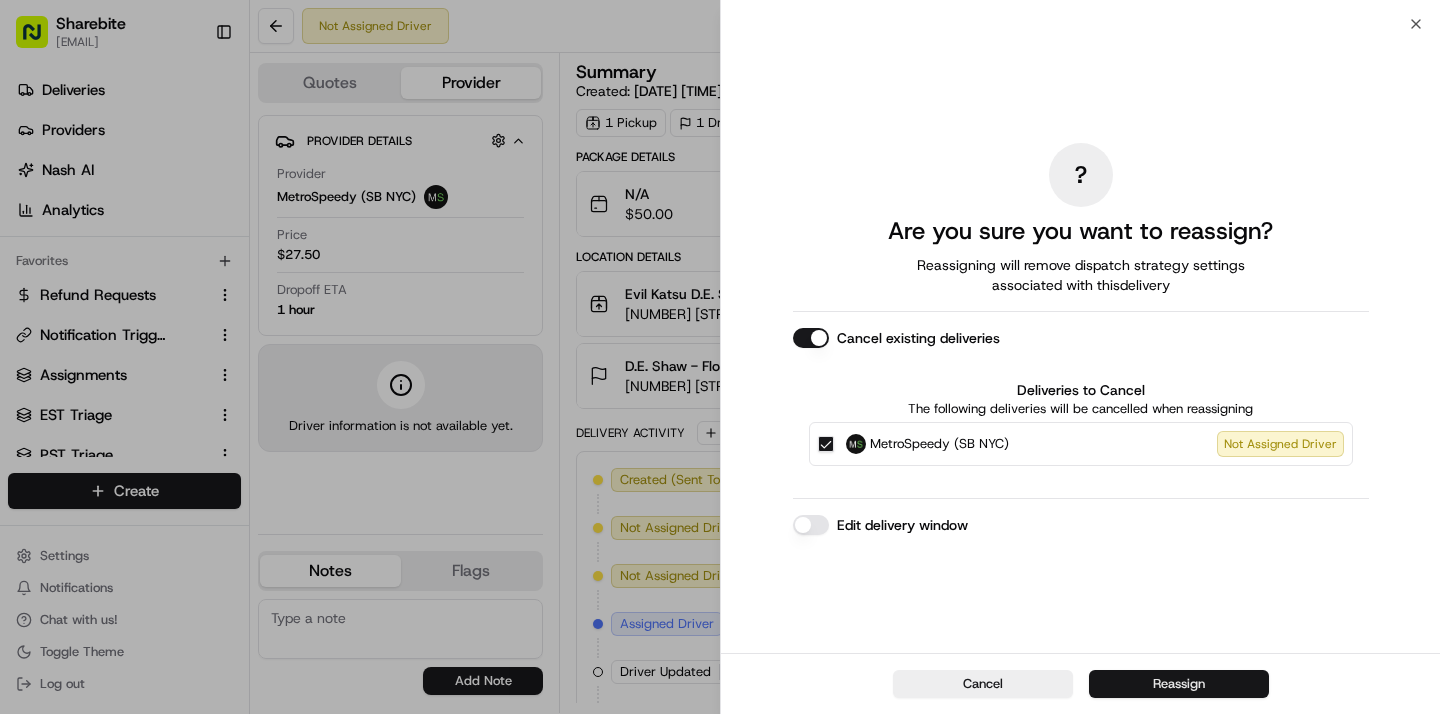 click on "Reassign" at bounding box center (1179, 684) 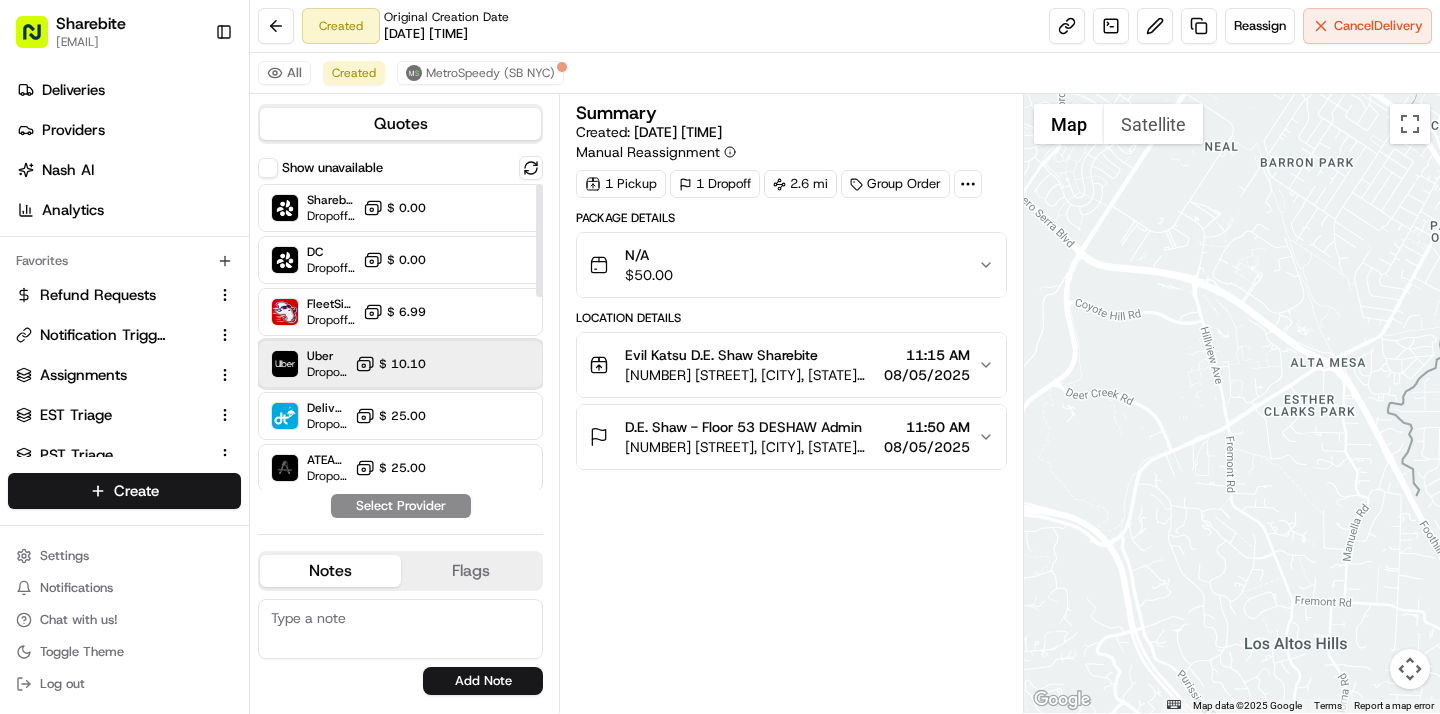 click on "Uber Dropoff ETA   1 hour $   10.10" at bounding box center [400, 364] 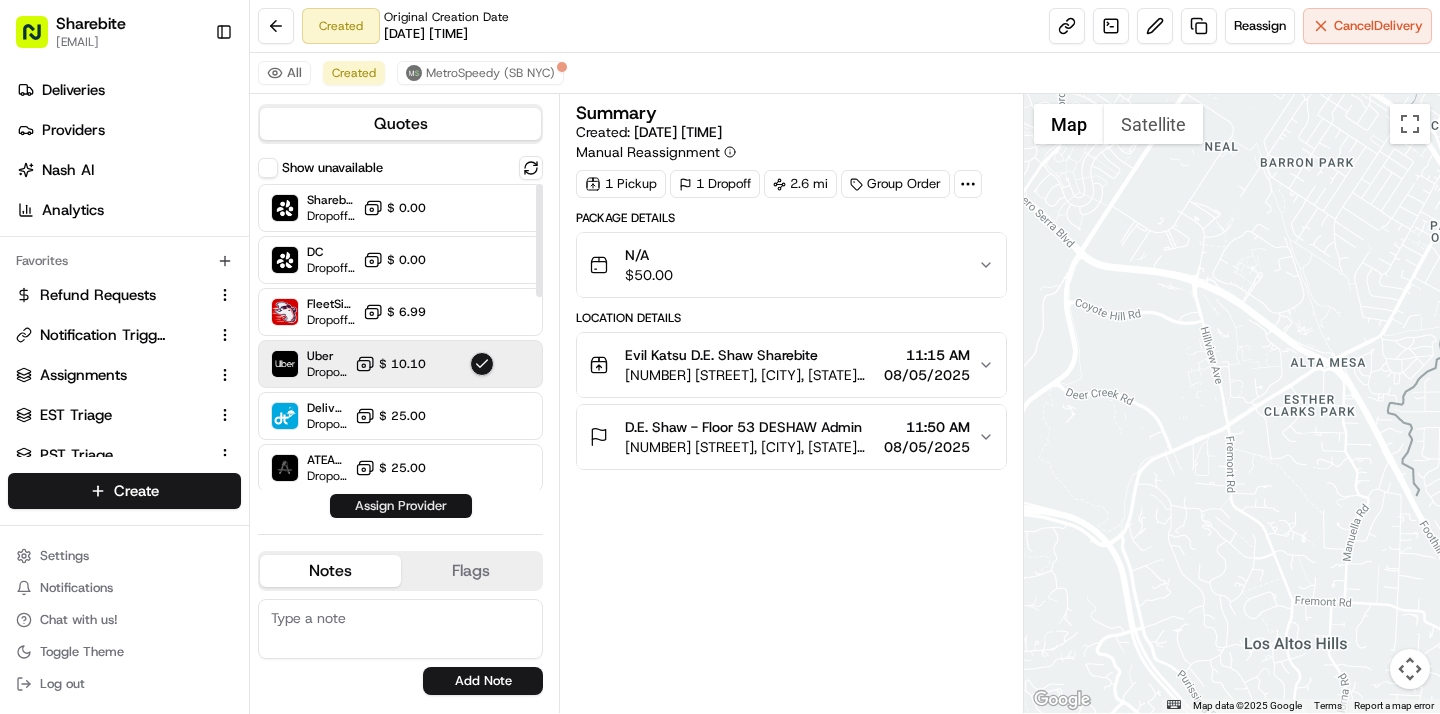 click on "Assign Provider" at bounding box center [401, 506] 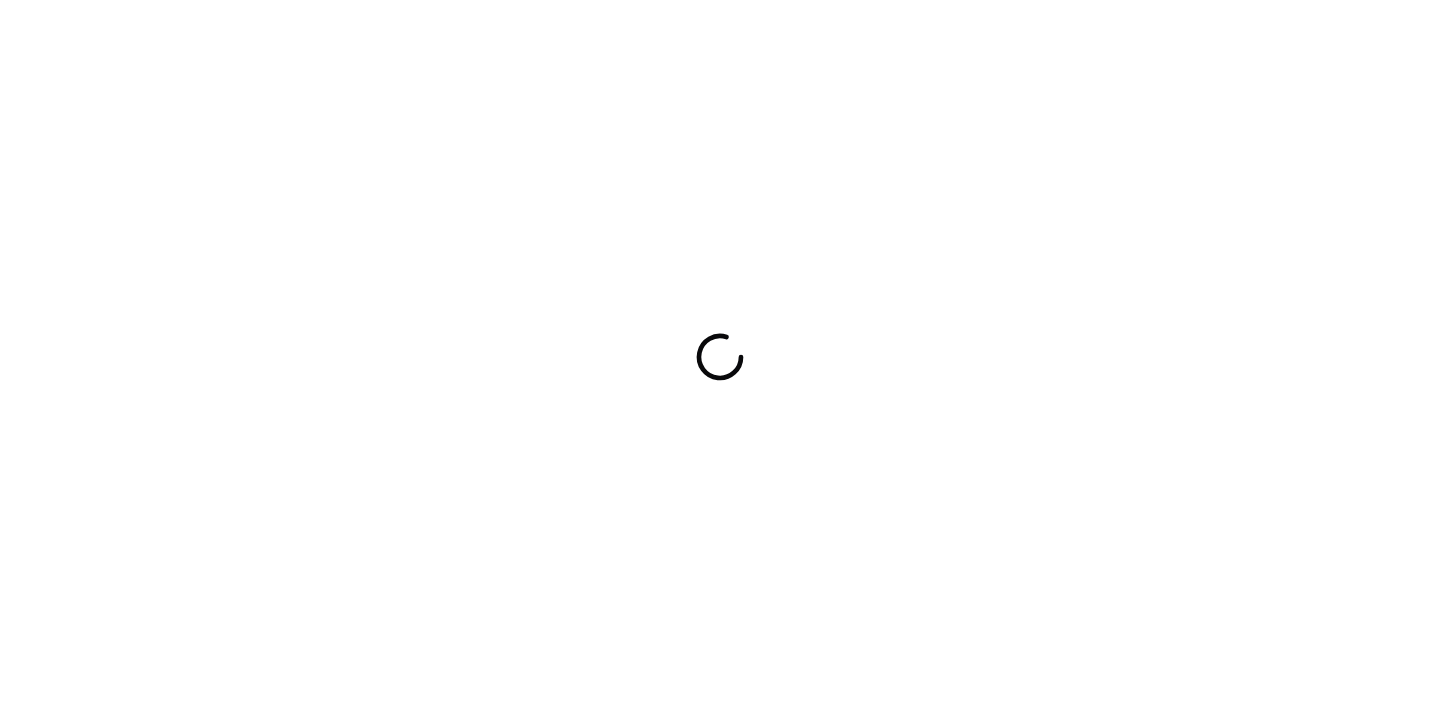 scroll, scrollTop: 0, scrollLeft: 0, axis: both 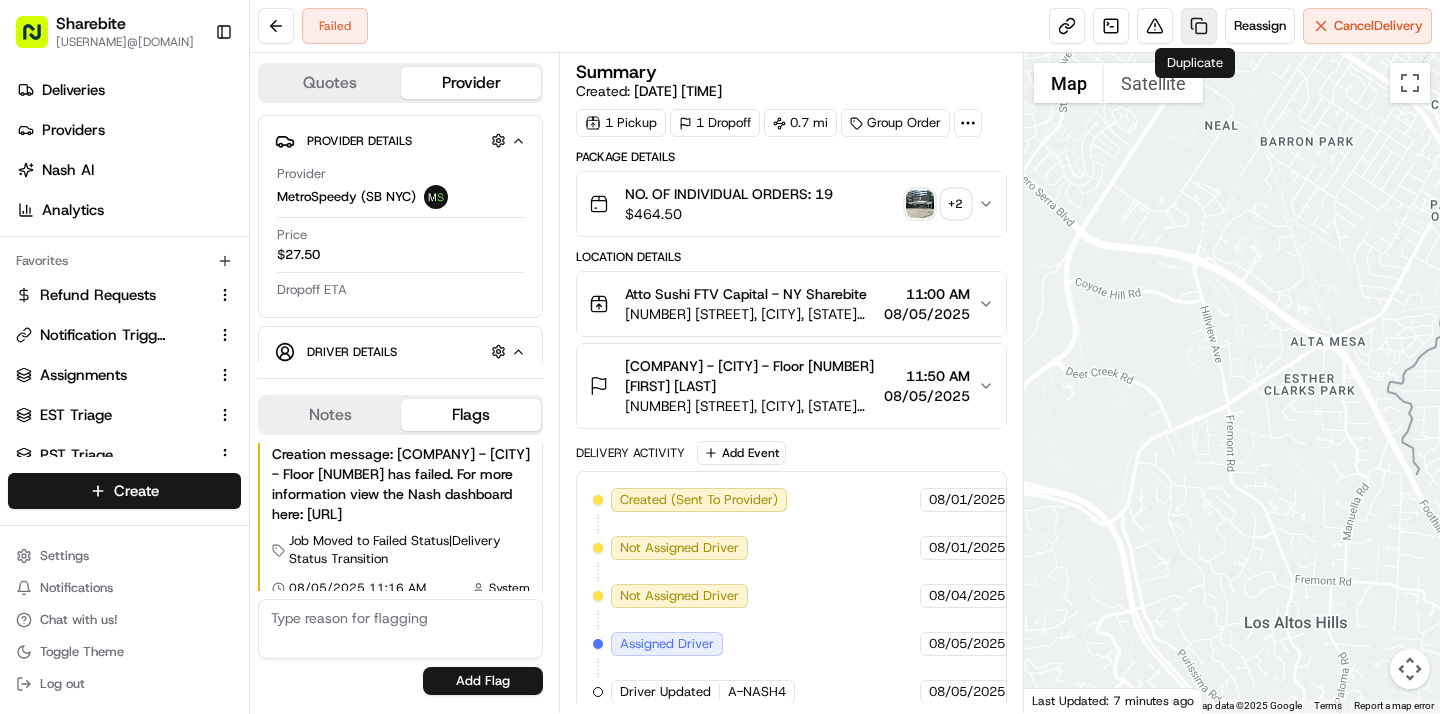 click at bounding box center [1199, 26] 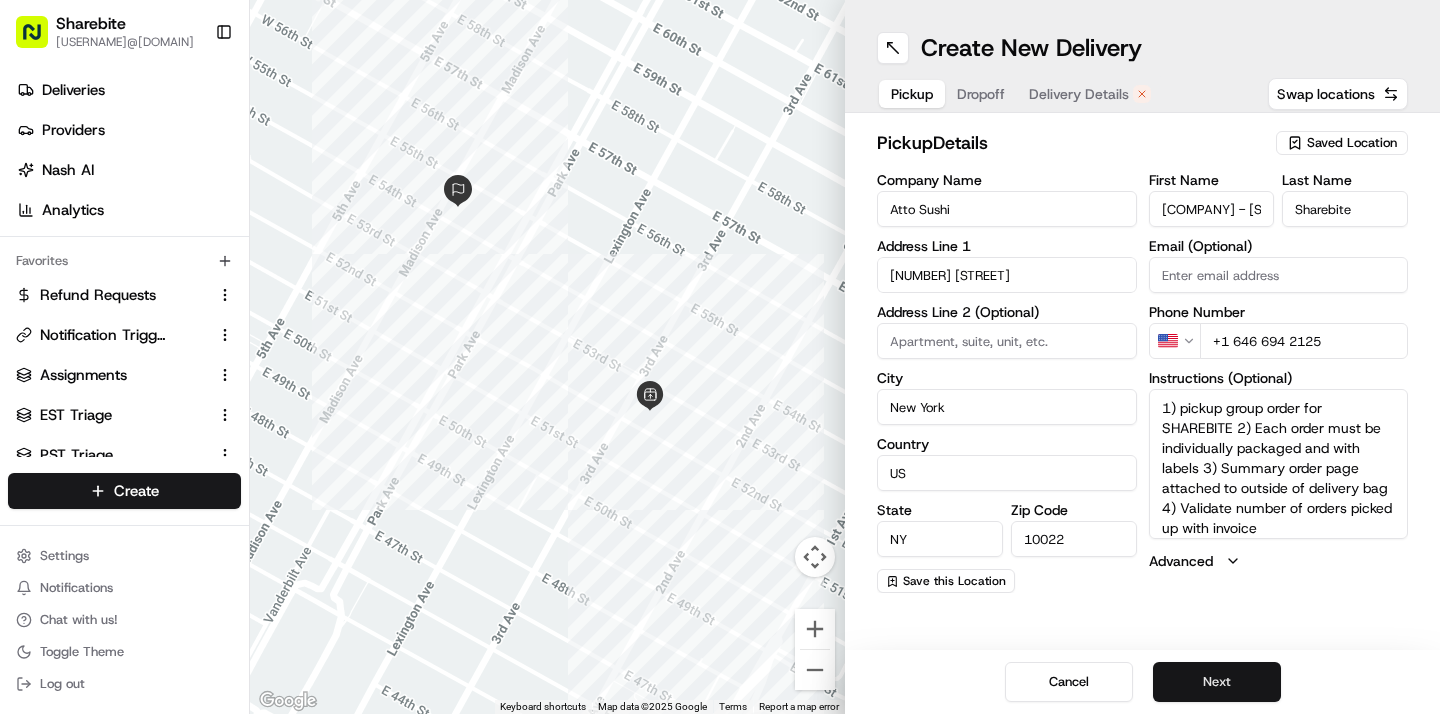 click on "Next" at bounding box center (1217, 682) 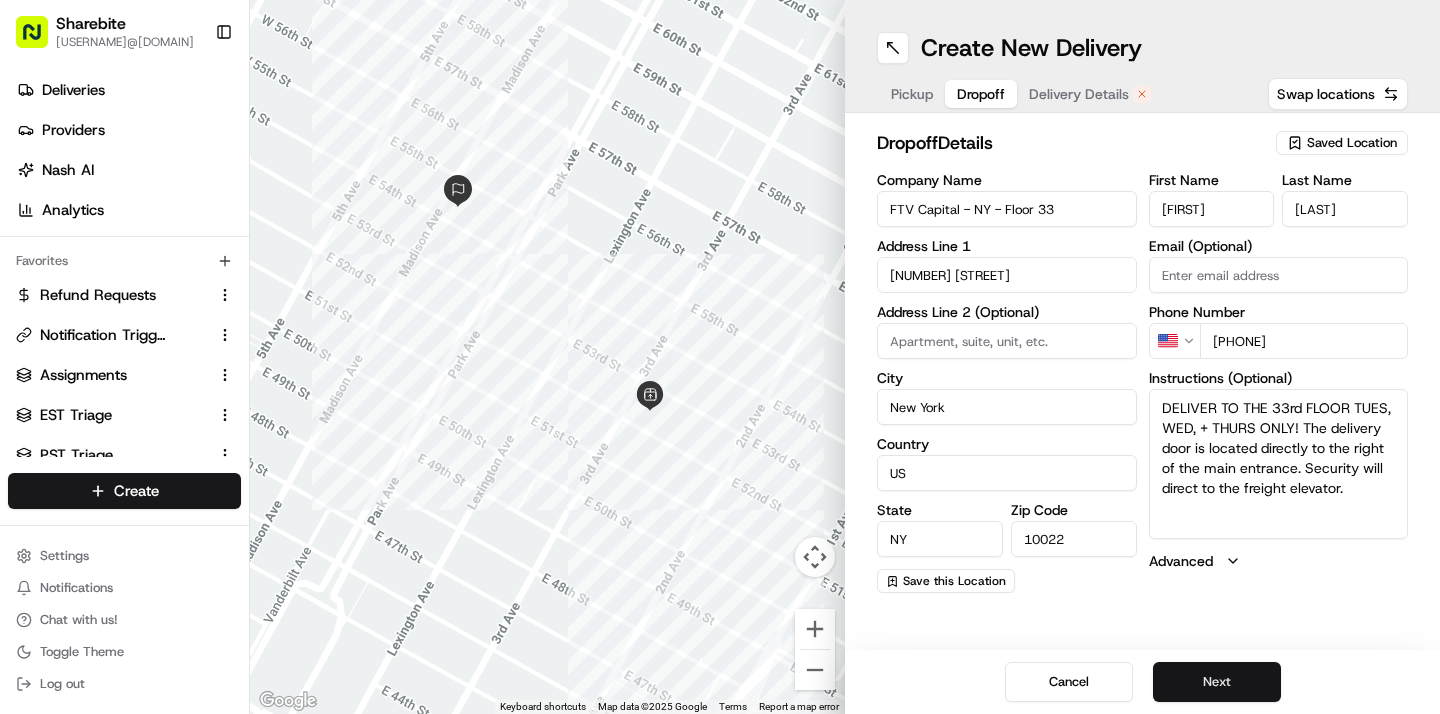 click on "Next" at bounding box center [1217, 682] 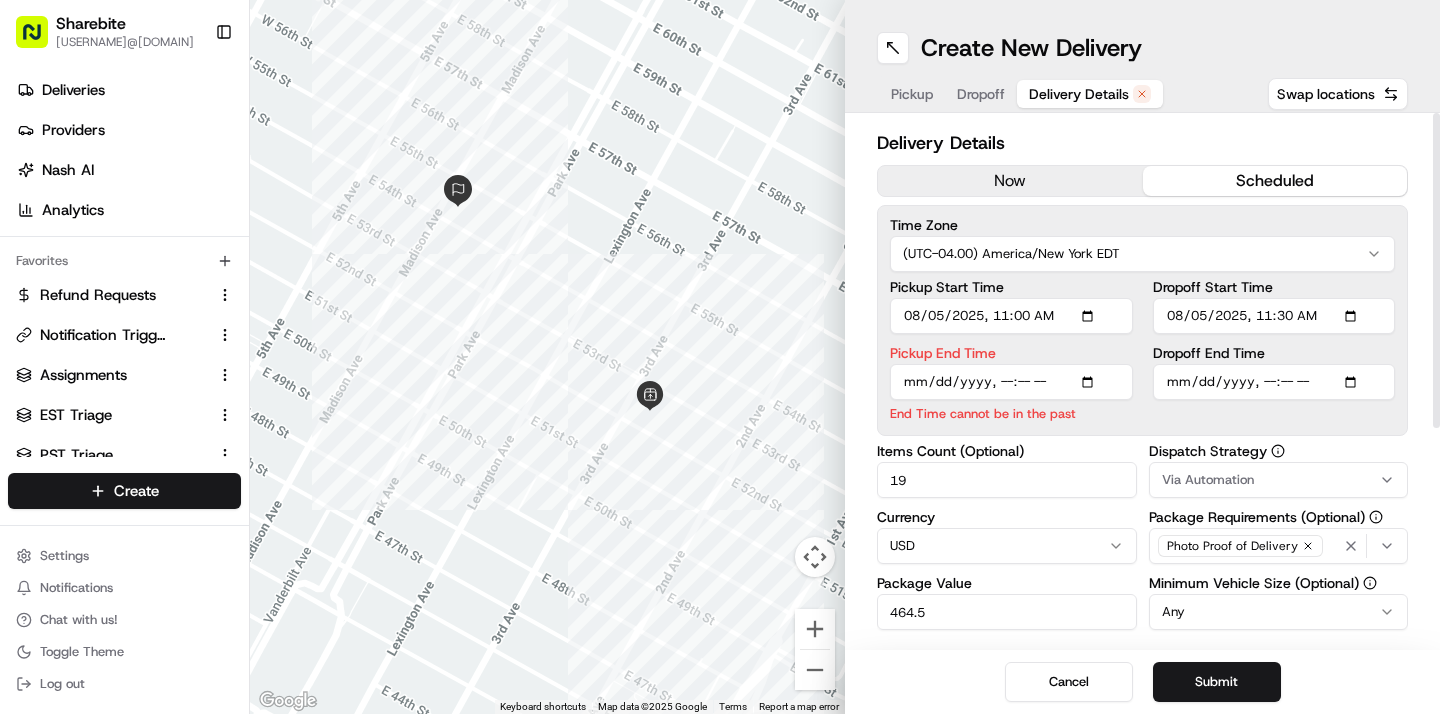 click on "now" at bounding box center (1010, 181) 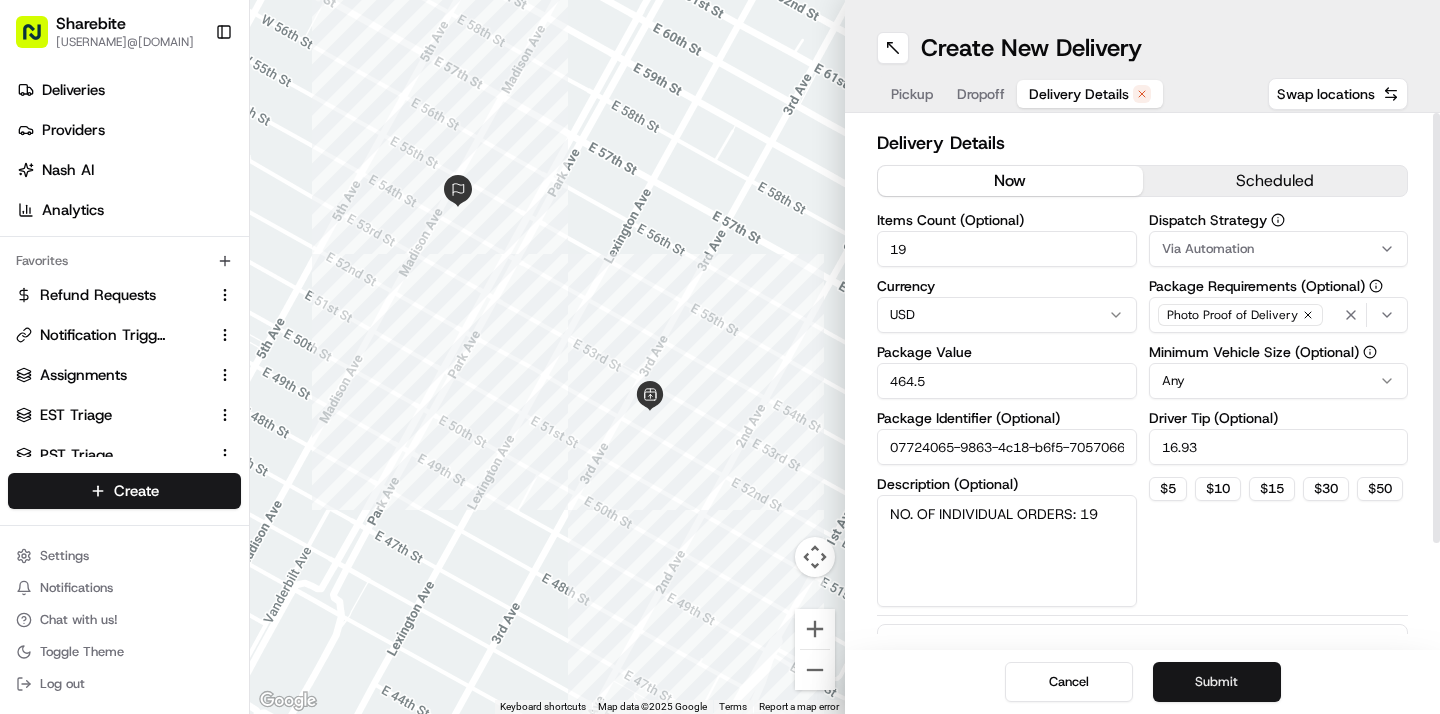 click on "Submit" at bounding box center (1217, 682) 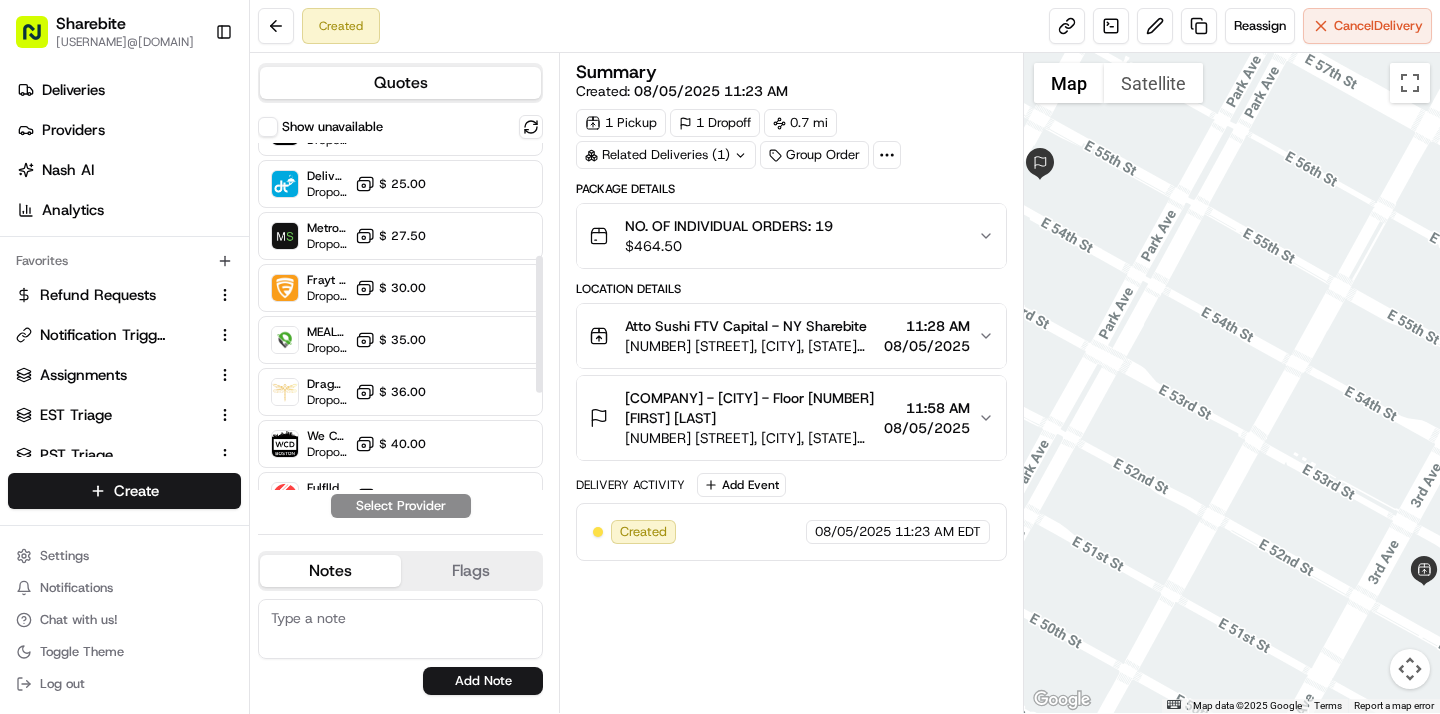 scroll, scrollTop: 286, scrollLeft: 0, axis: vertical 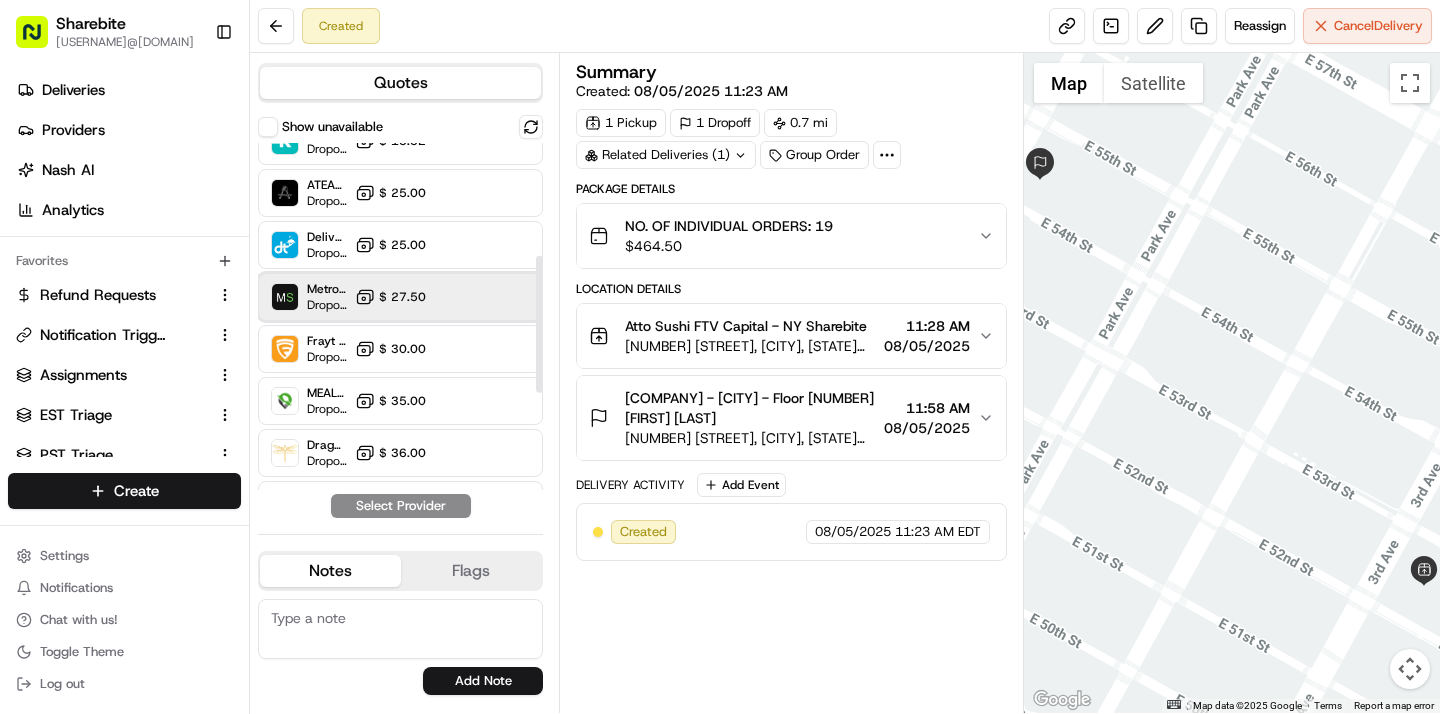 click on "MetroSpeedy (SB NYC) Dropoff ETA   - $   27.50" at bounding box center (400, 297) 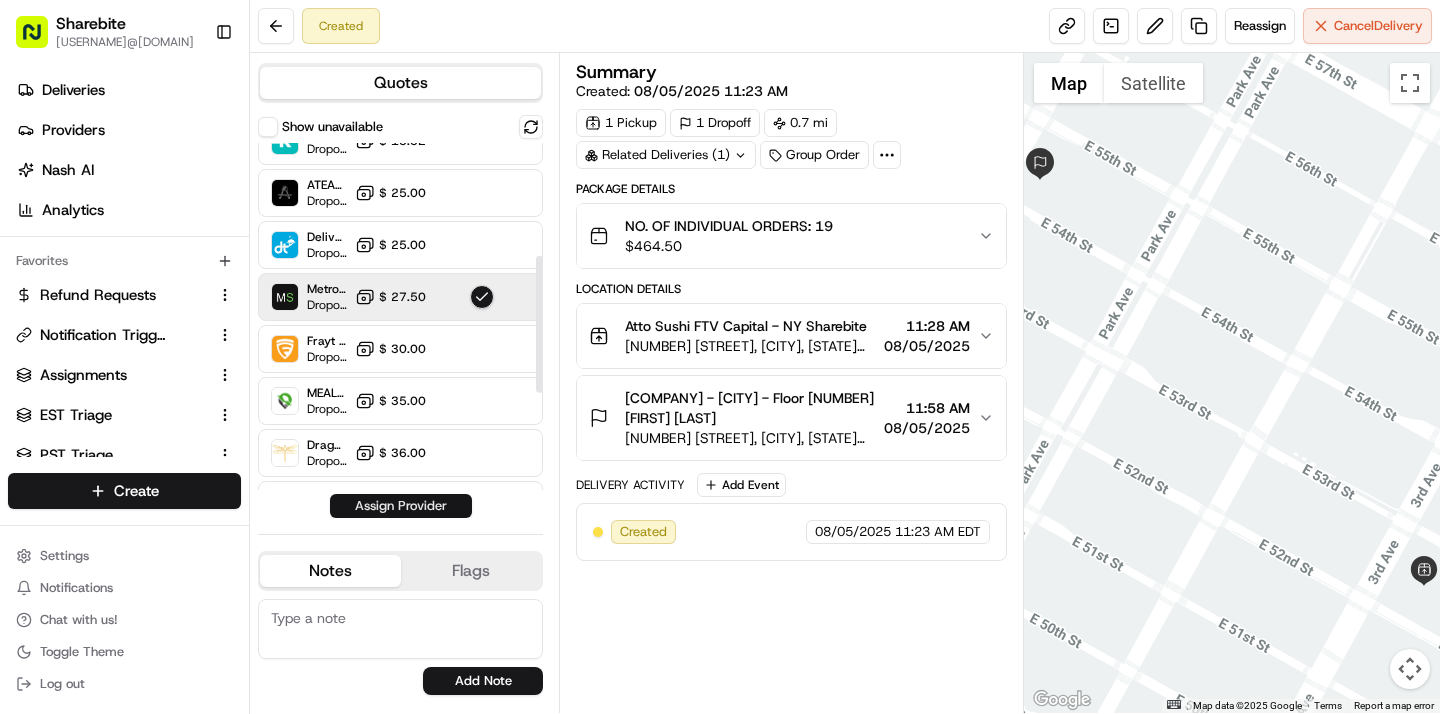 click on "Assign Provider" at bounding box center (401, 506) 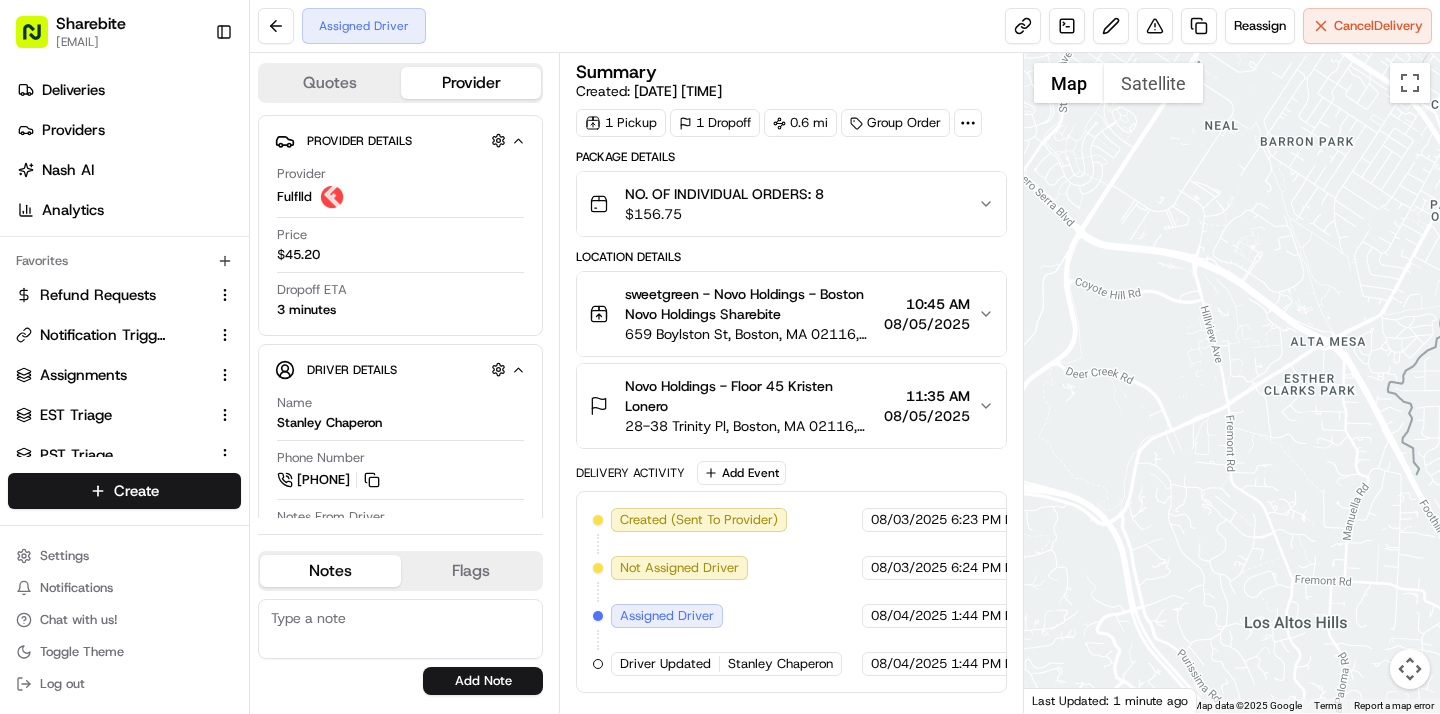 scroll, scrollTop: 0, scrollLeft: 0, axis: both 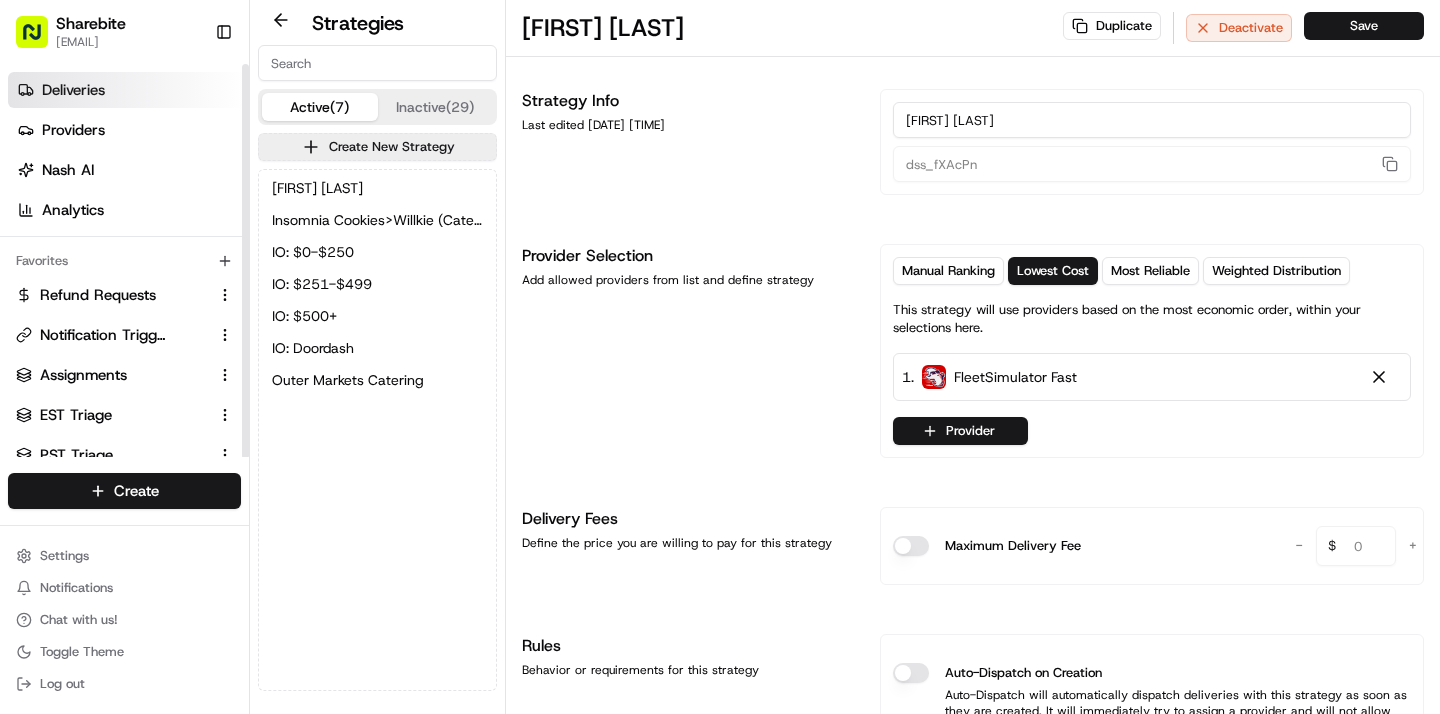 click on "Deliveries" at bounding box center (128, 90) 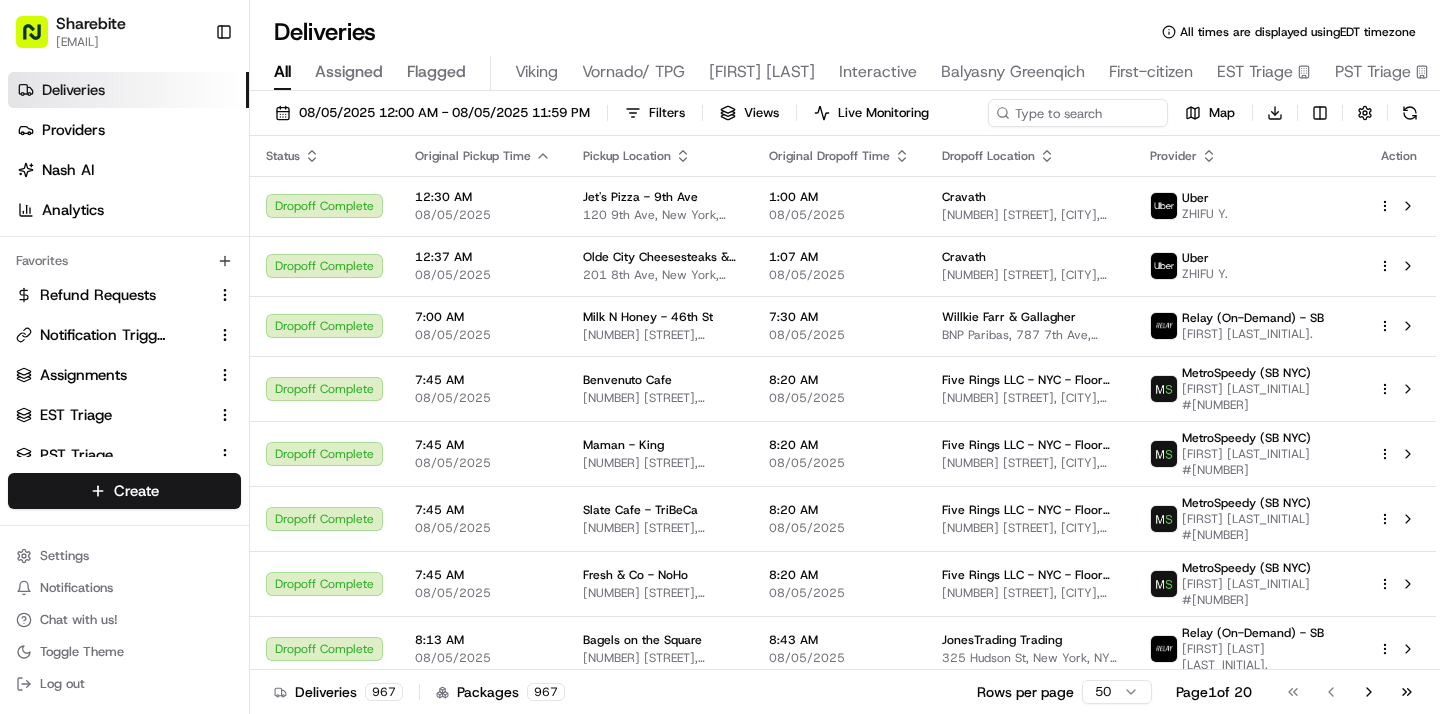 click on "Sharebite" at bounding box center [91, 24] 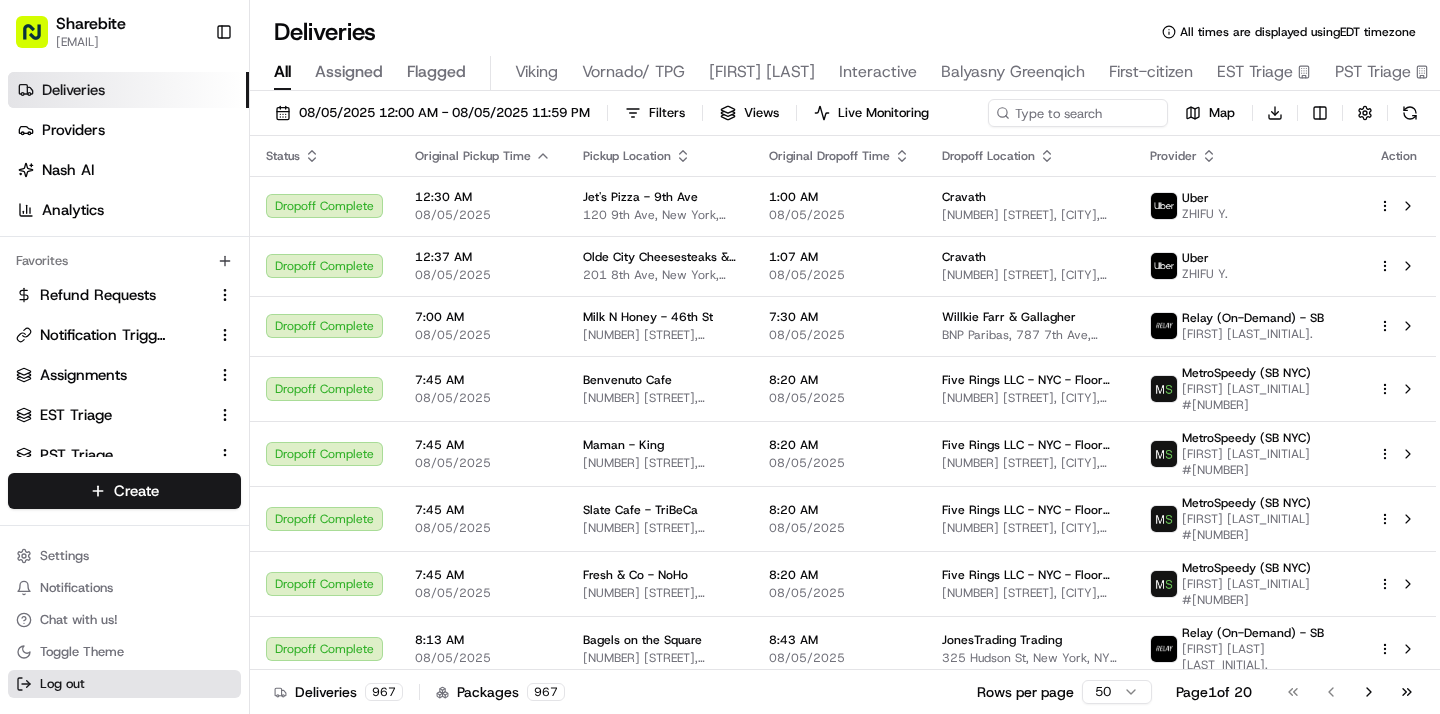 click on "Log out" at bounding box center [124, 684] 